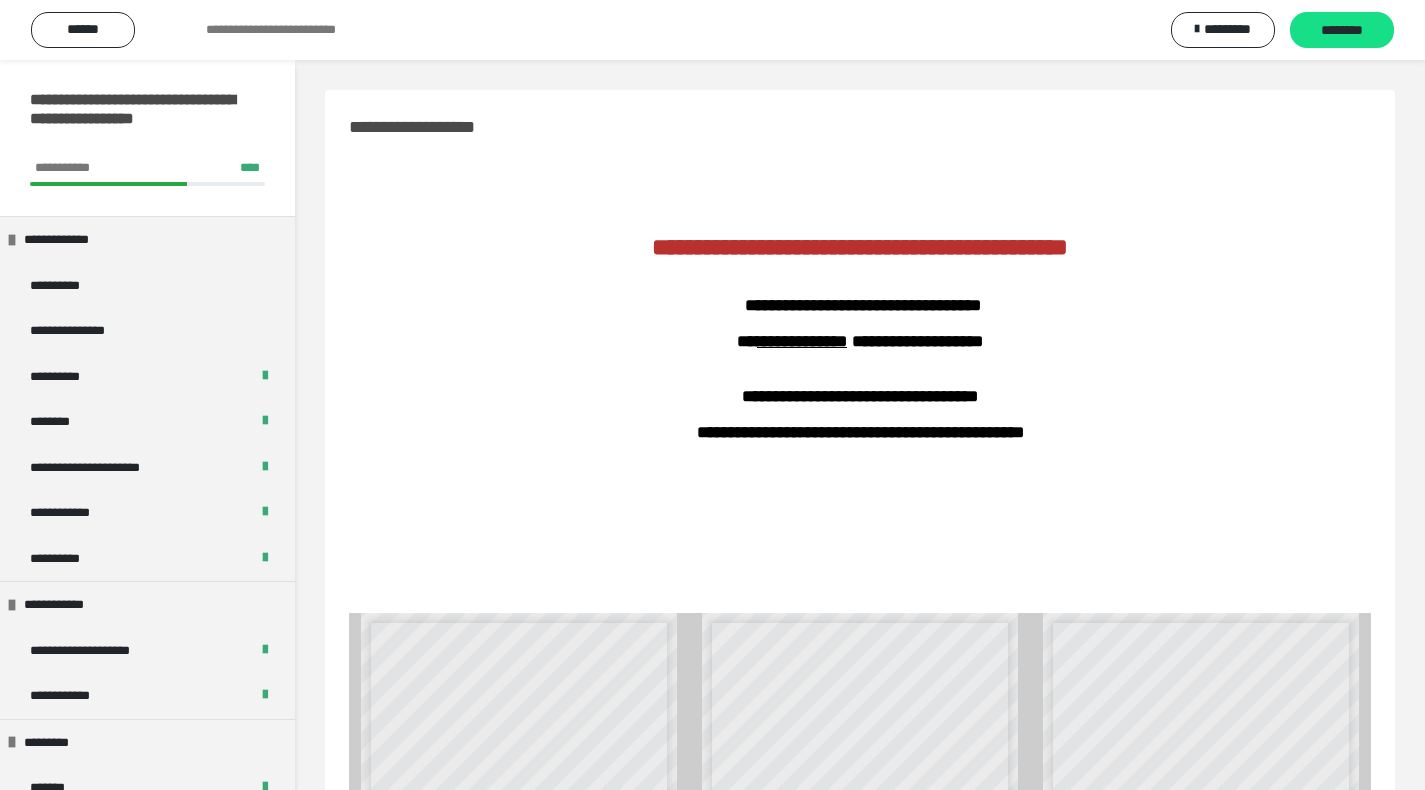scroll, scrollTop: 353, scrollLeft: 0, axis: vertical 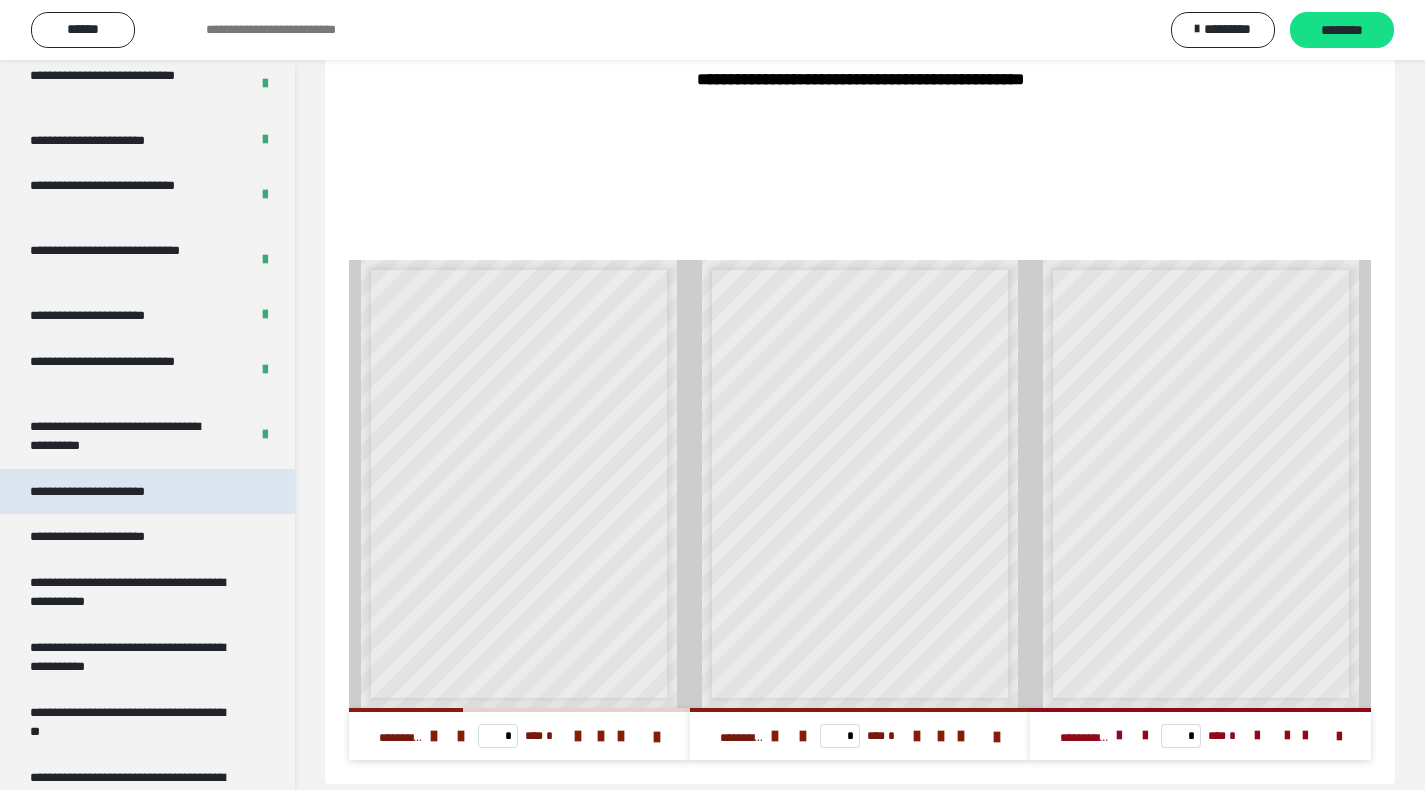 click on "**********" at bounding box center [110, 492] 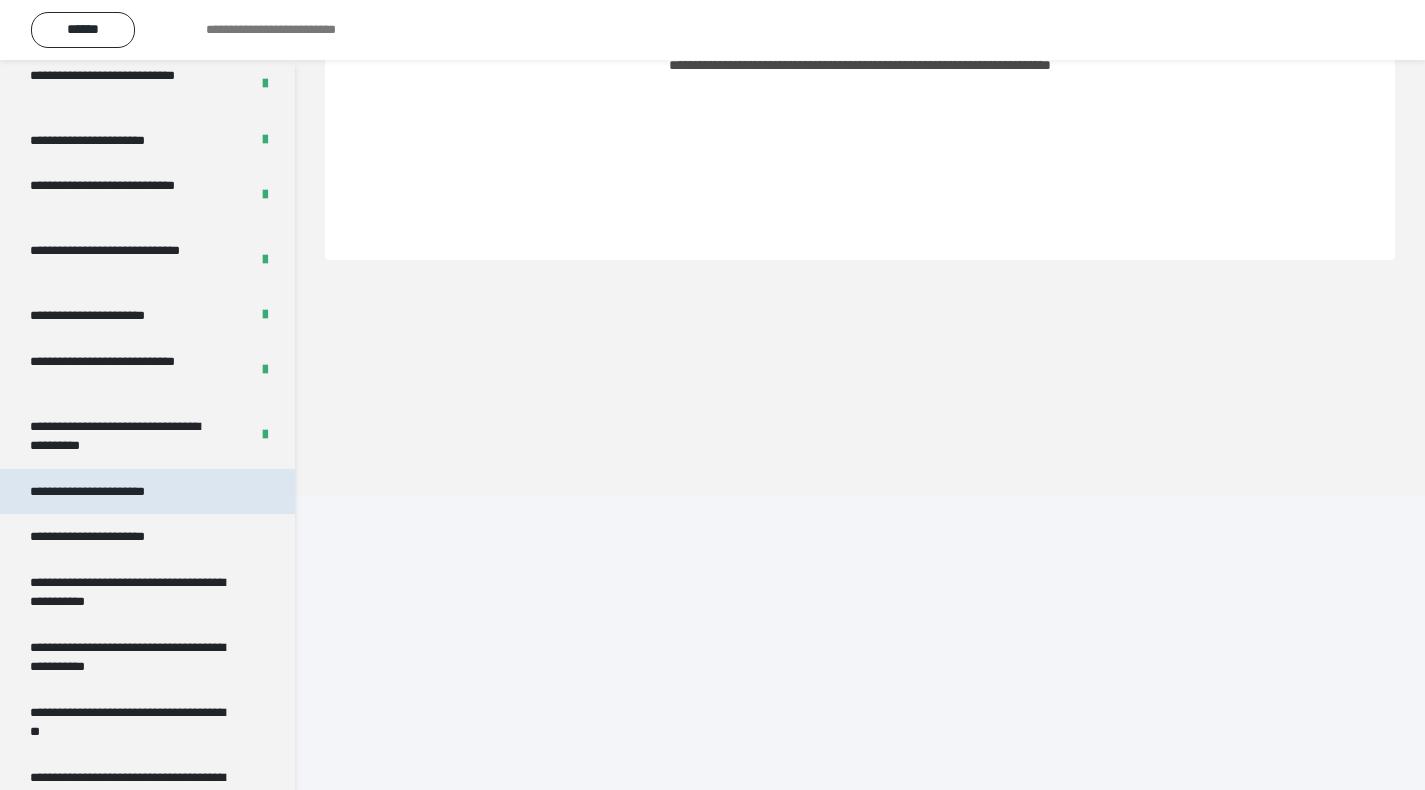 scroll, scrollTop: 60, scrollLeft: 0, axis: vertical 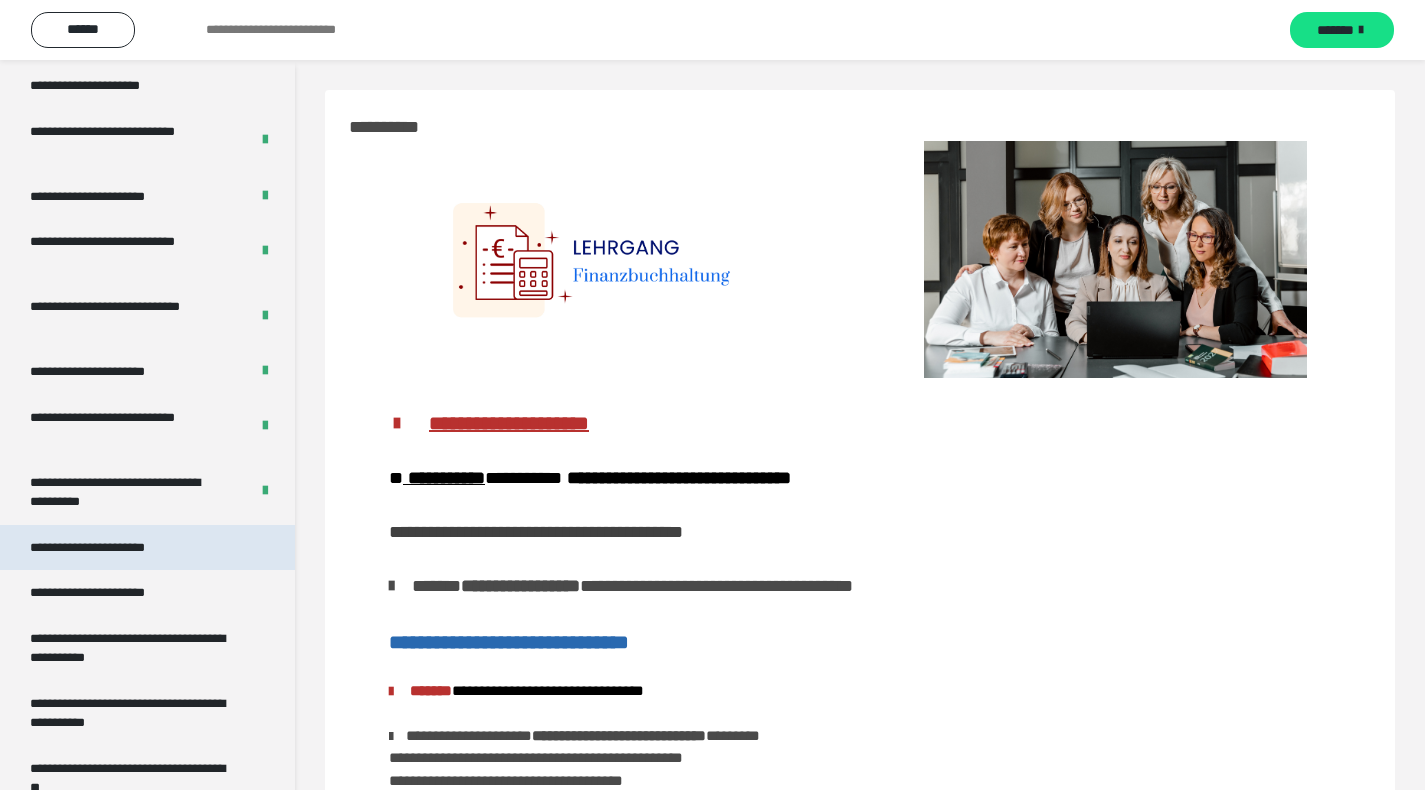 click on "**********" at bounding box center [110, 548] 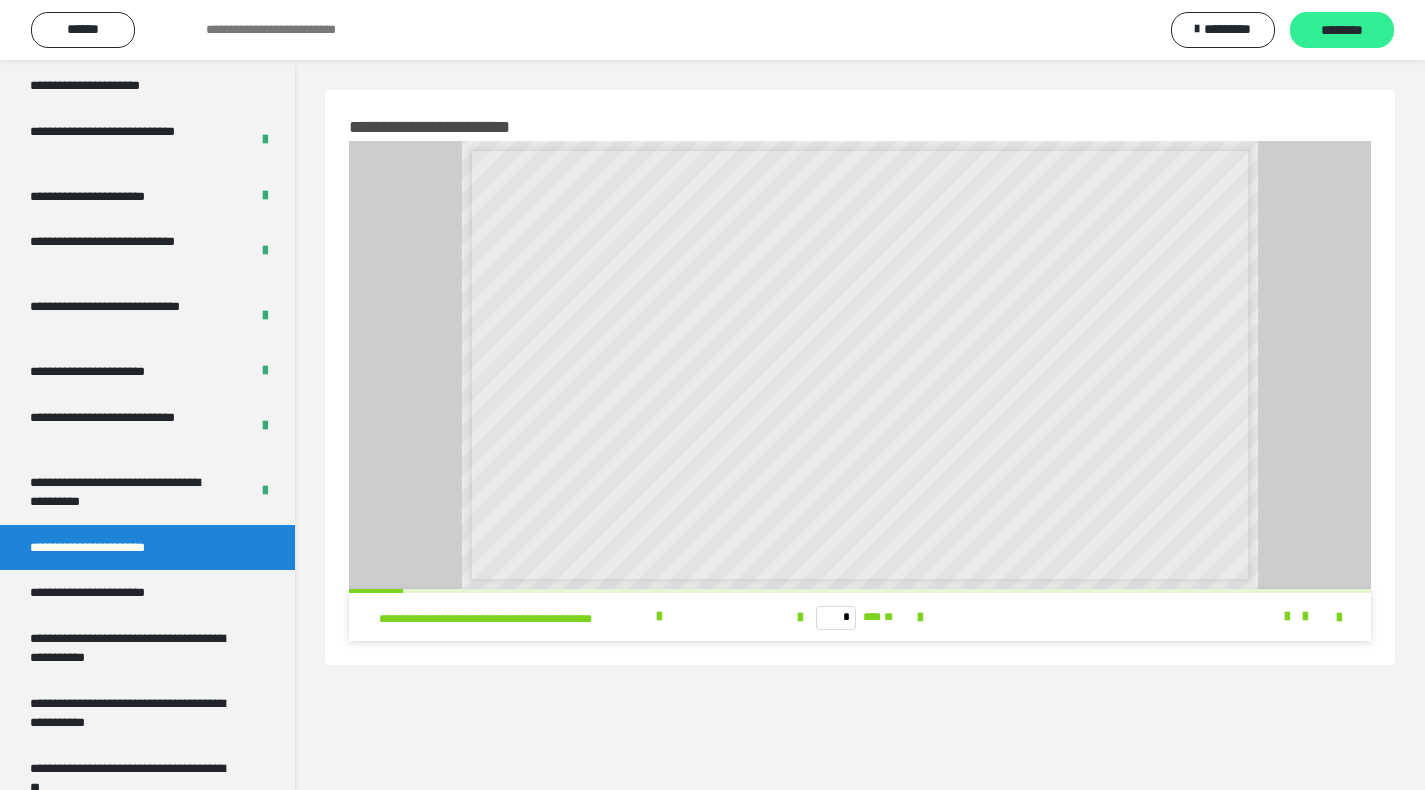 click on "********" at bounding box center [1342, 31] 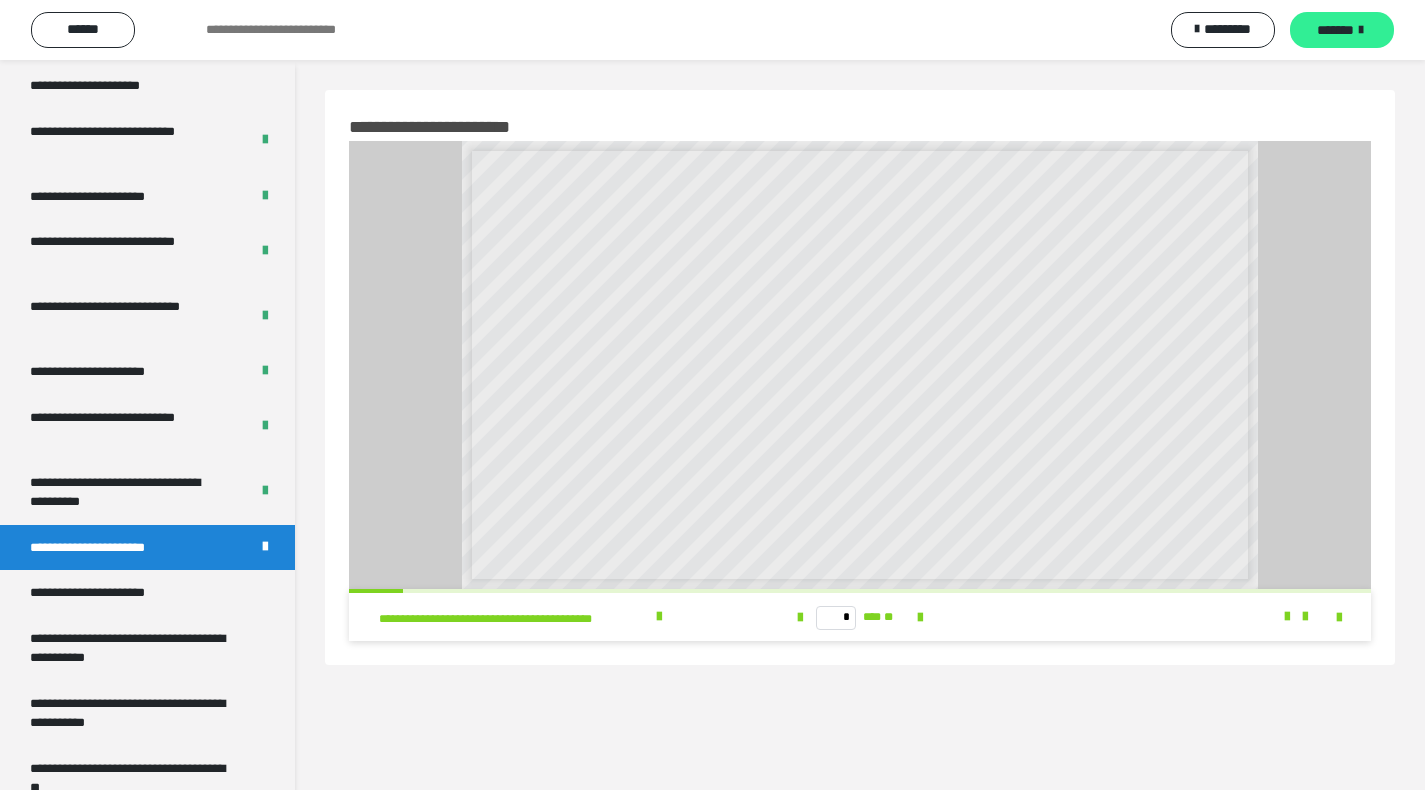 click on "*******" at bounding box center [1335, 30] 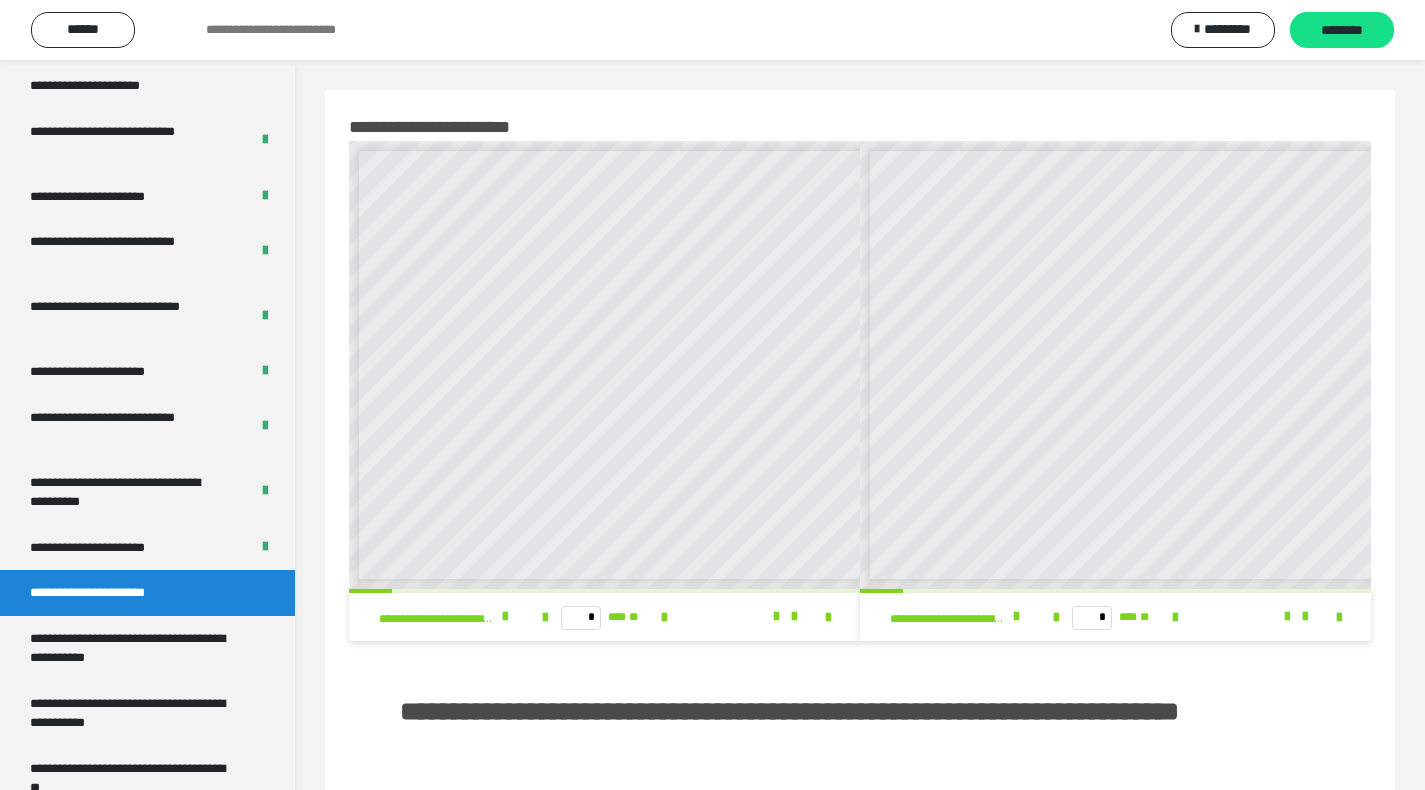 scroll, scrollTop: 7, scrollLeft: 0, axis: vertical 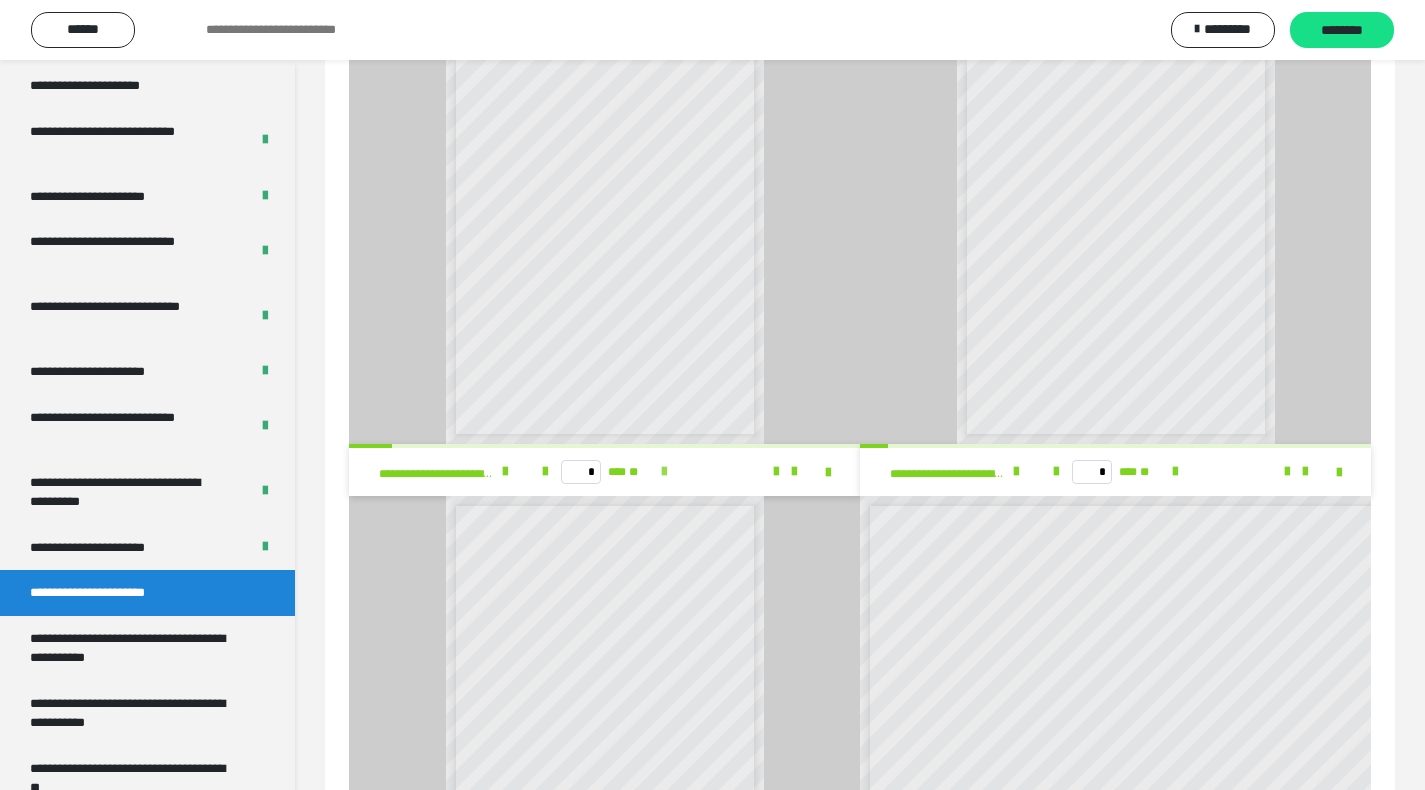 click at bounding box center [664, 472] 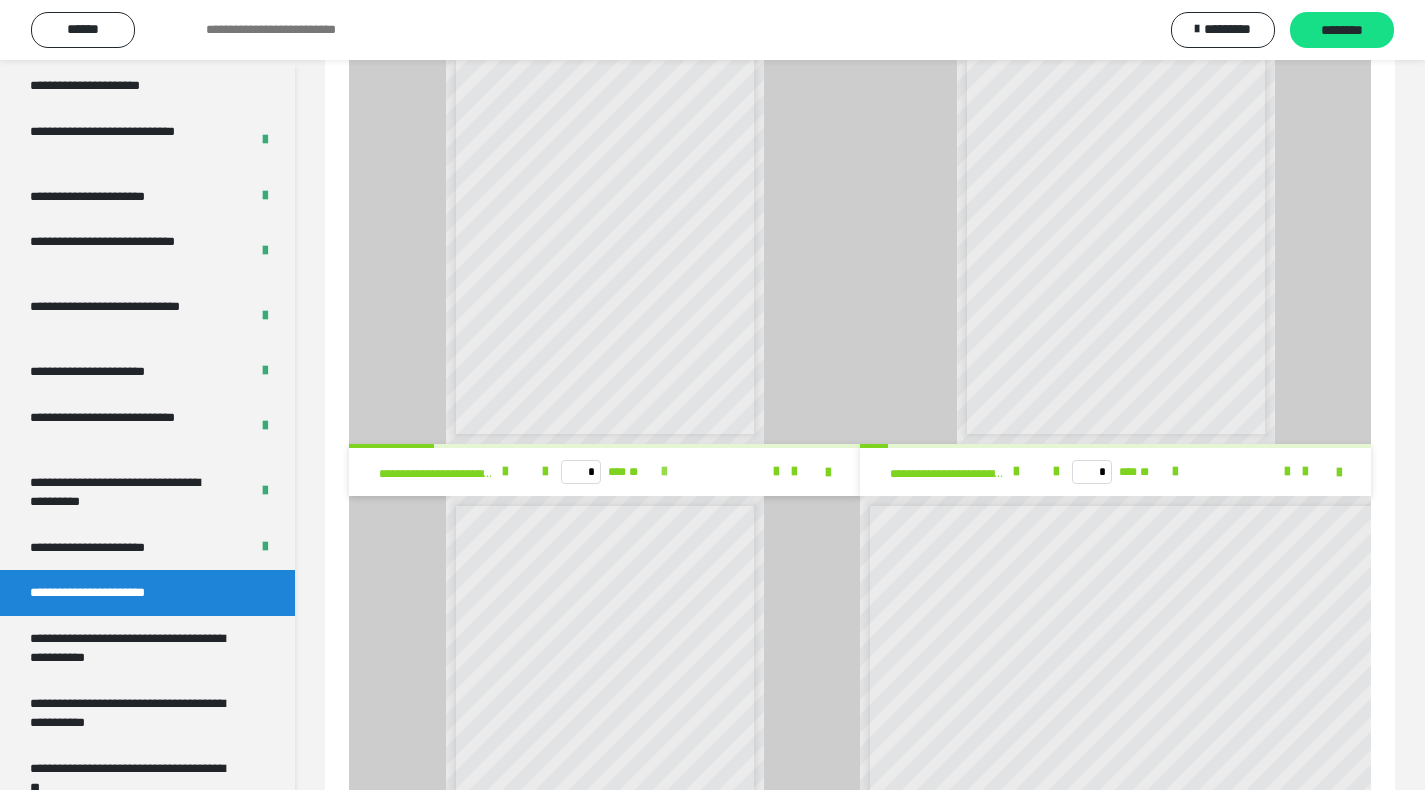 click at bounding box center [664, 472] 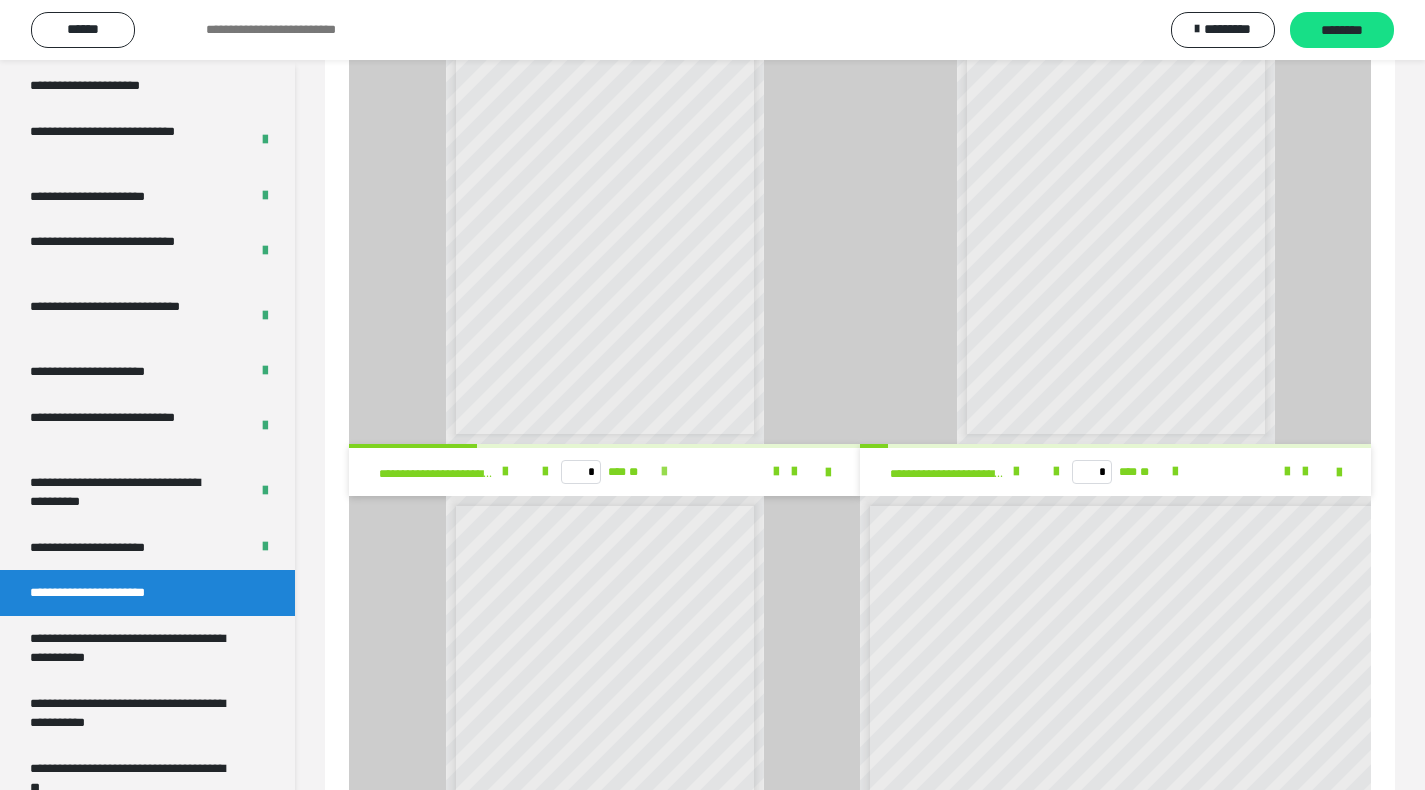click at bounding box center (664, 472) 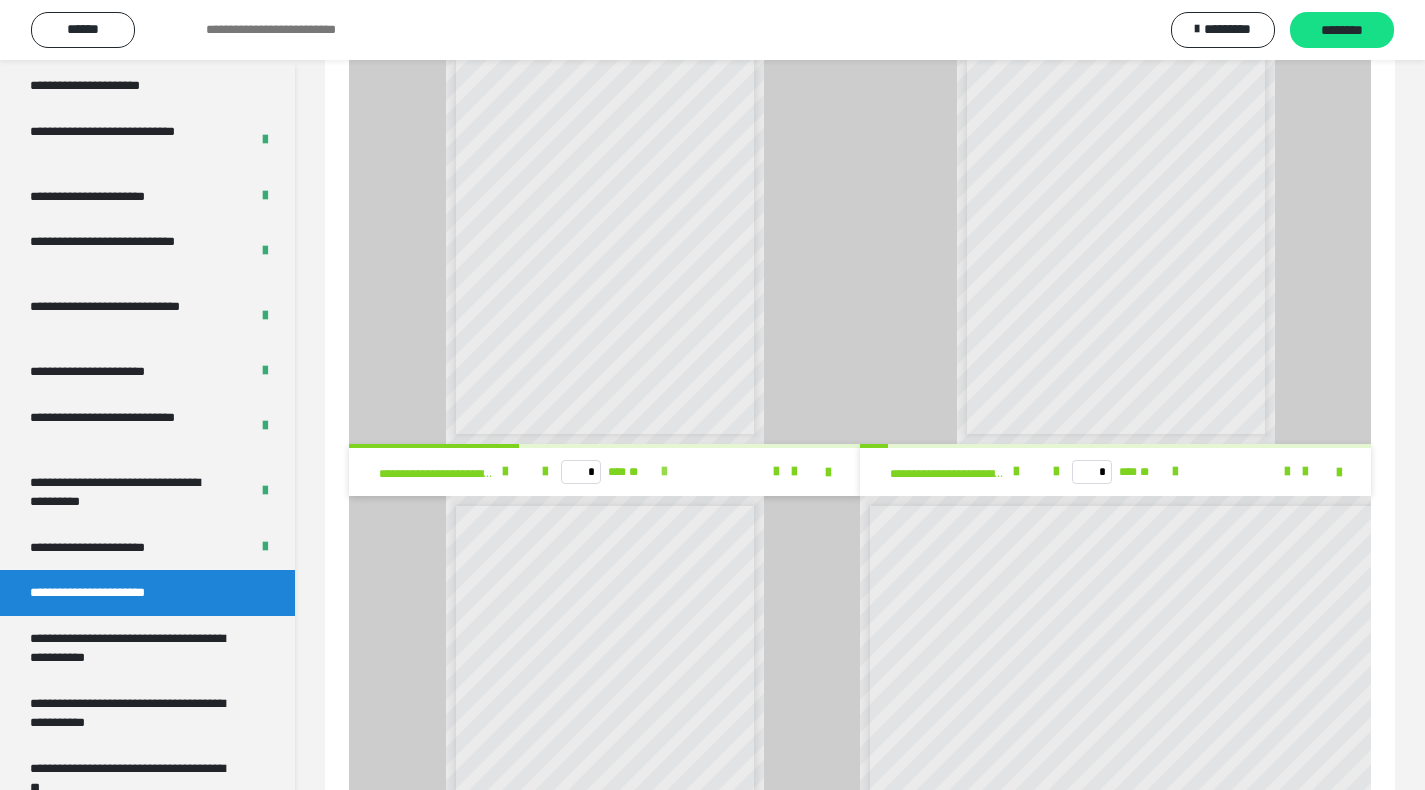 click at bounding box center (664, 472) 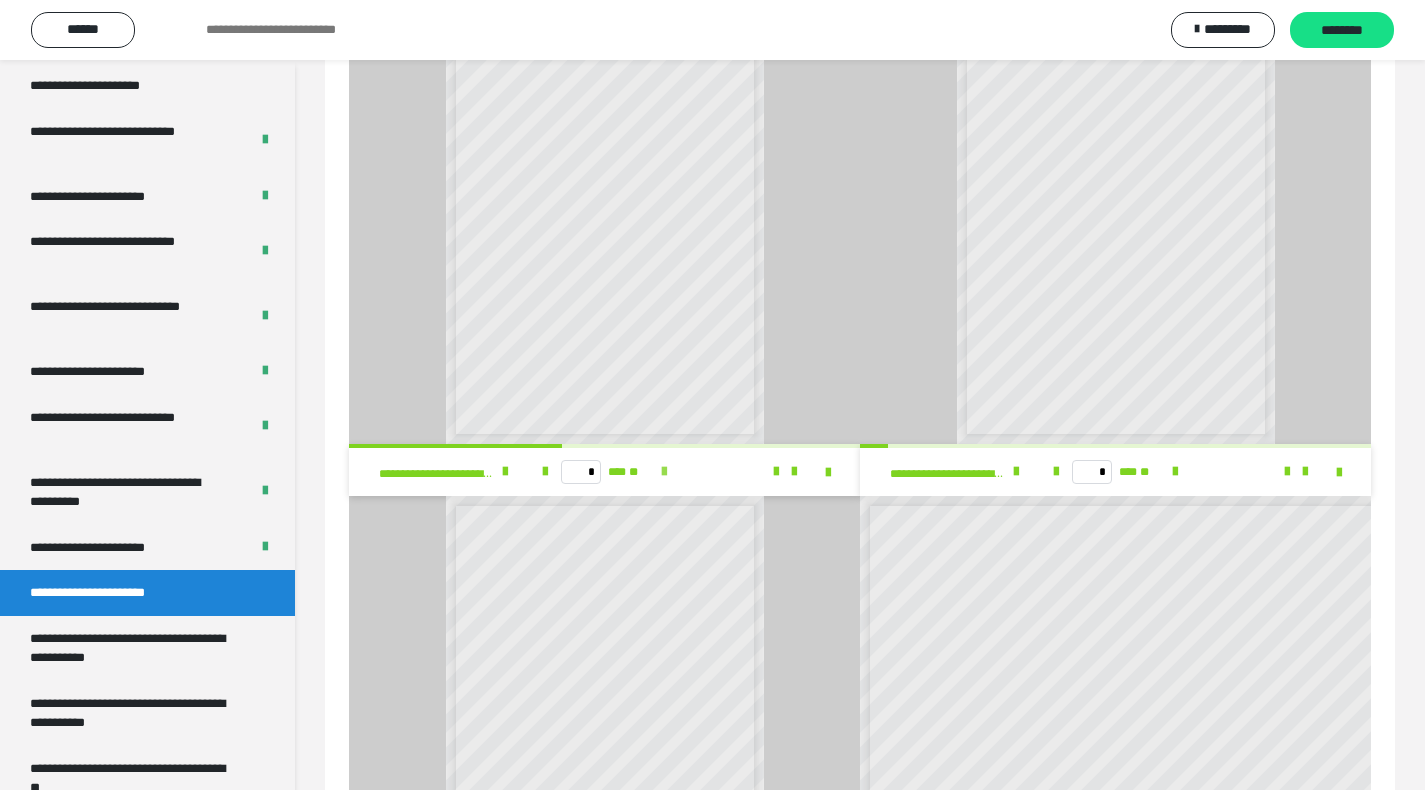 click at bounding box center [664, 472] 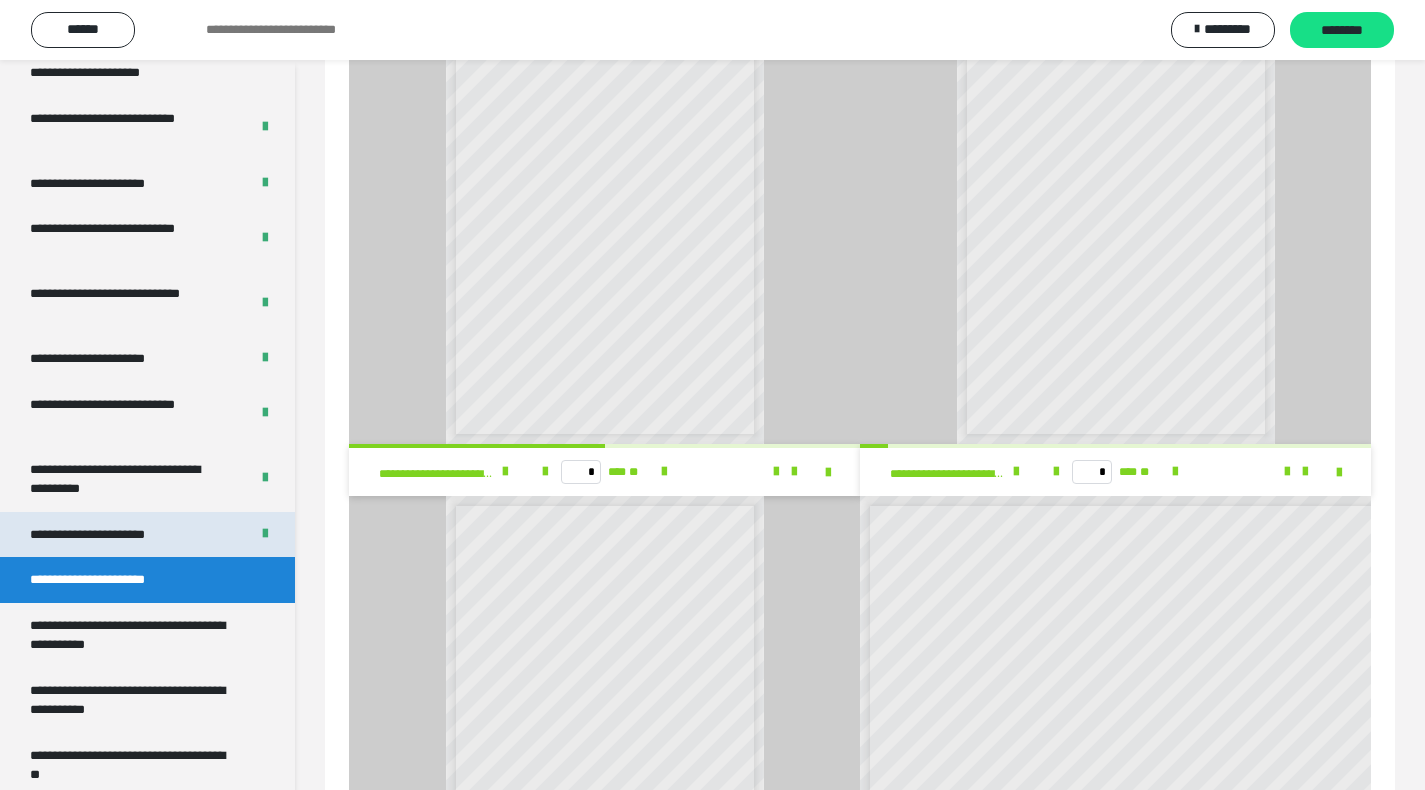 scroll, scrollTop: 3768, scrollLeft: 0, axis: vertical 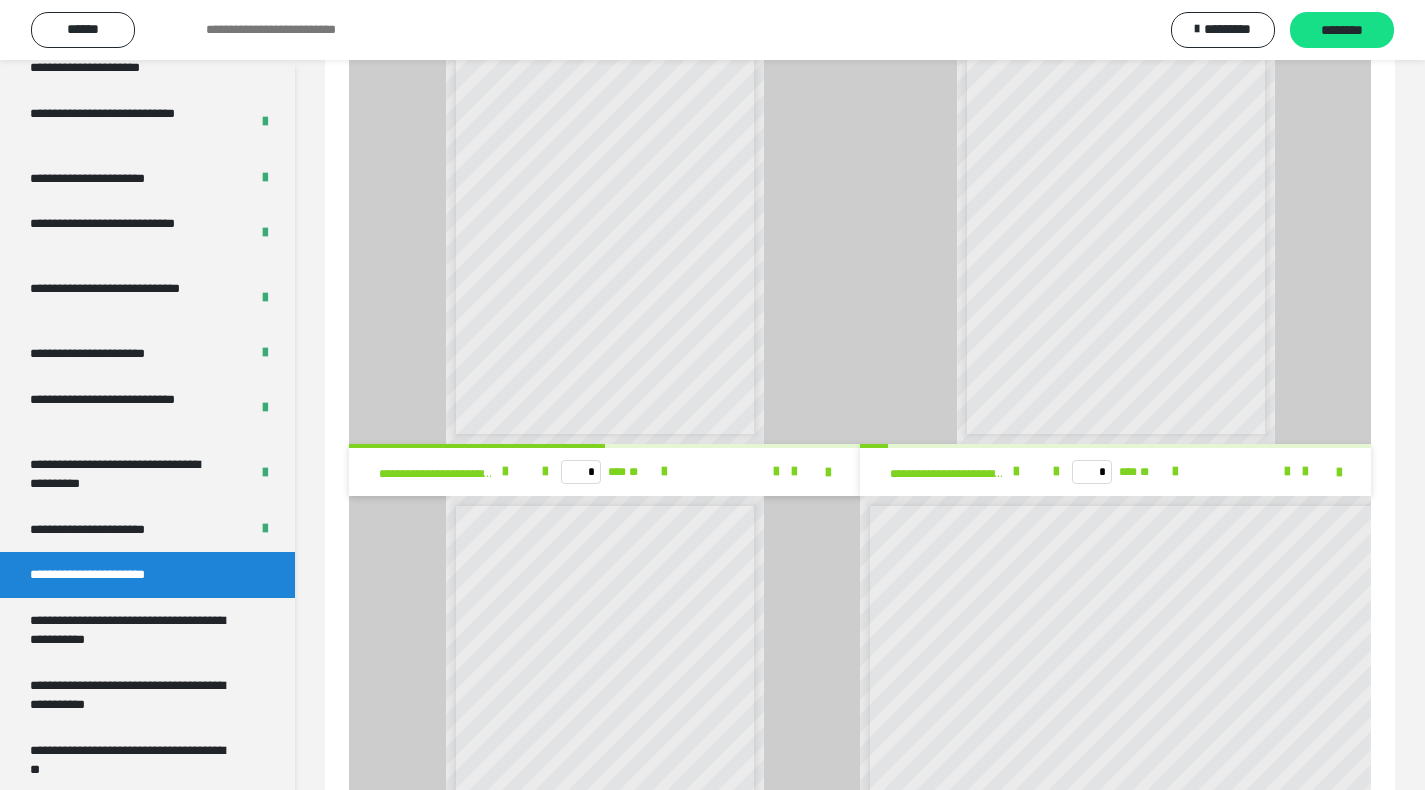click on "**********" at bounding box center [111, 575] 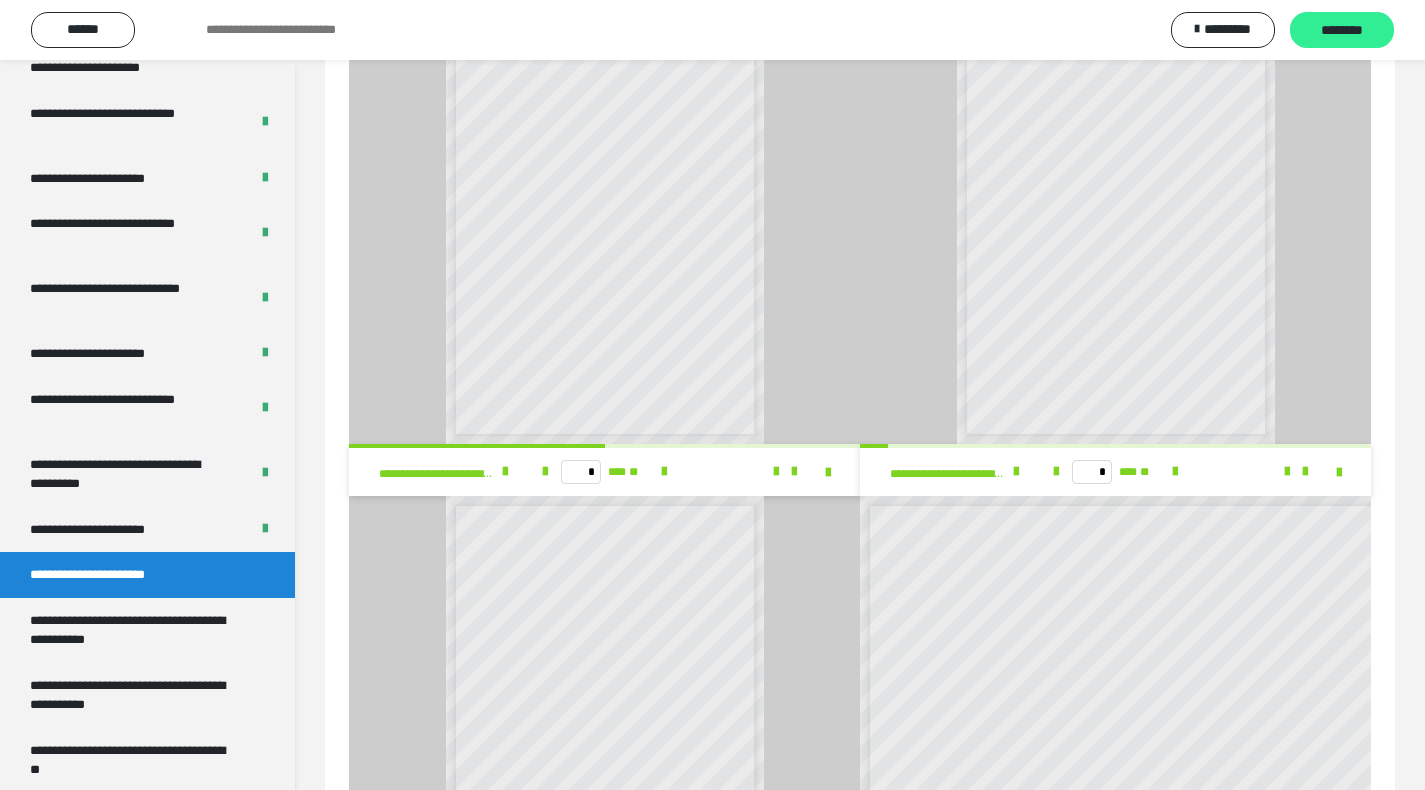 click on "********" at bounding box center [1342, 31] 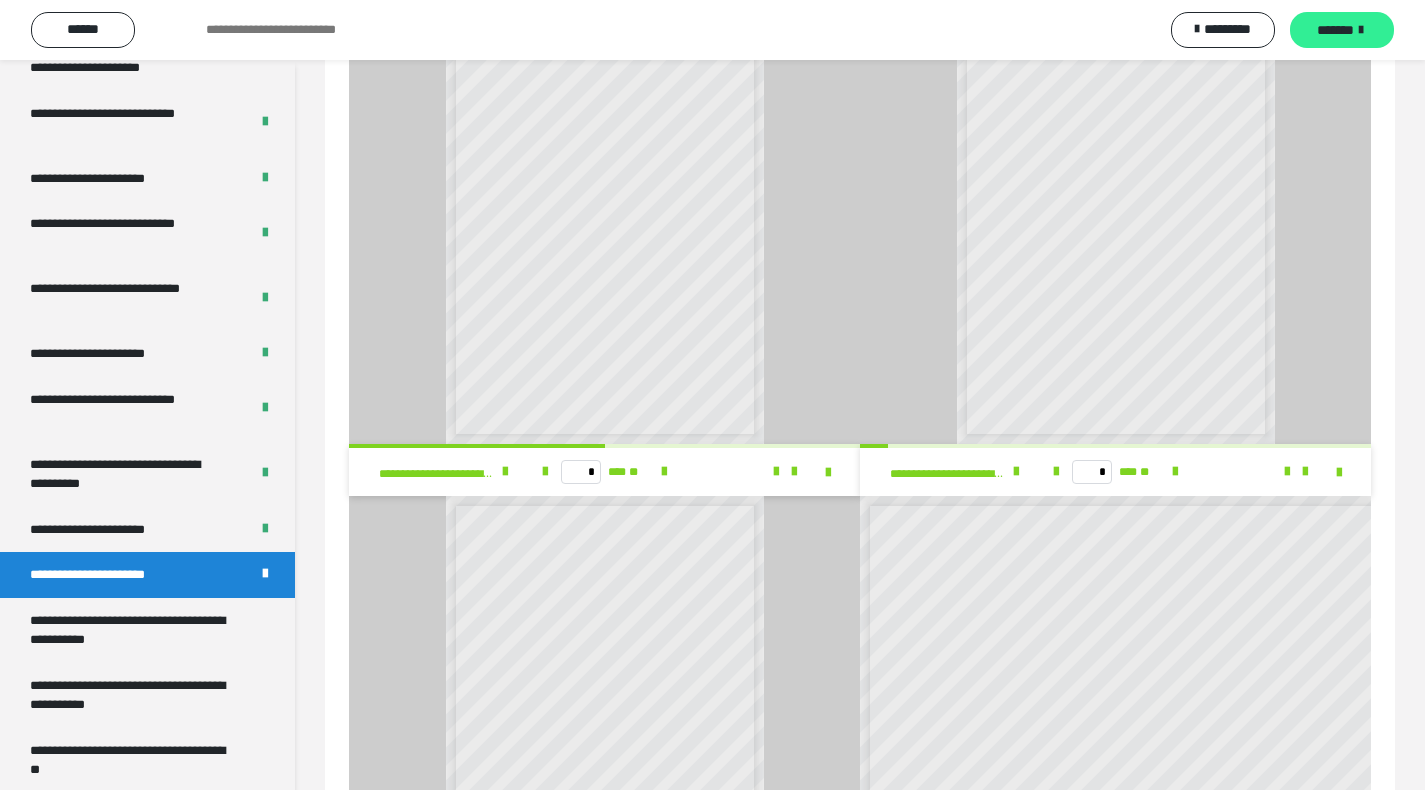 click on "*******" at bounding box center (1335, 30) 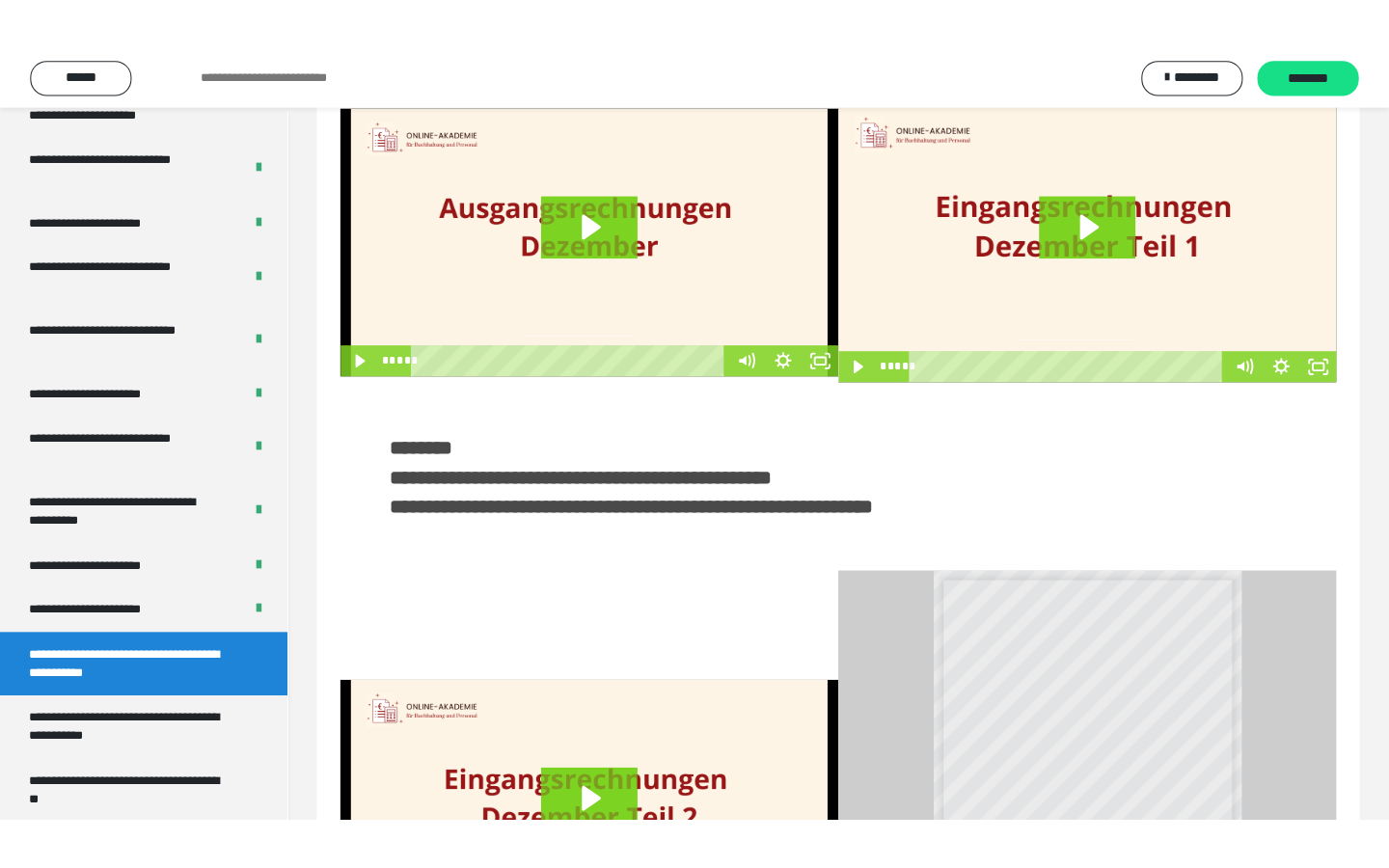 scroll, scrollTop: 0, scrollLeft: 0, axis: both 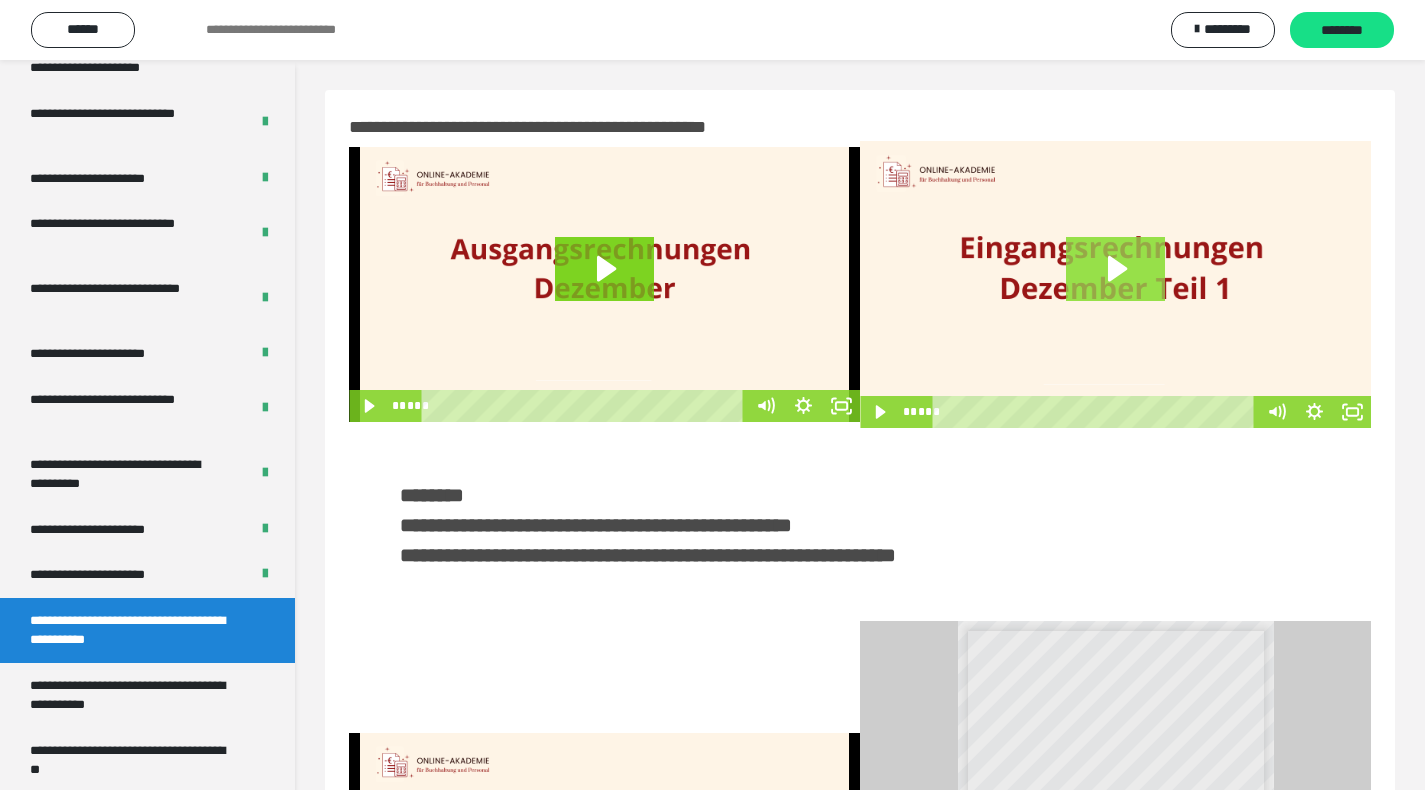 click 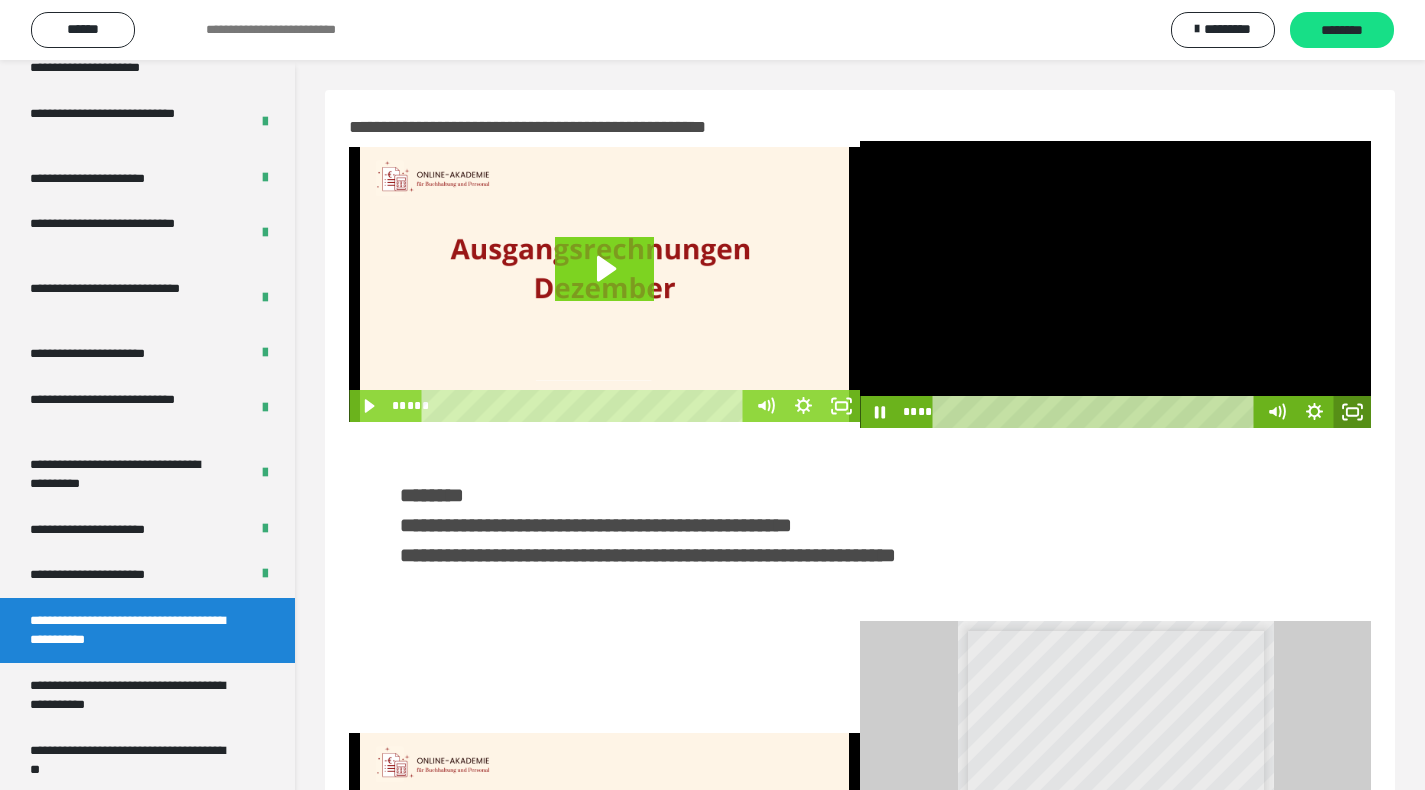click 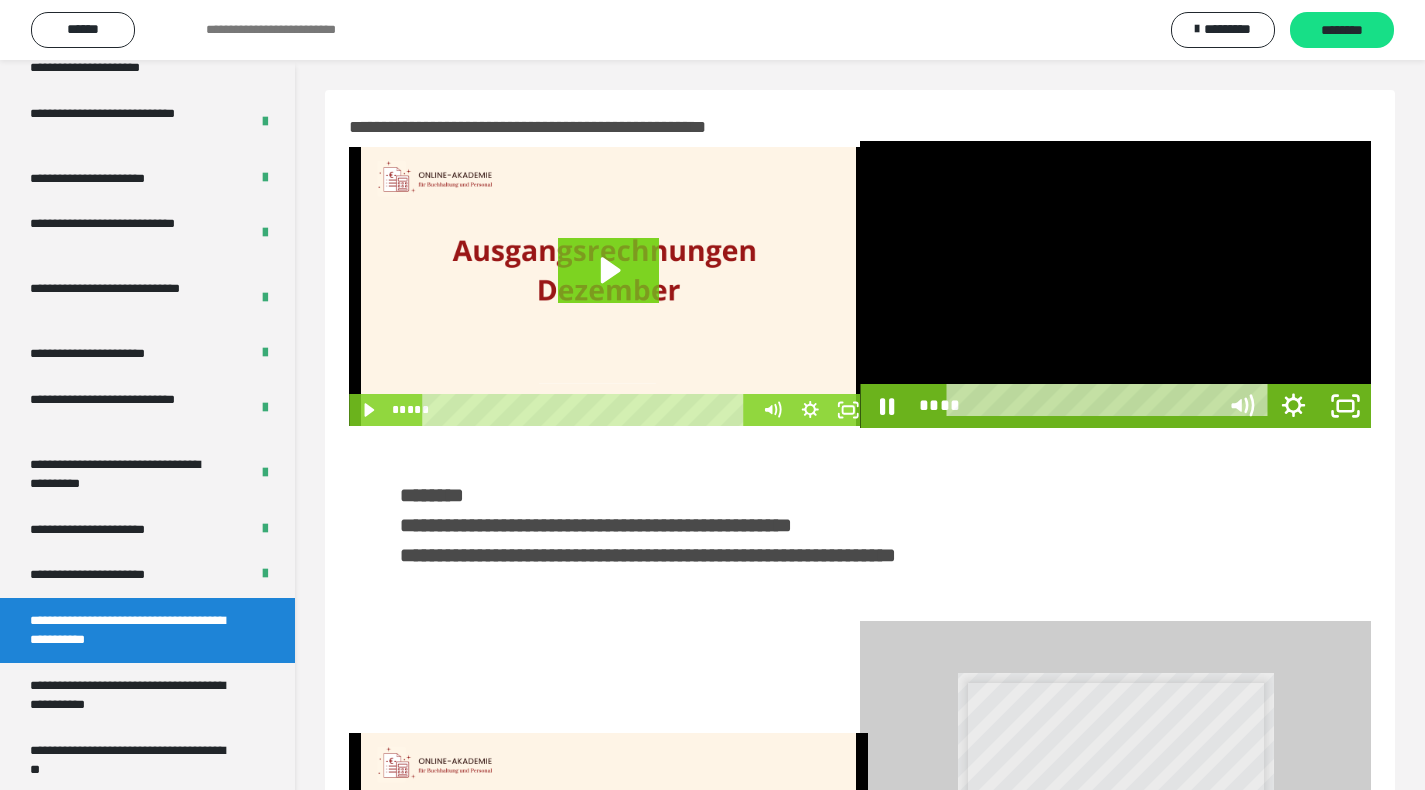 scroll, scrollTop: 3730, scrollLeft: 0, axis: vertical 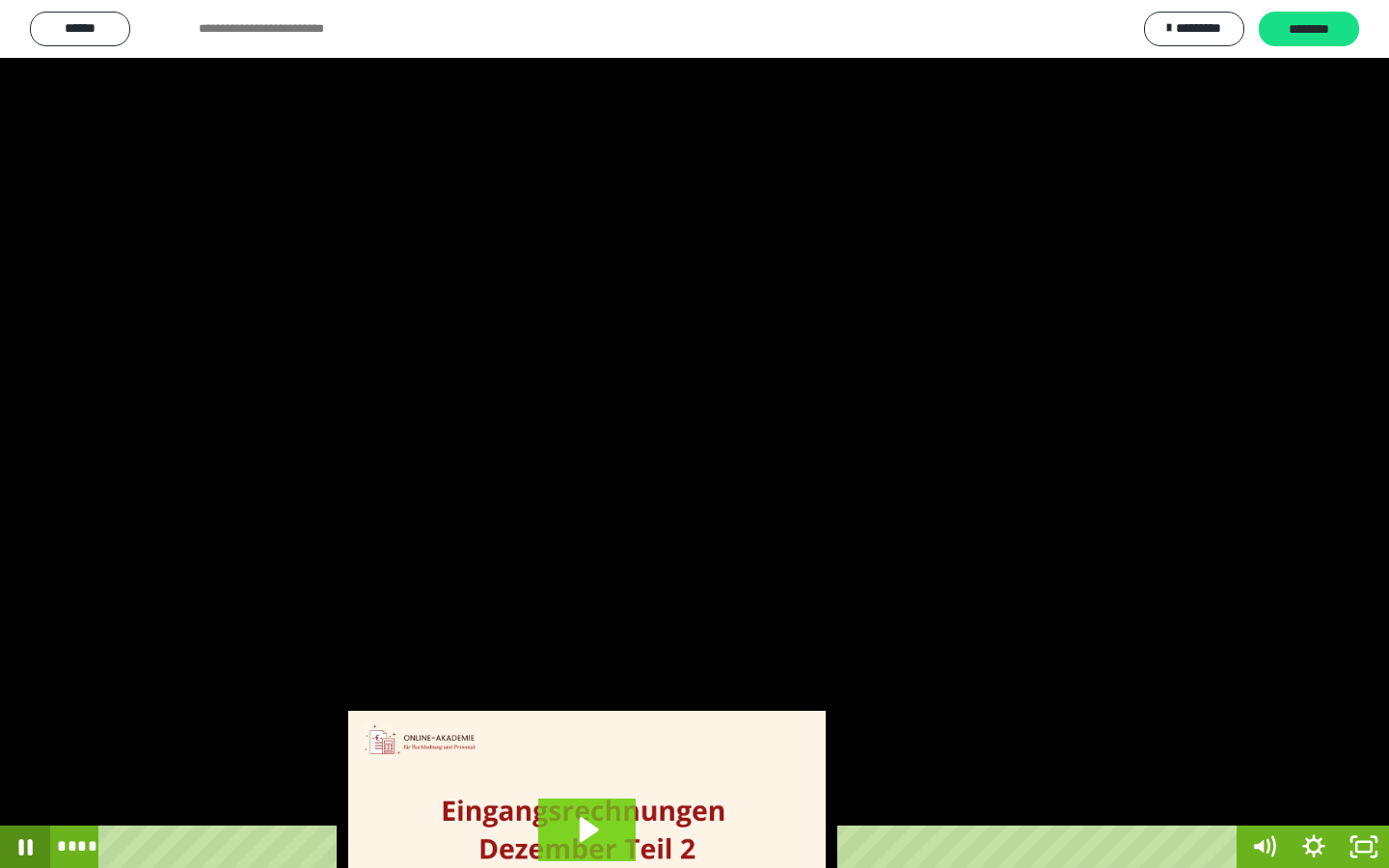 click 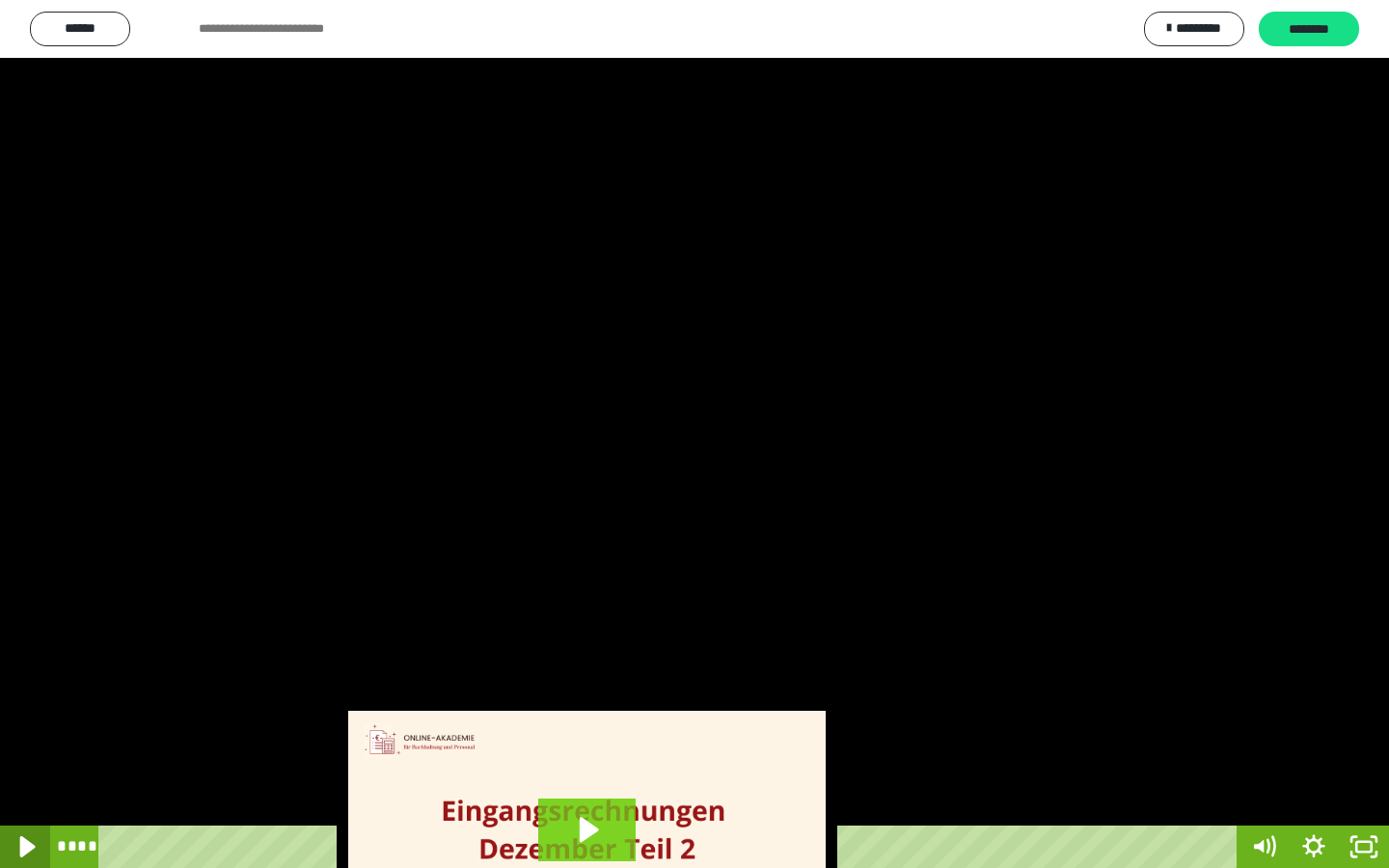 click 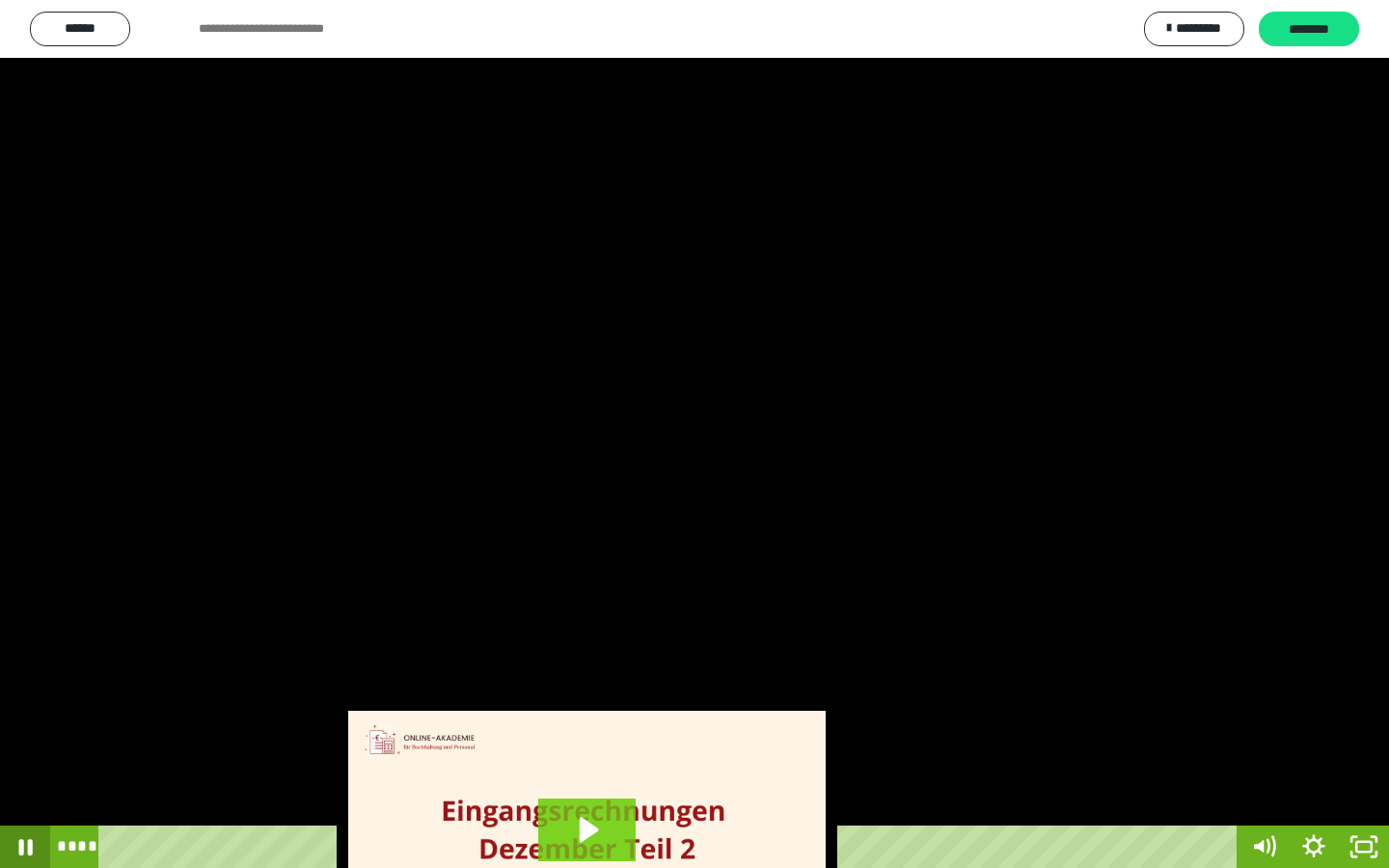 click 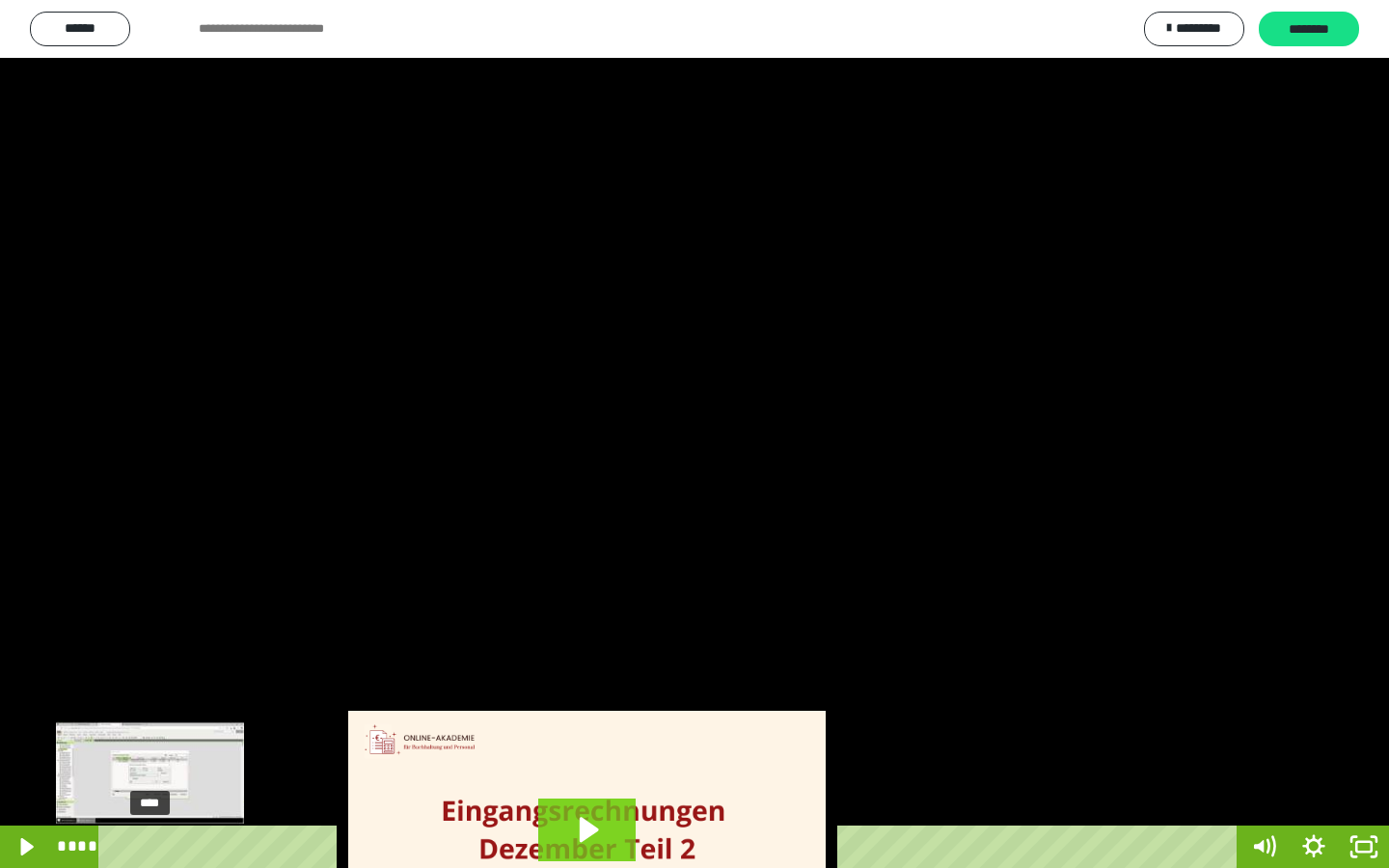 click at bounding box center (155, 847) 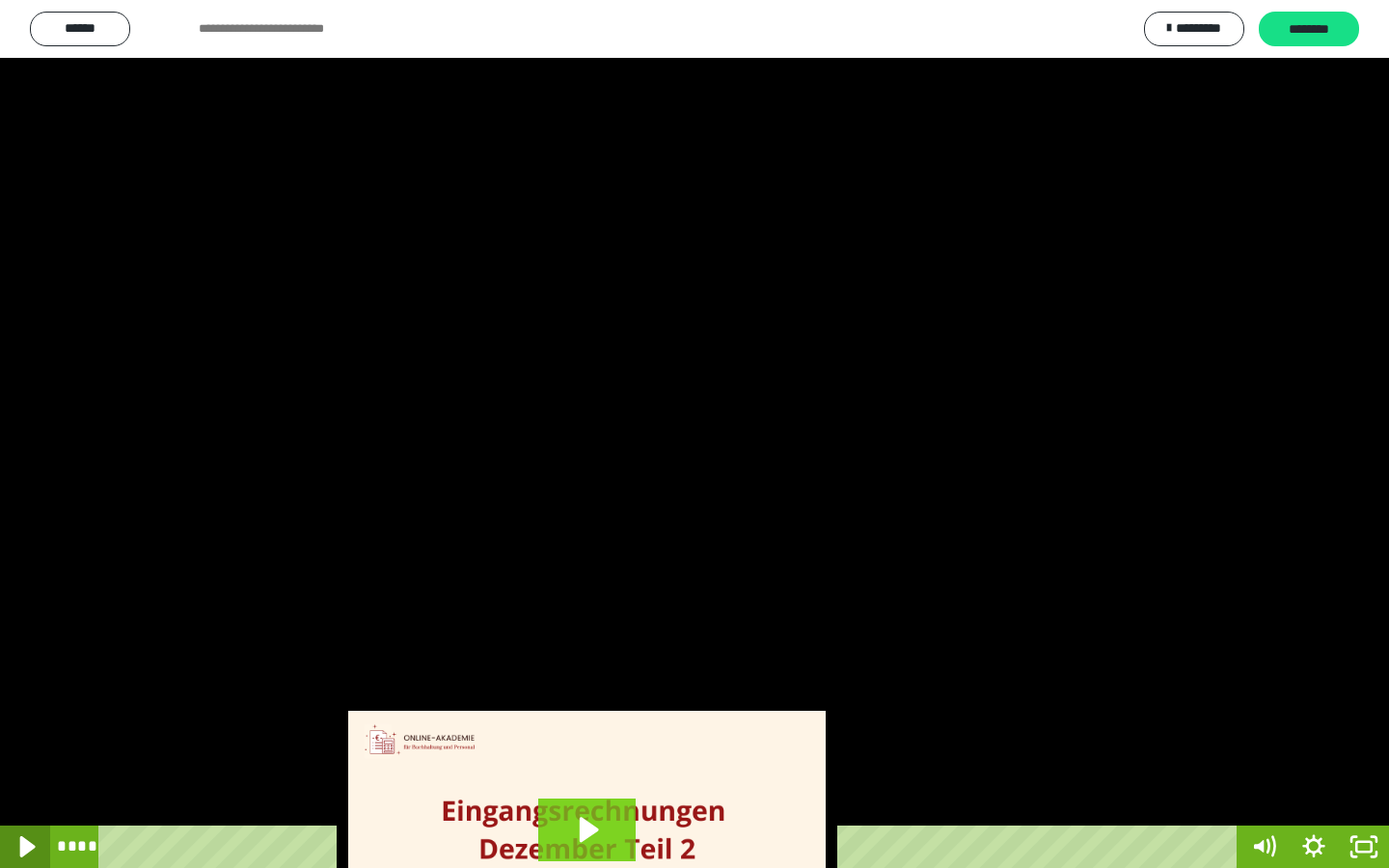 click 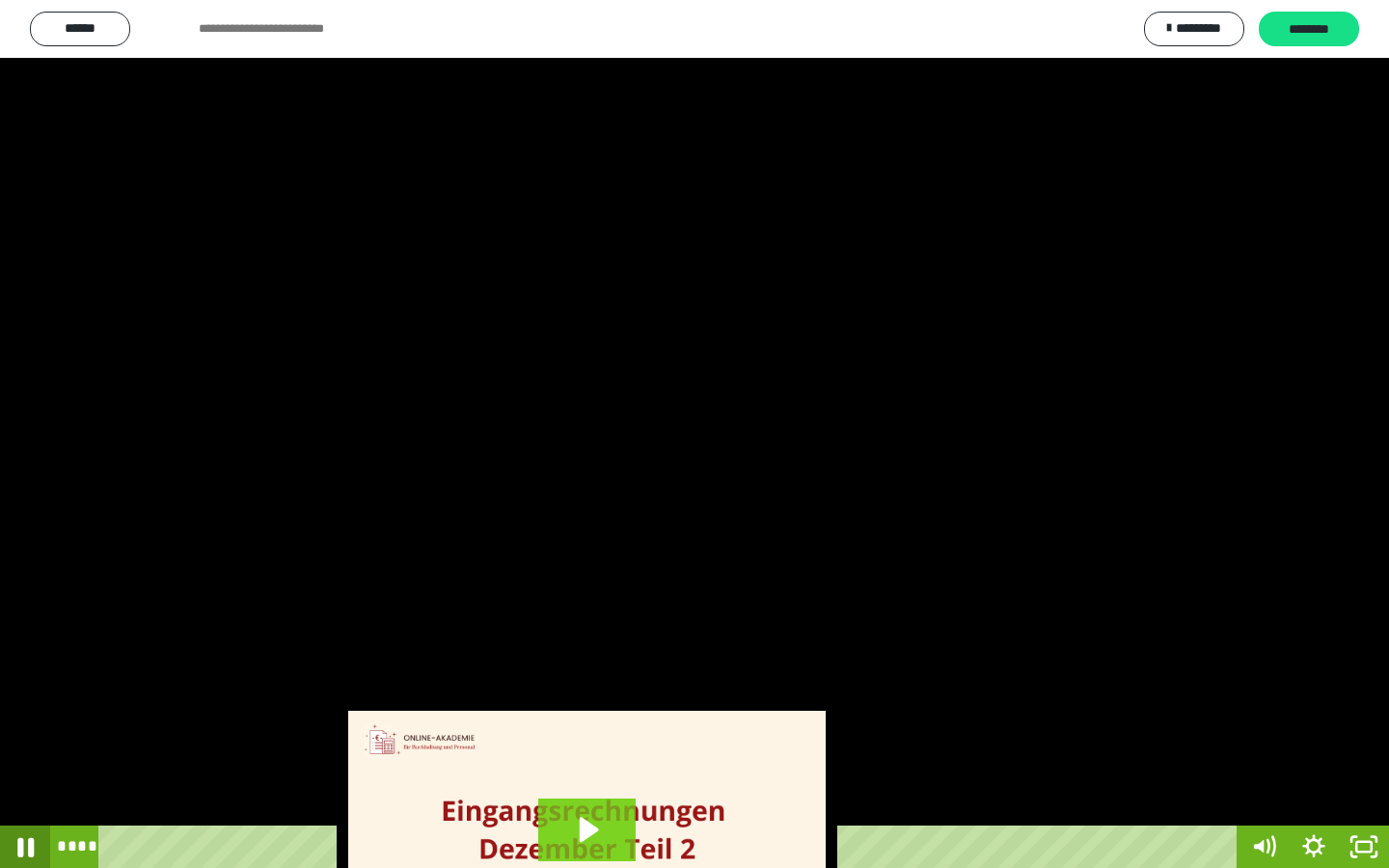 click 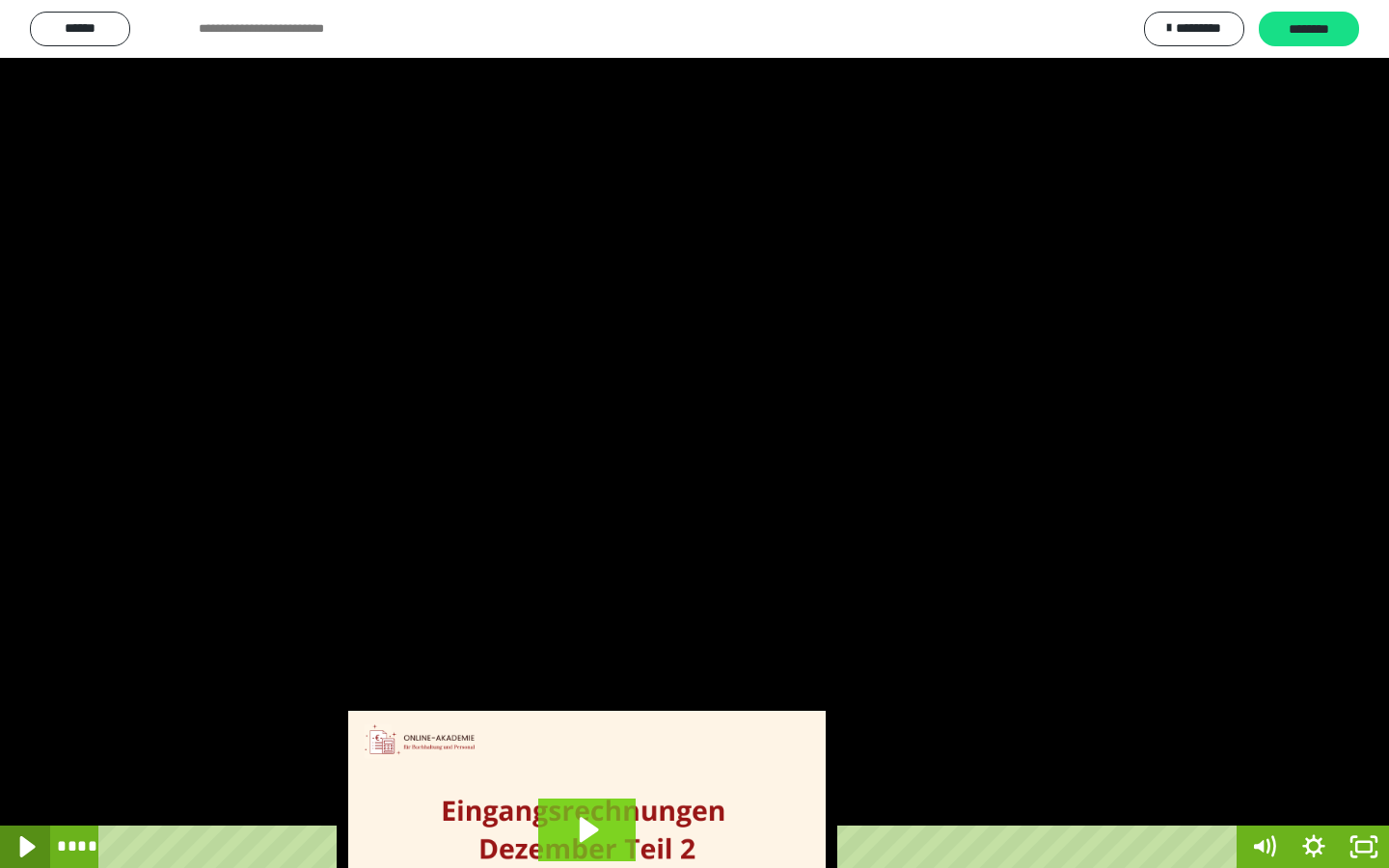 click 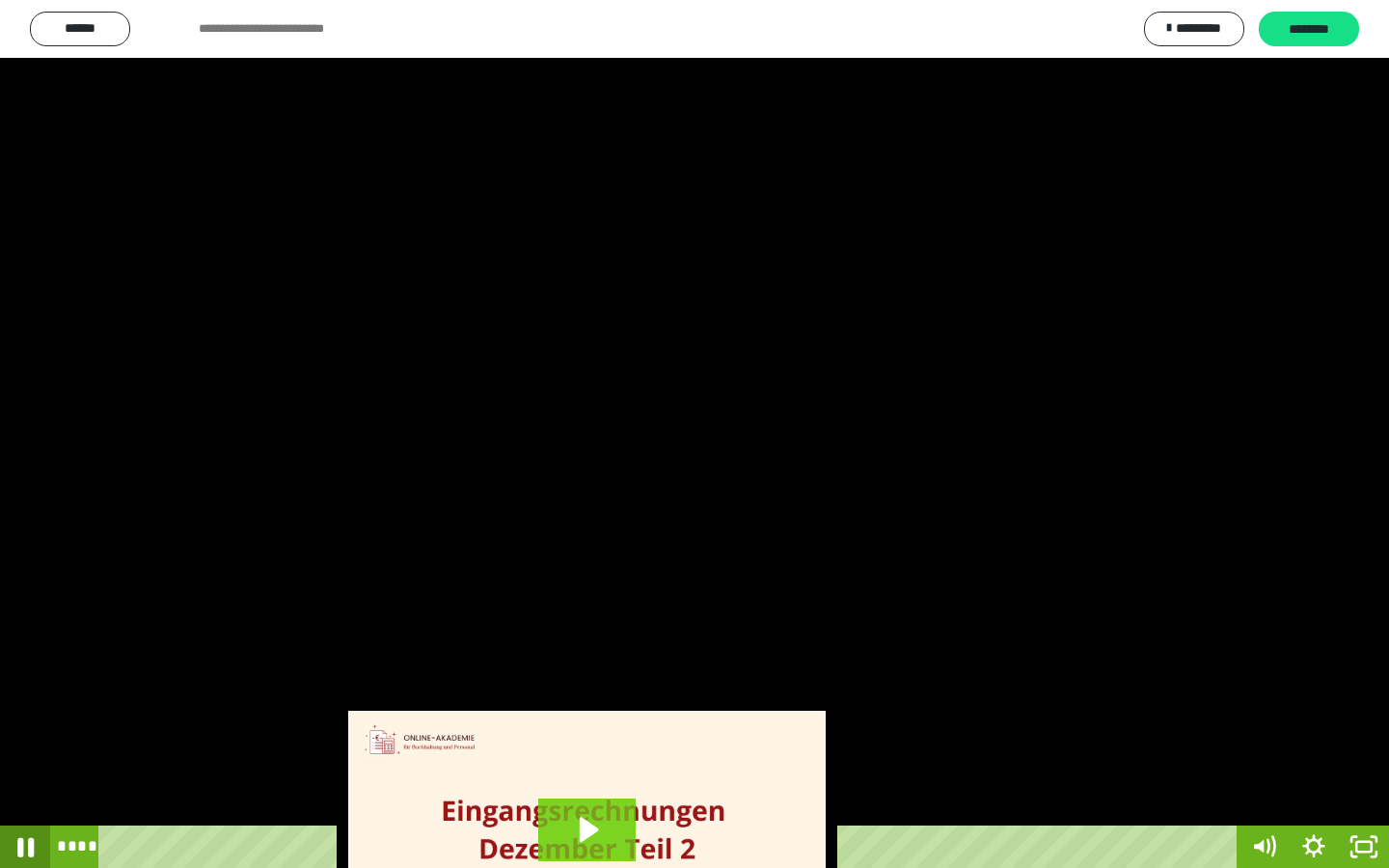 click 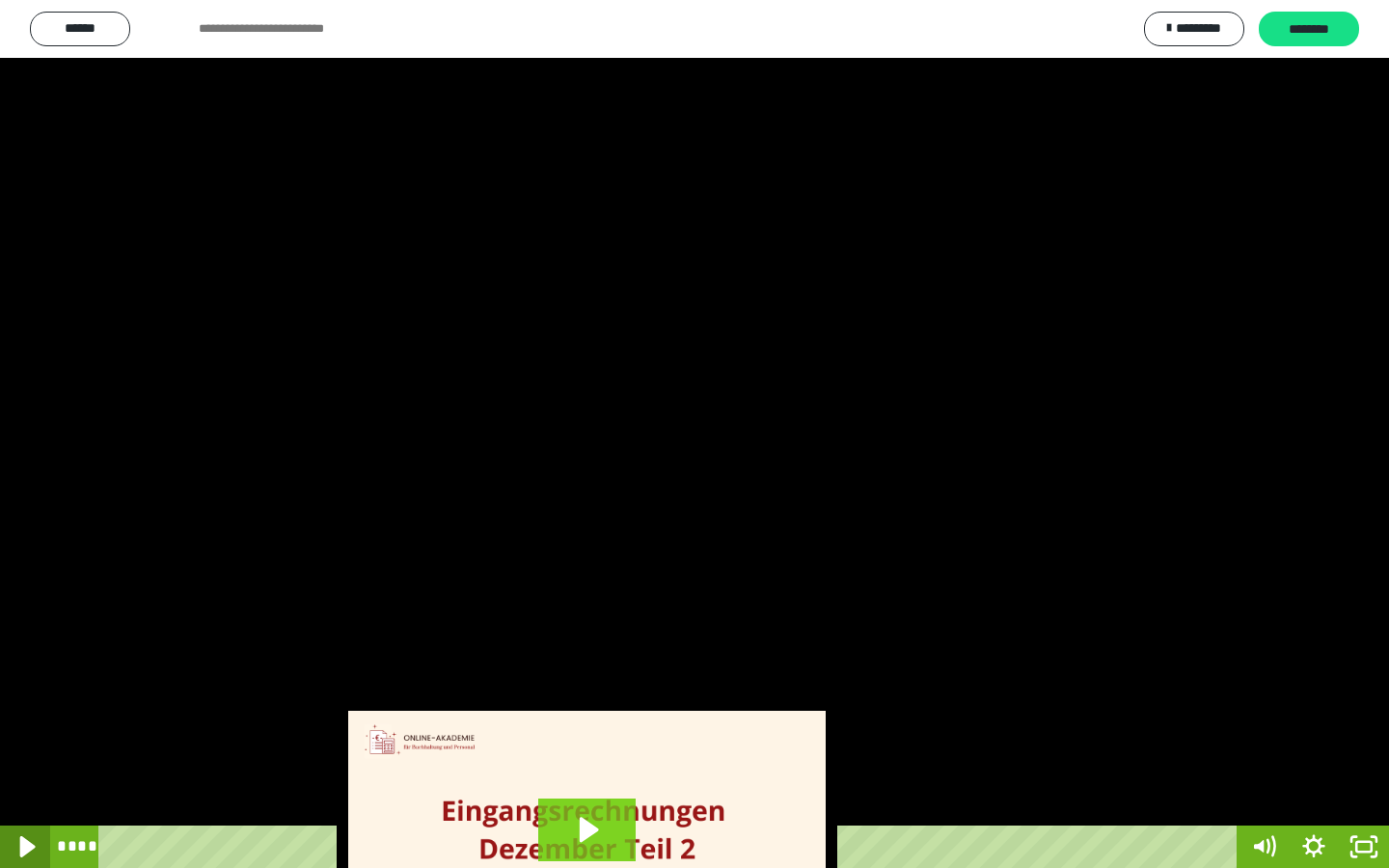 click 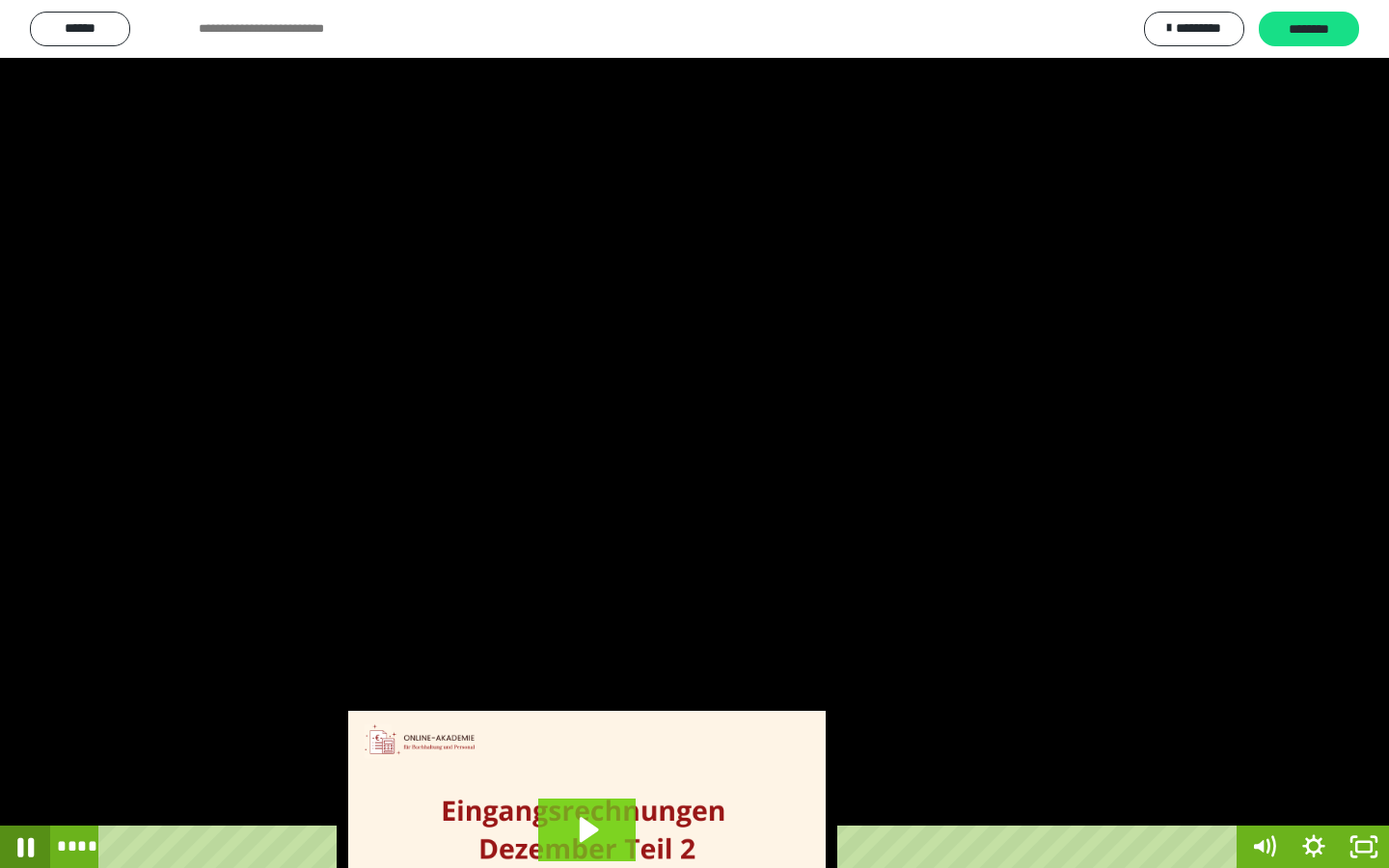 click 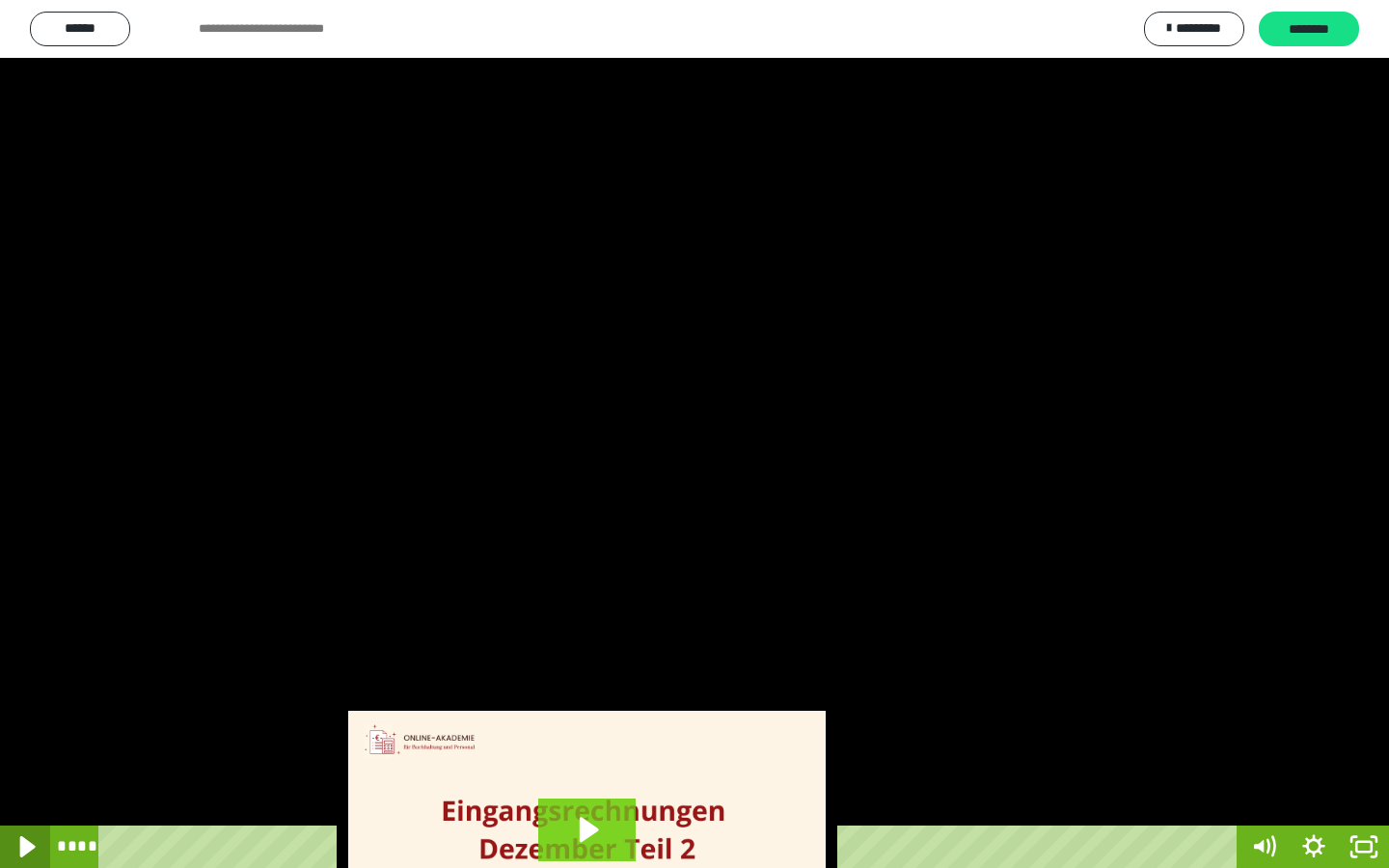 click 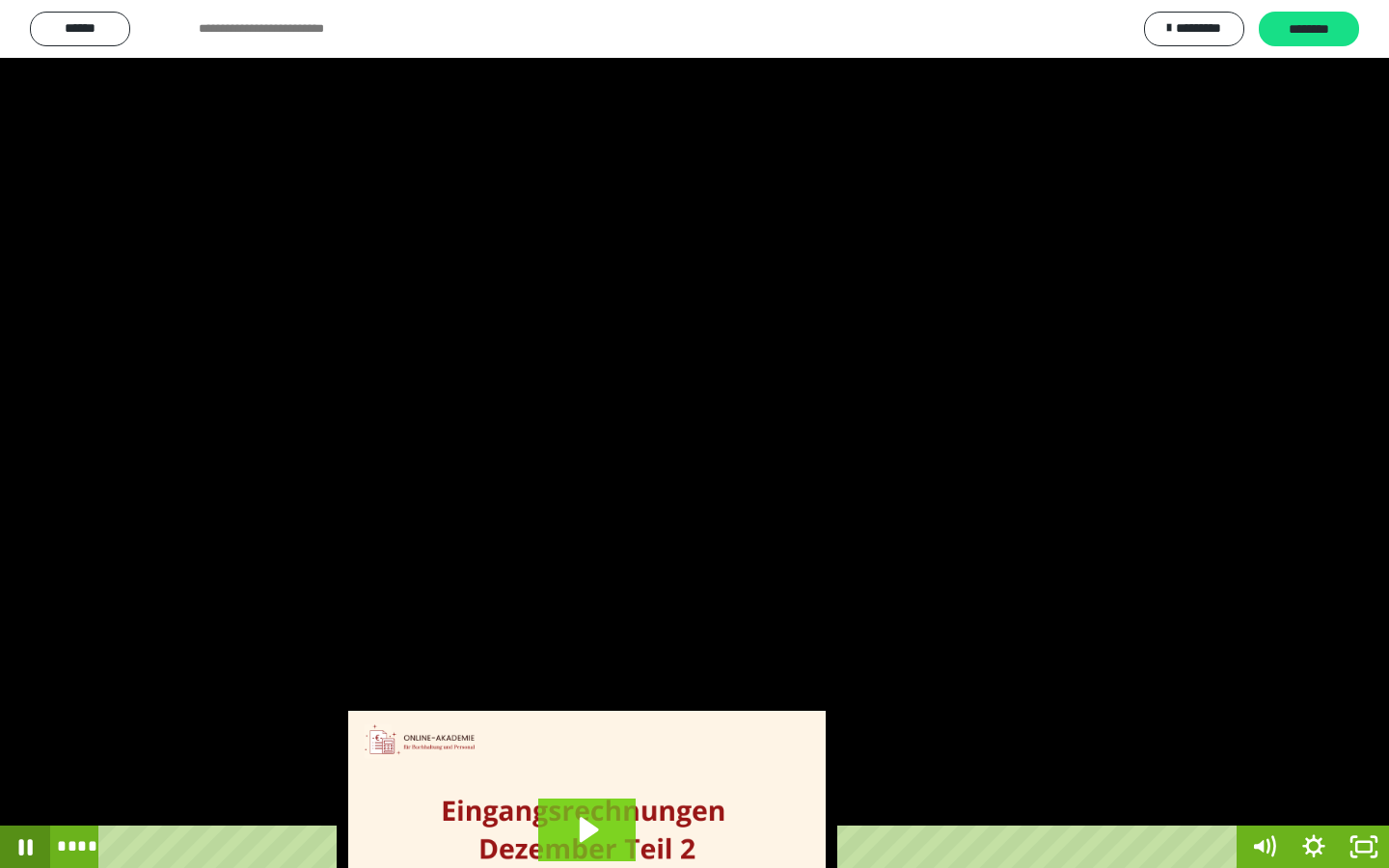 click 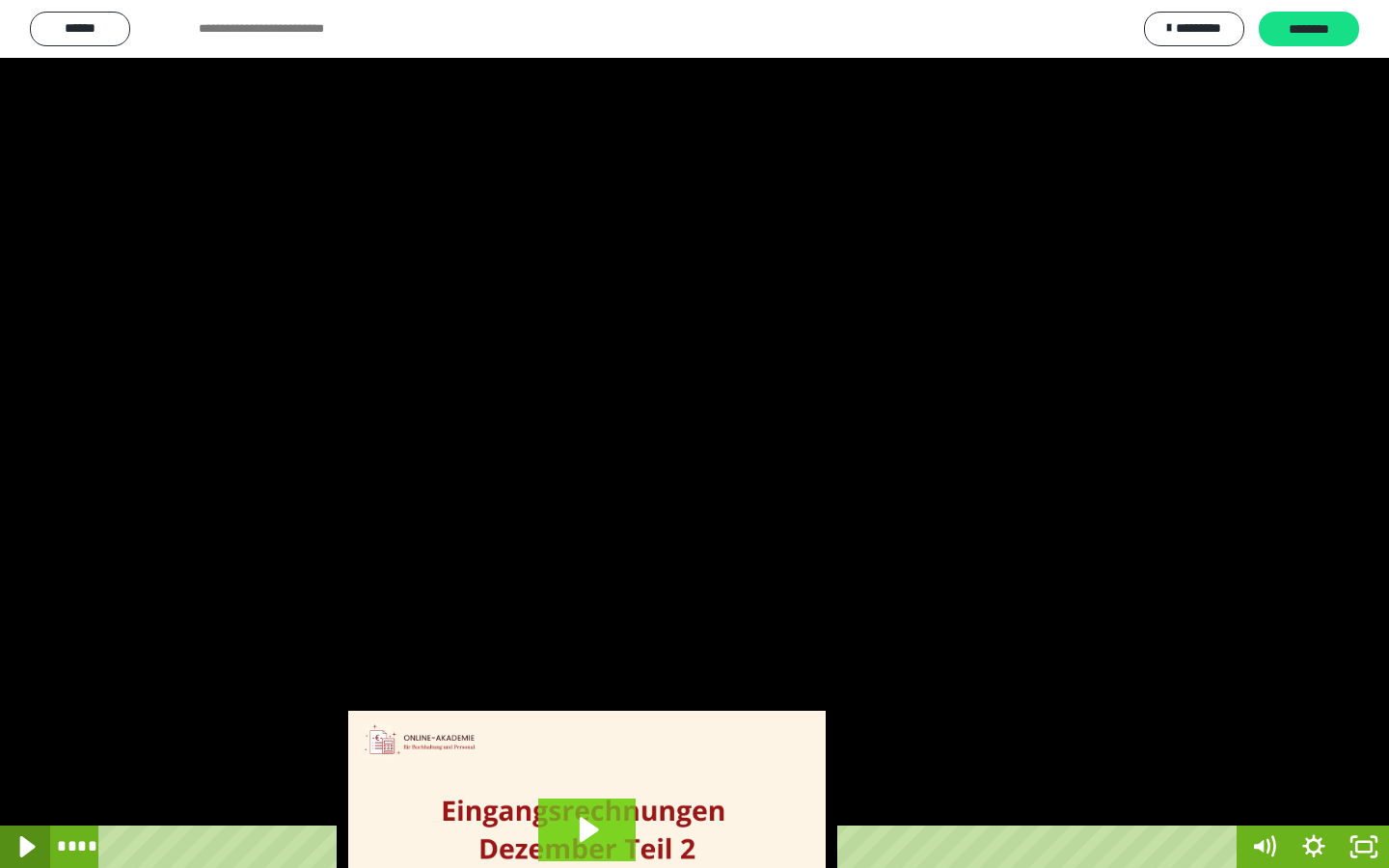 click 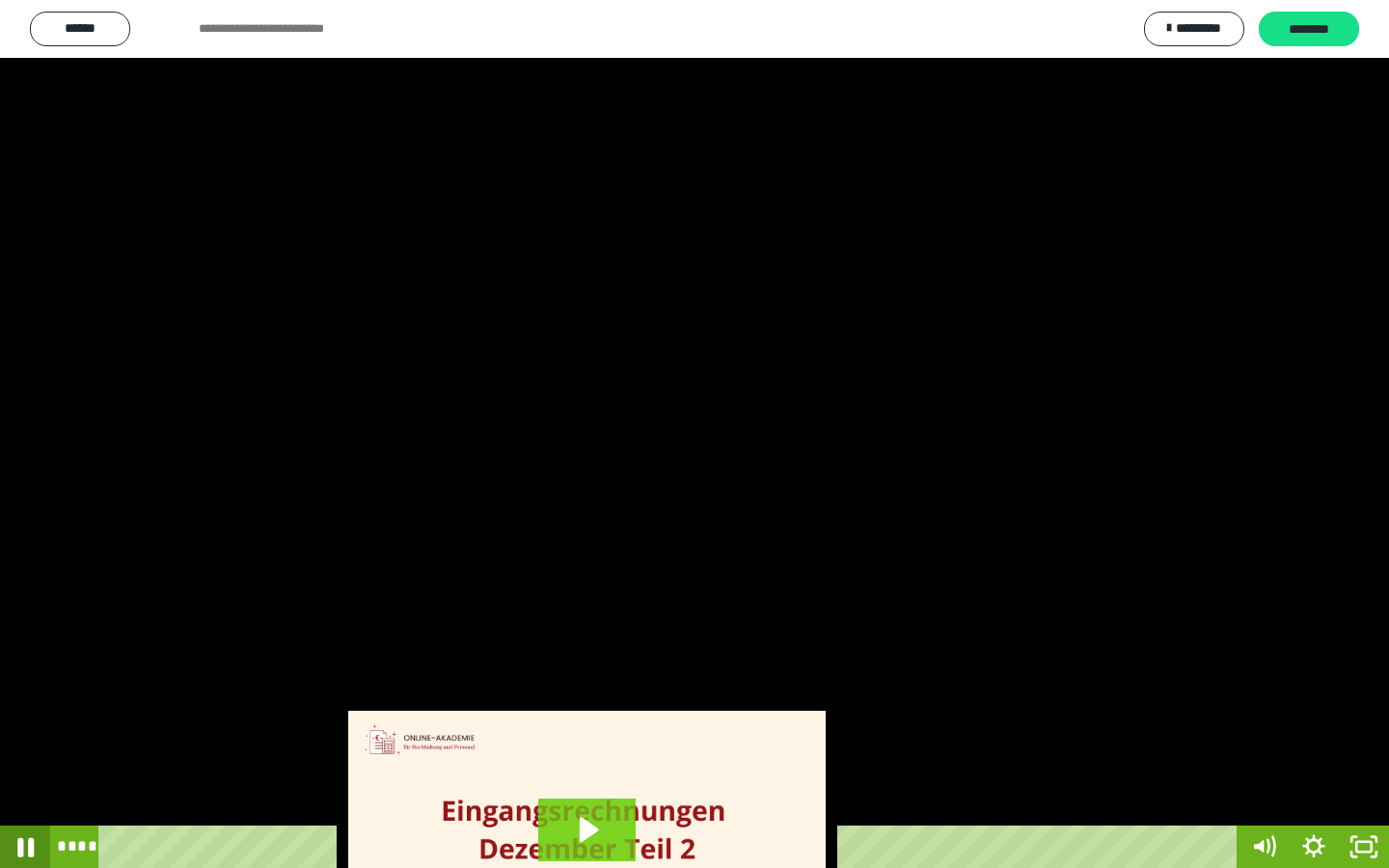 click 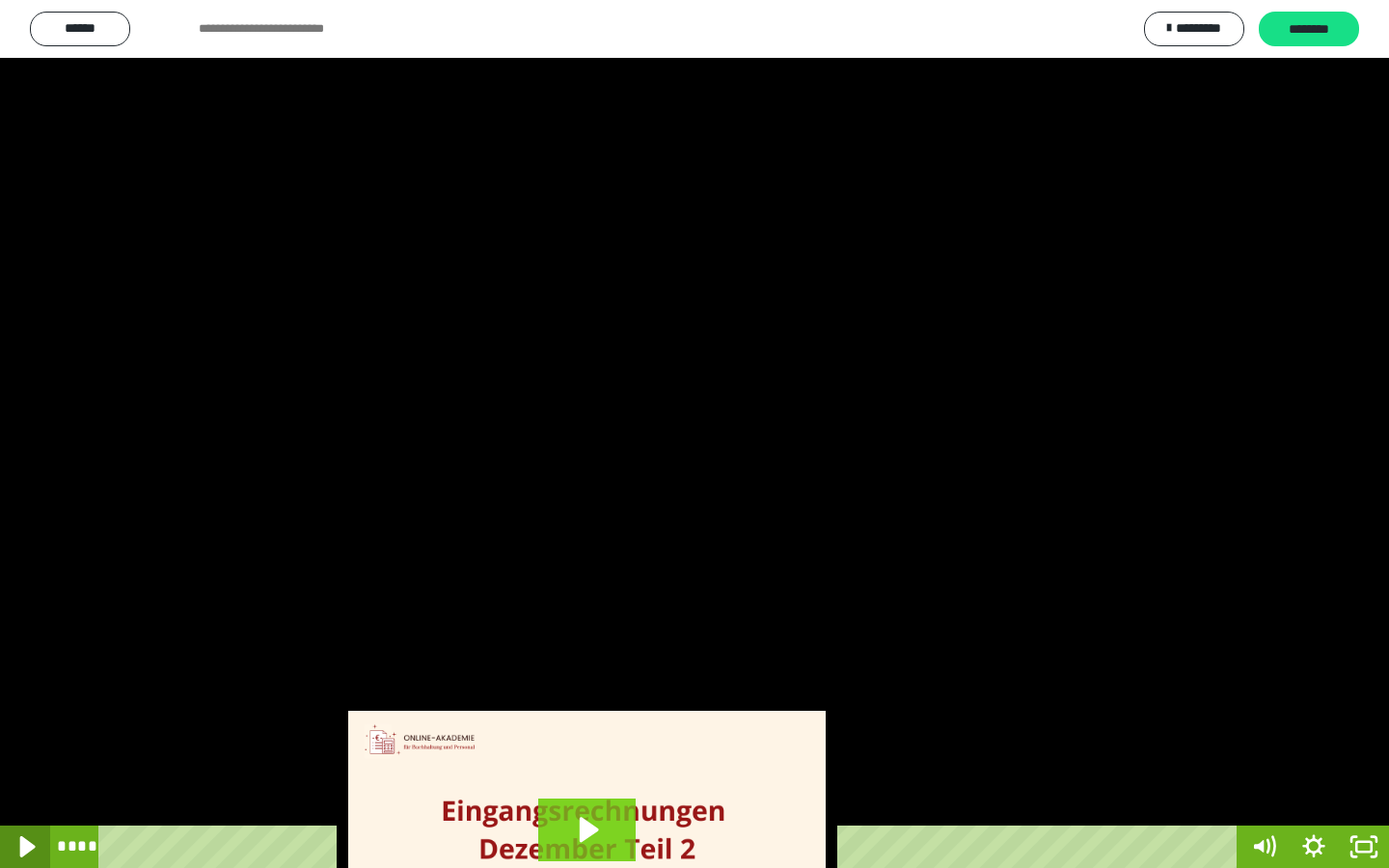 click 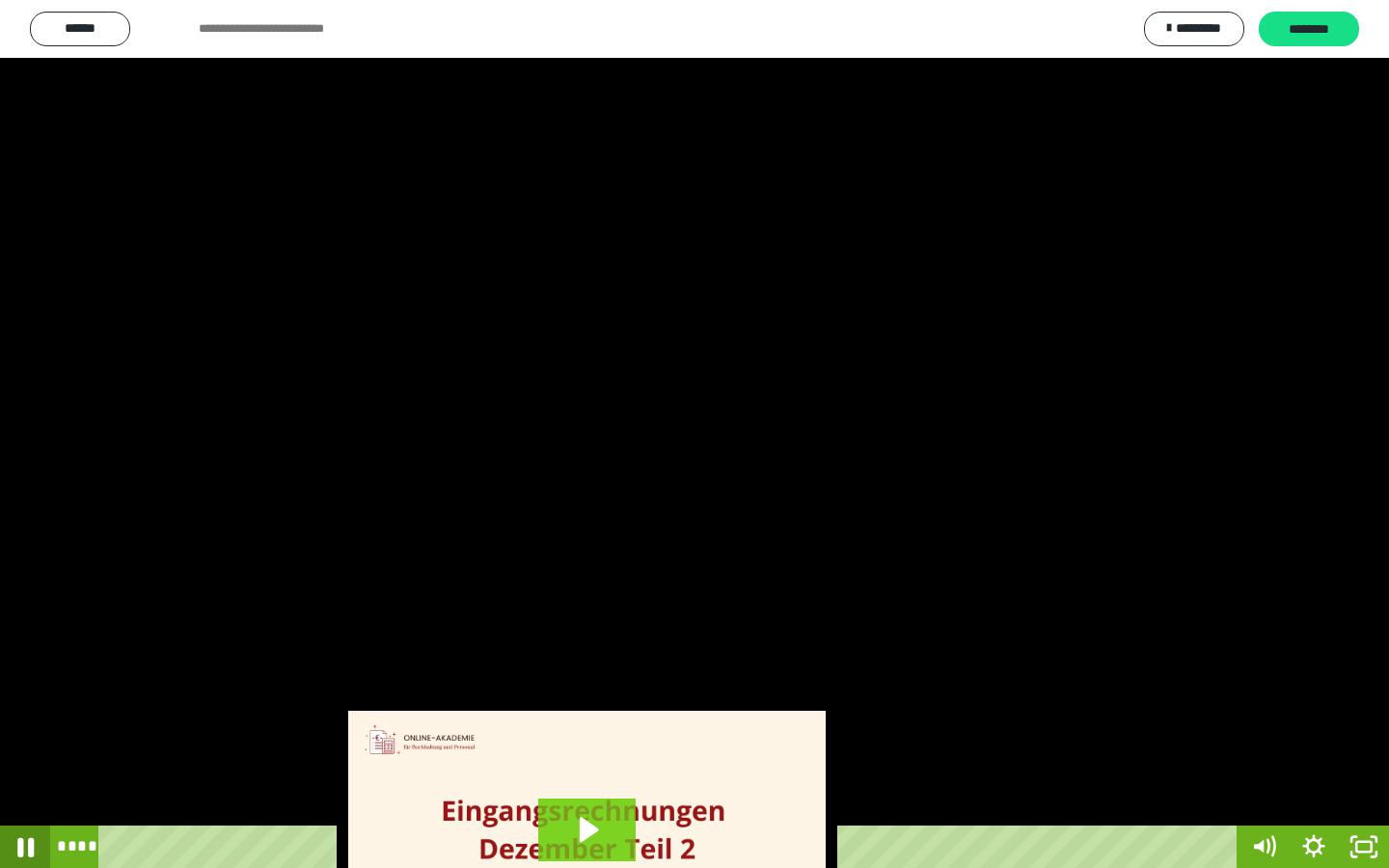 click 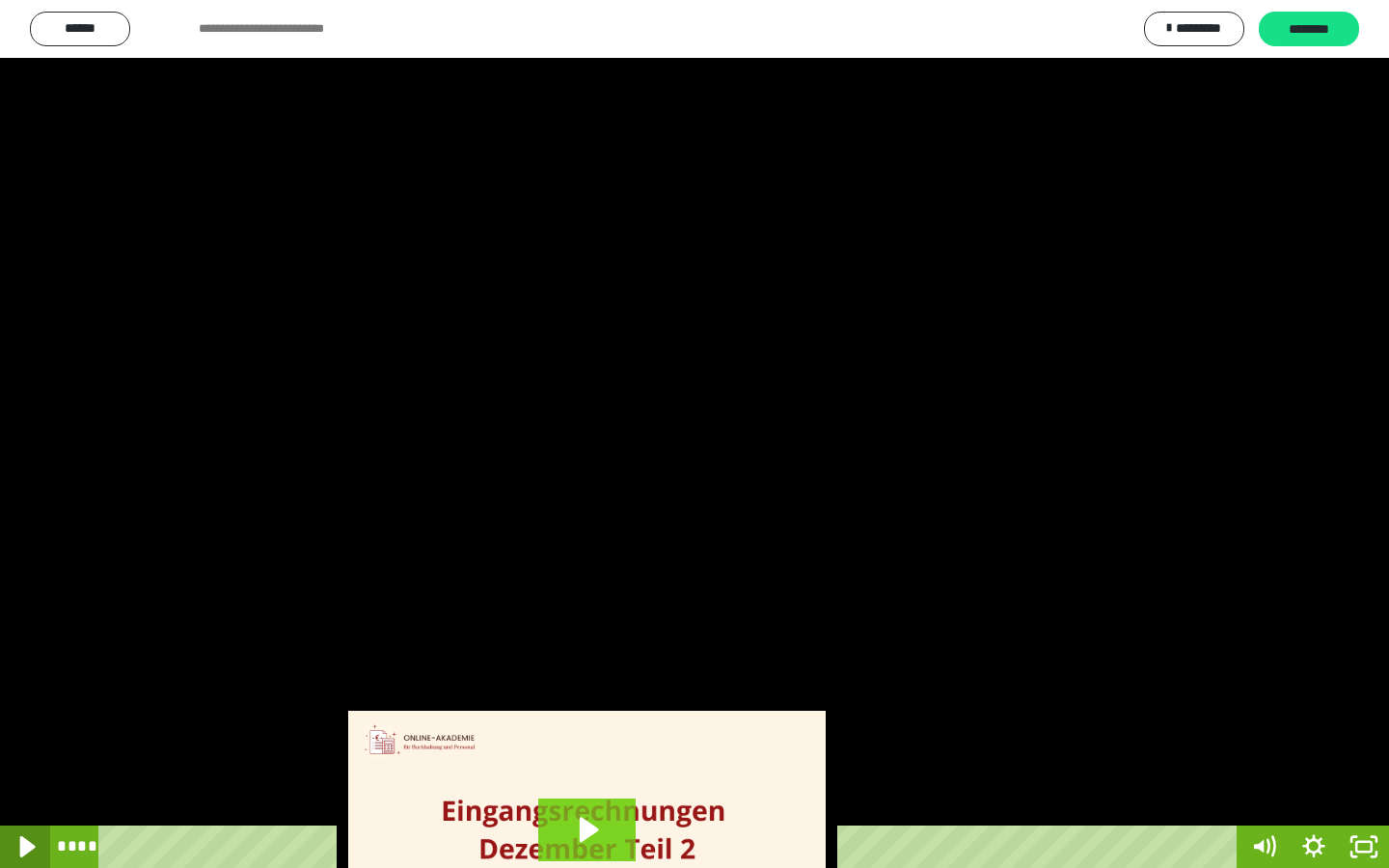 click 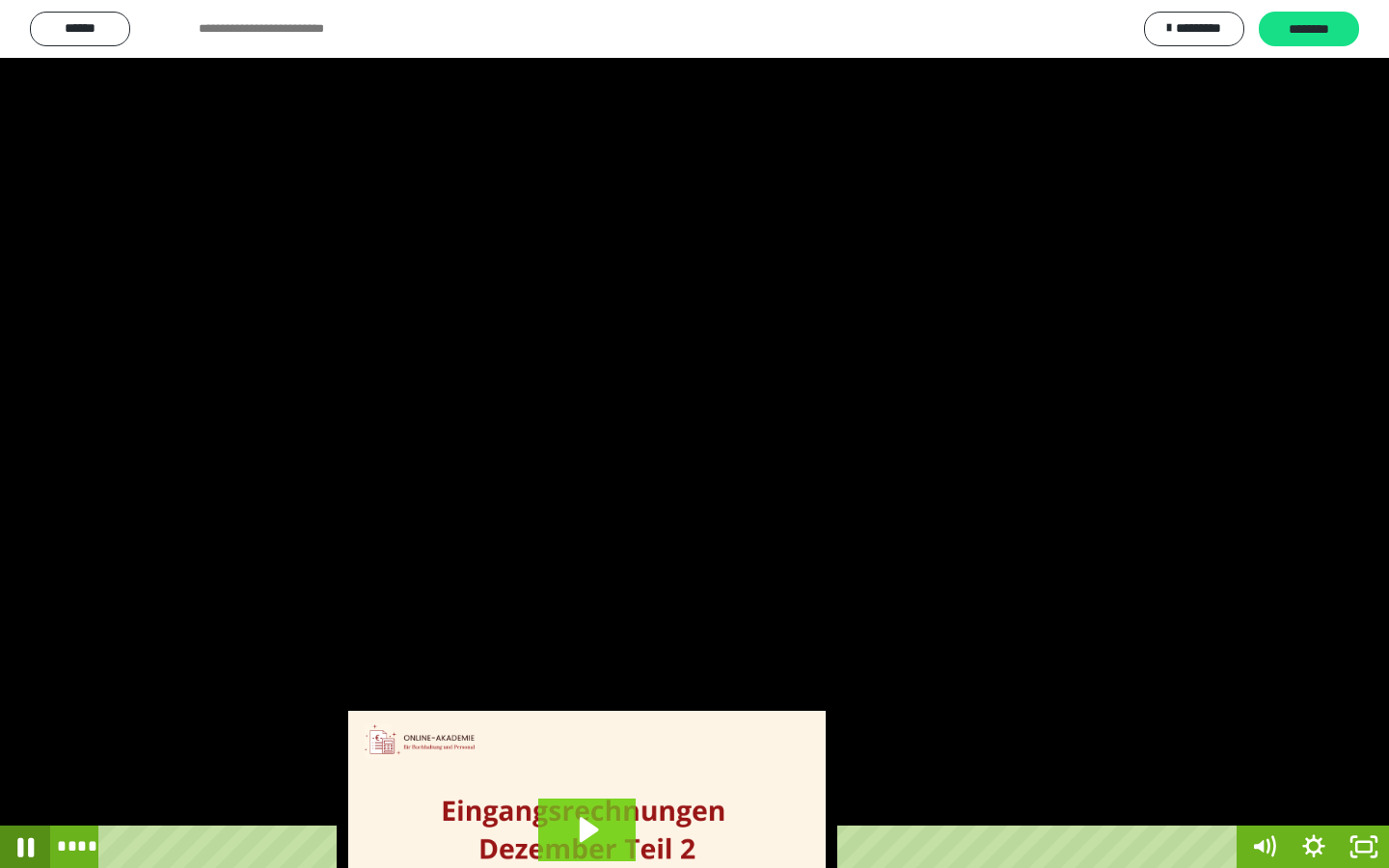 click 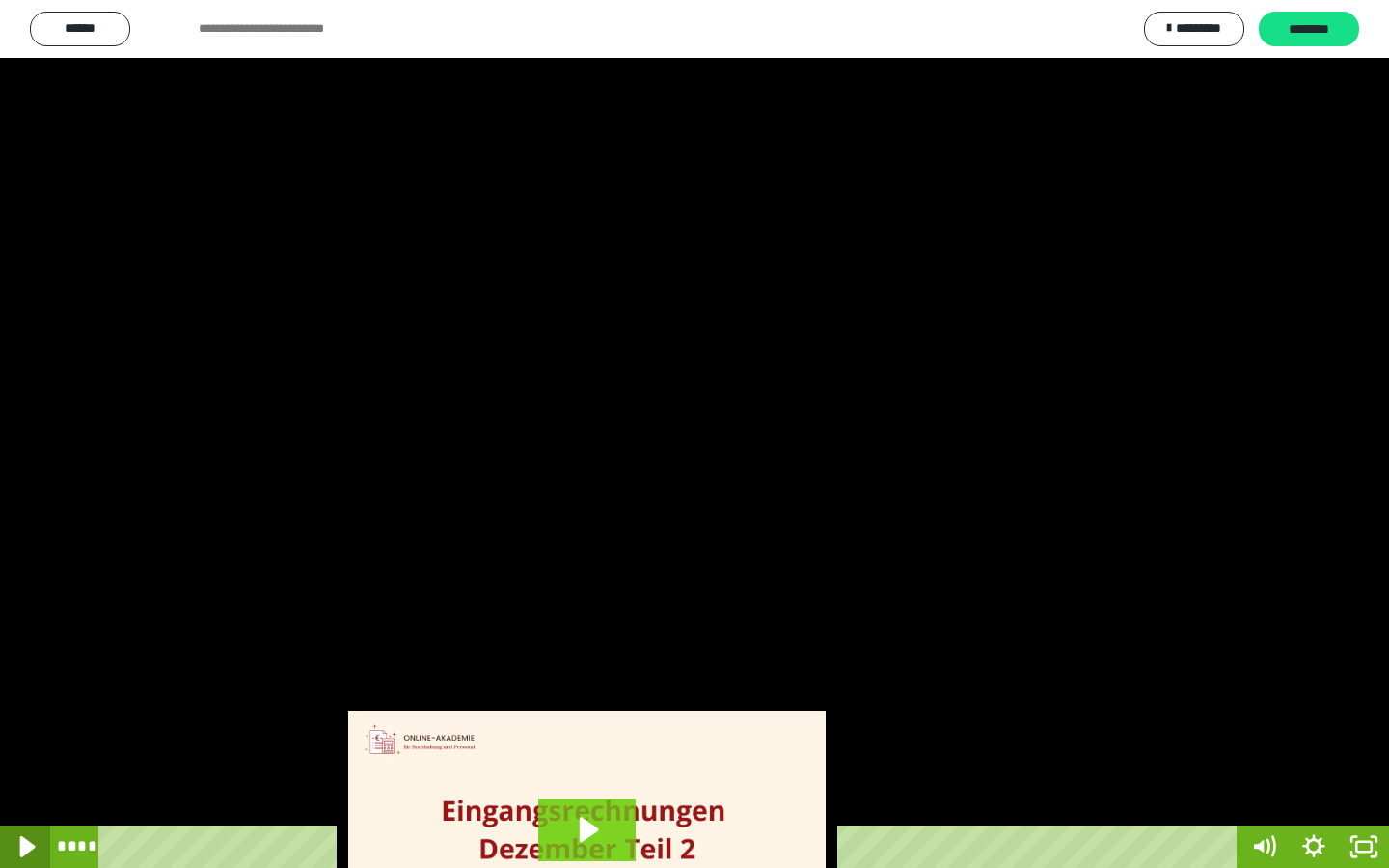 click 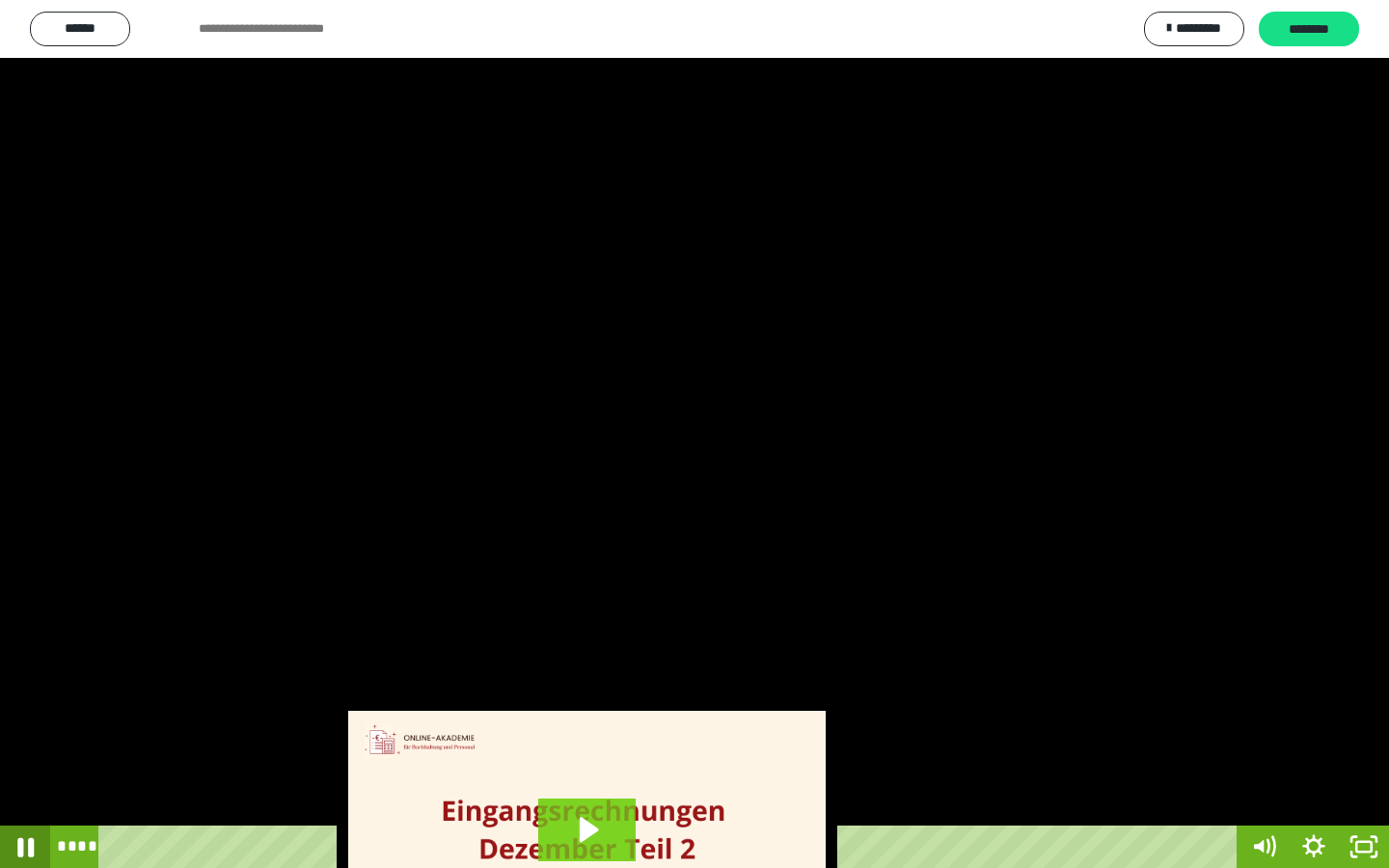 click 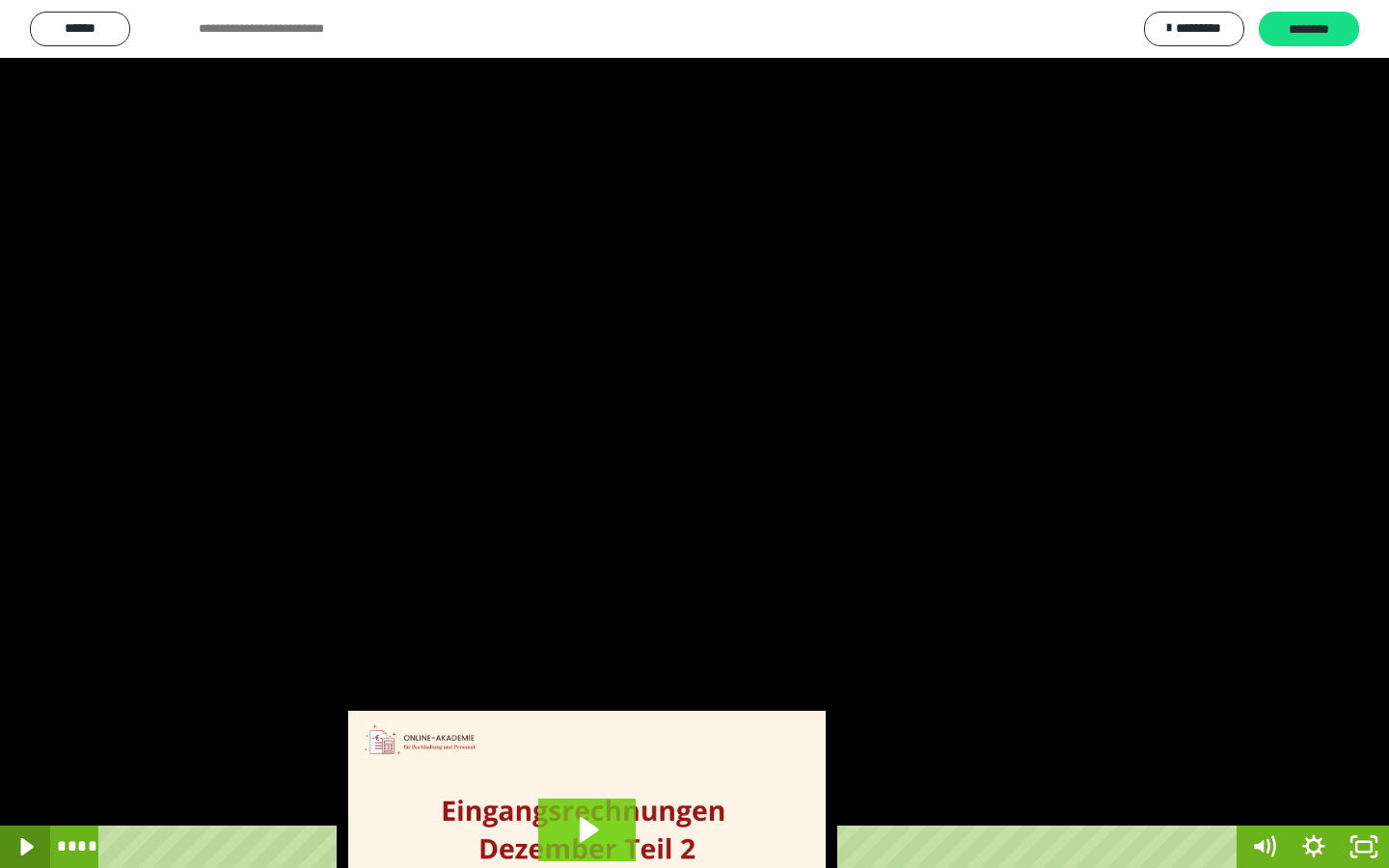 click 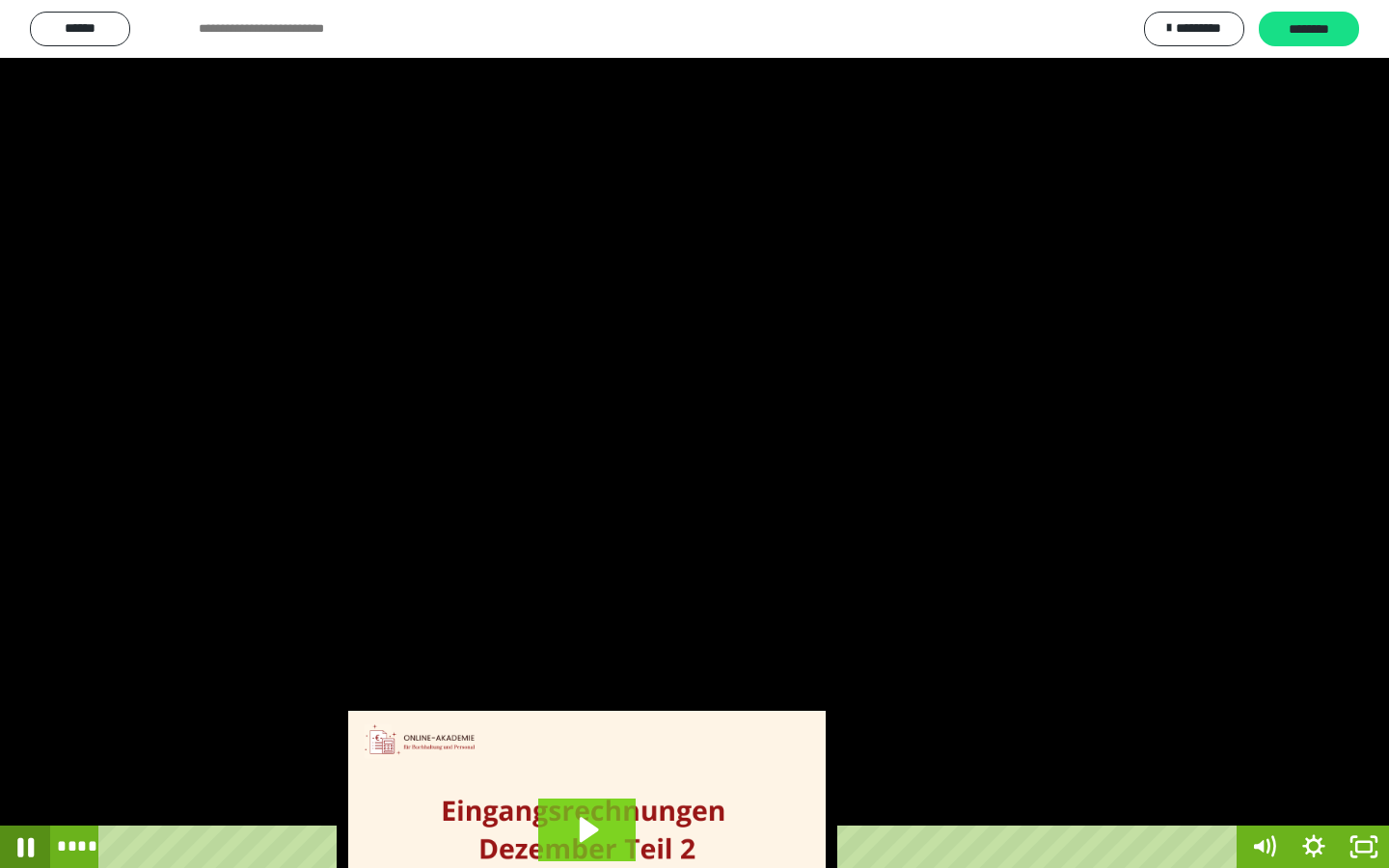 click 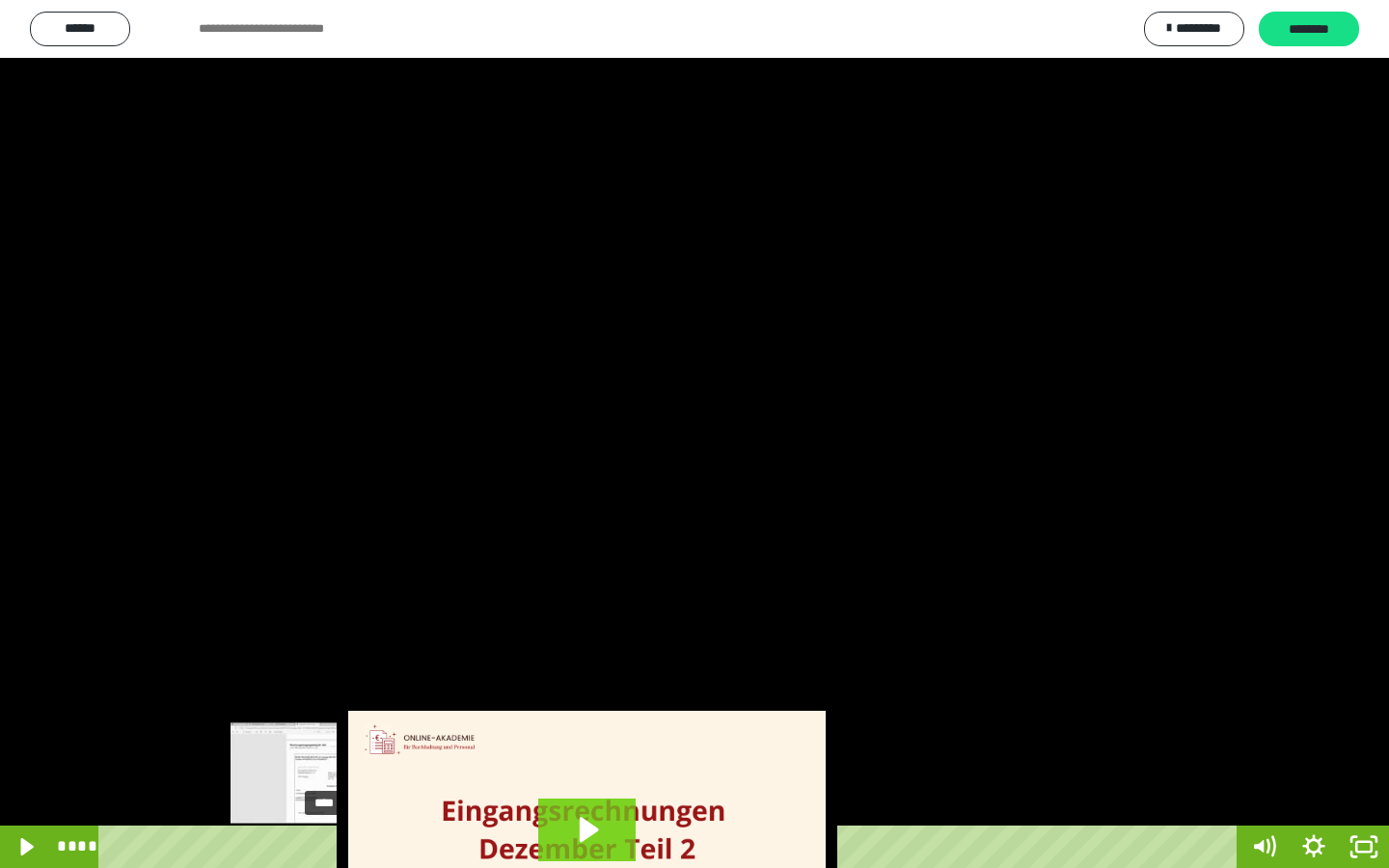 click on "****" at bounding box center [671, 847] 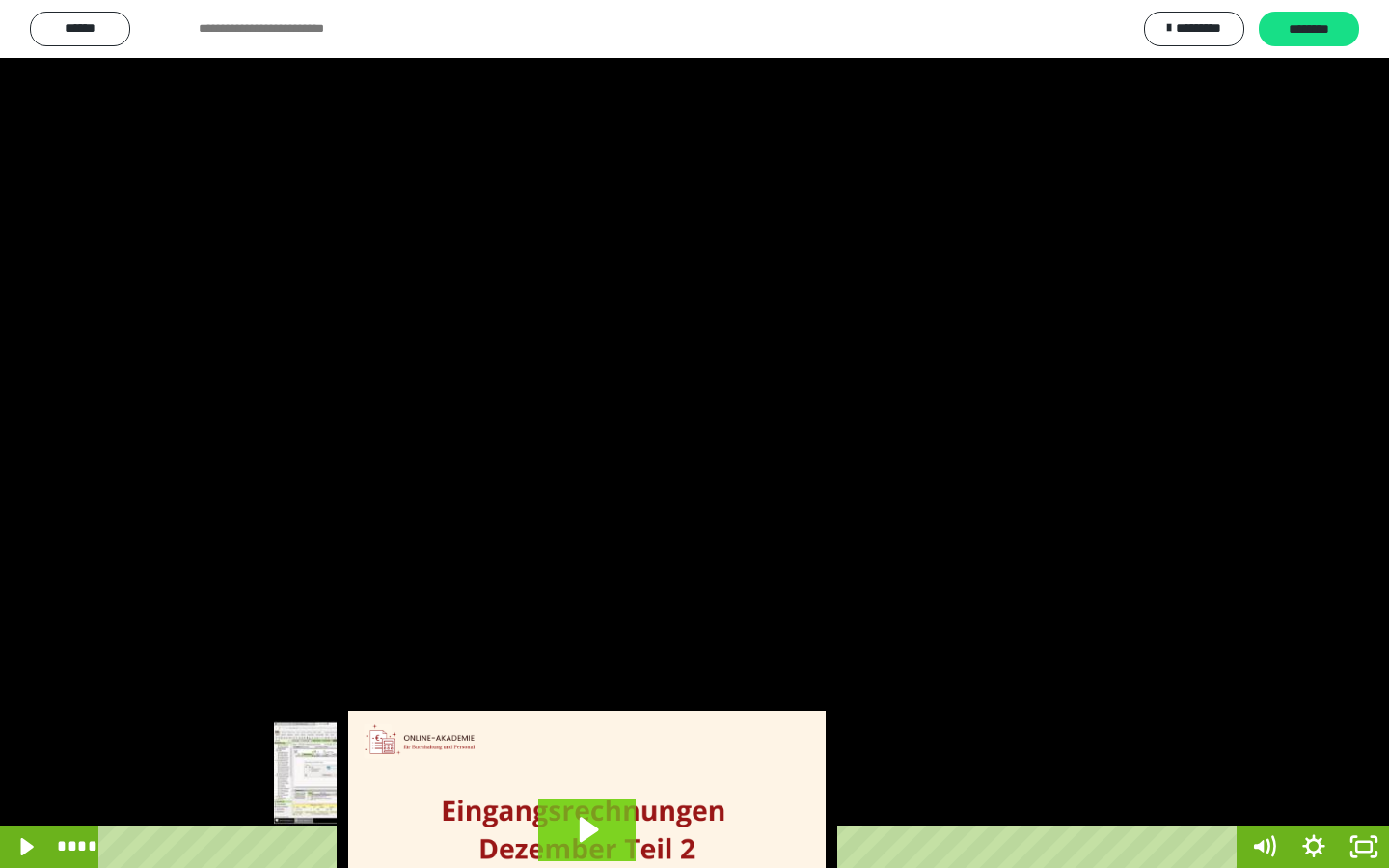 click on "****" at bounding box center (671, 847) 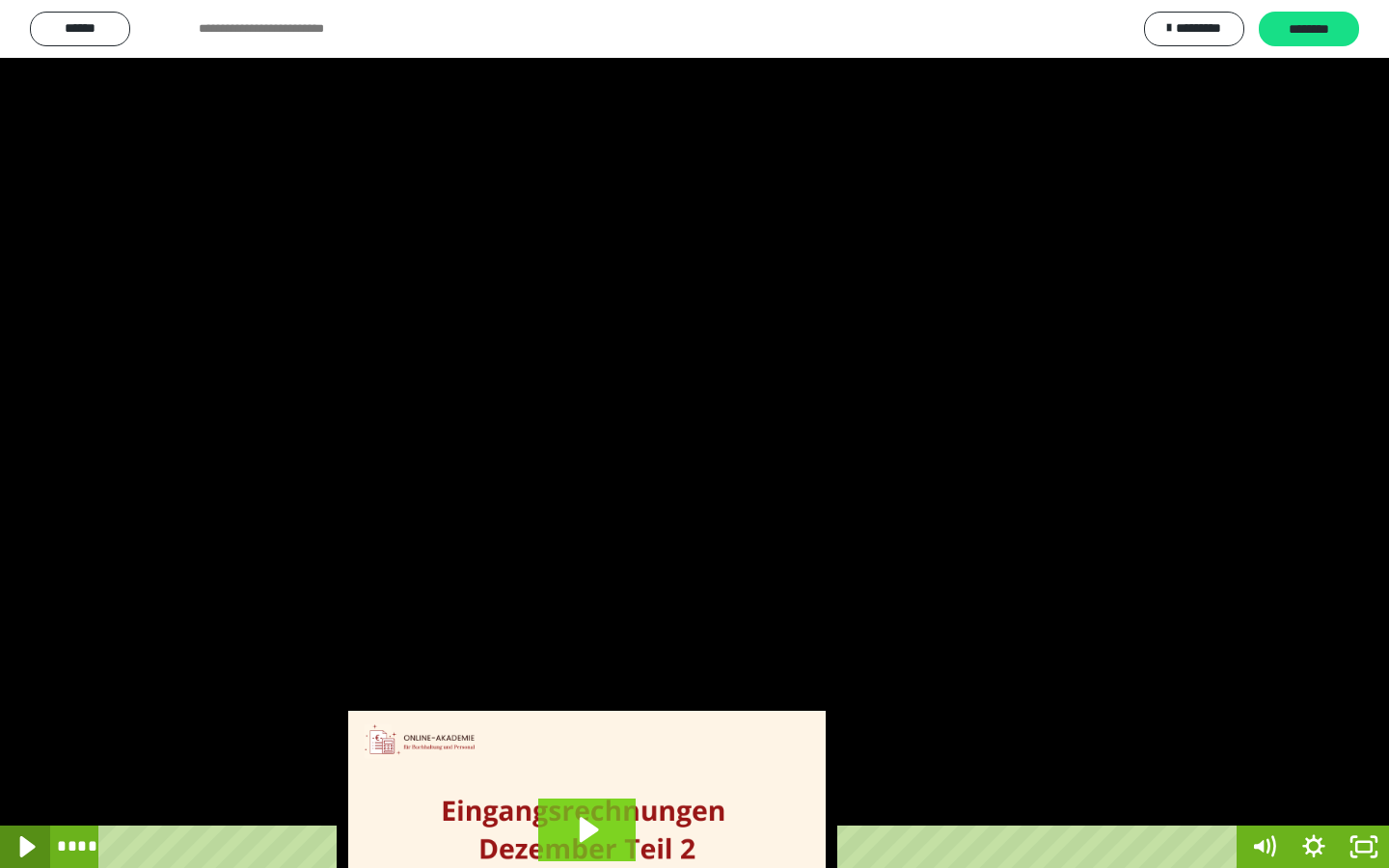 click 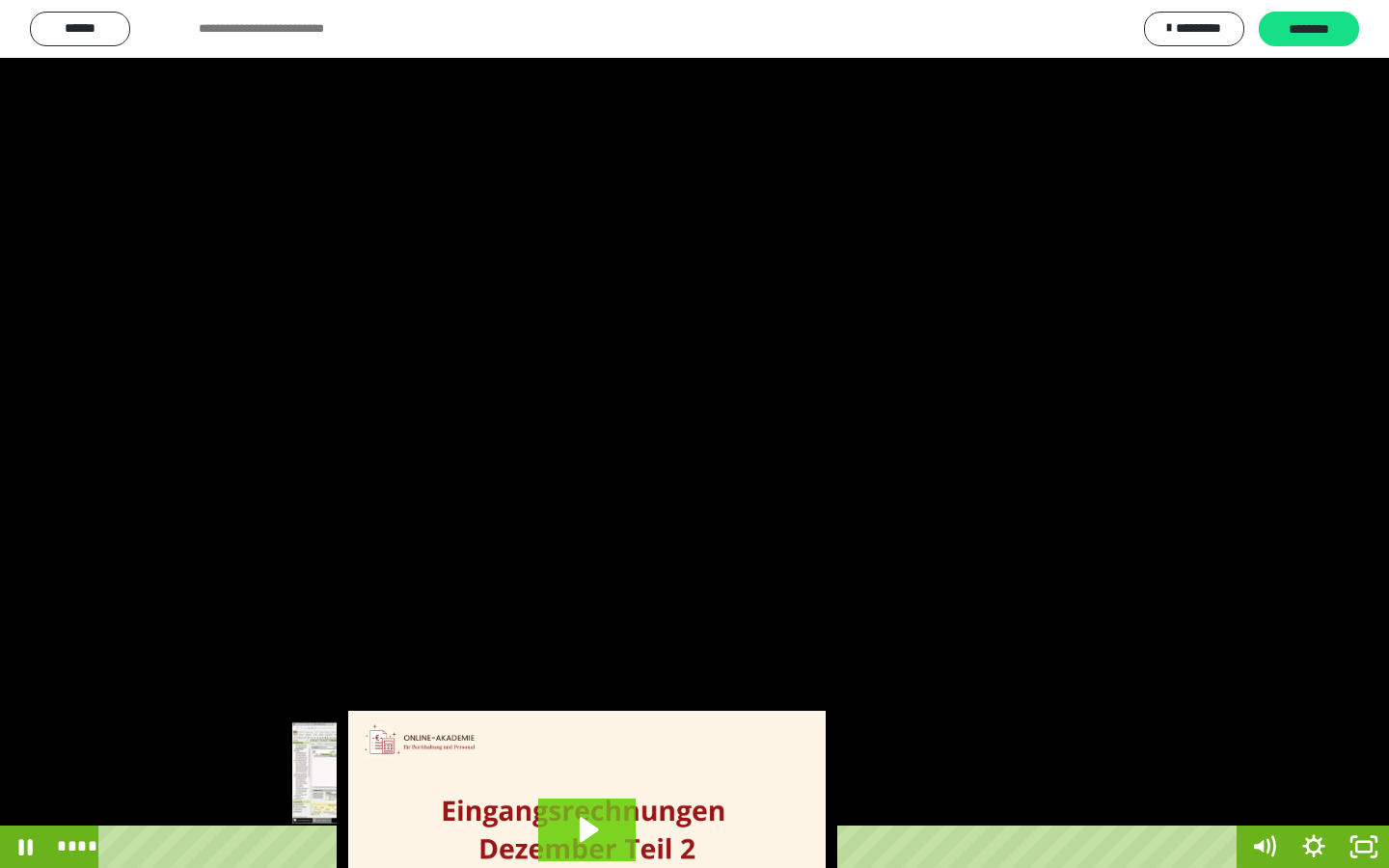 click on "****" at bounding box center [671, 847] 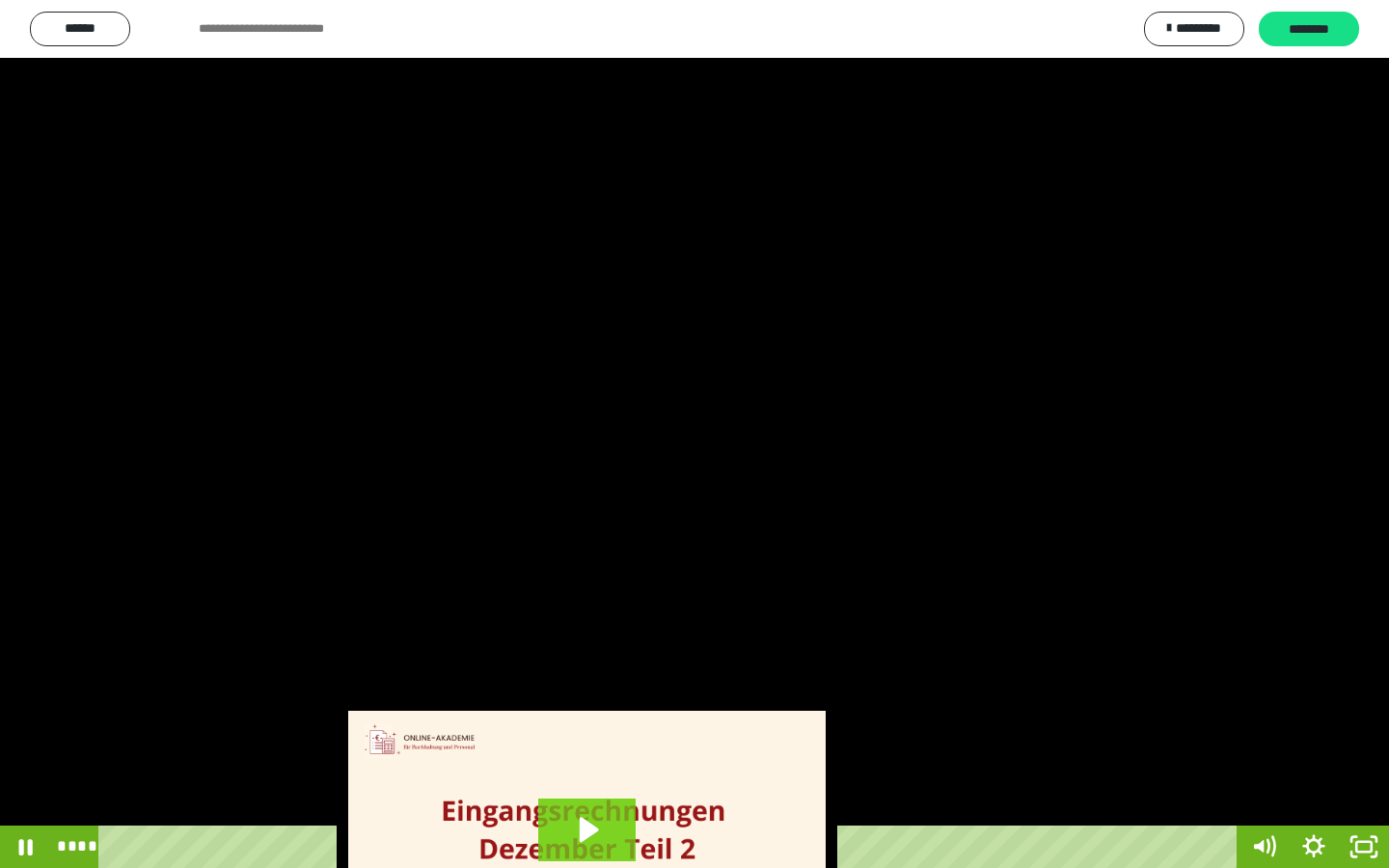 click on "****" at bounding box center (671, 847) 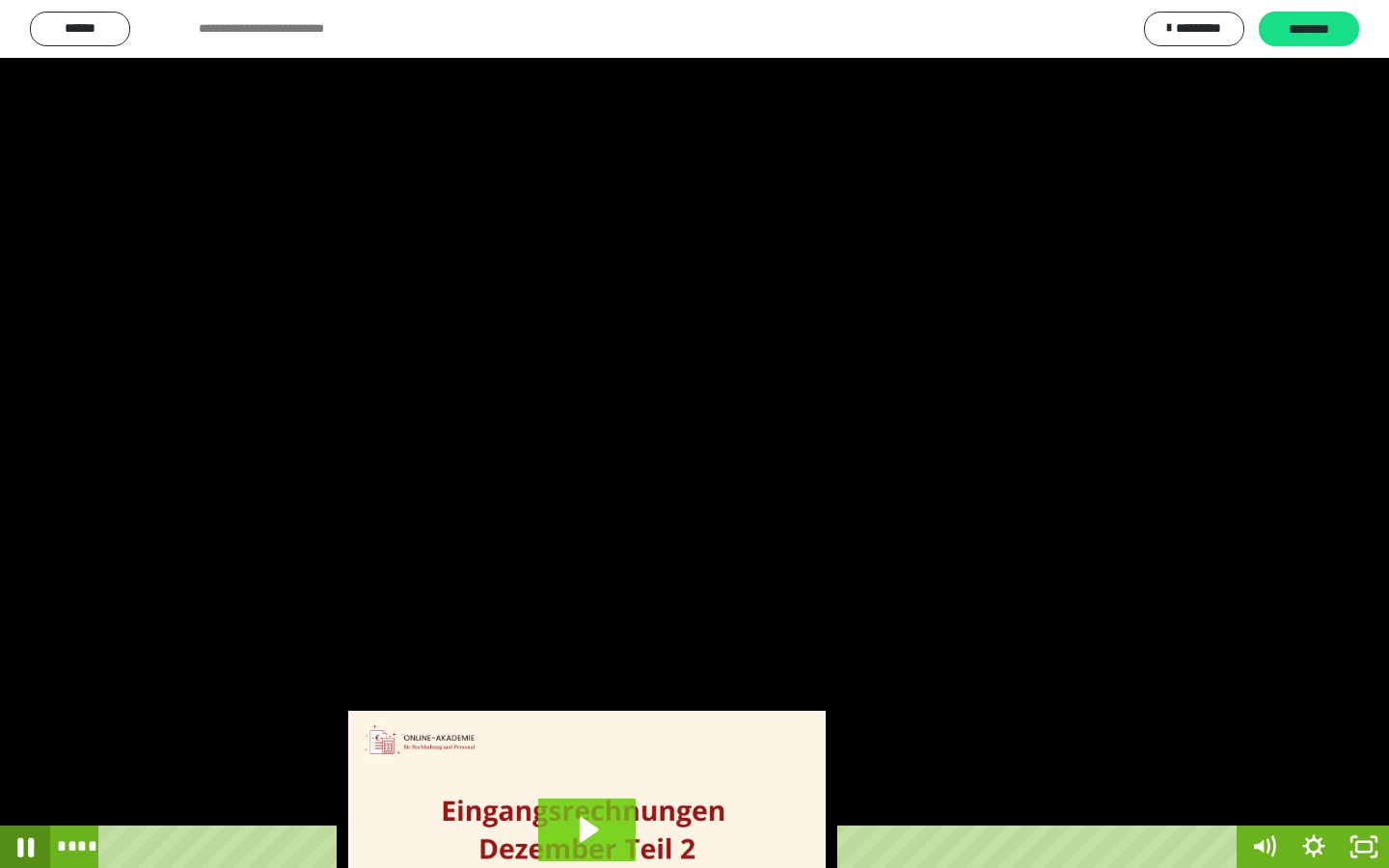 click 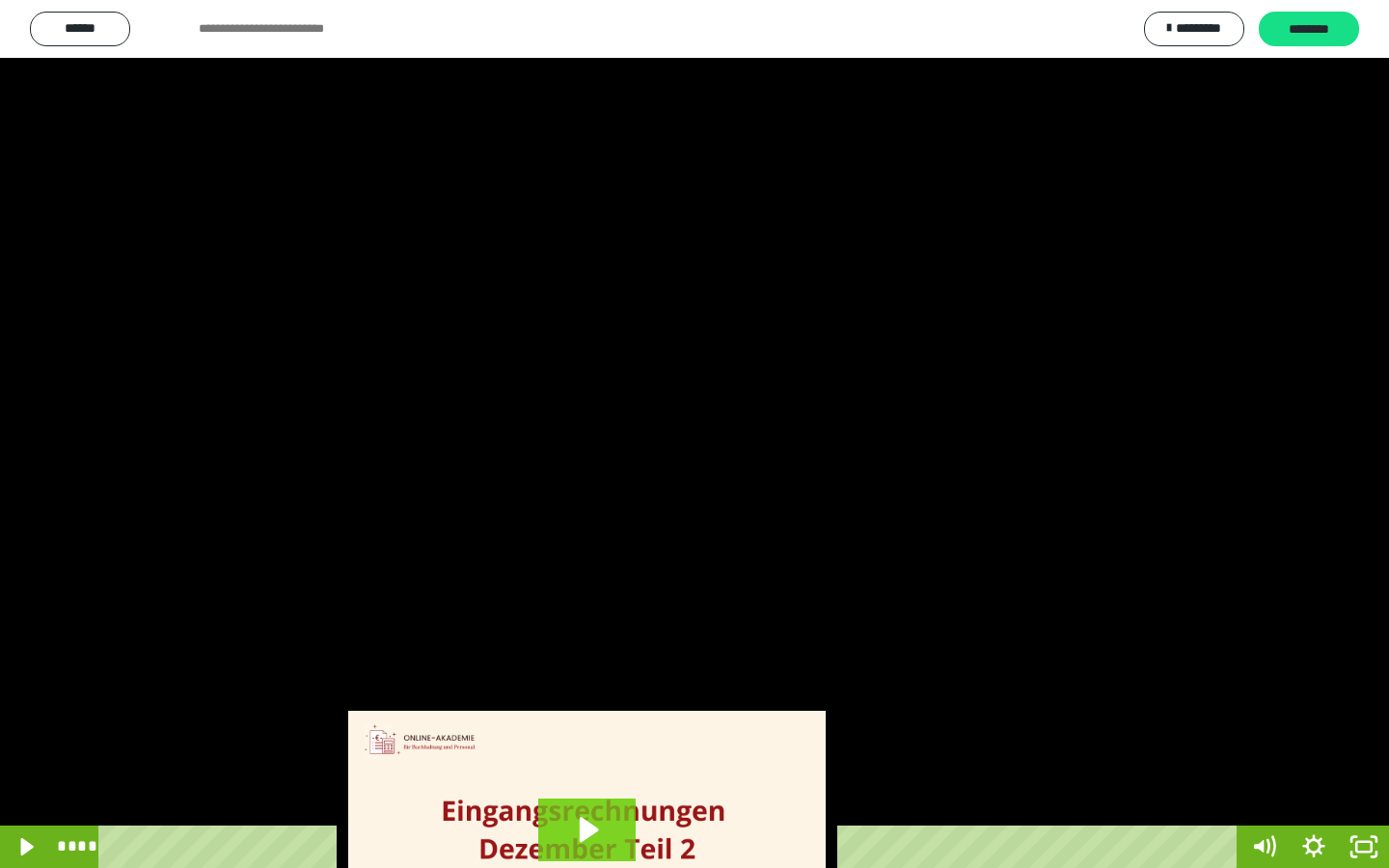 click on "****" at bounding box center [671, 847] 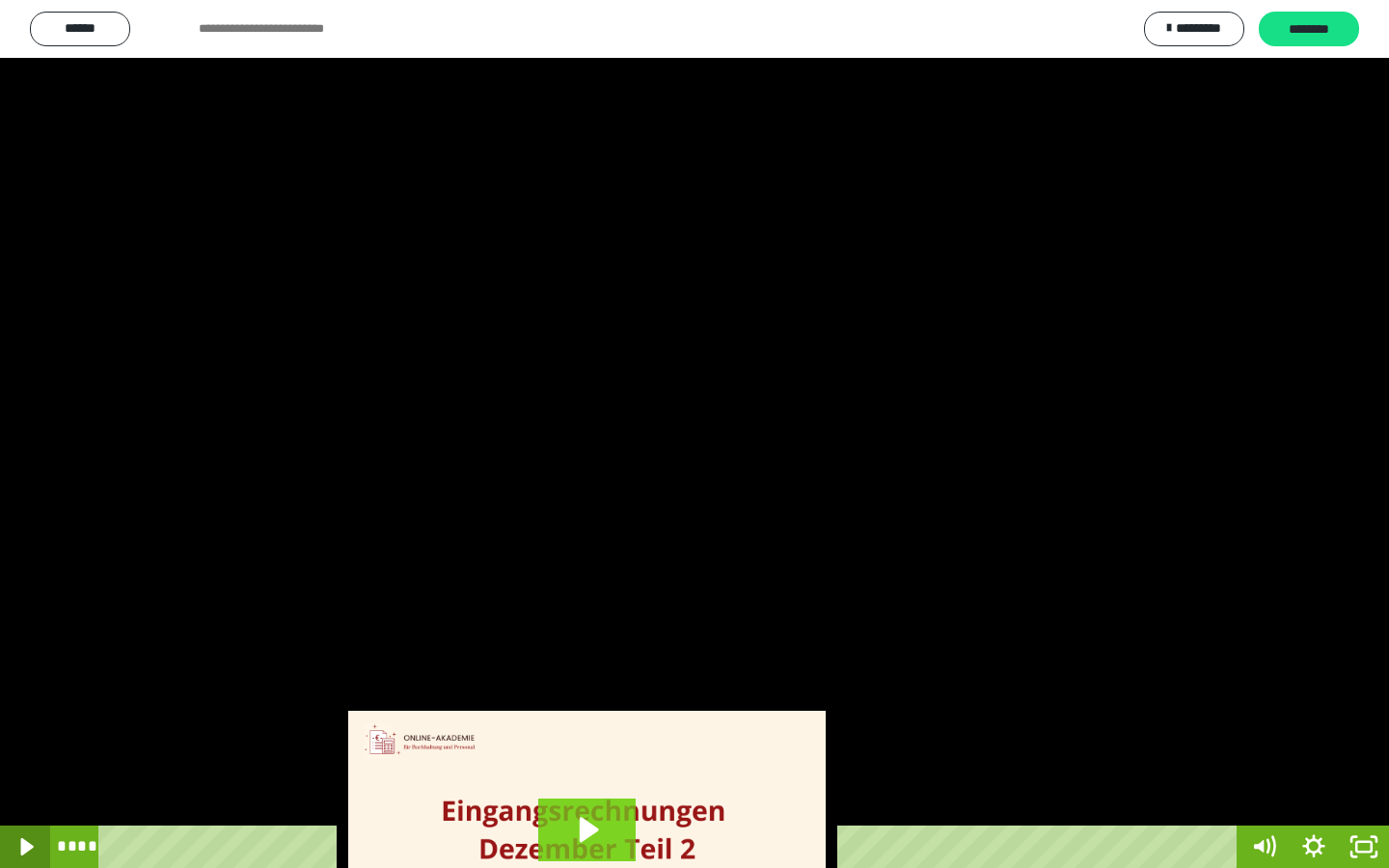 click 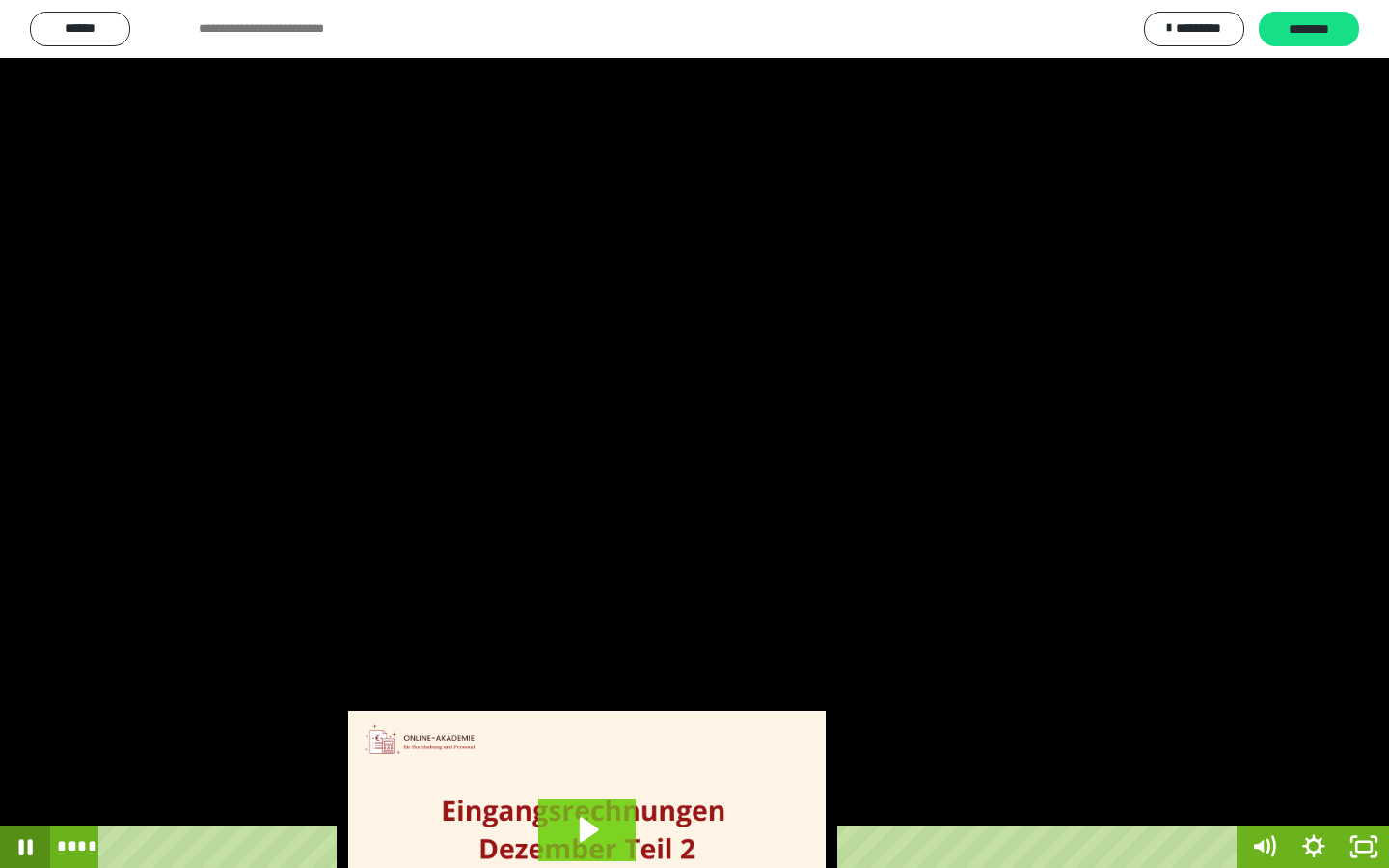 click 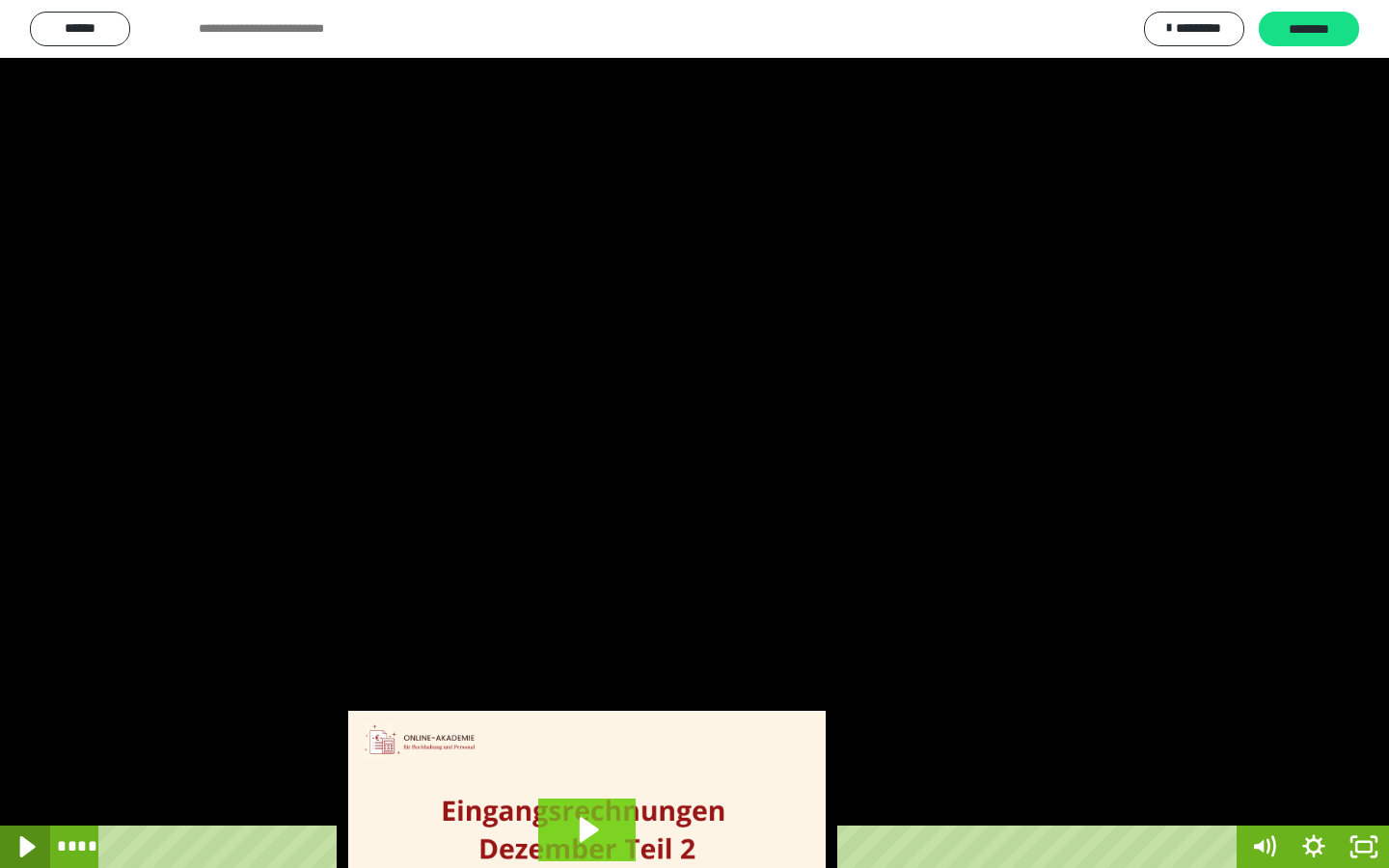click 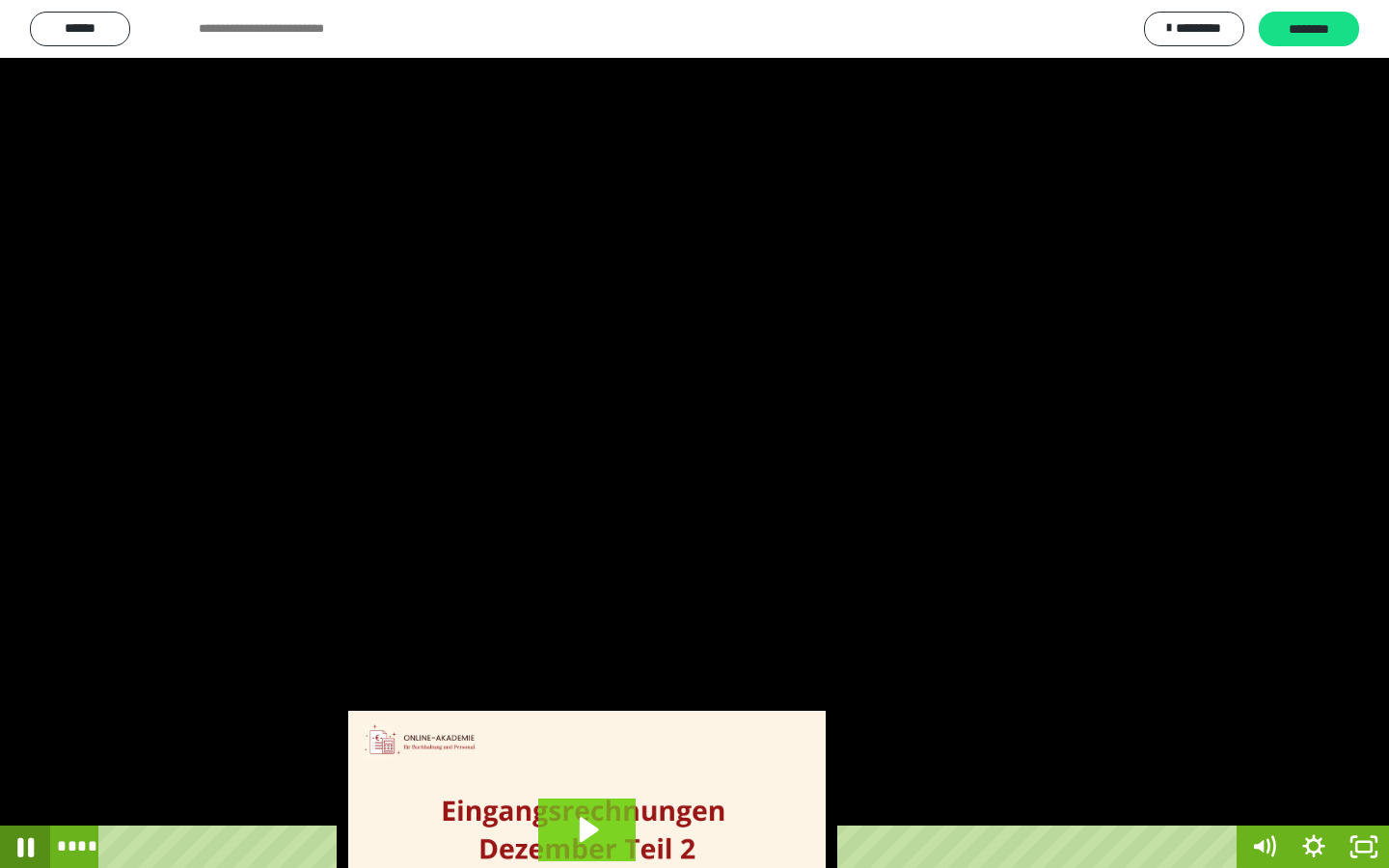 click 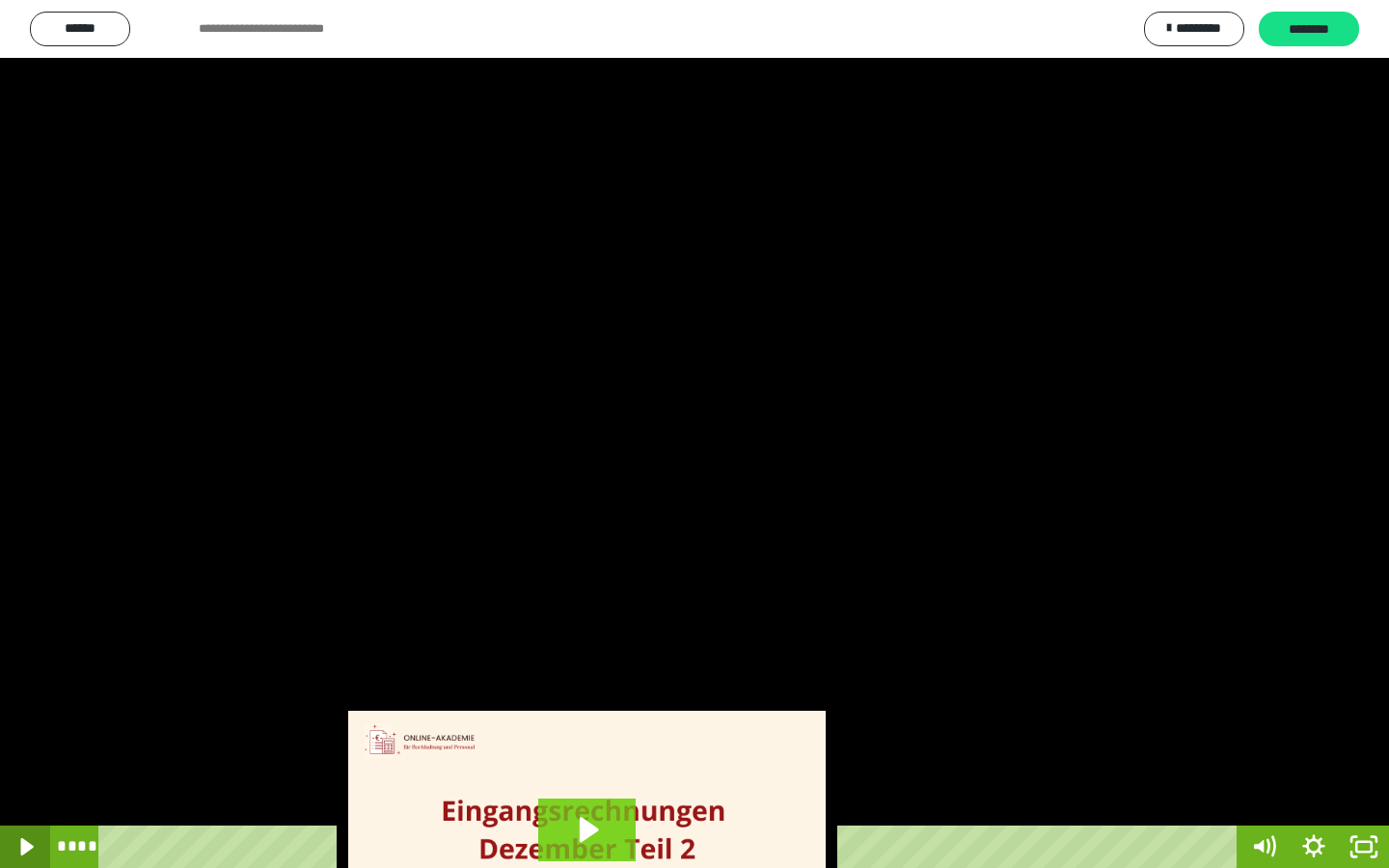 click 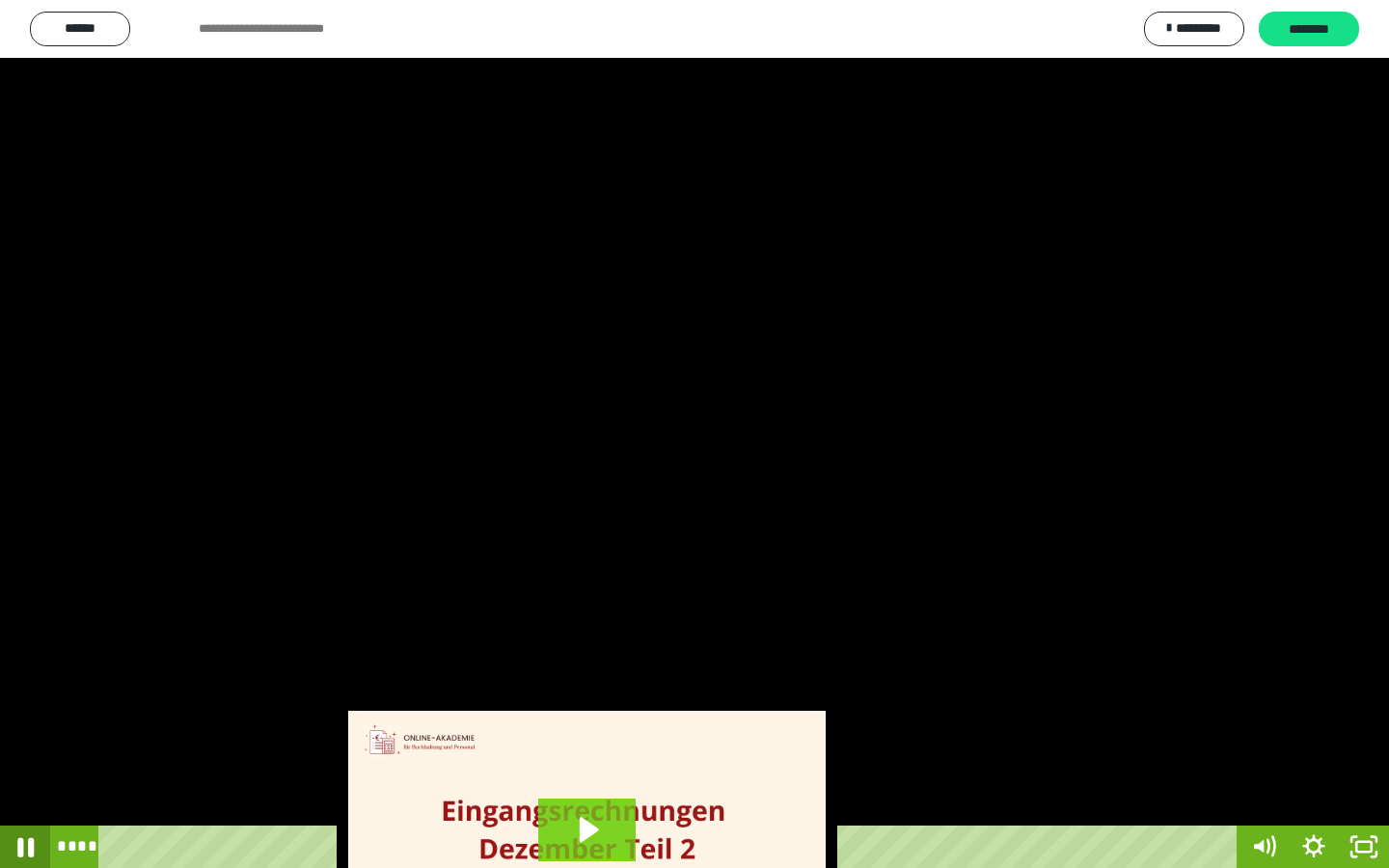click 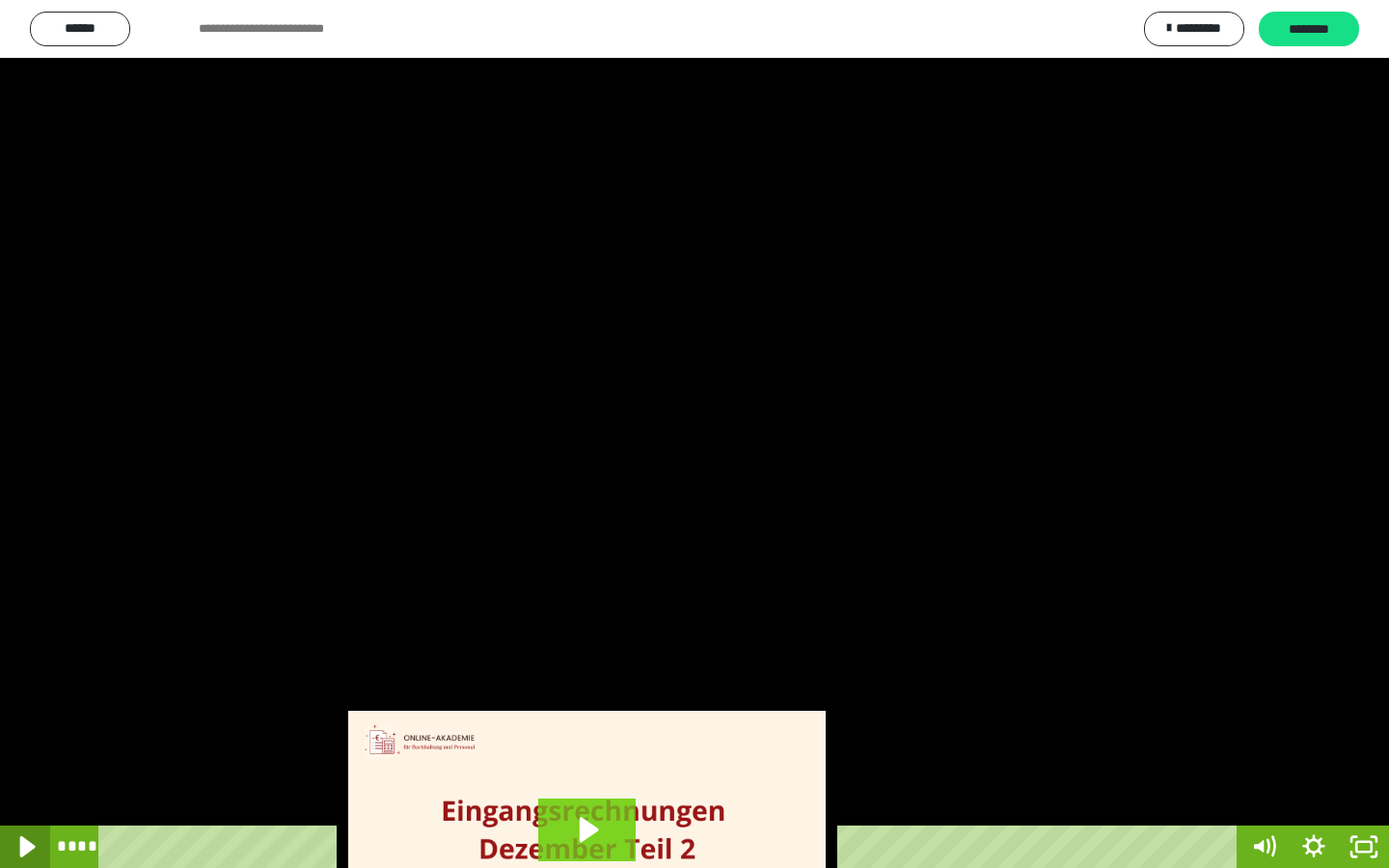 click 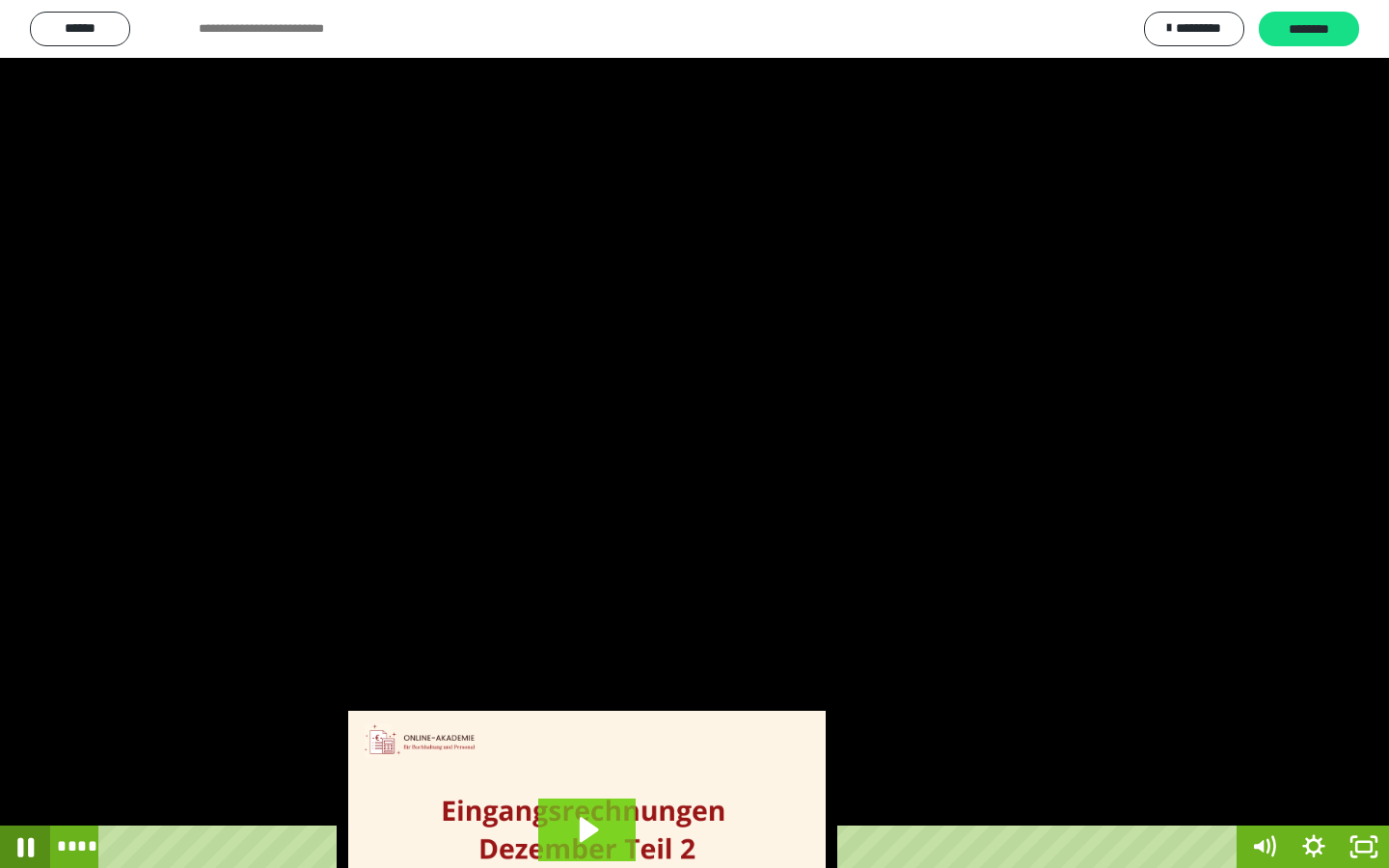 click 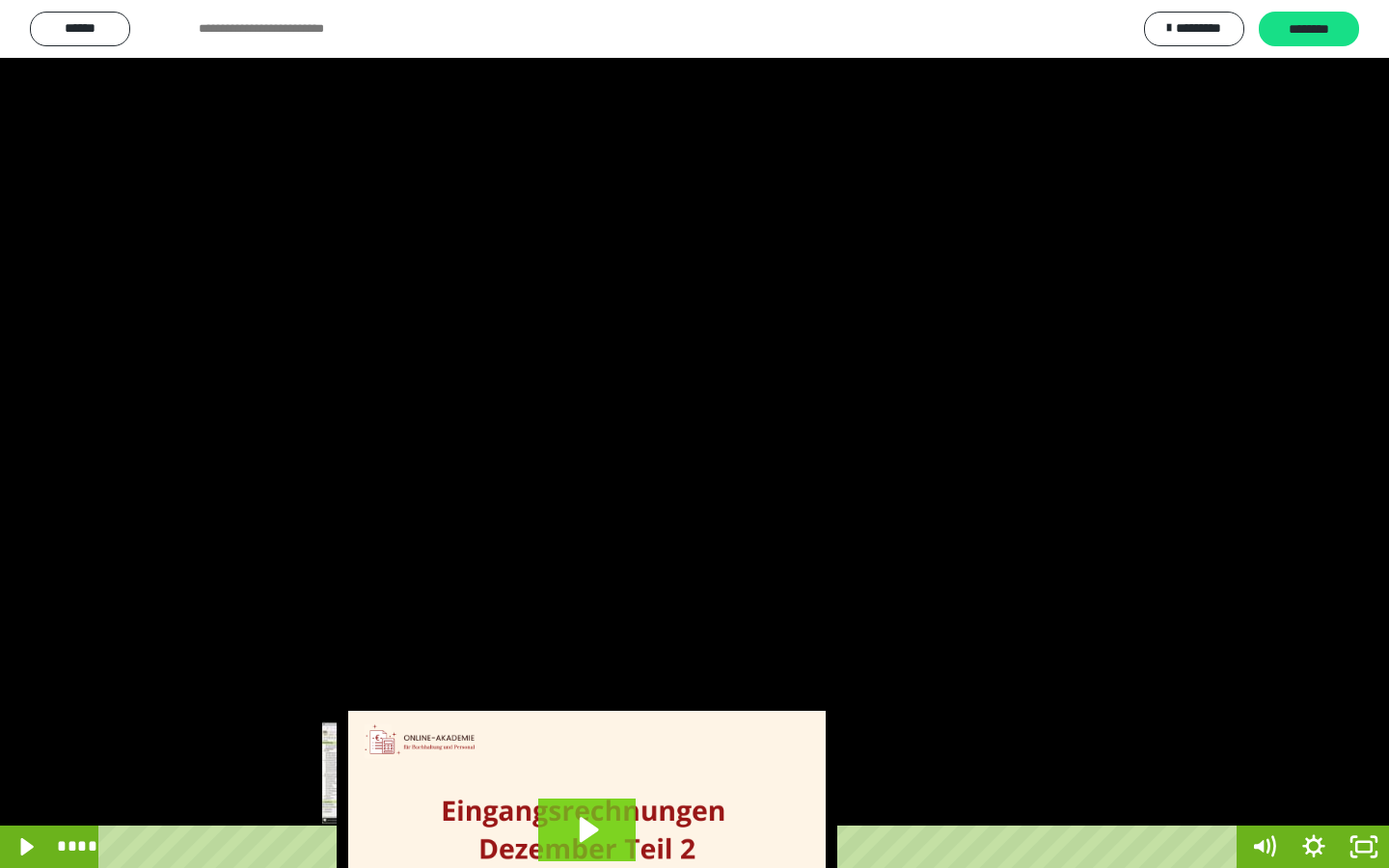click on "****" at bounding box center [671, 847] 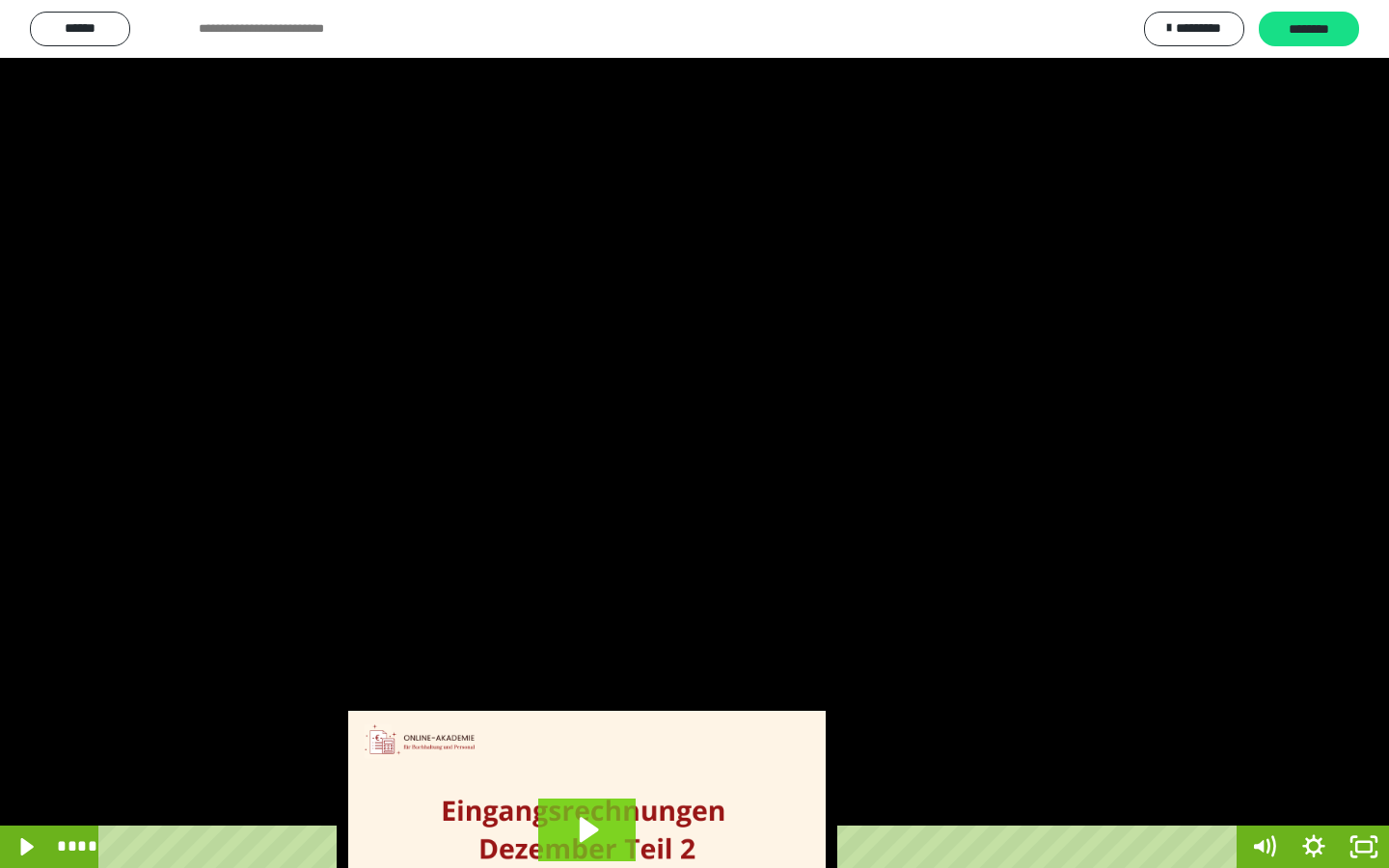 click on "****" at bounding box center [671, 847] 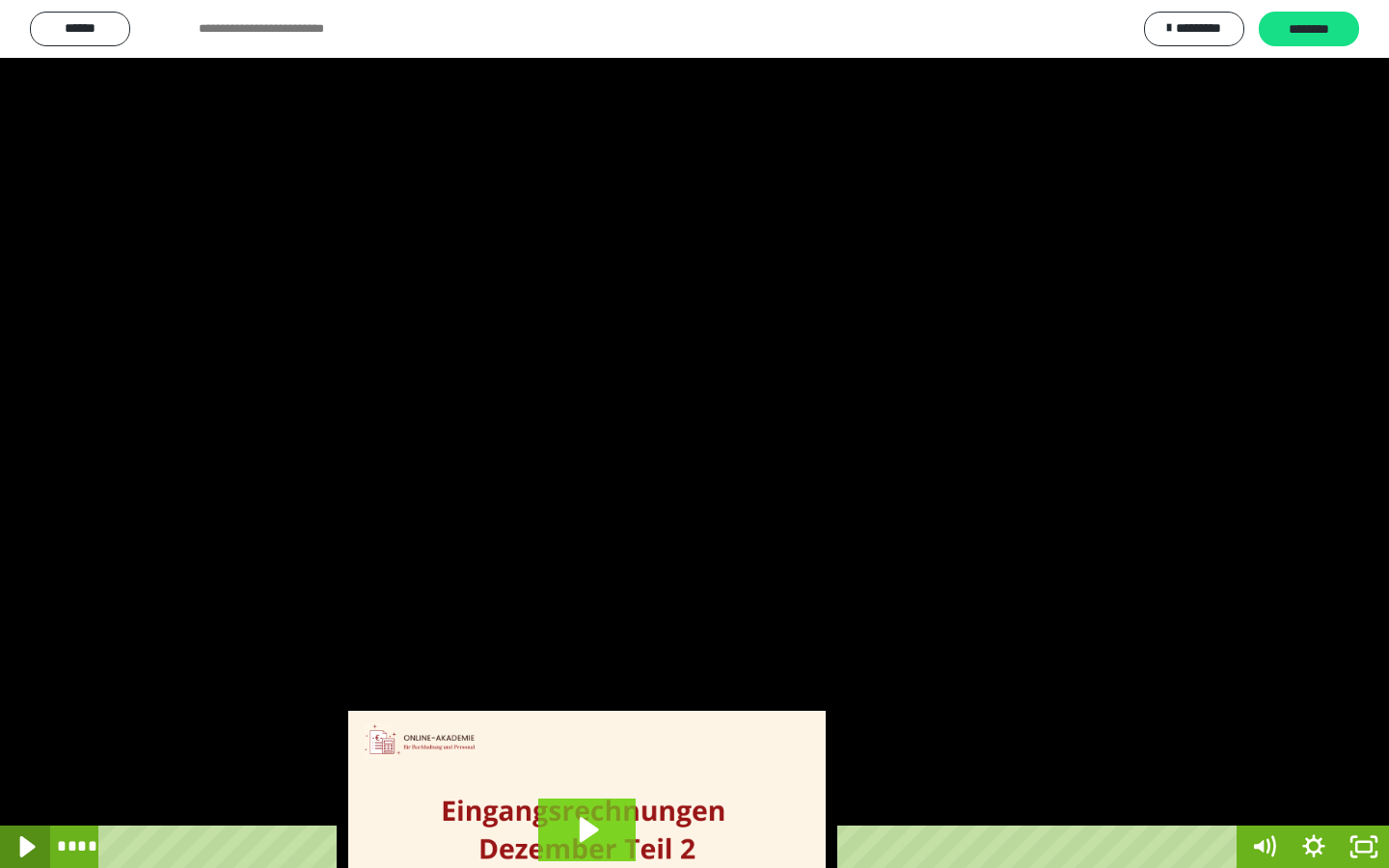 click 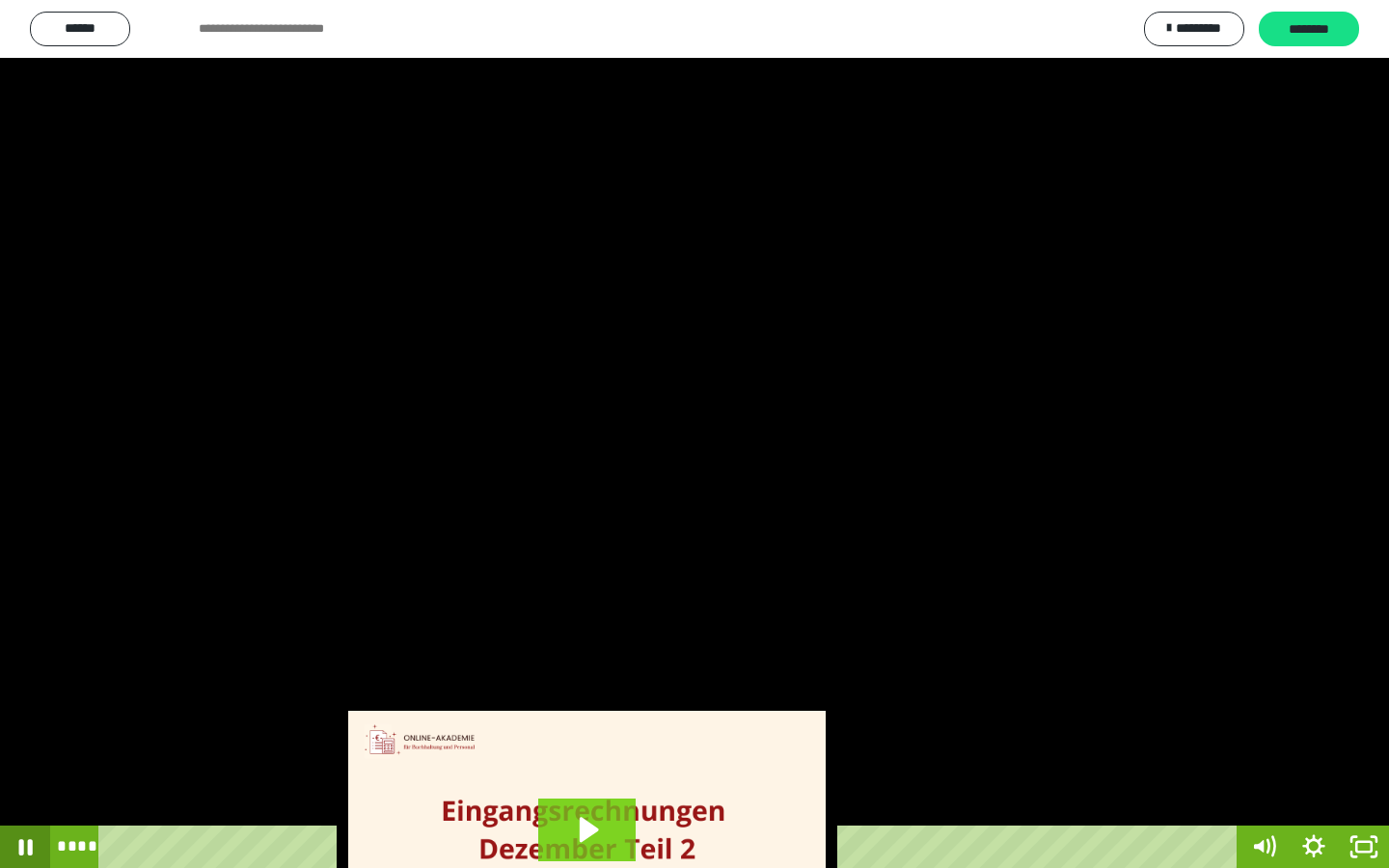 click 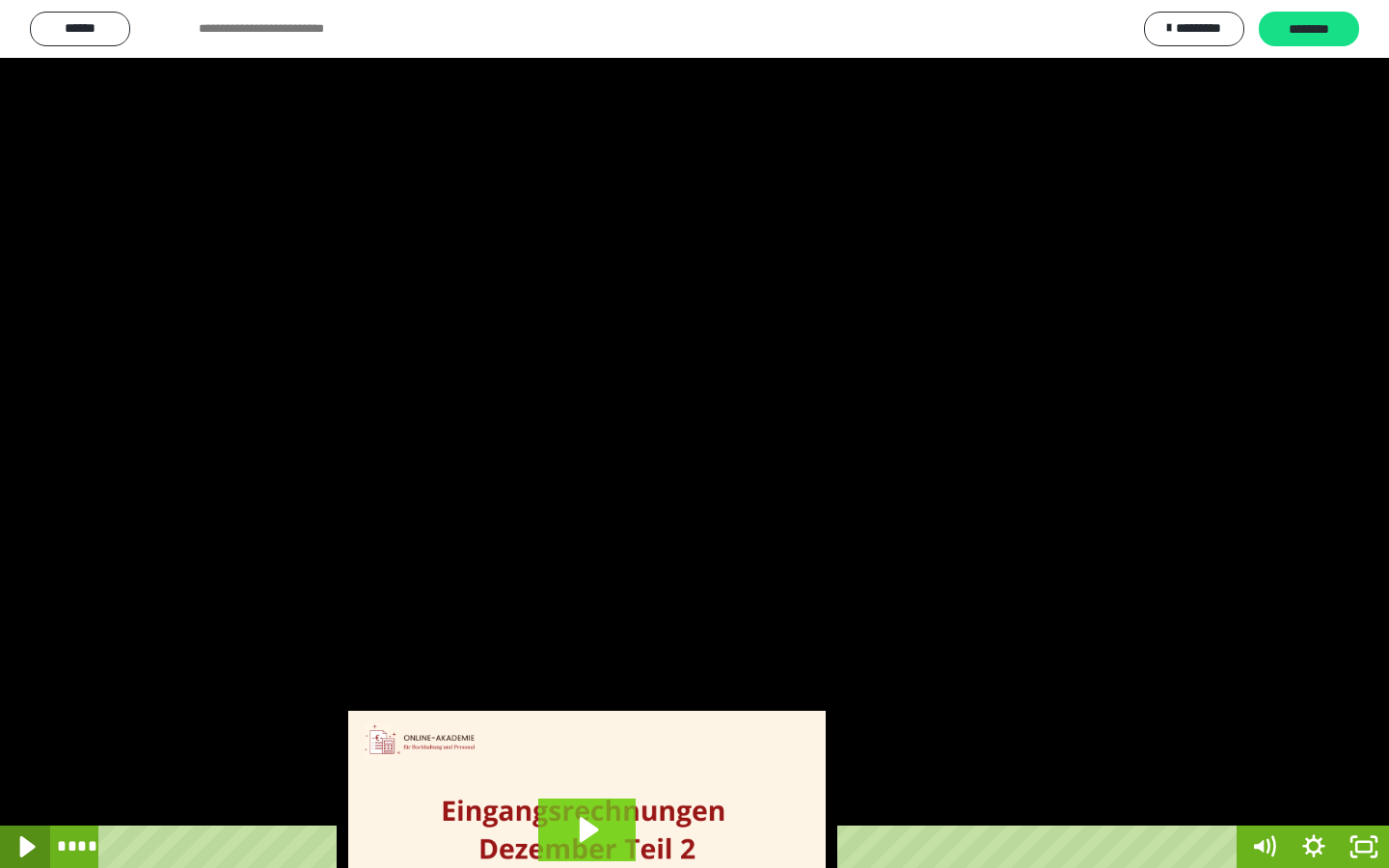 click 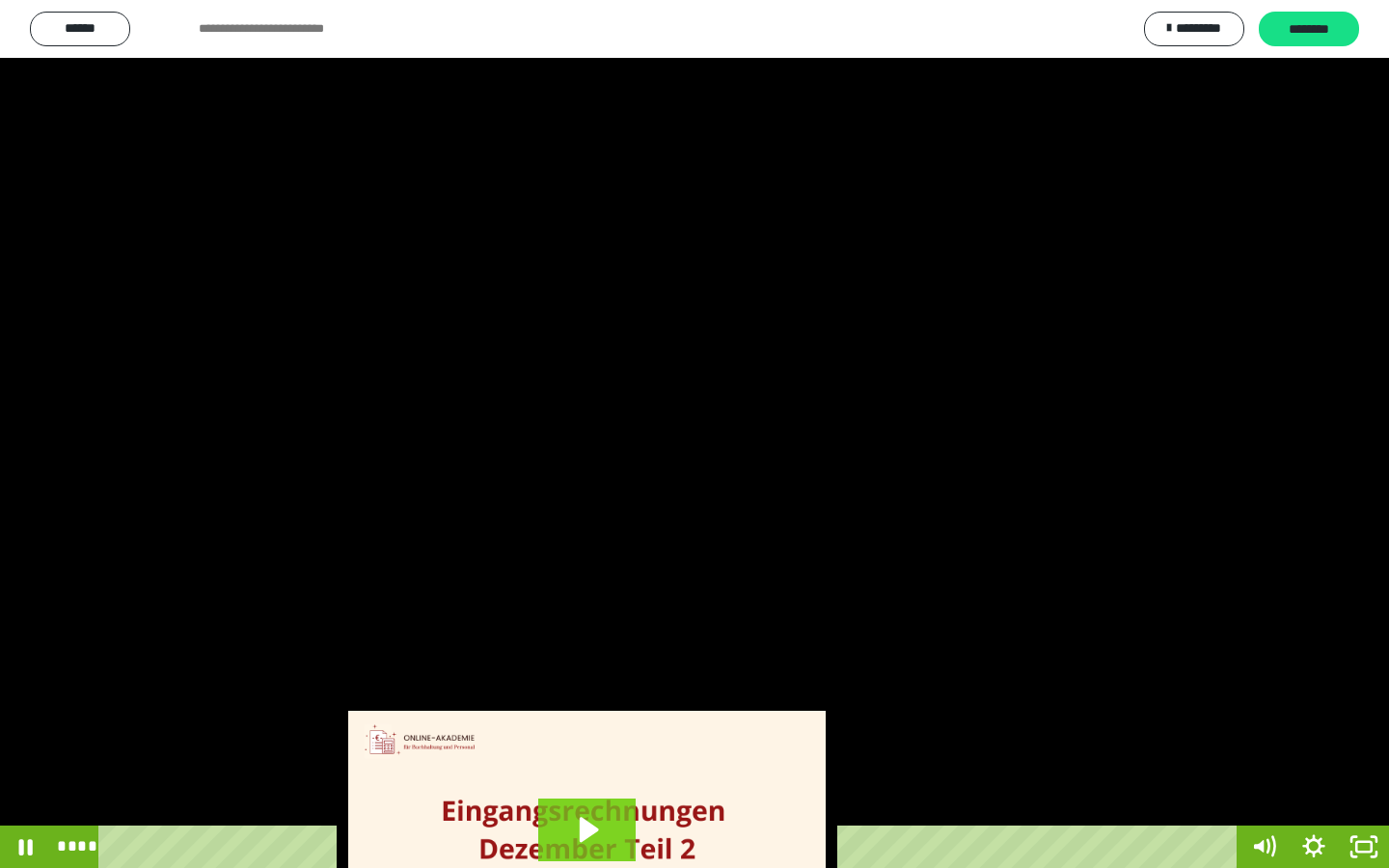click on "****" at bounding box center [671, 847] 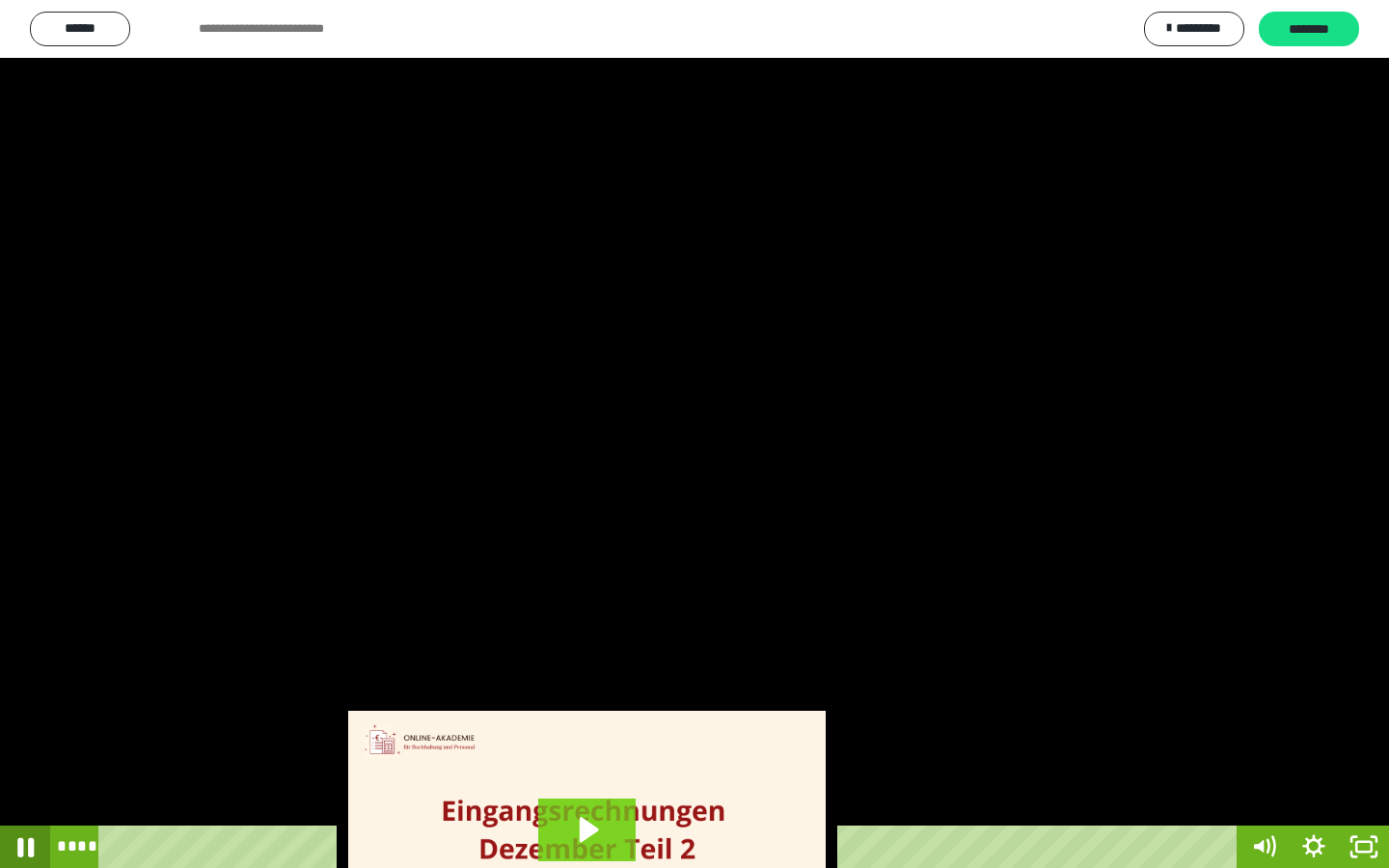 click 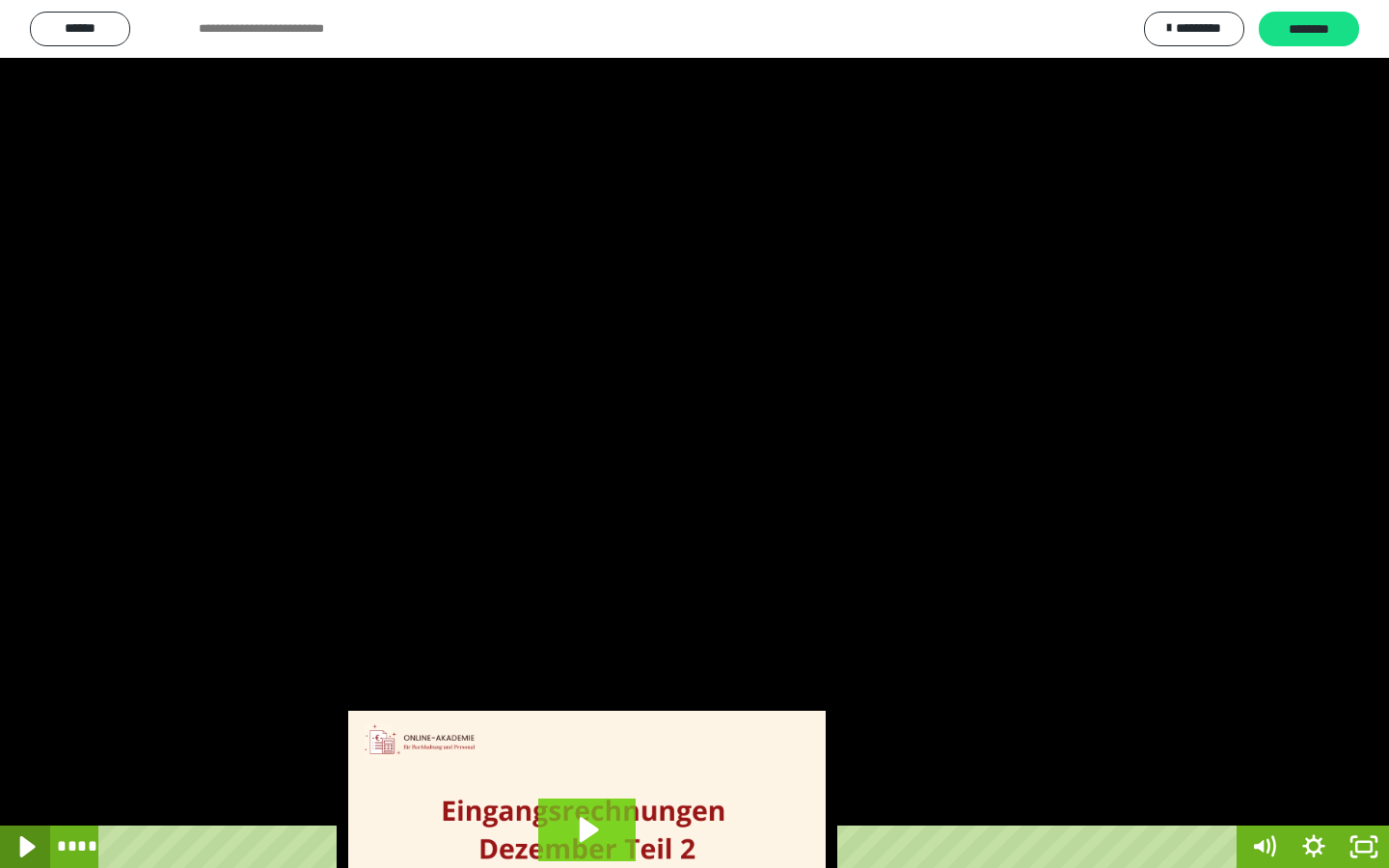 click 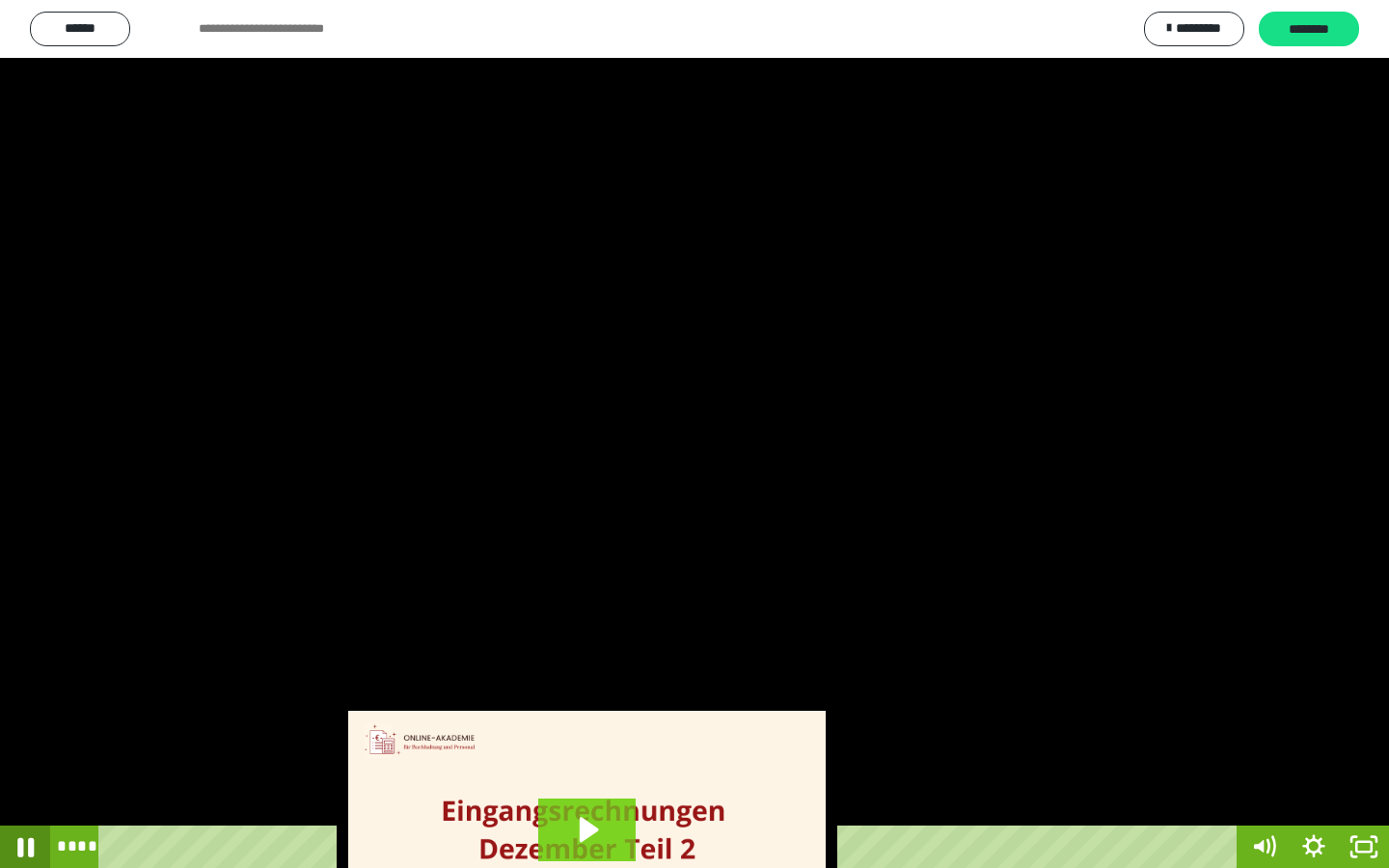 click 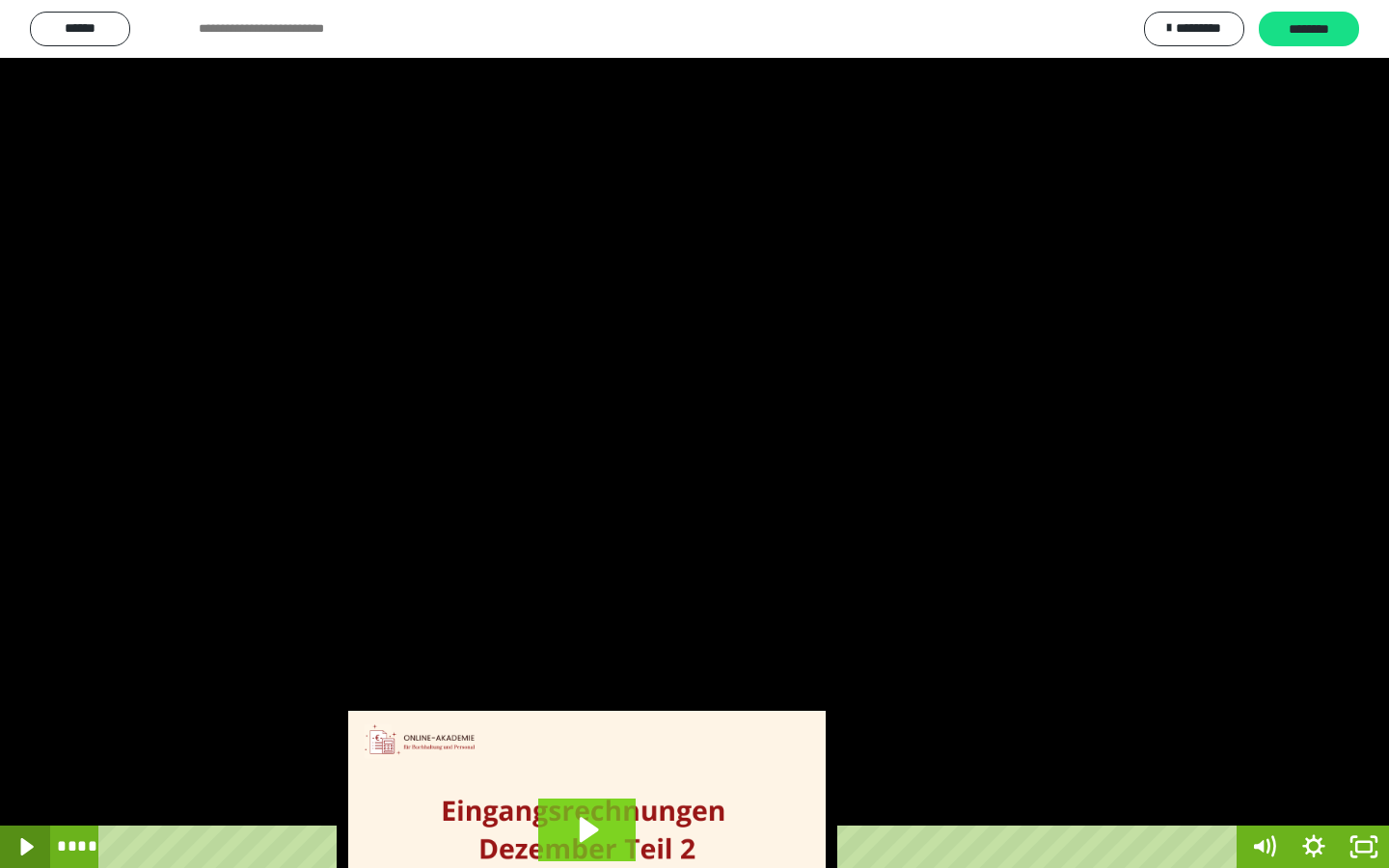 click 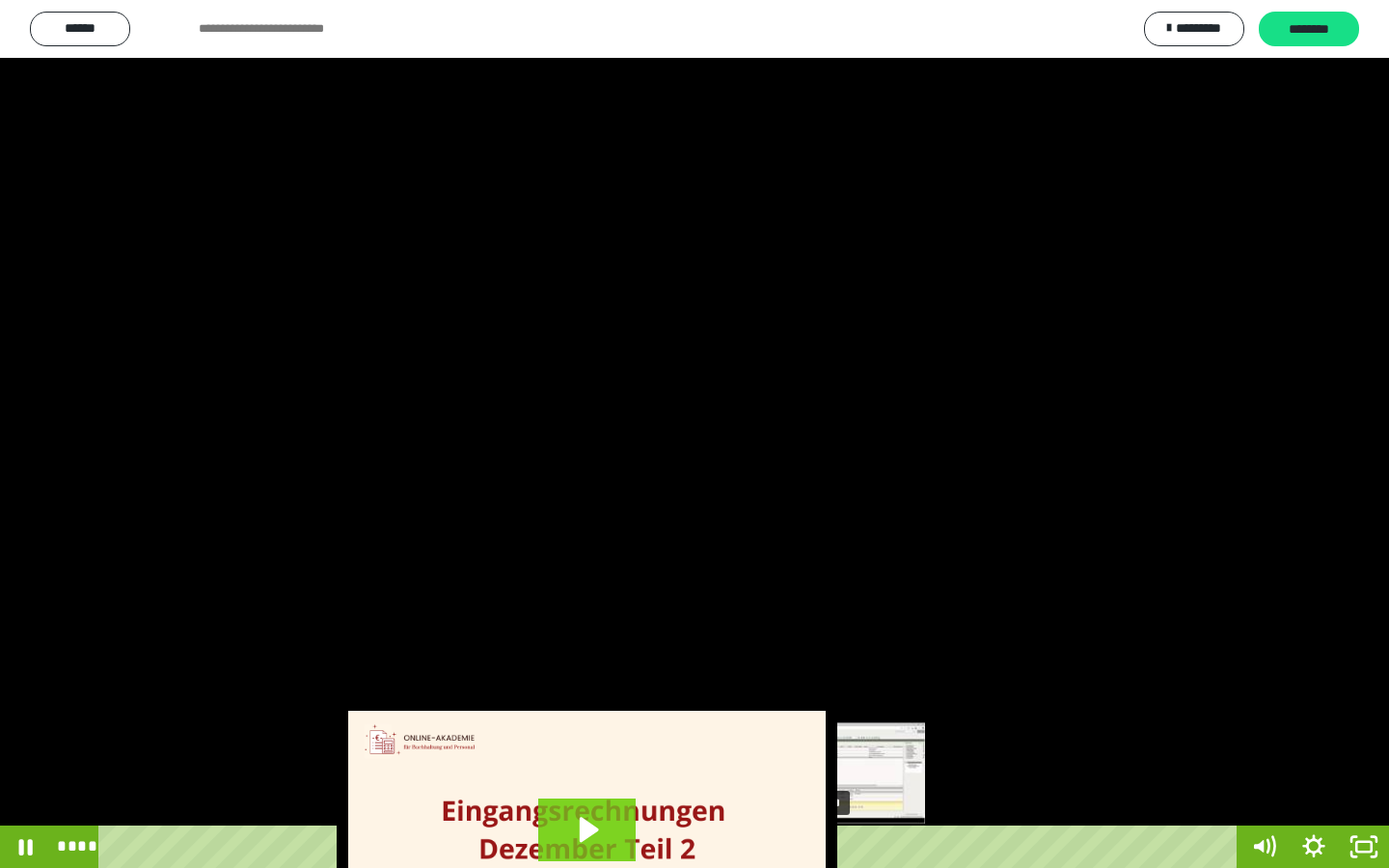 click on "****" at bounding box center [671, 847] 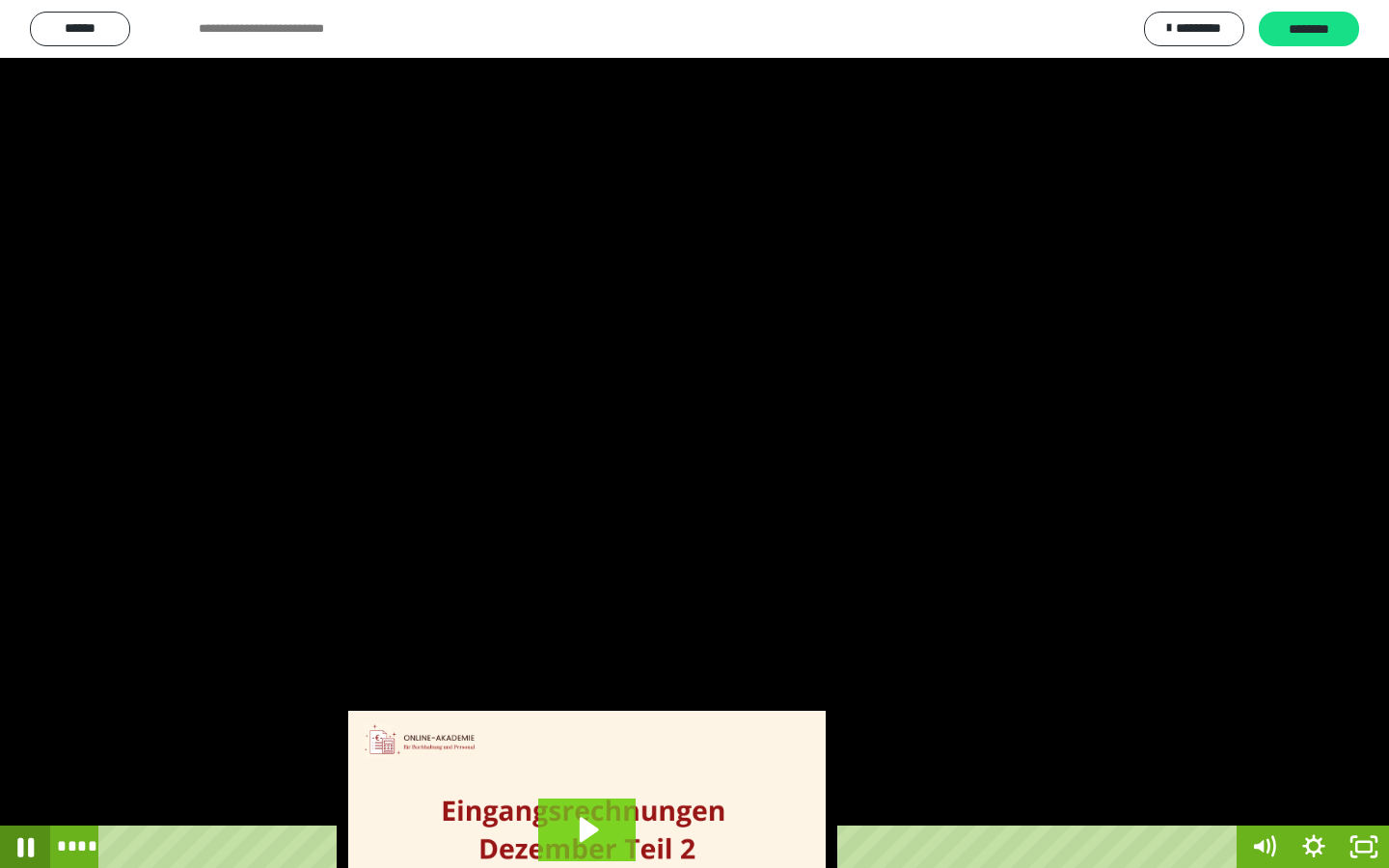 click 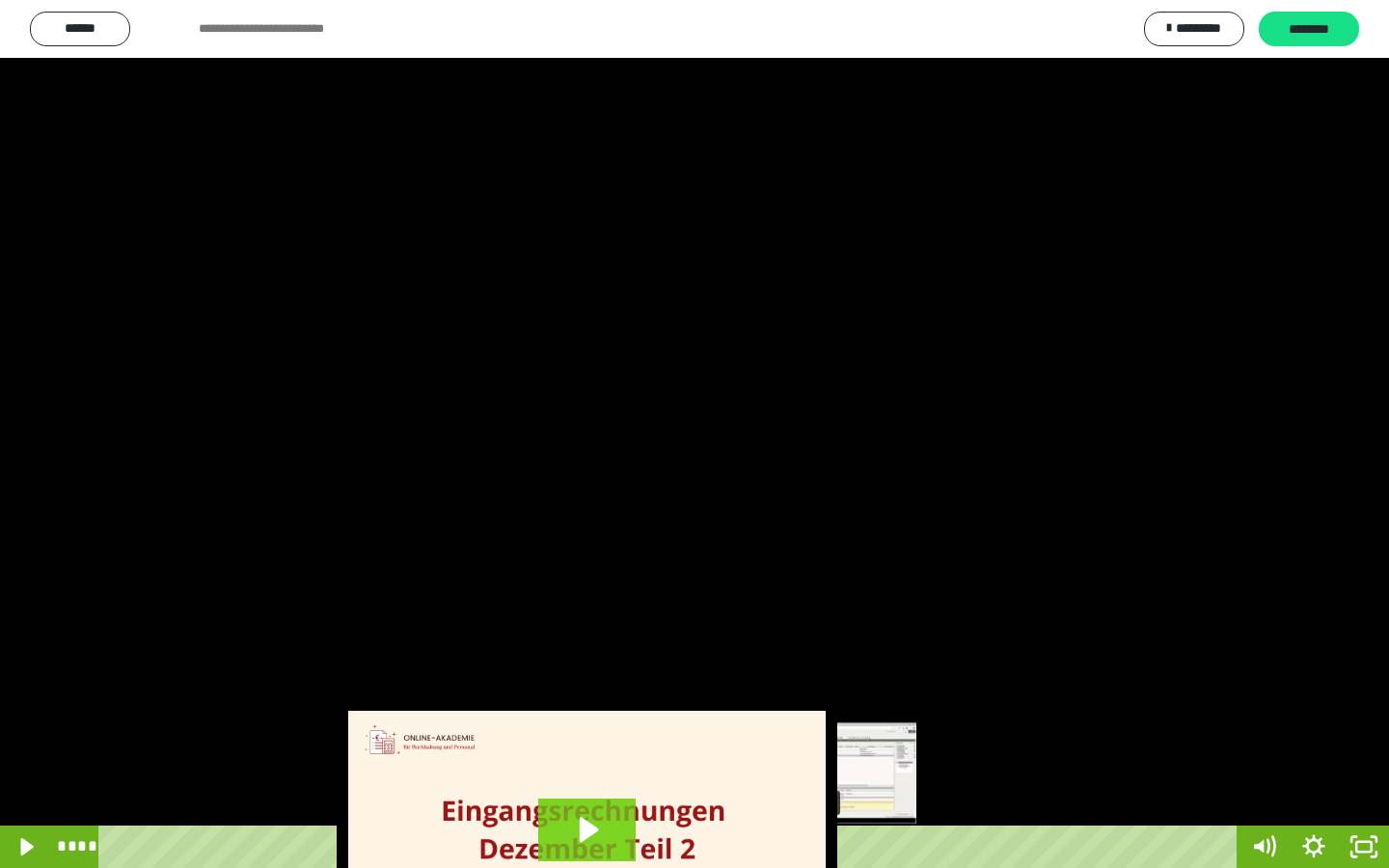click on "****" at bounding box center (671, 847) 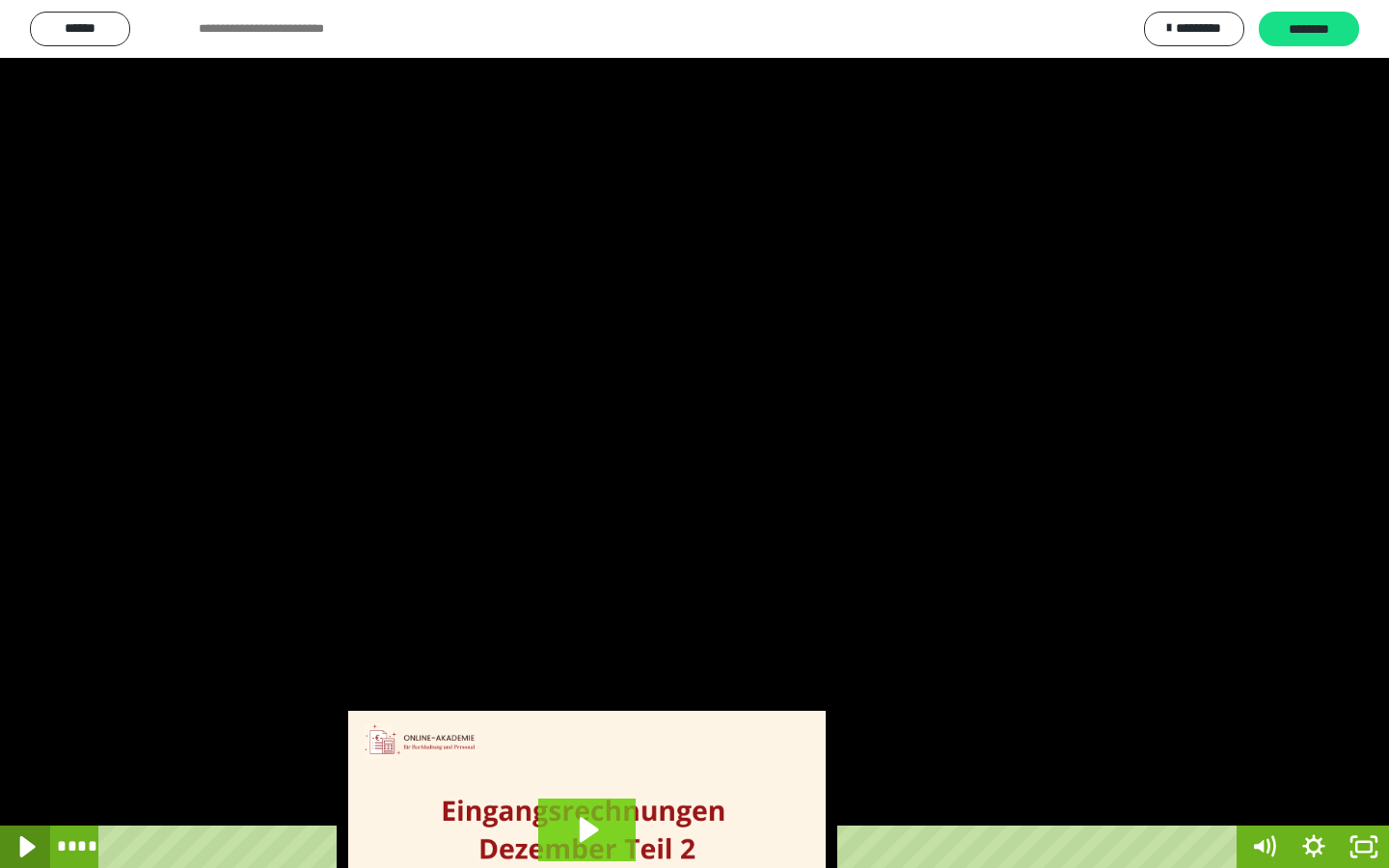 click 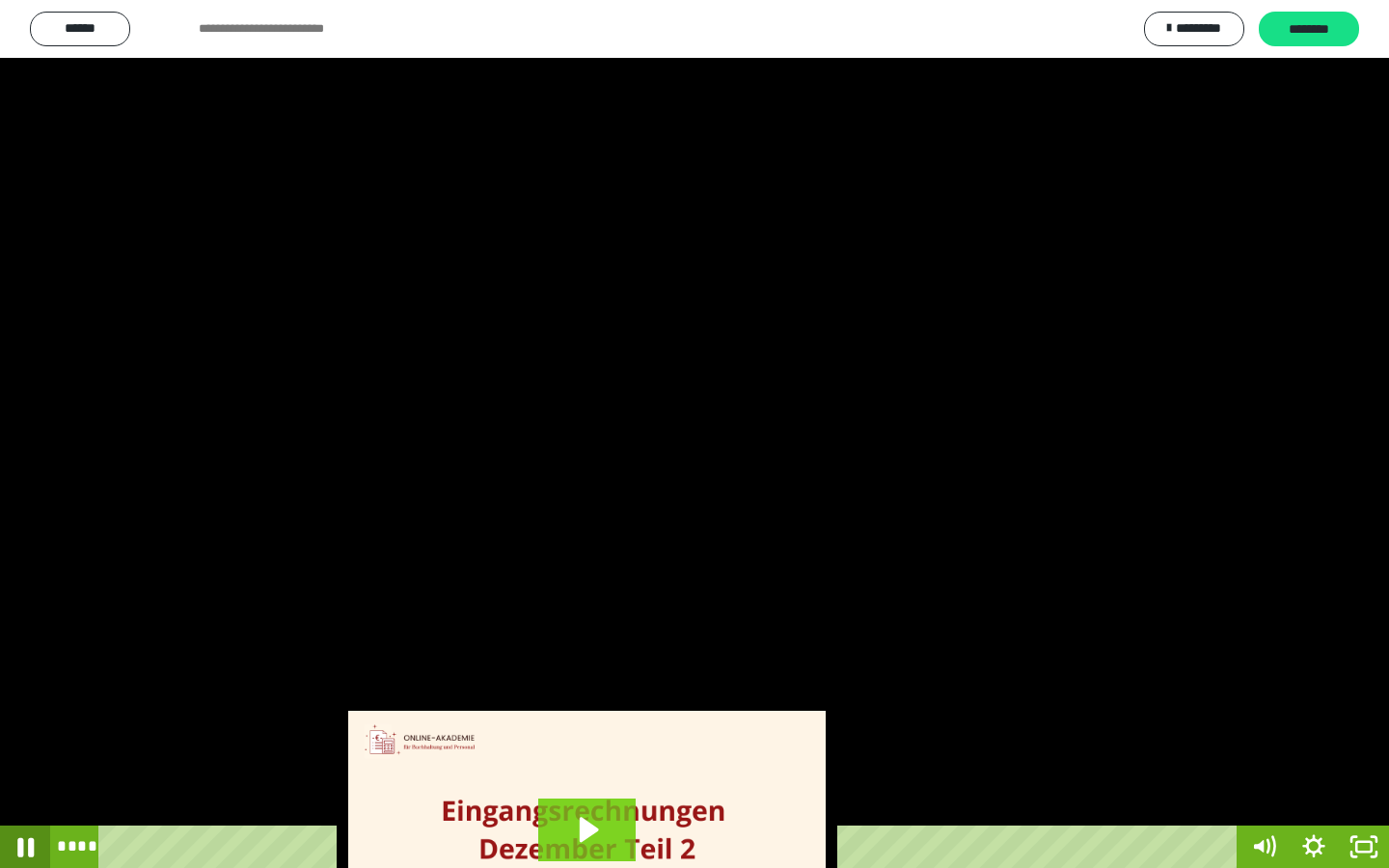 click 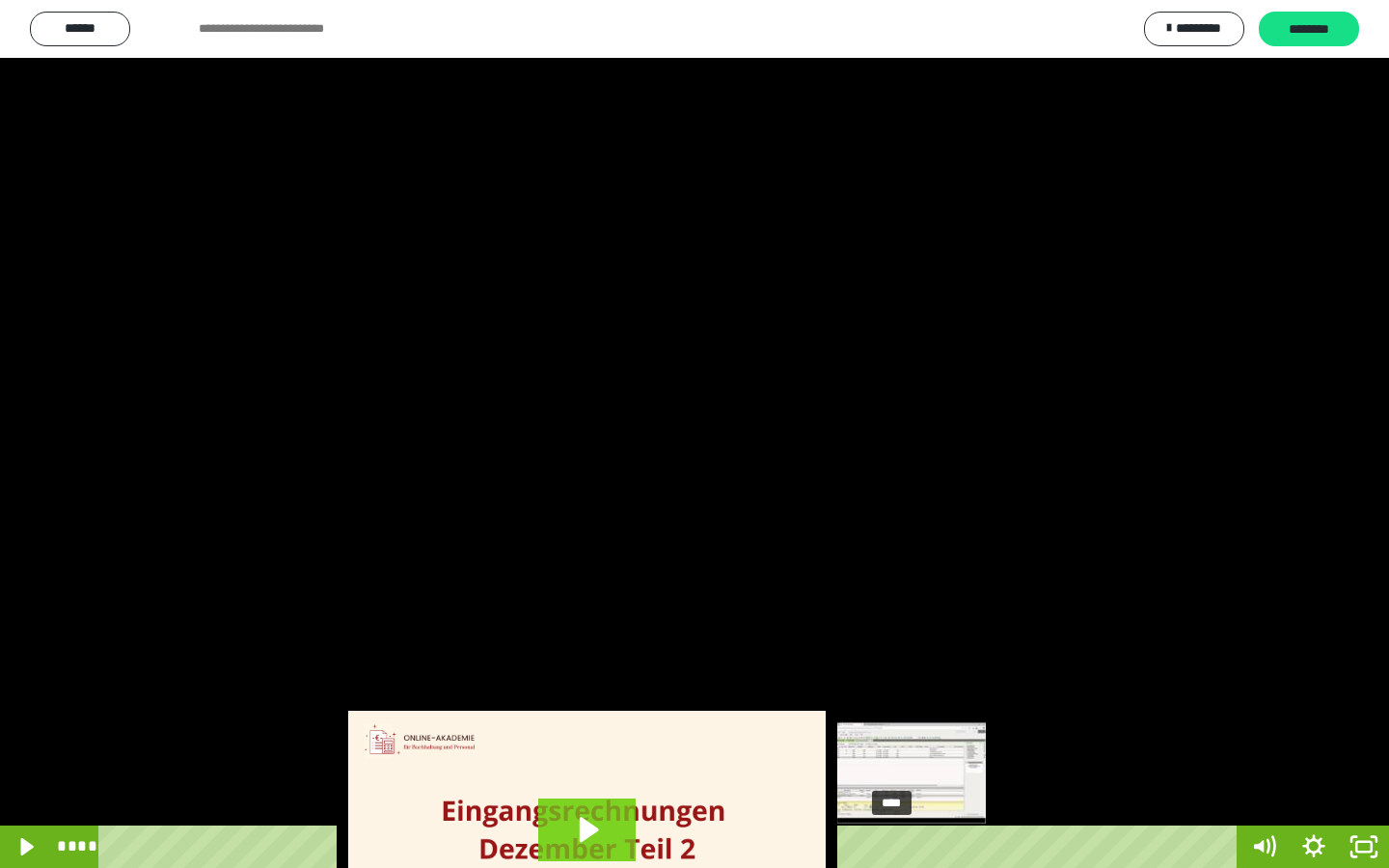 click on "****" at bounding box center [671, 847] 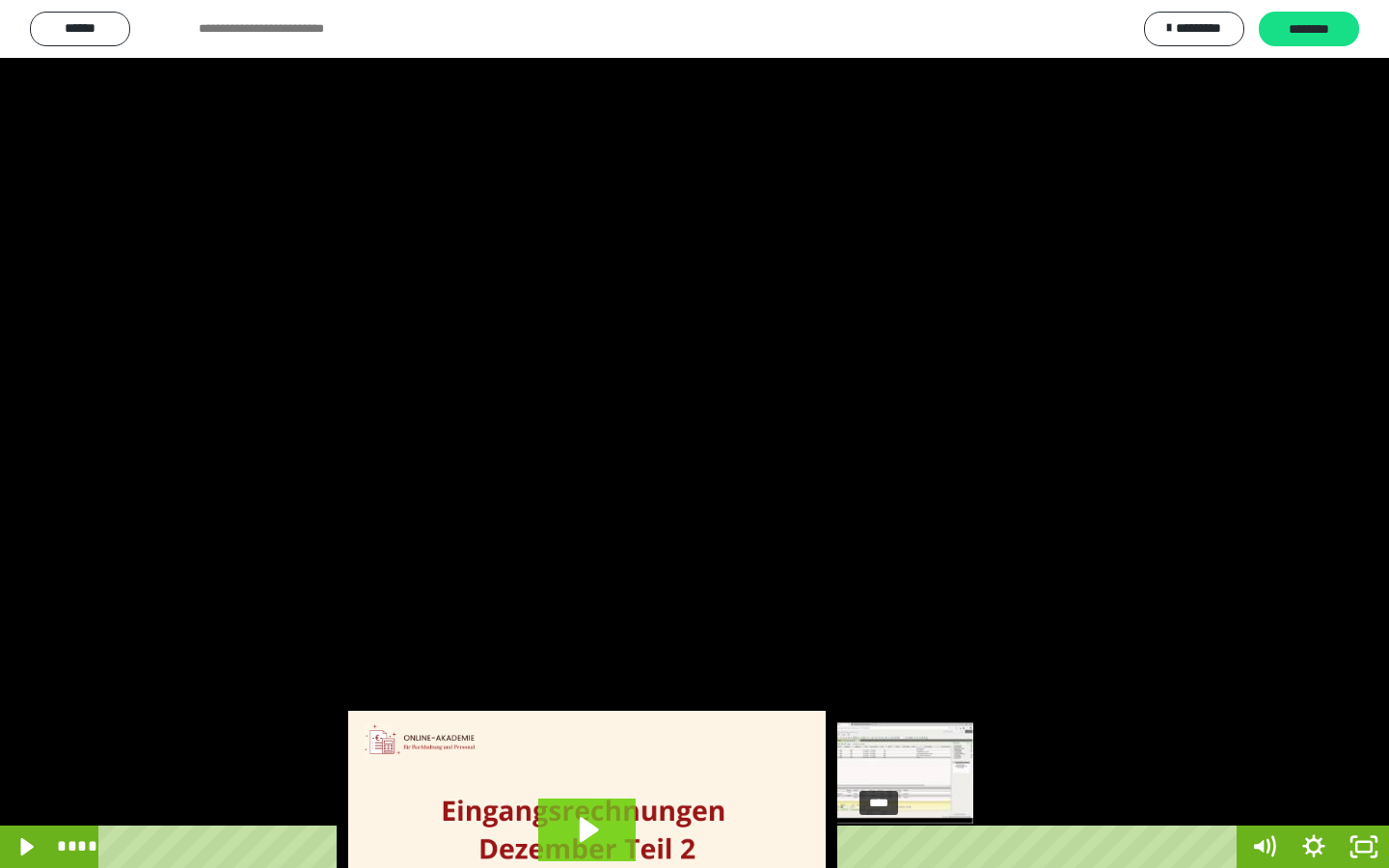 click on "****" at bounding box center [671, 847] 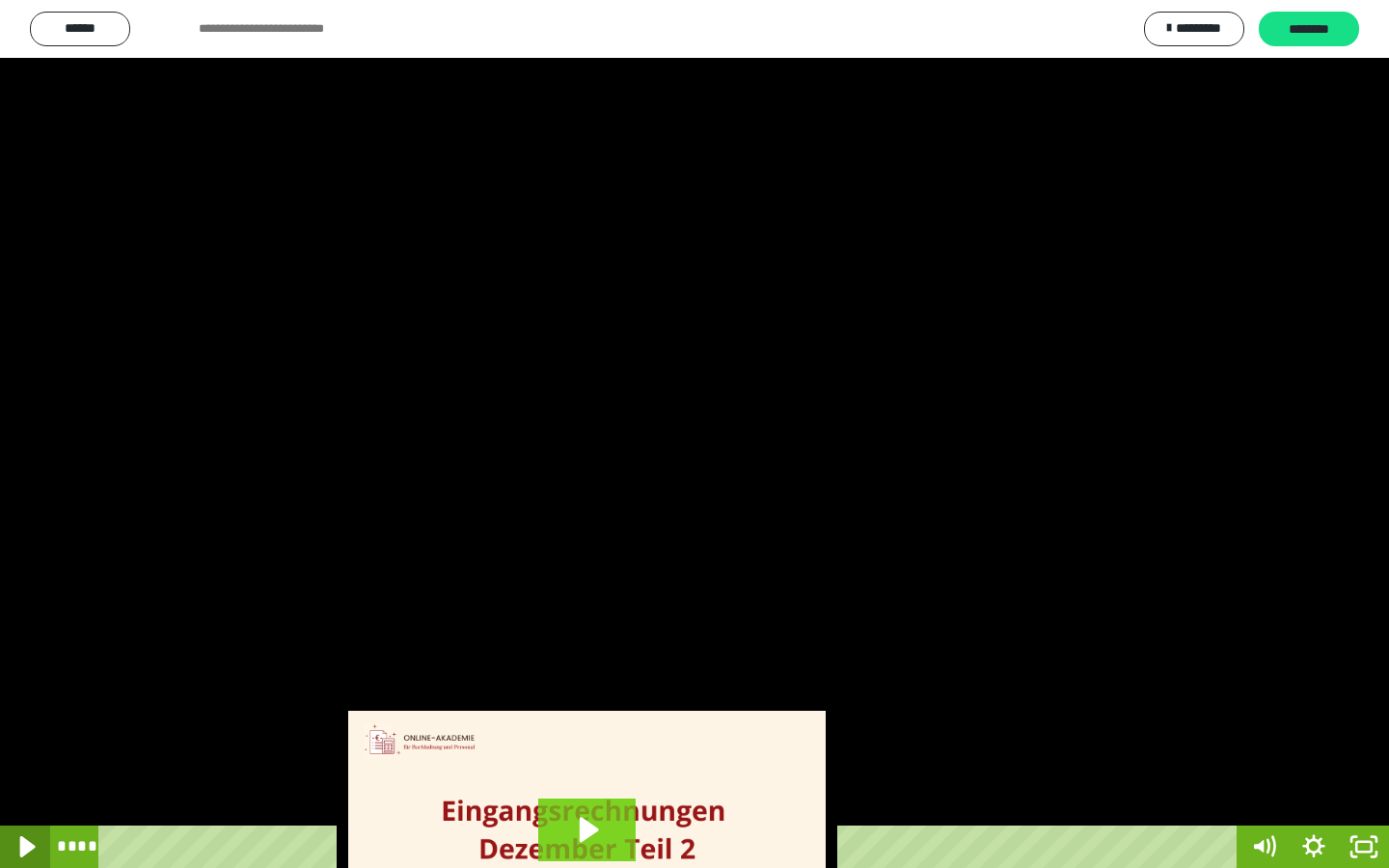 click 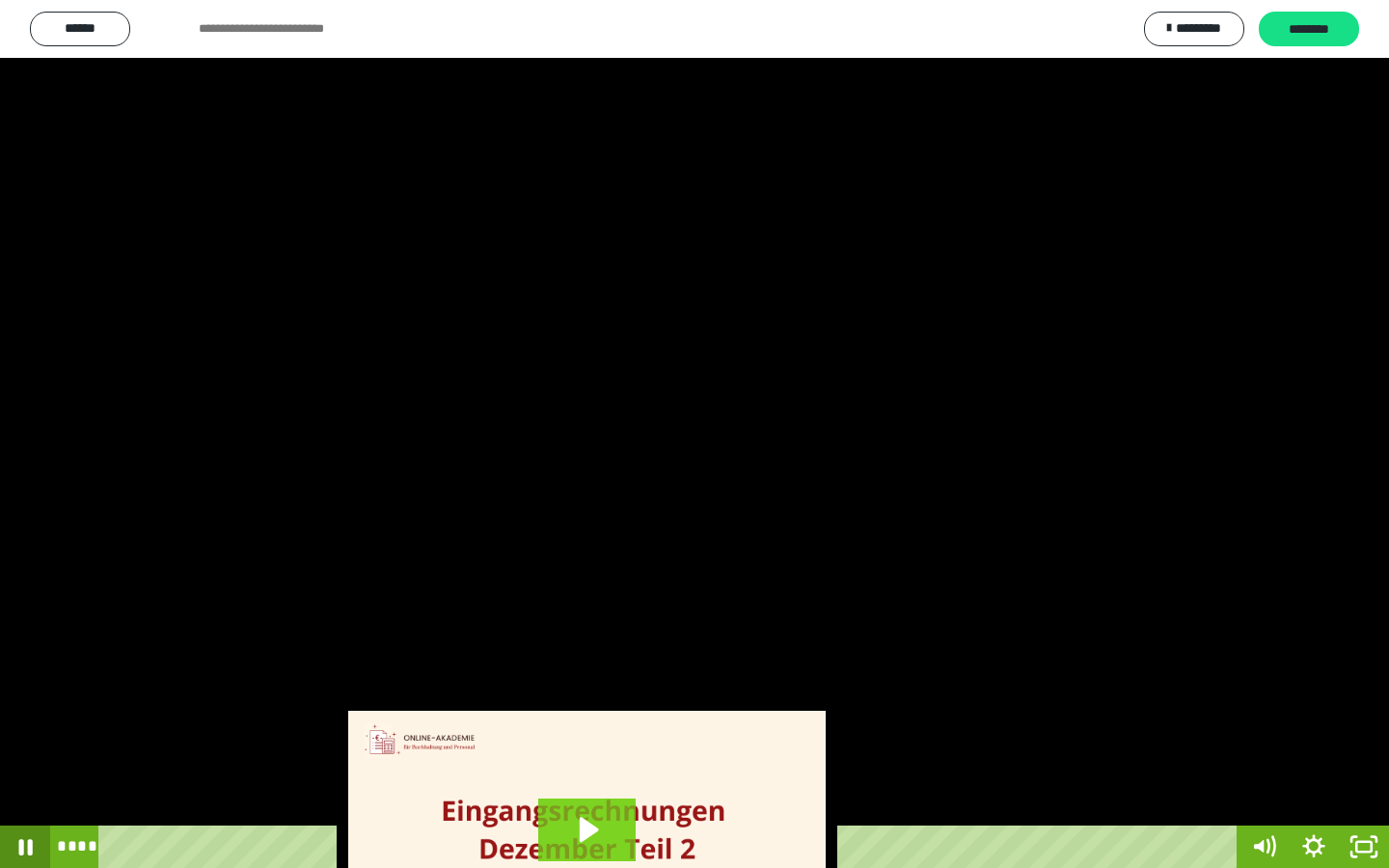 click 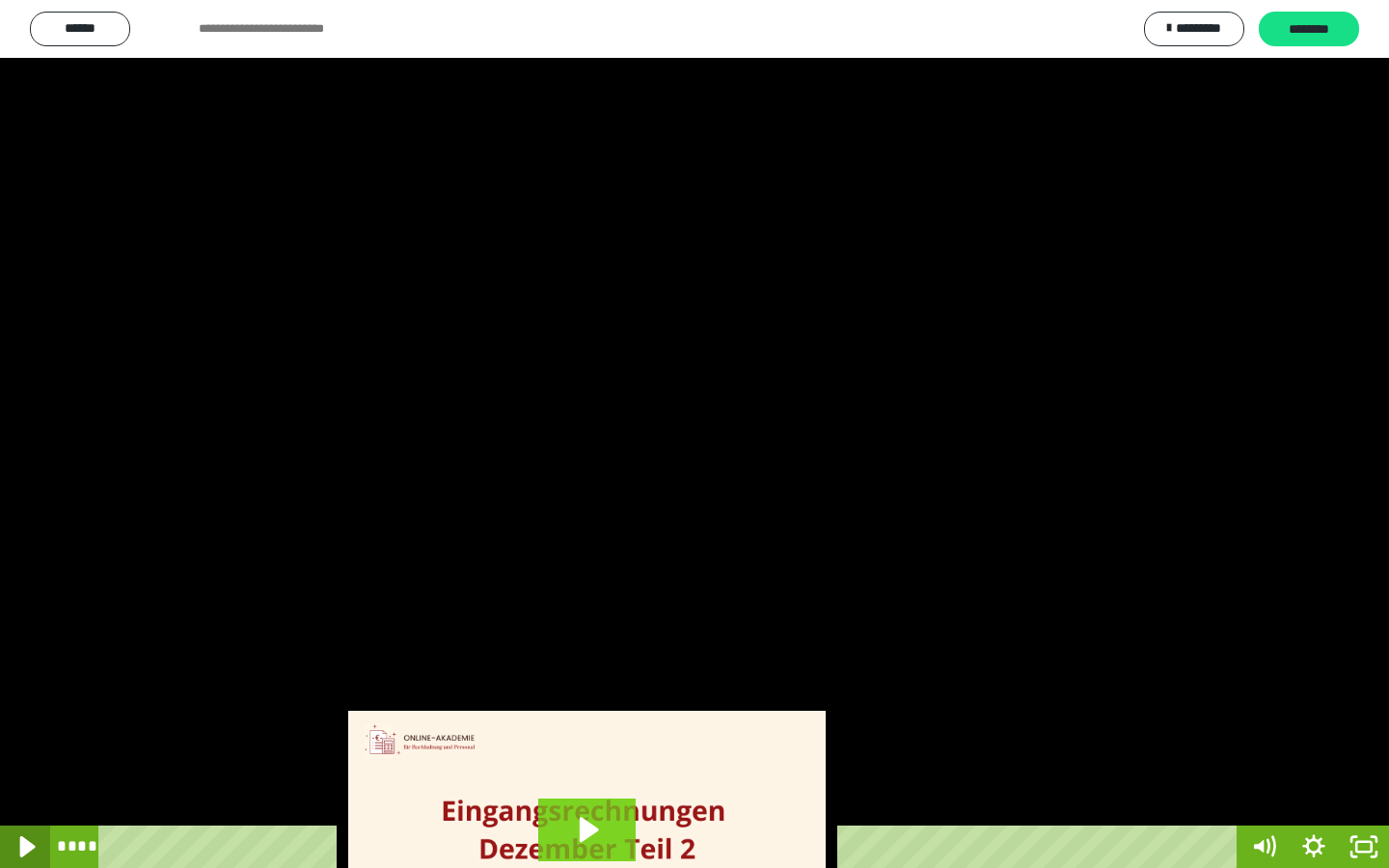 click 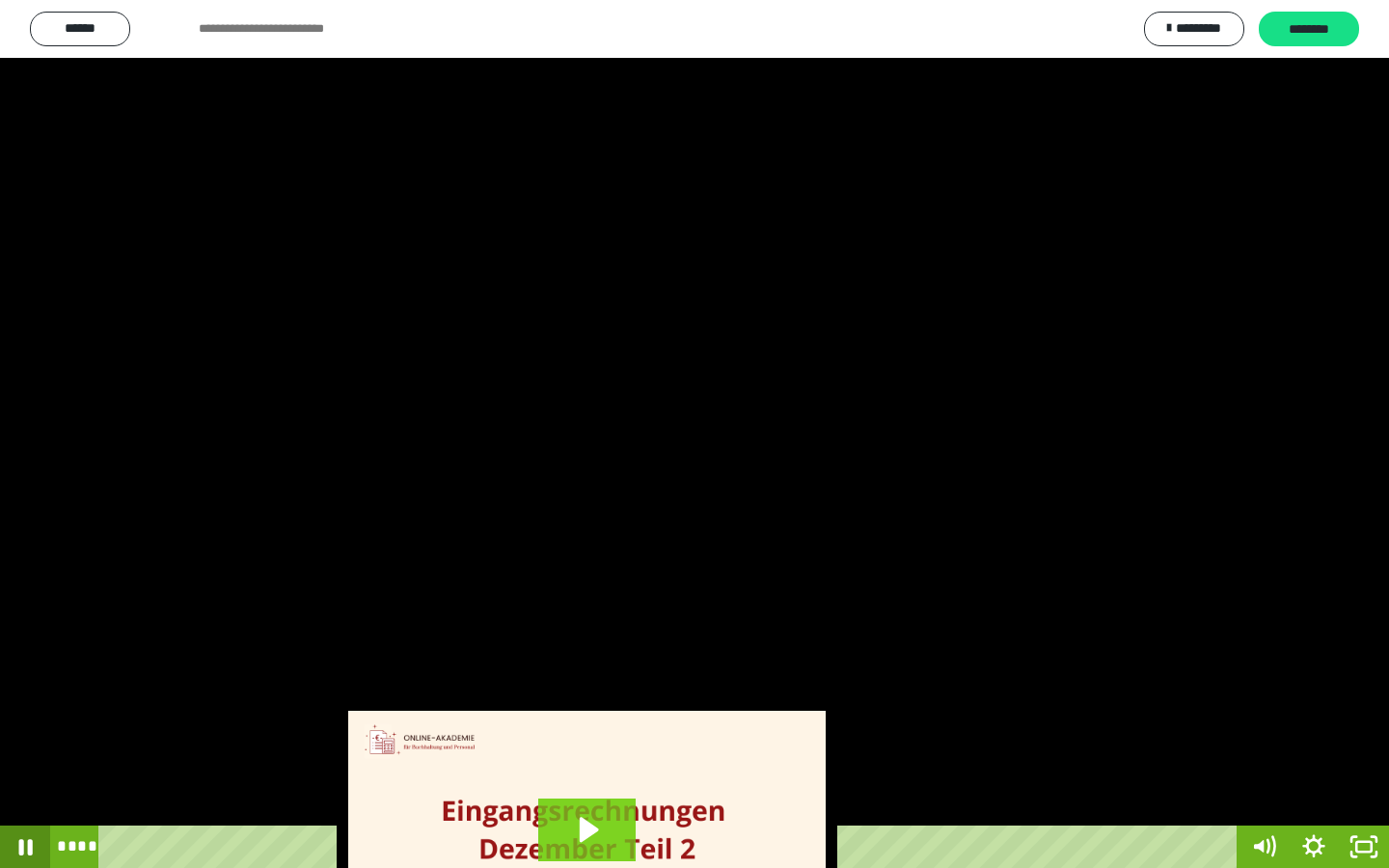 click 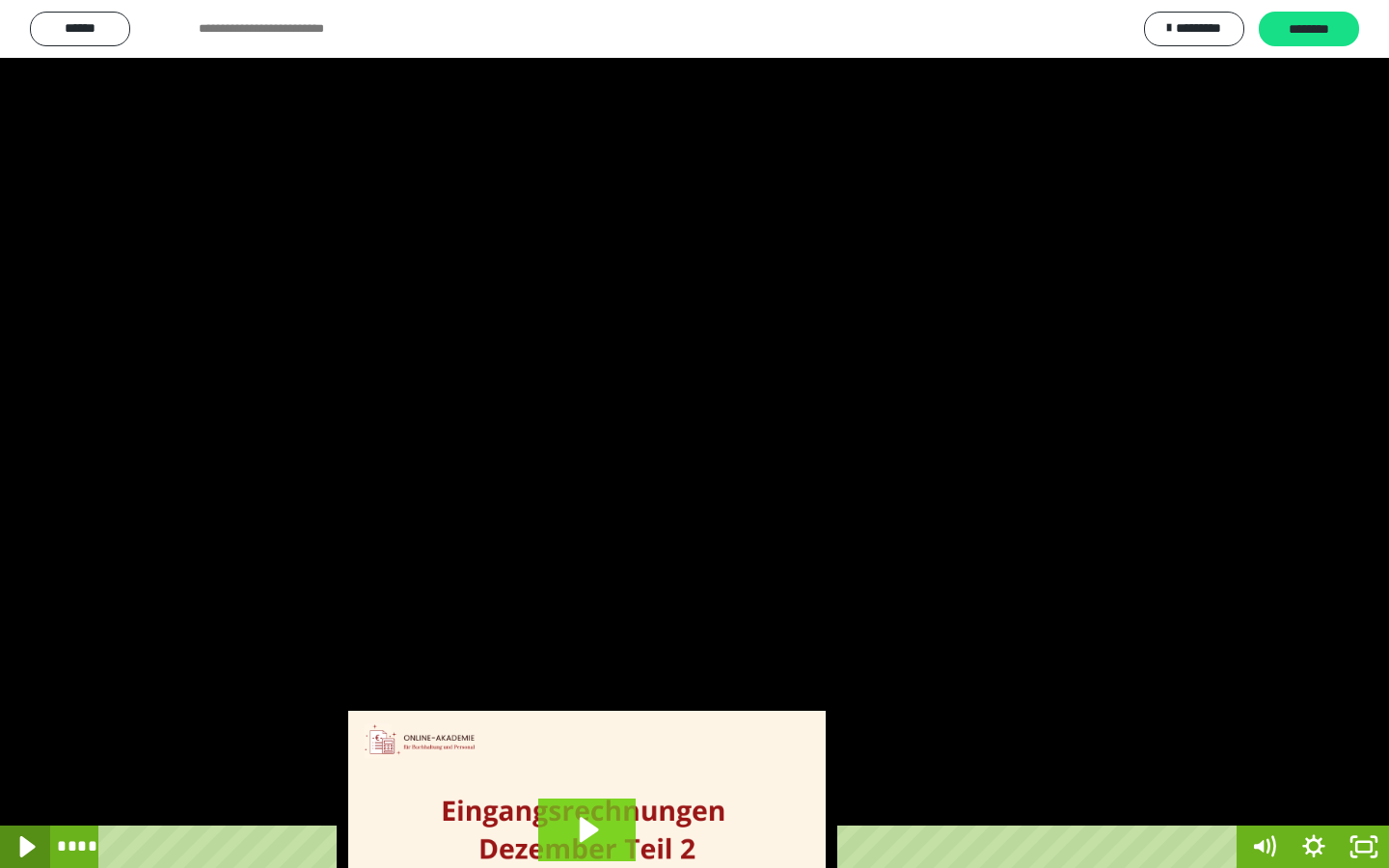 click 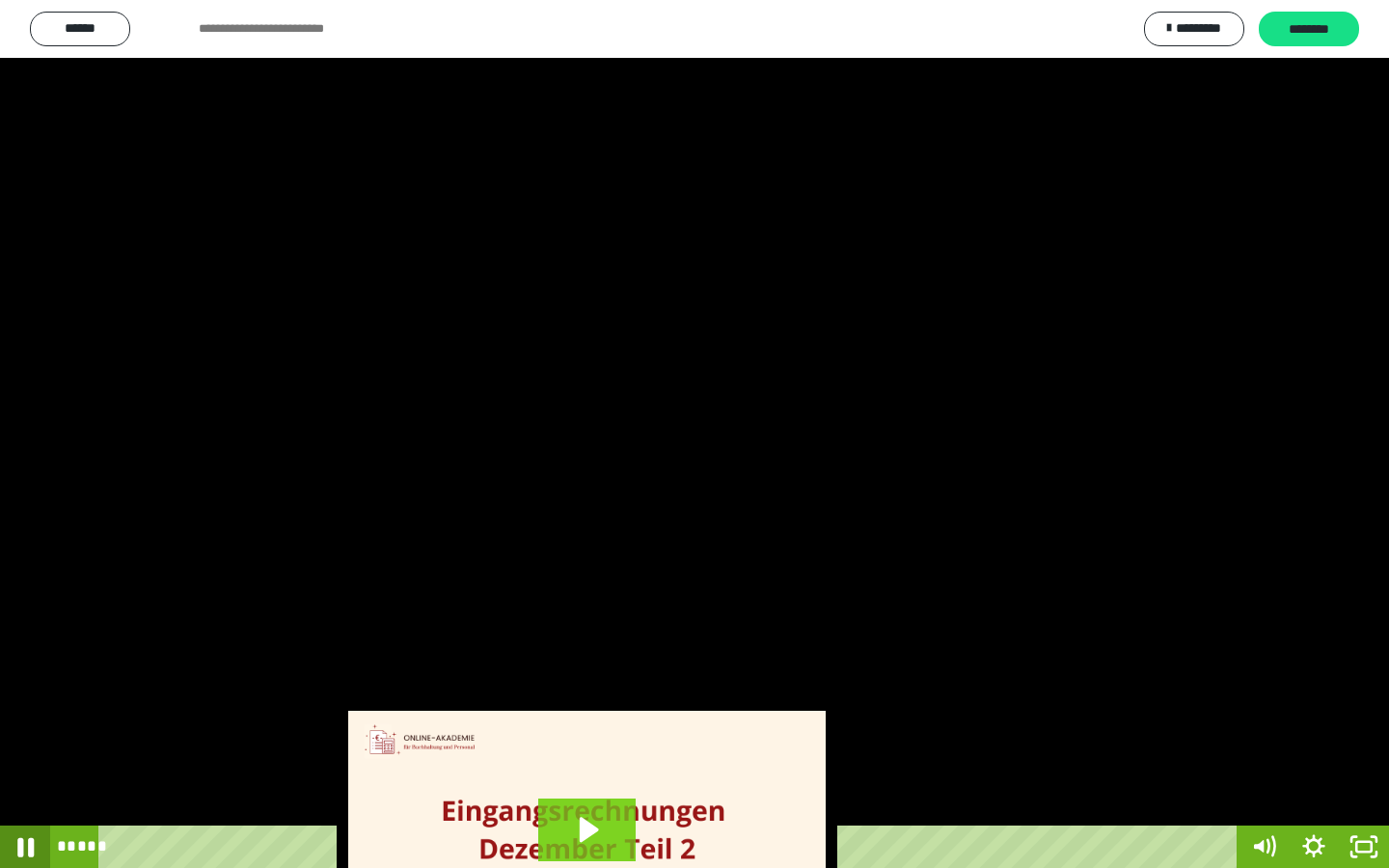 click 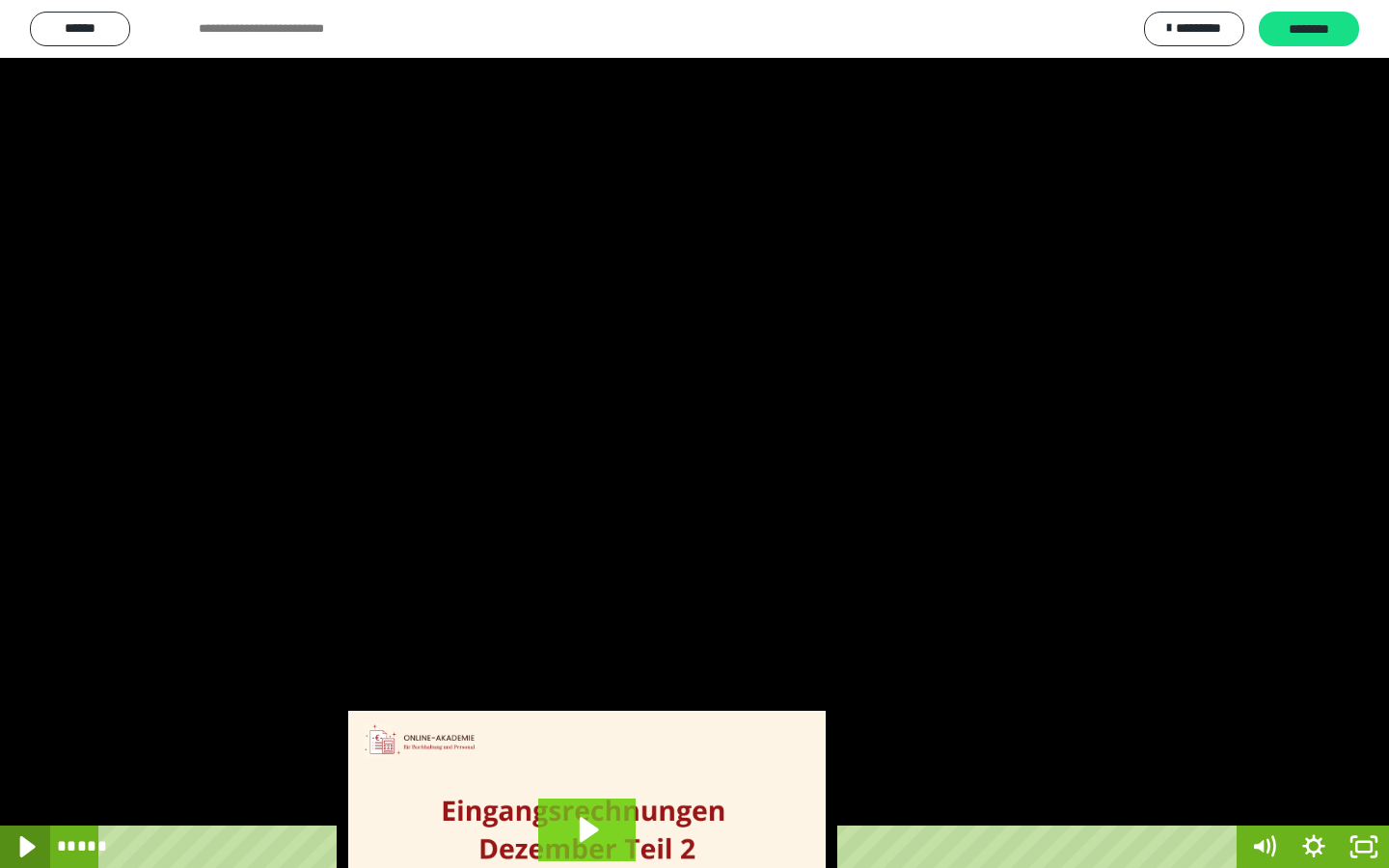 click 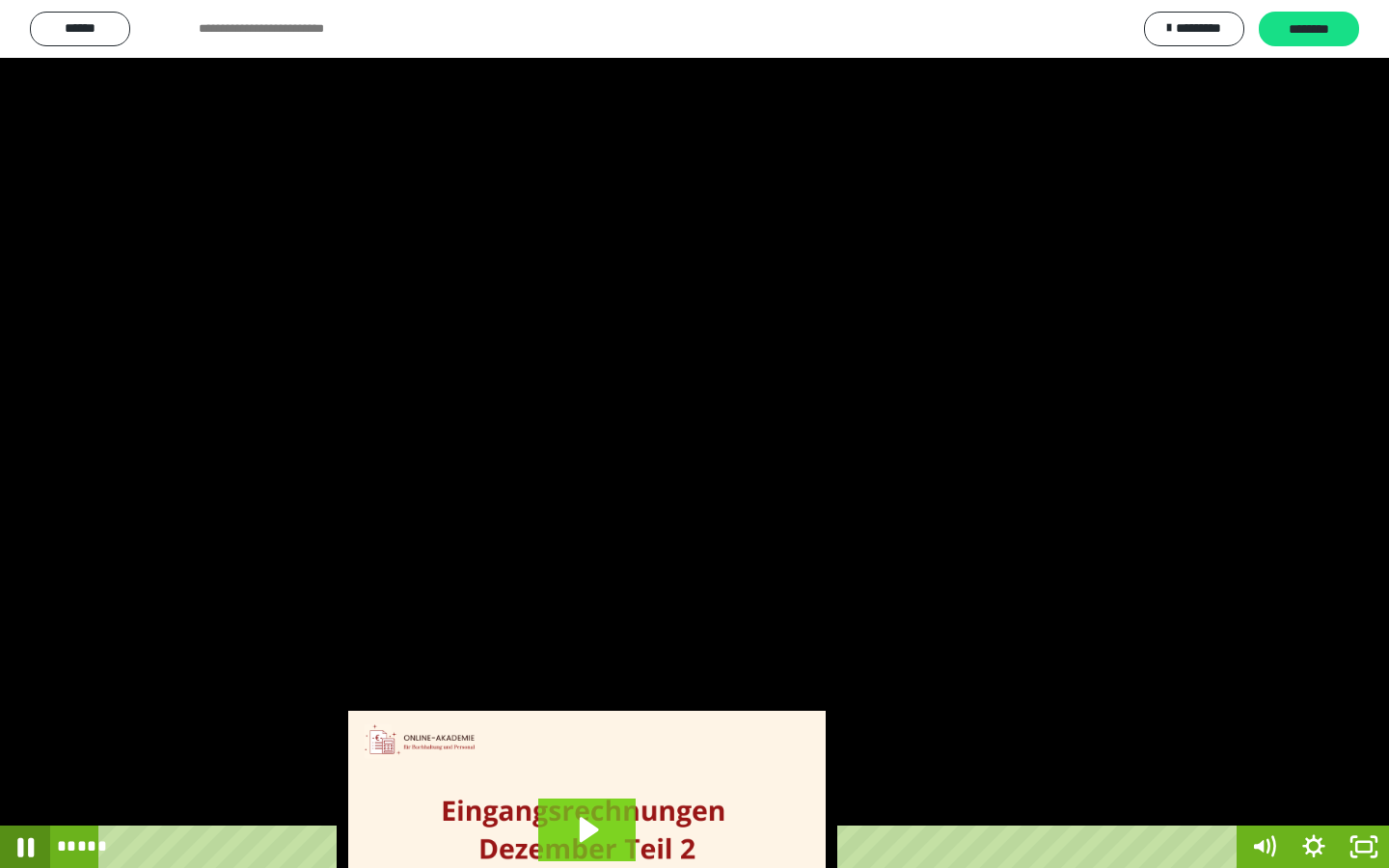 click 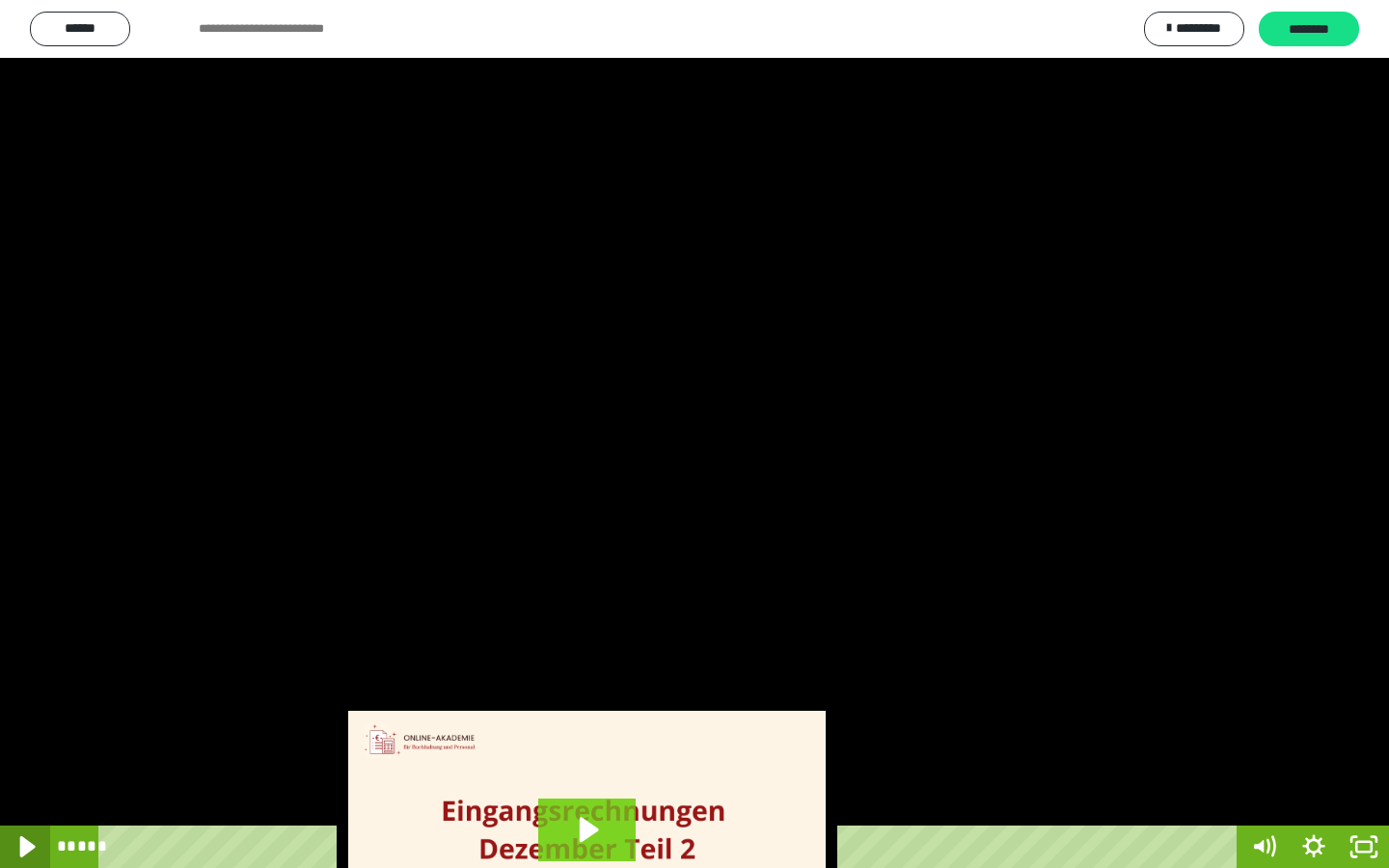 click 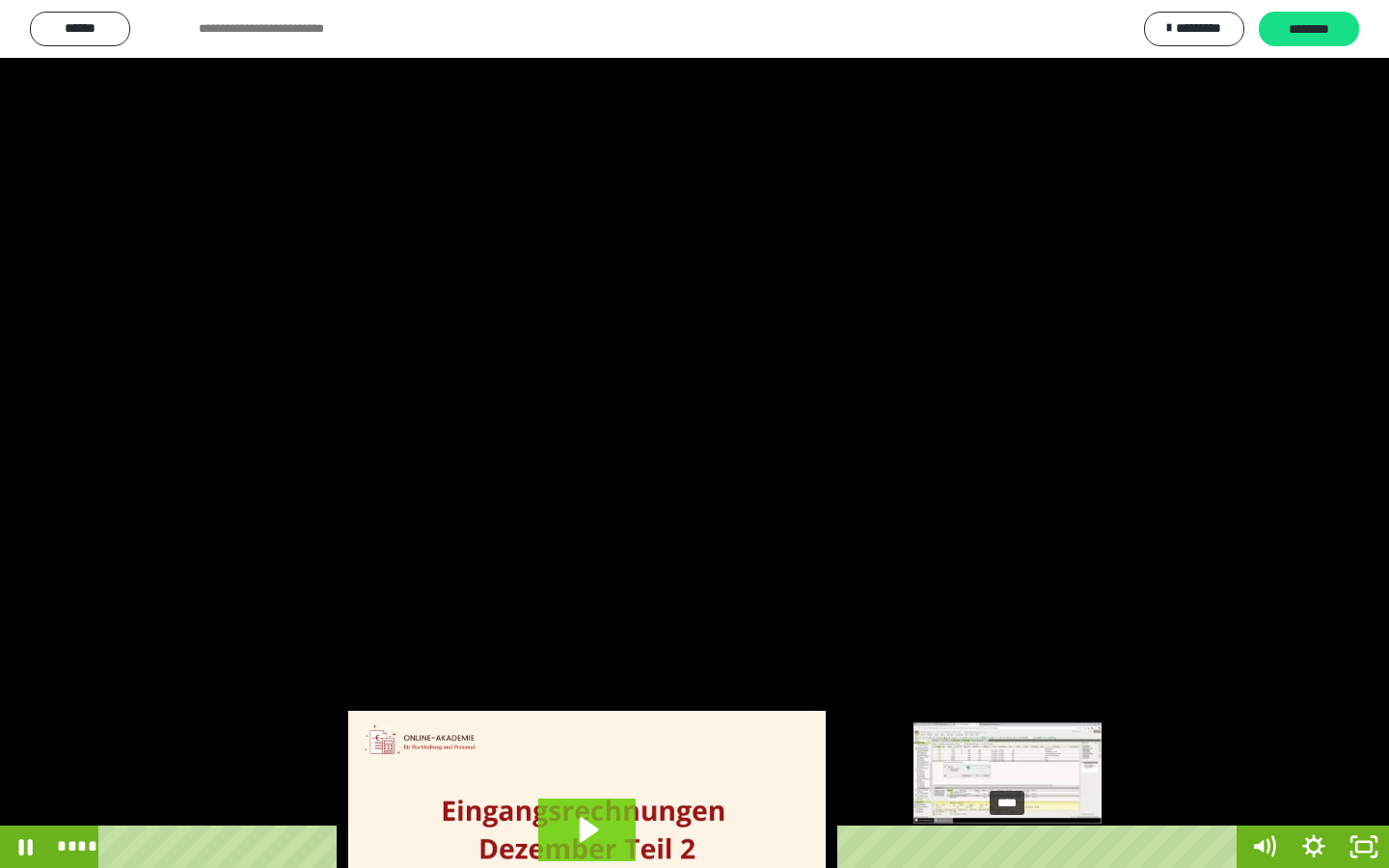 click on "****" at bounding box center (671, 847) 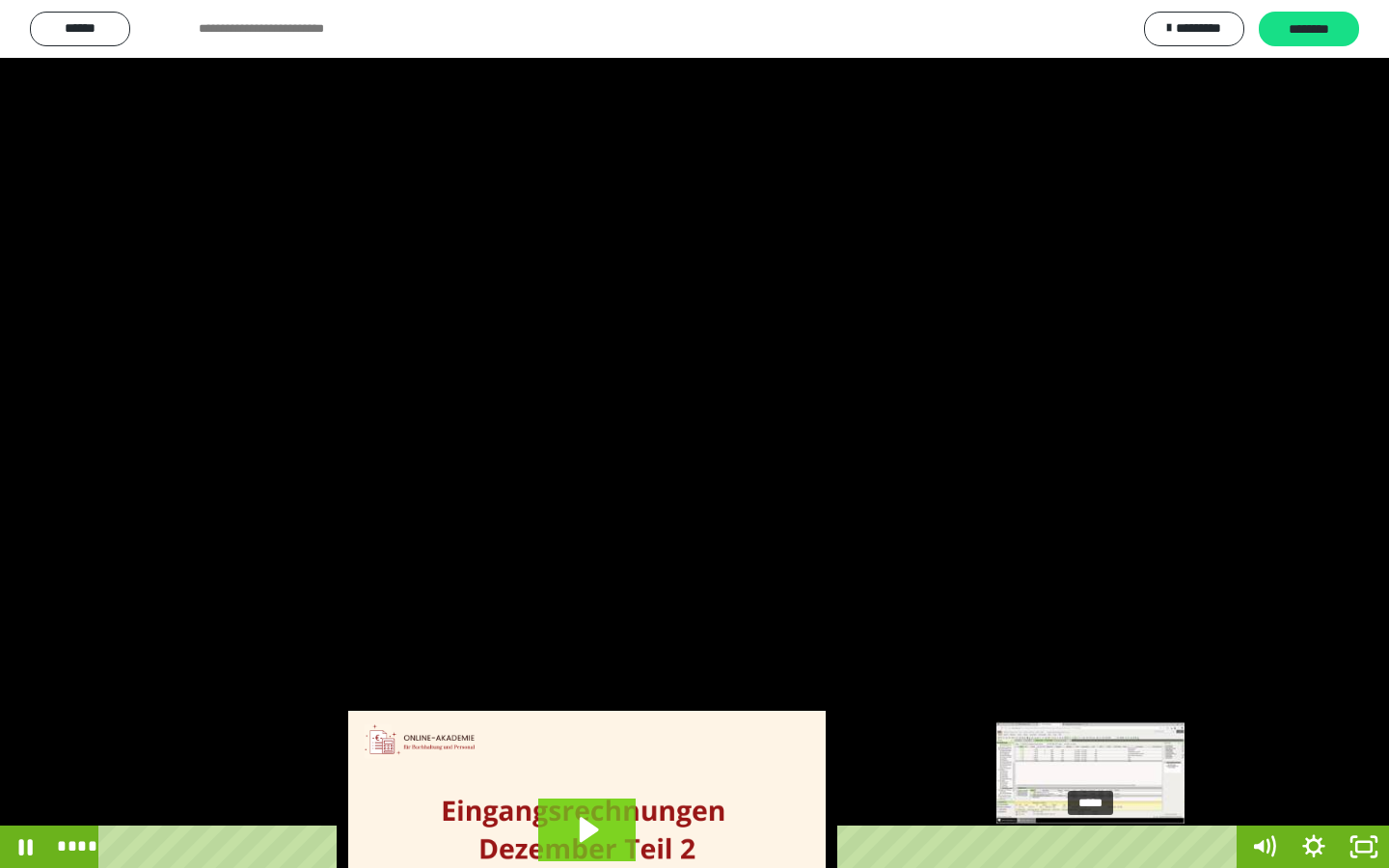 click on "*****" at bounding box center (671, 847) 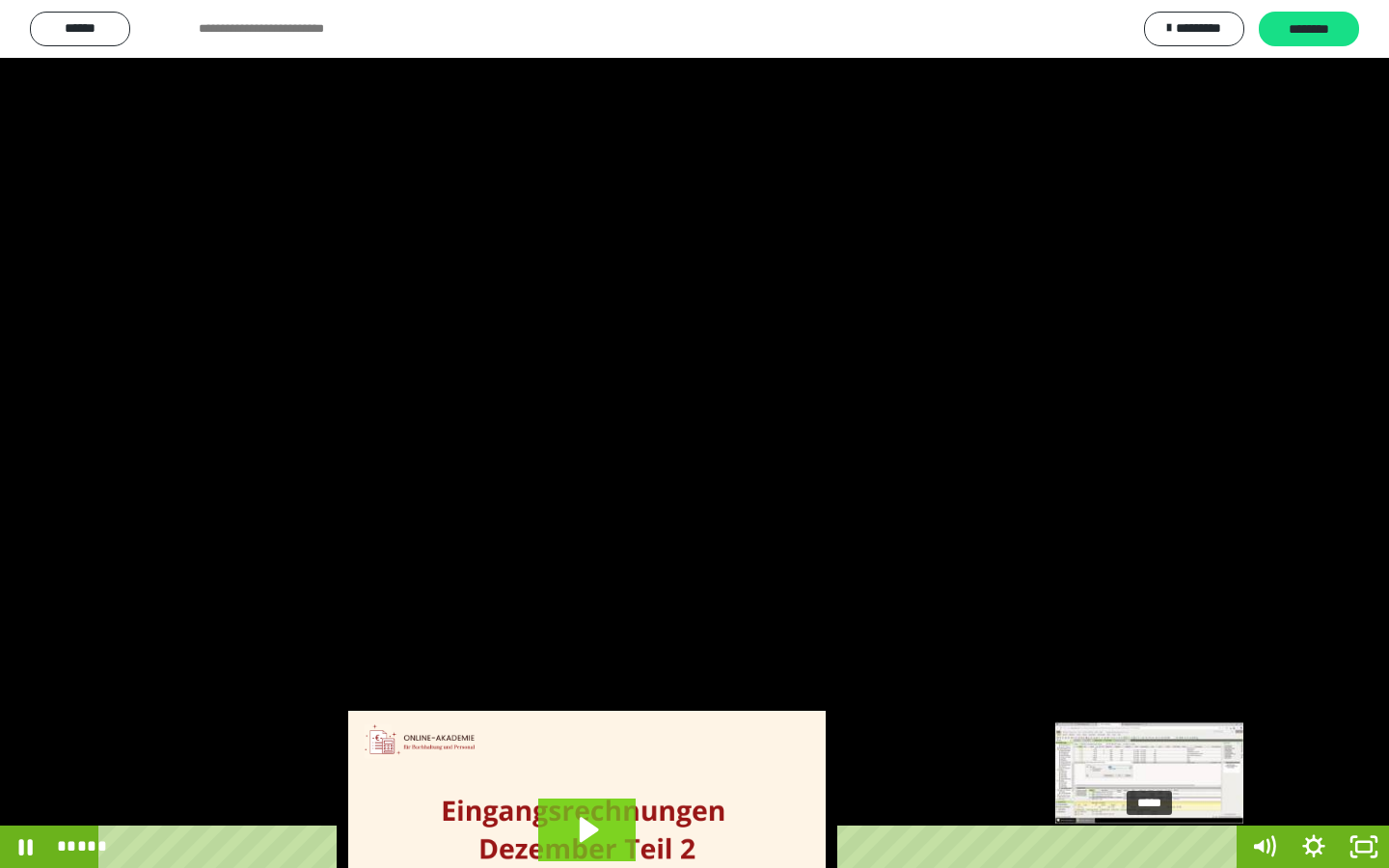 click on "*****" at bounding box center (671, 847) 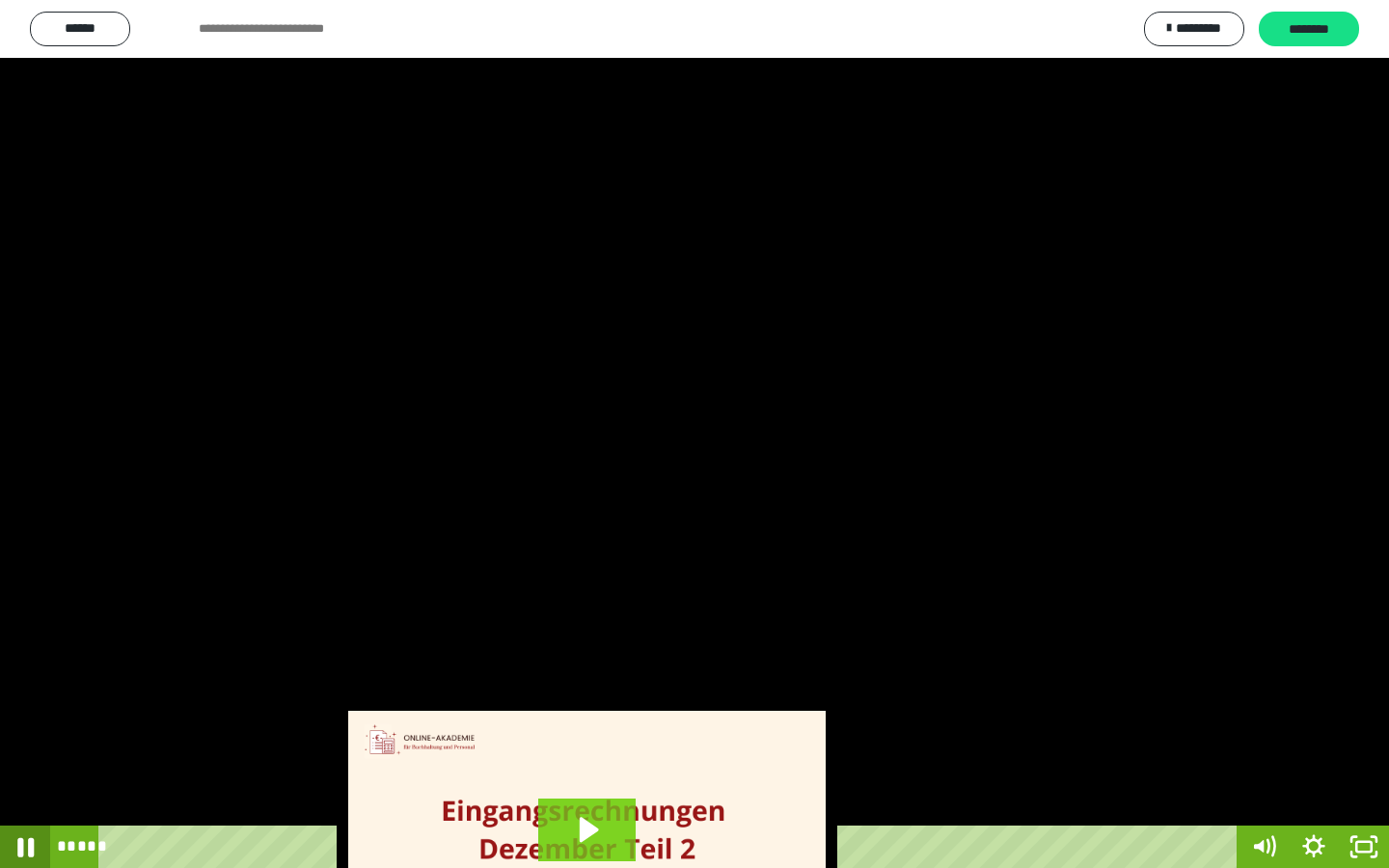 click 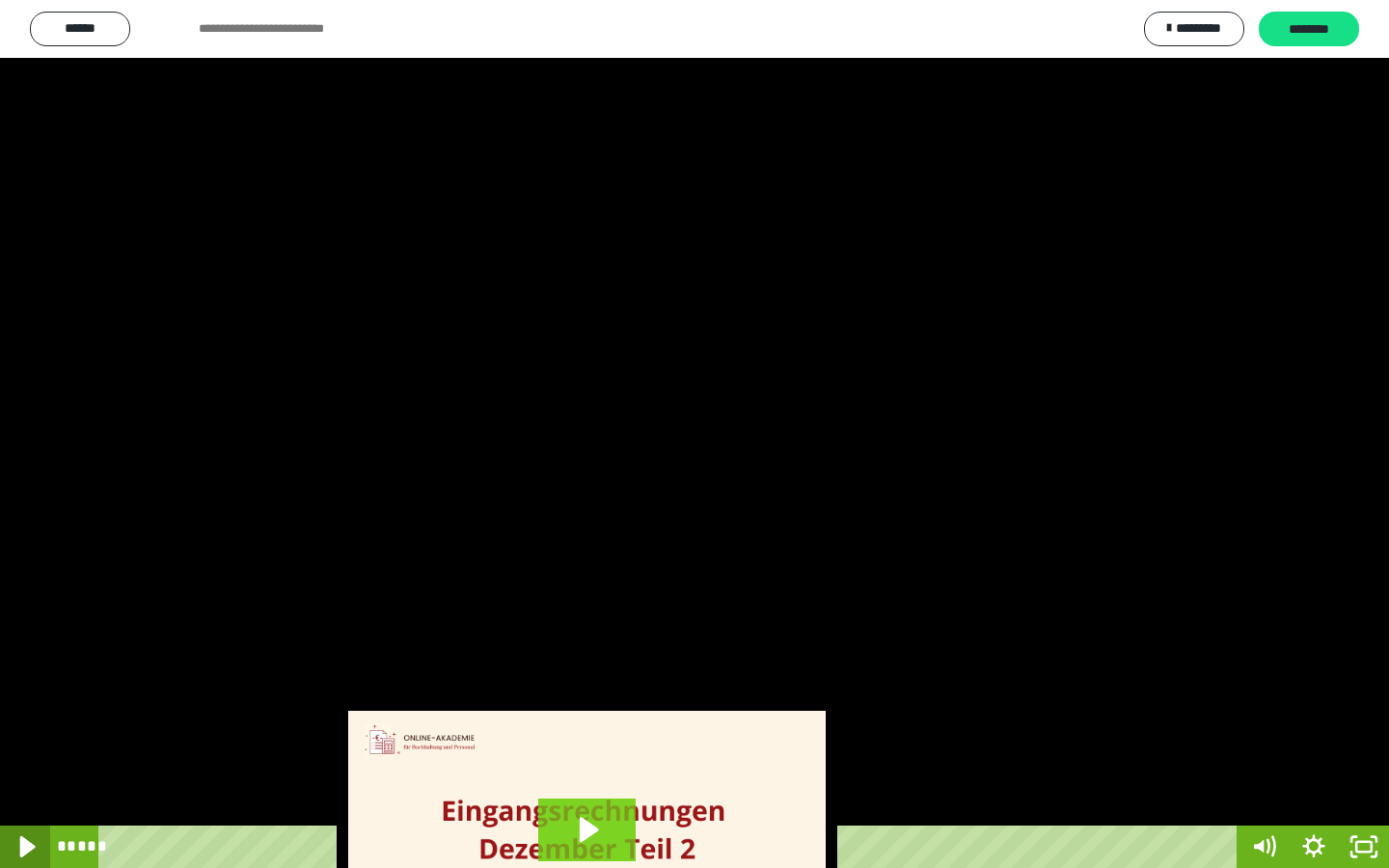 click 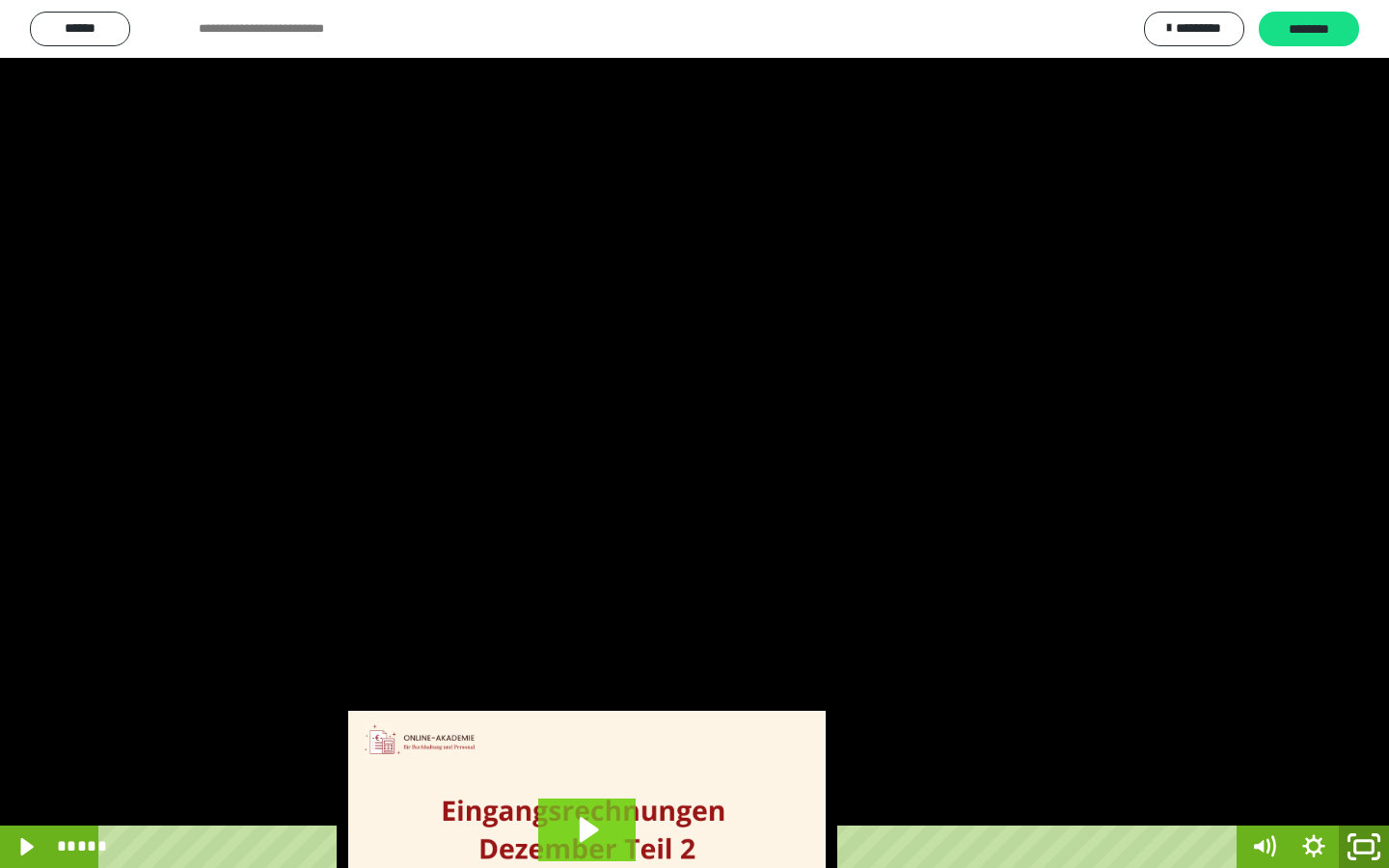 click 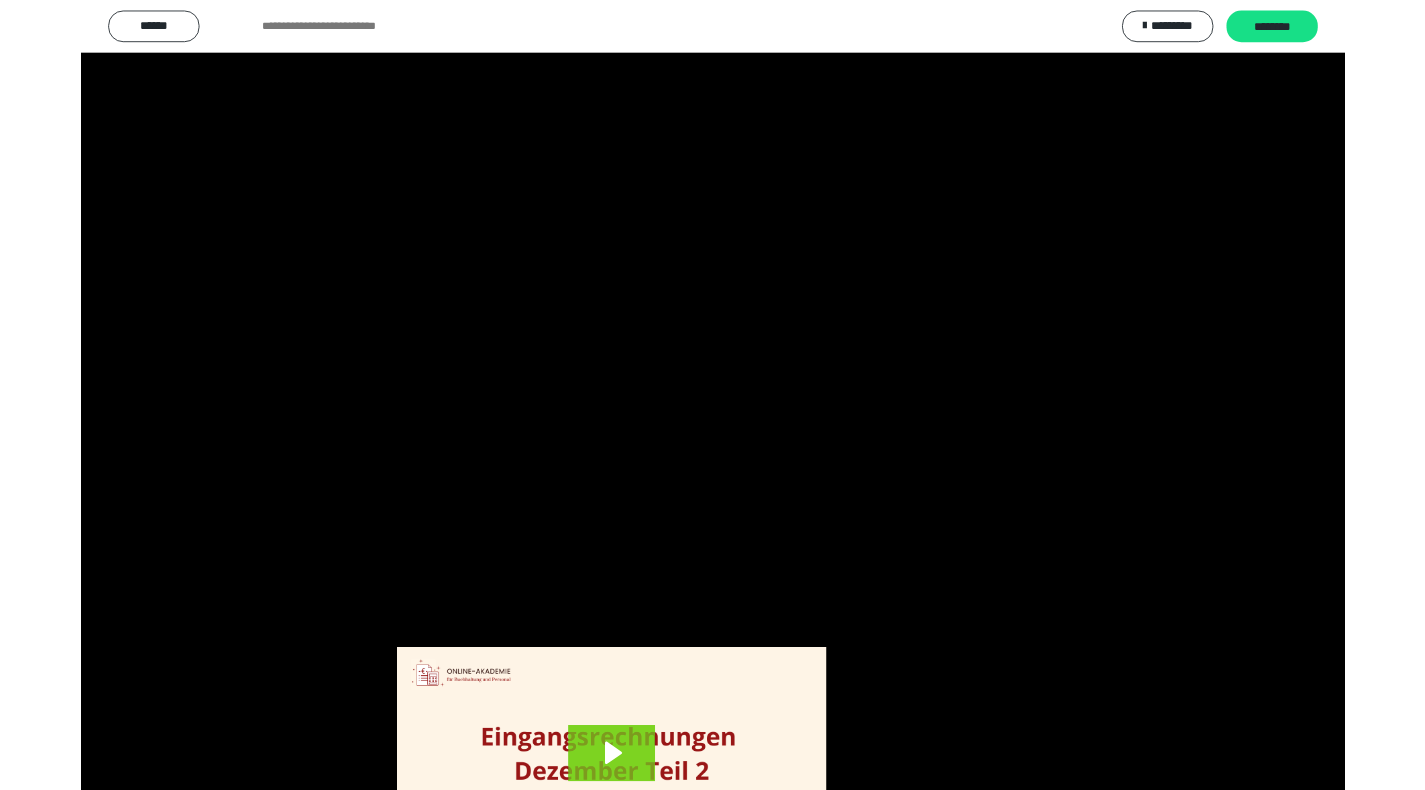 scroll, scrollTop: 3768, scrollLeft: 0, axis: vertical 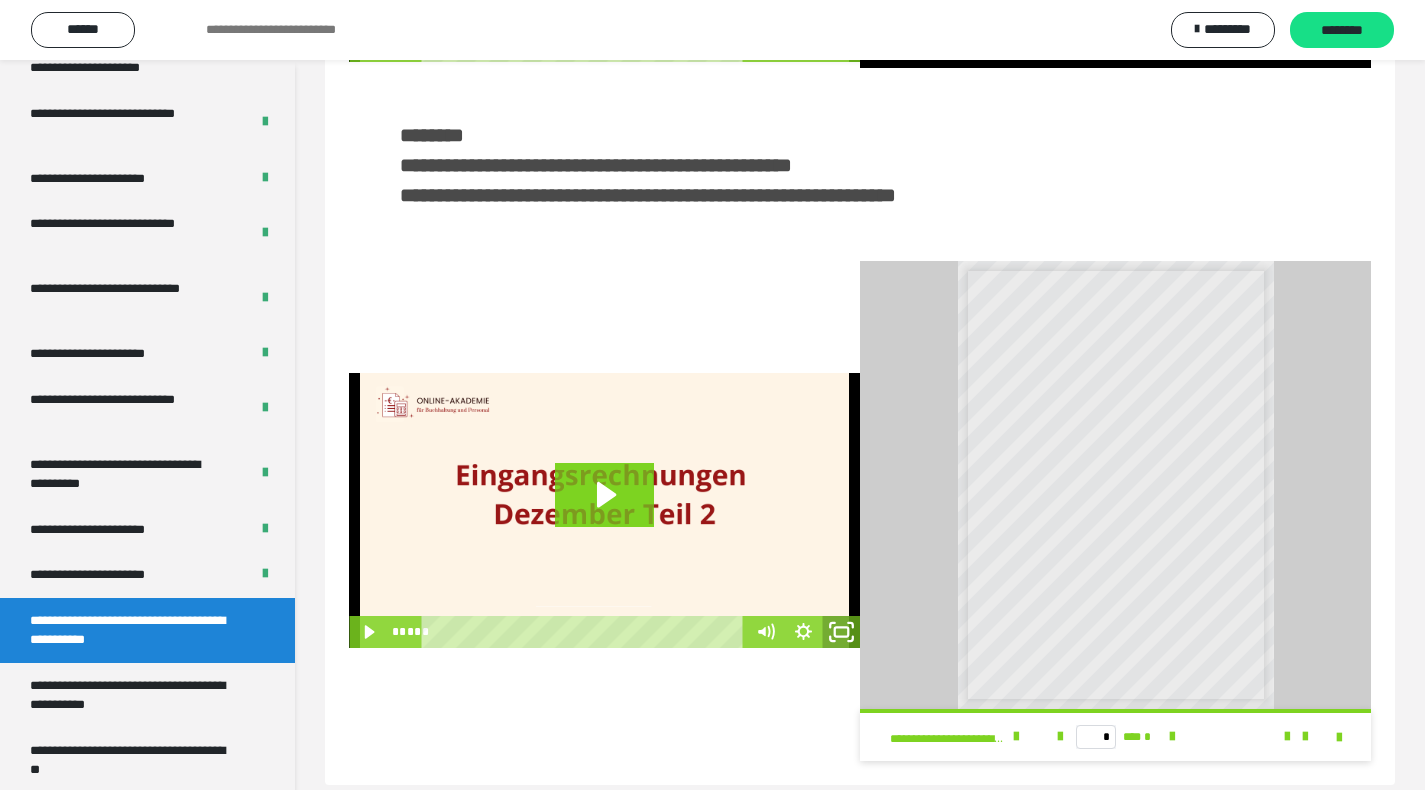 click 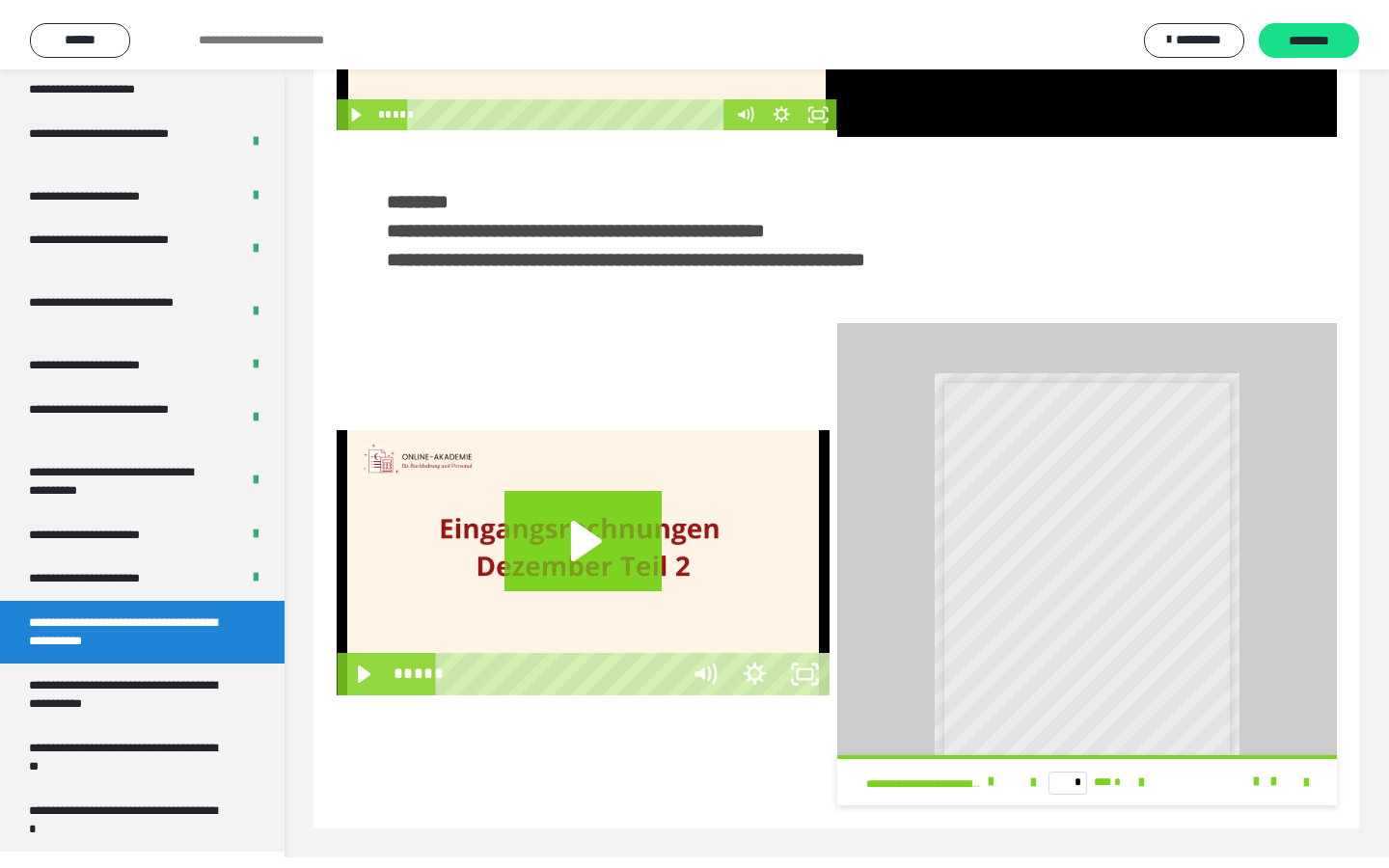 scroll, scrollTop: 270, scrollLeft: 0, axis: vertical 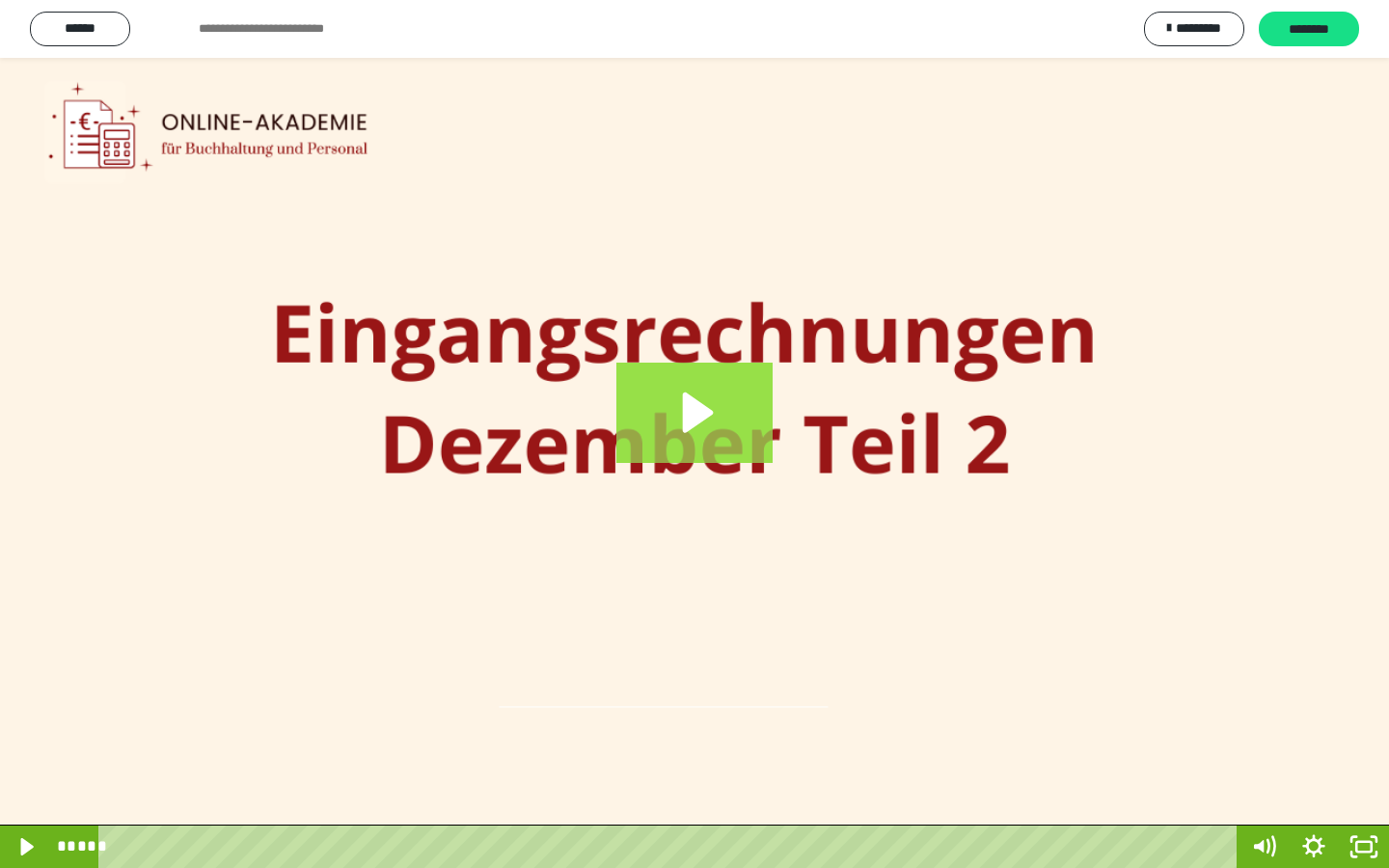 click 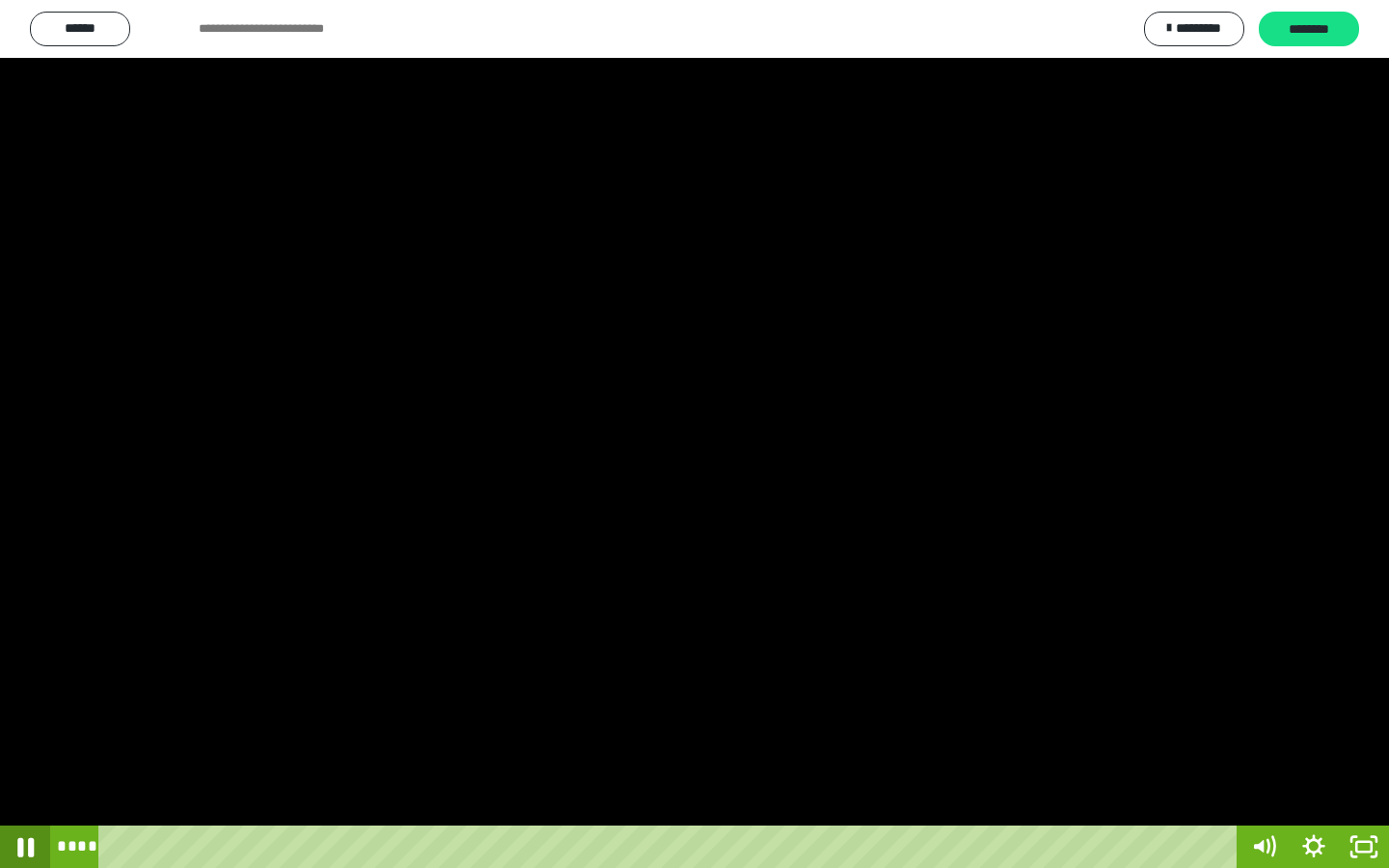click 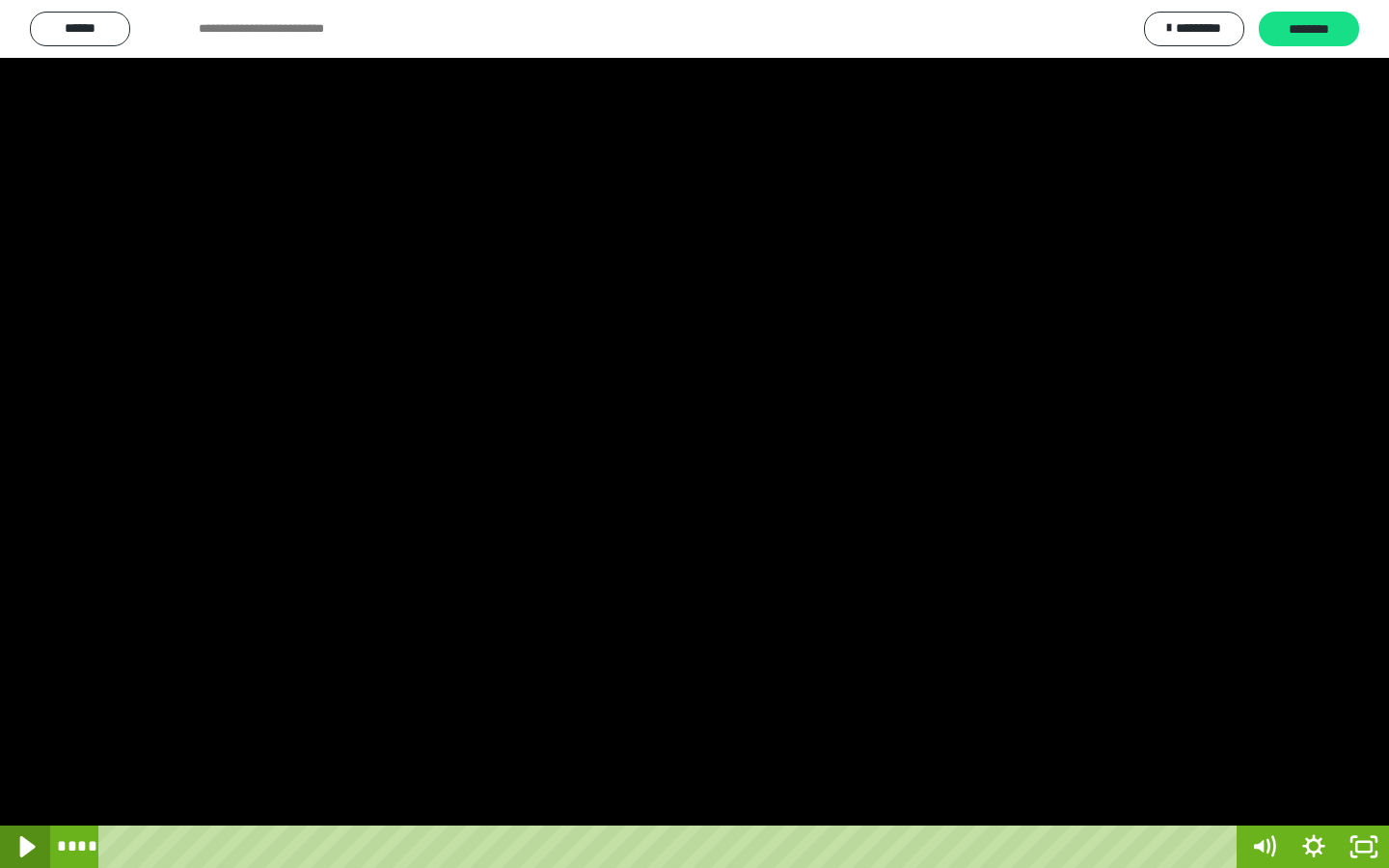 click 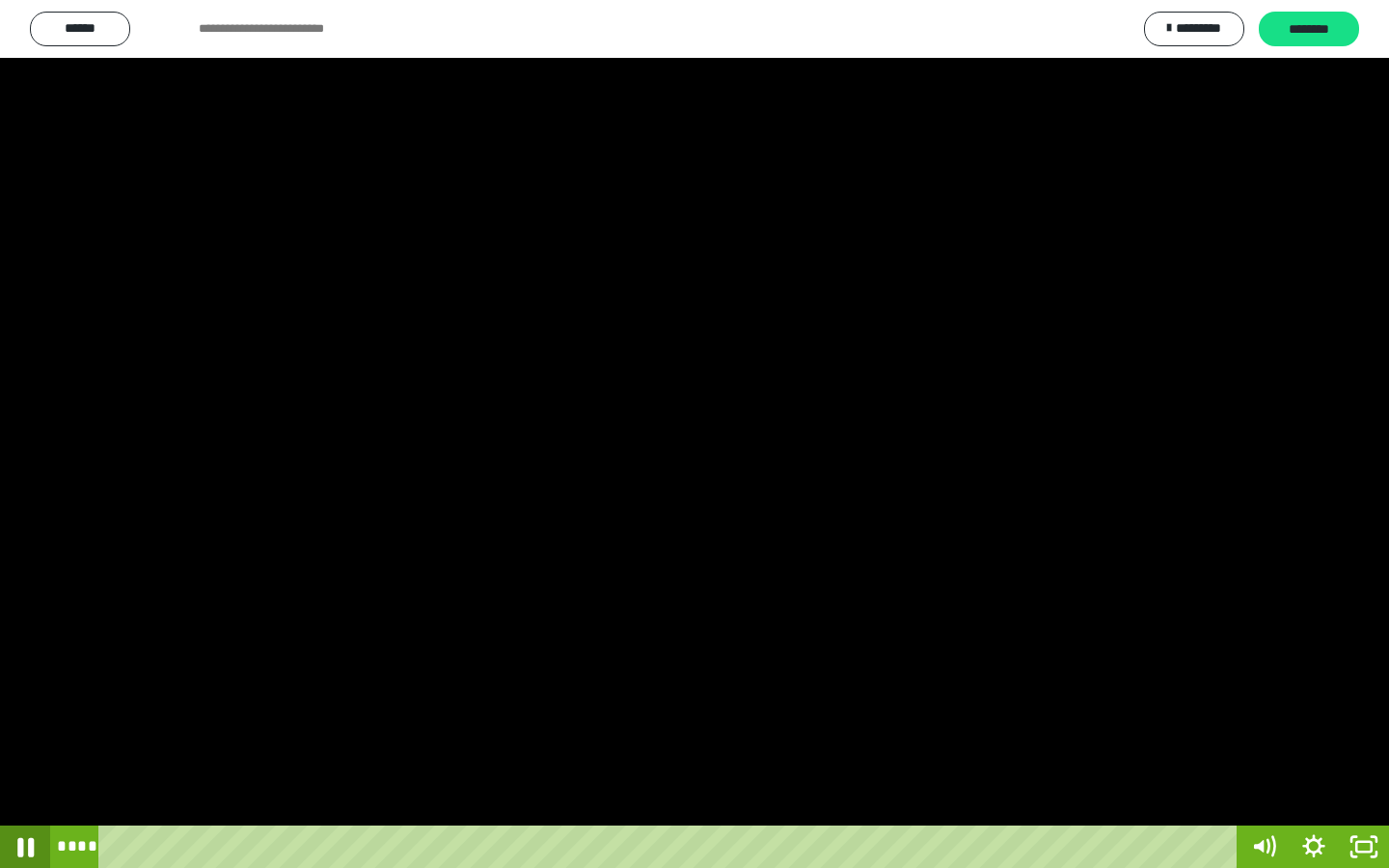 click 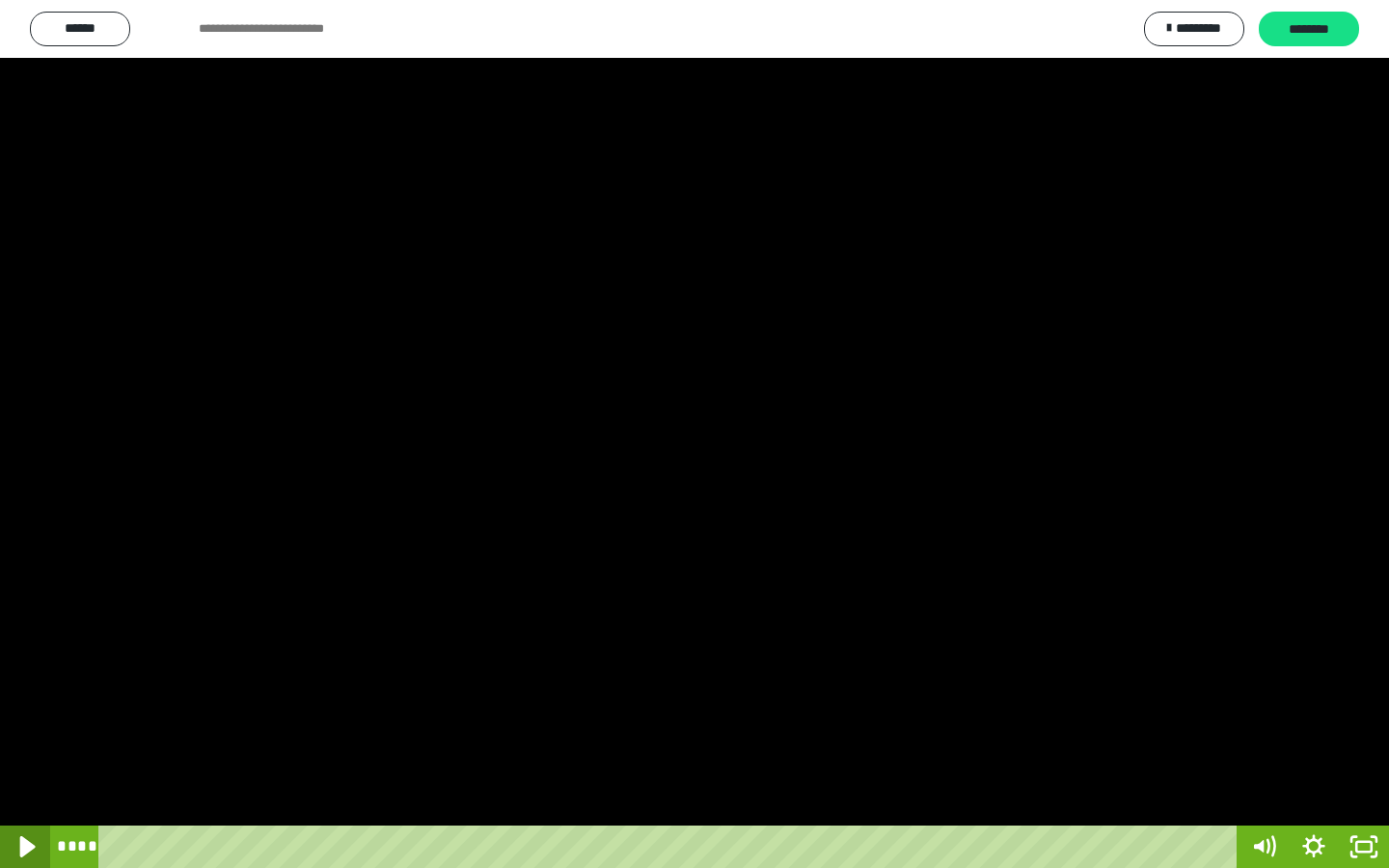 click 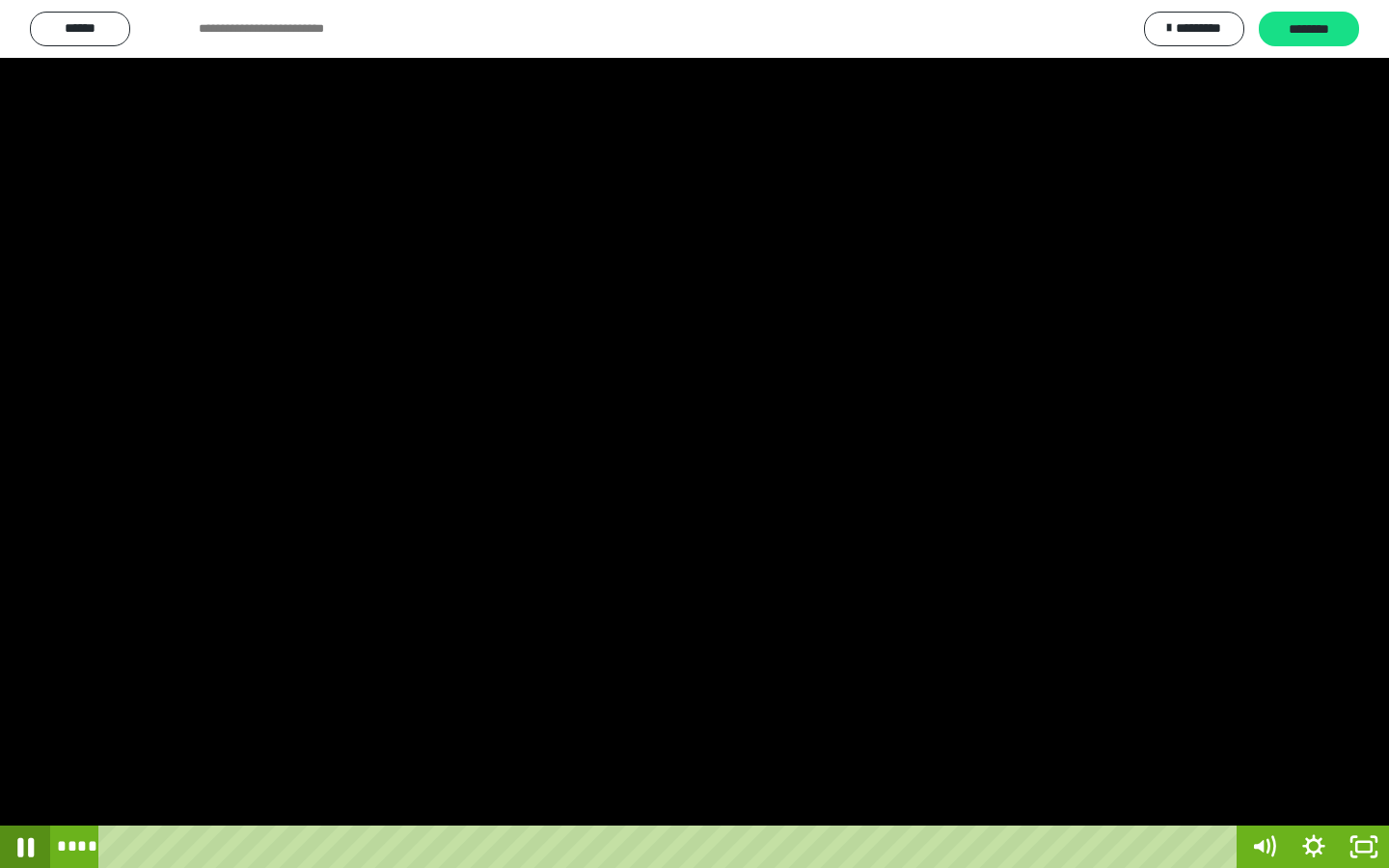 click 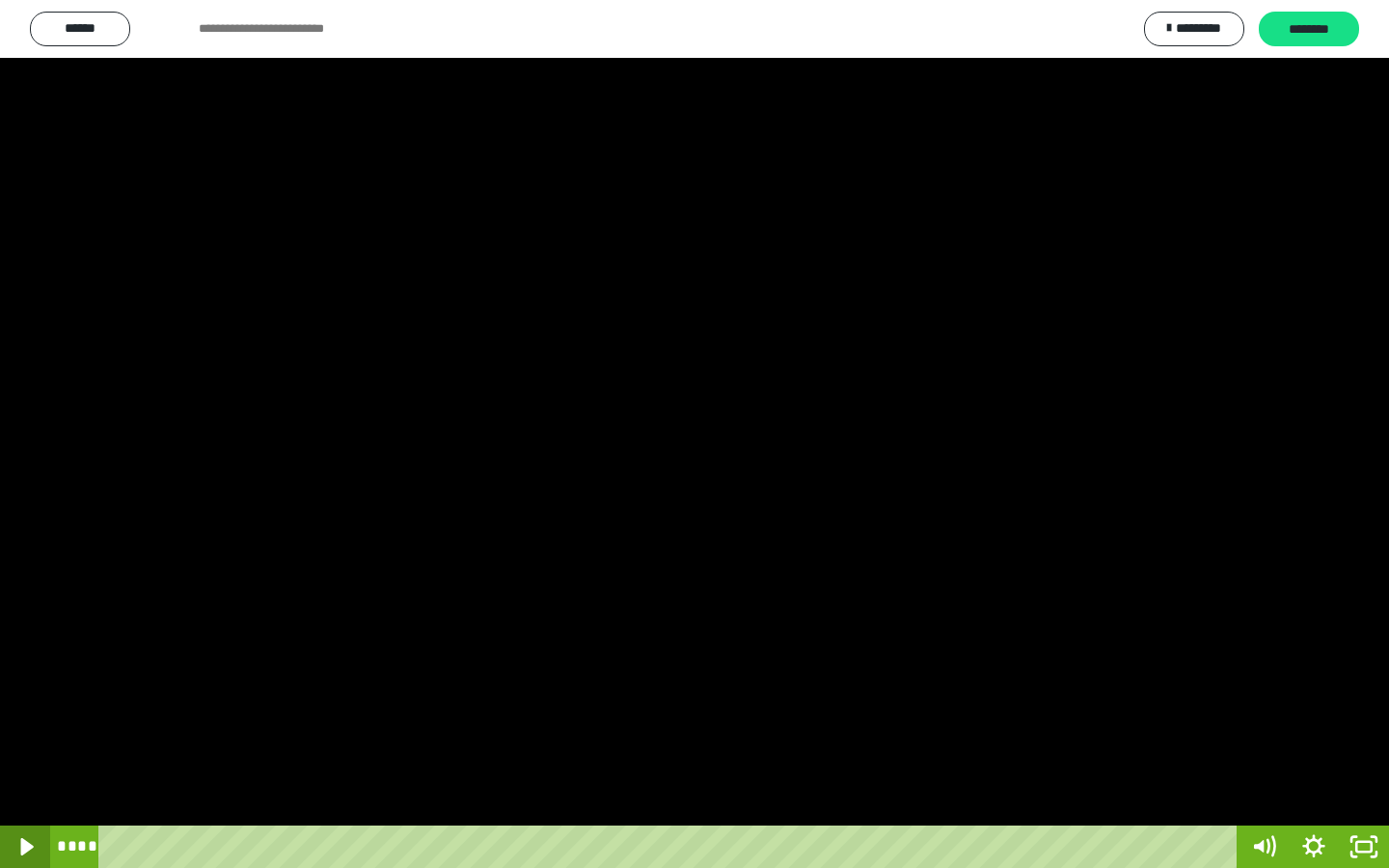 click 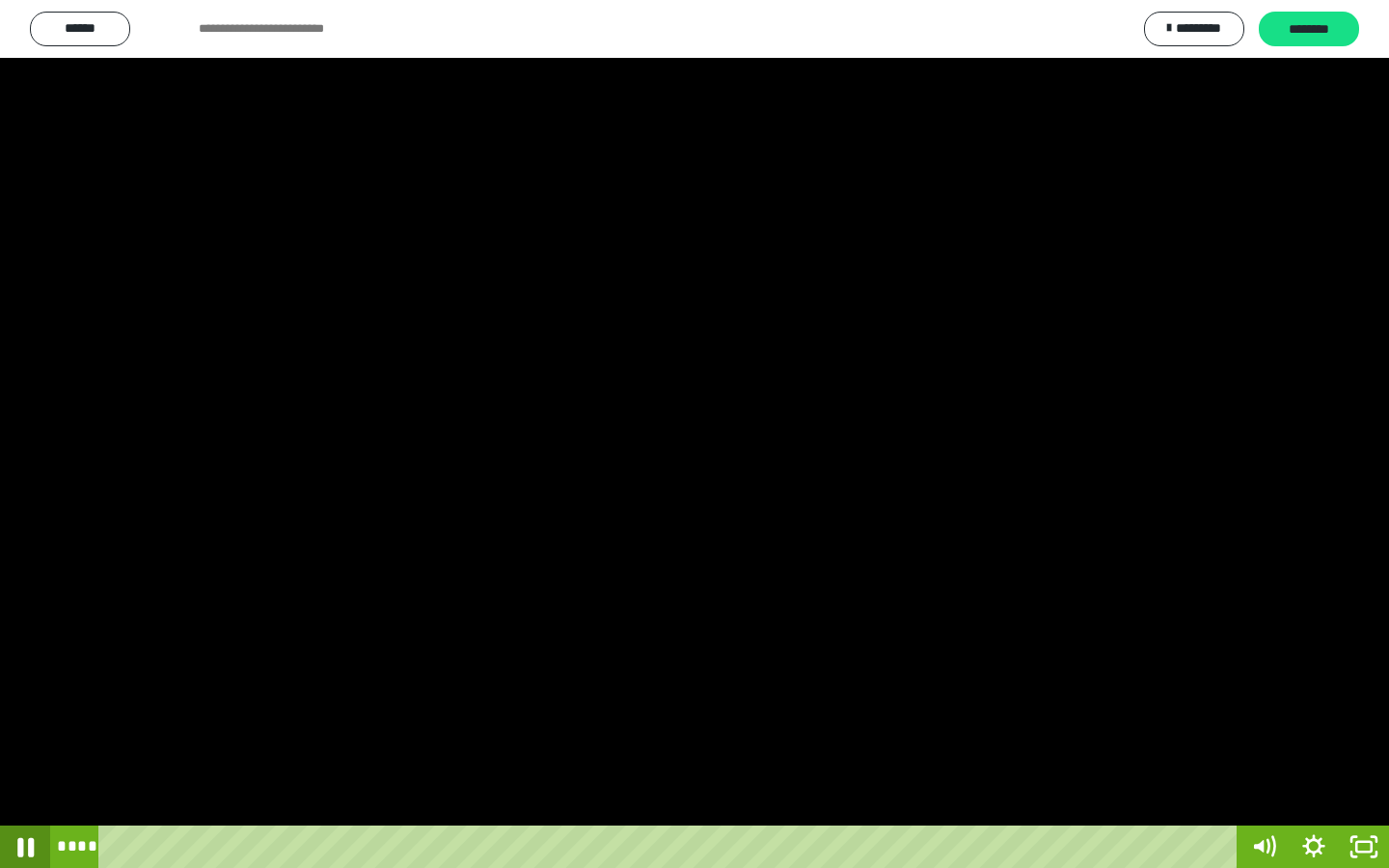 click 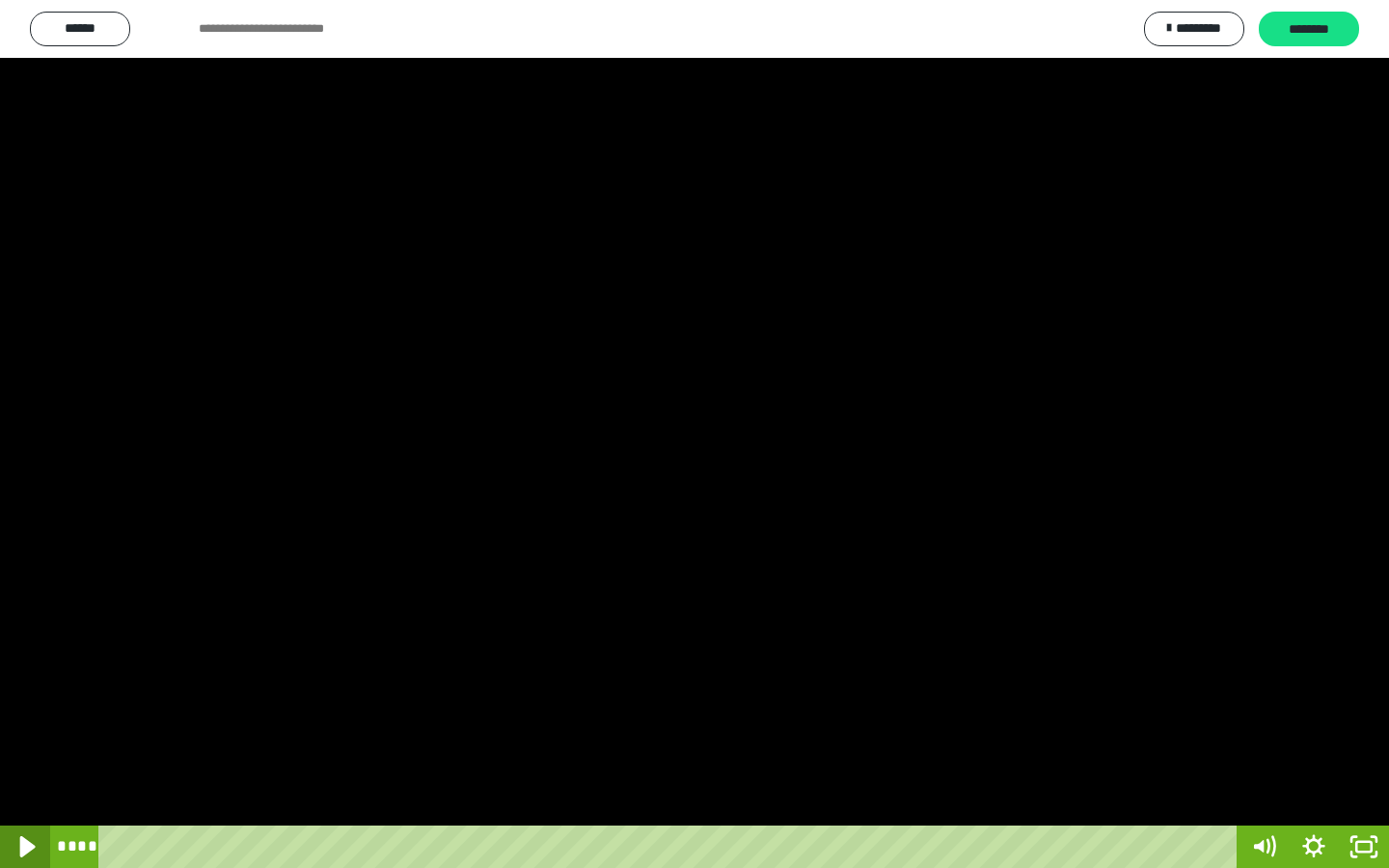 click 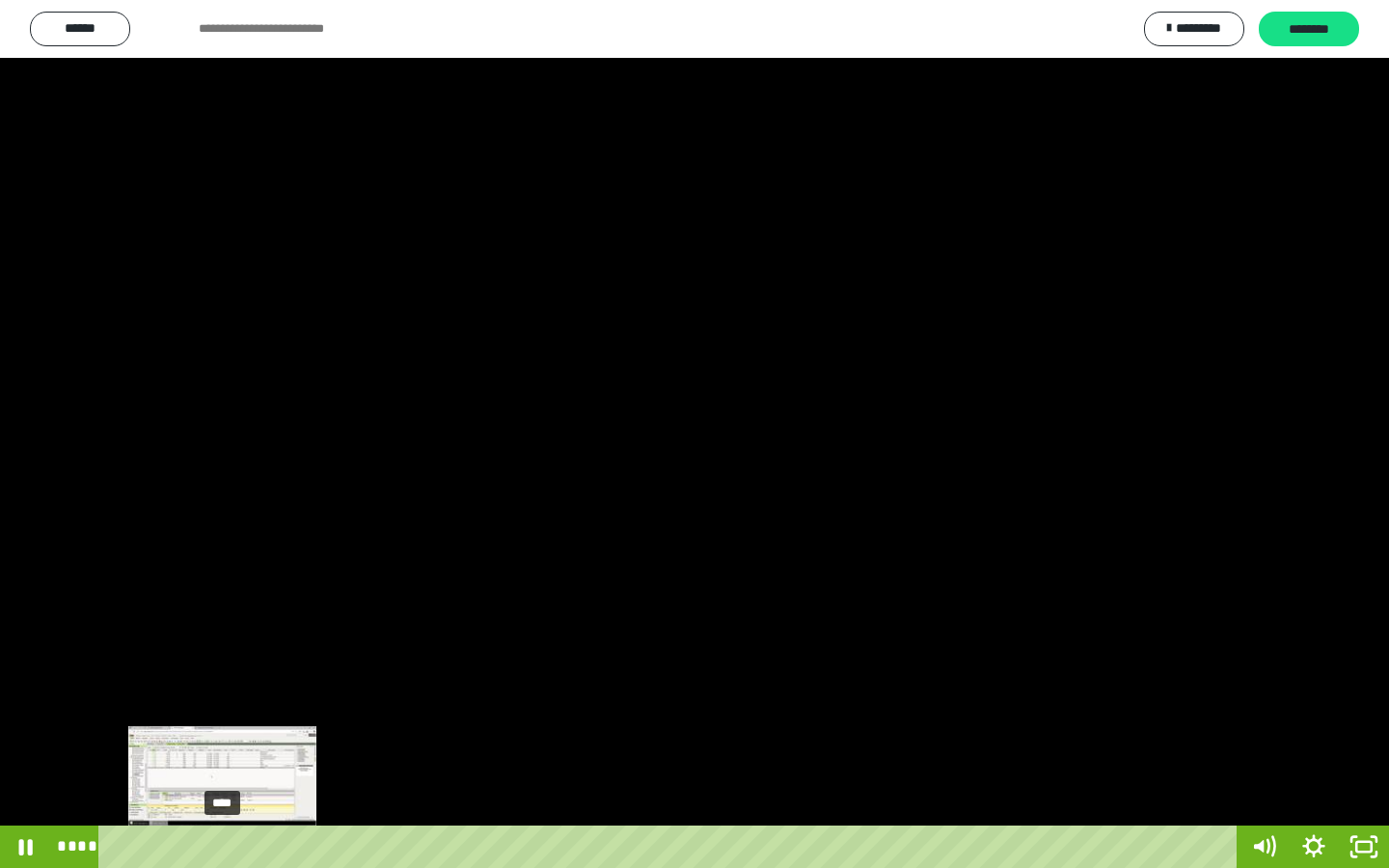 click on "****" at bounding box center (671, 847) 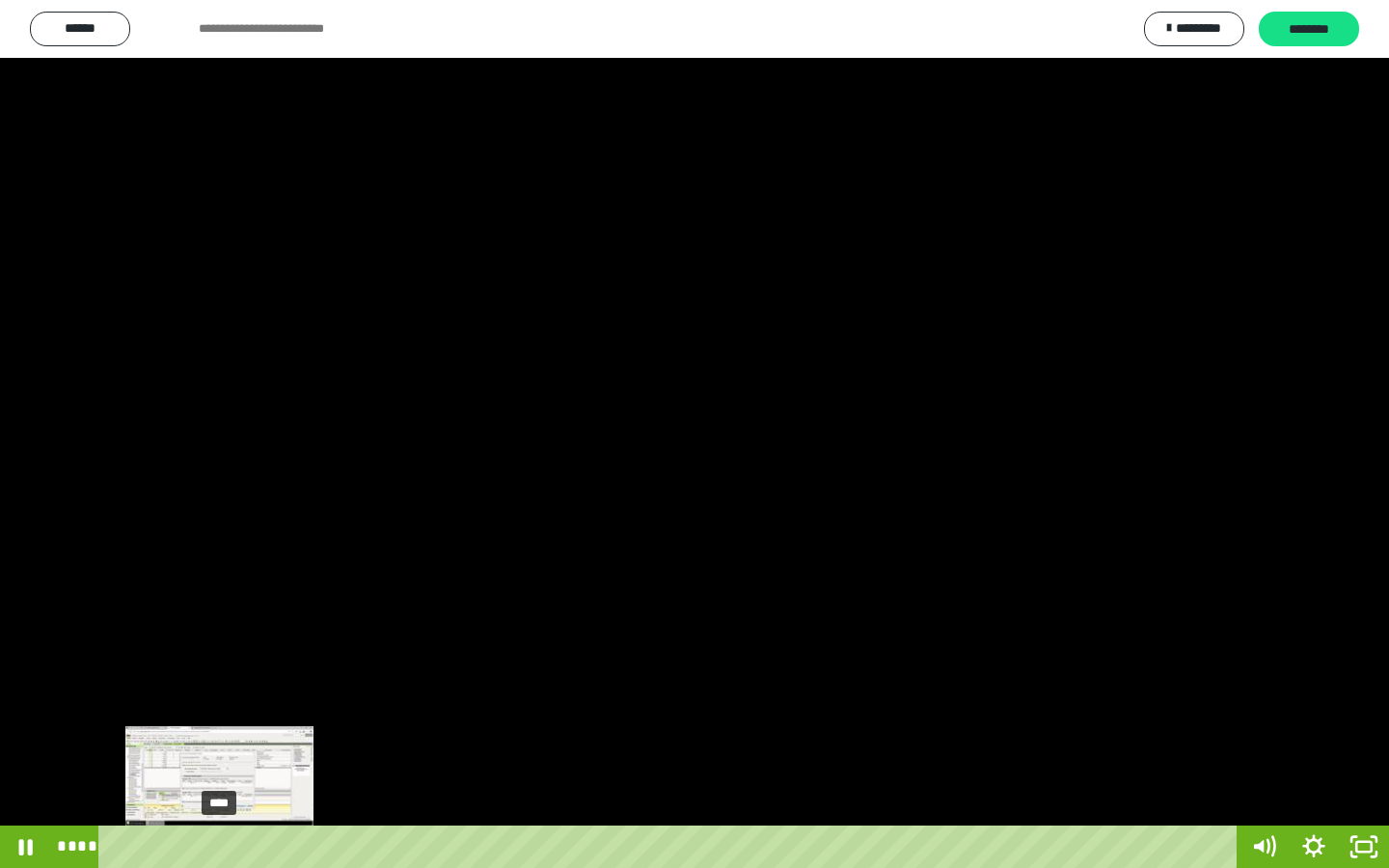 click at bounding box center [220, 847] 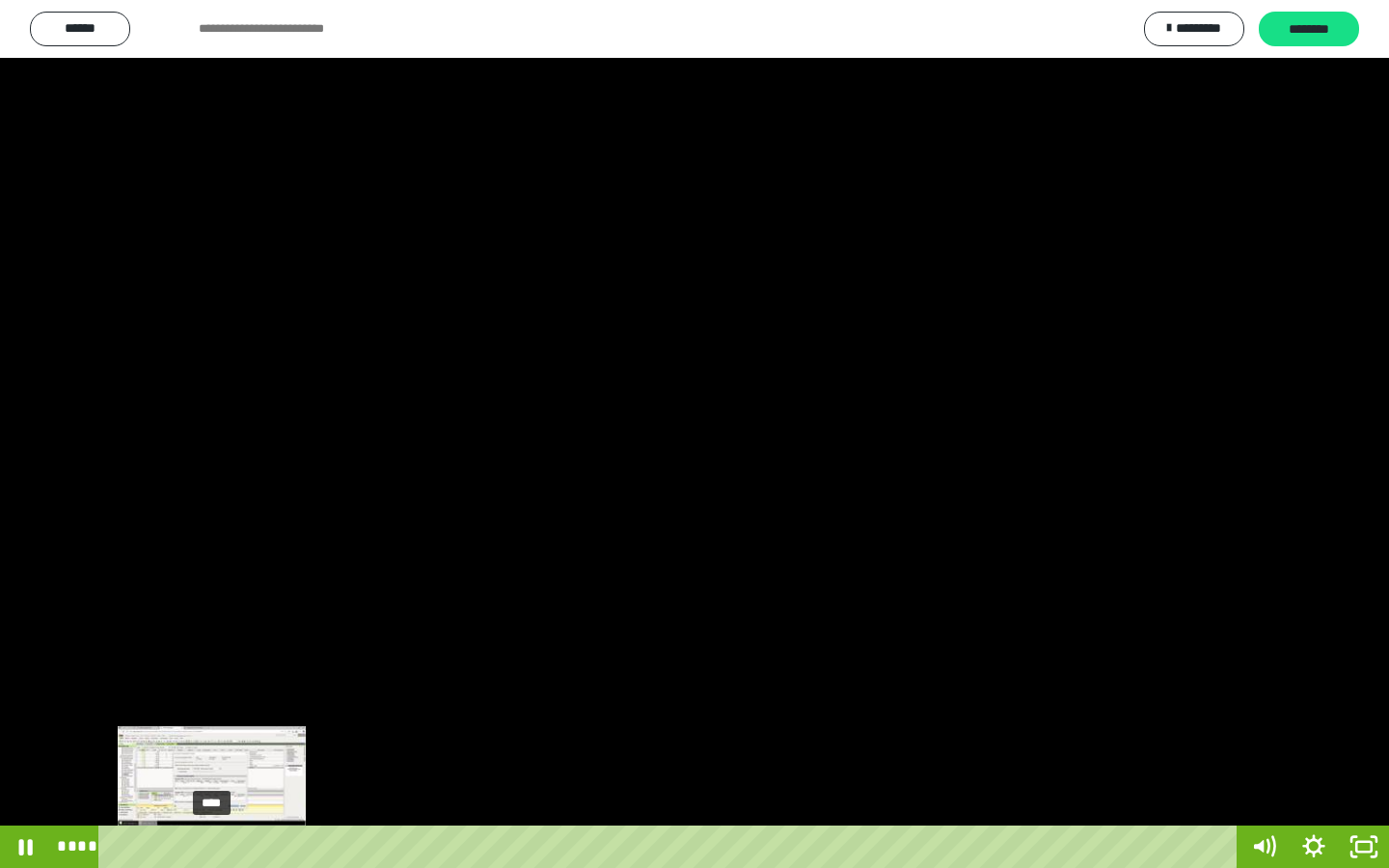 click on "****" at bounding box center (671, 847) 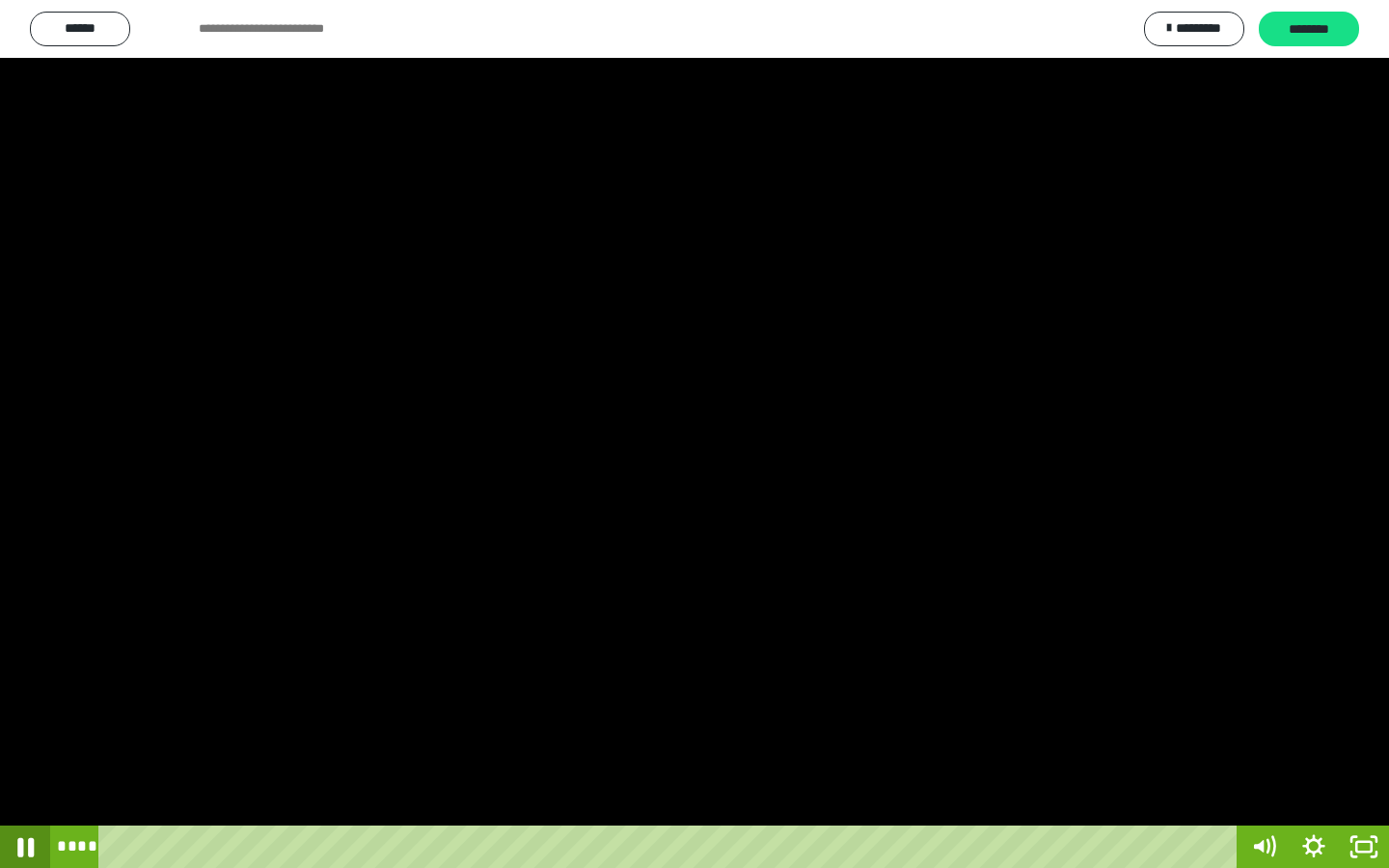 click 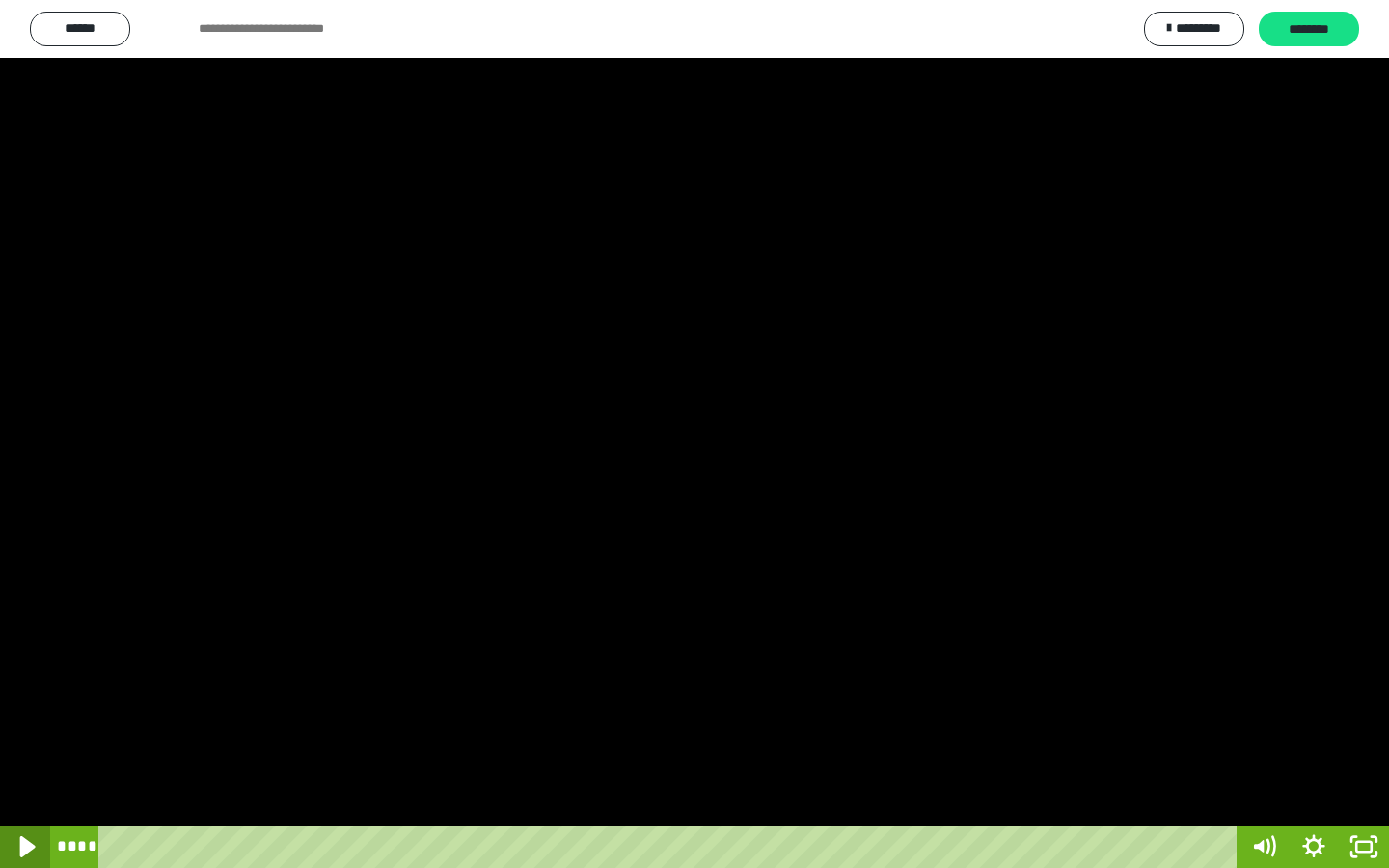click 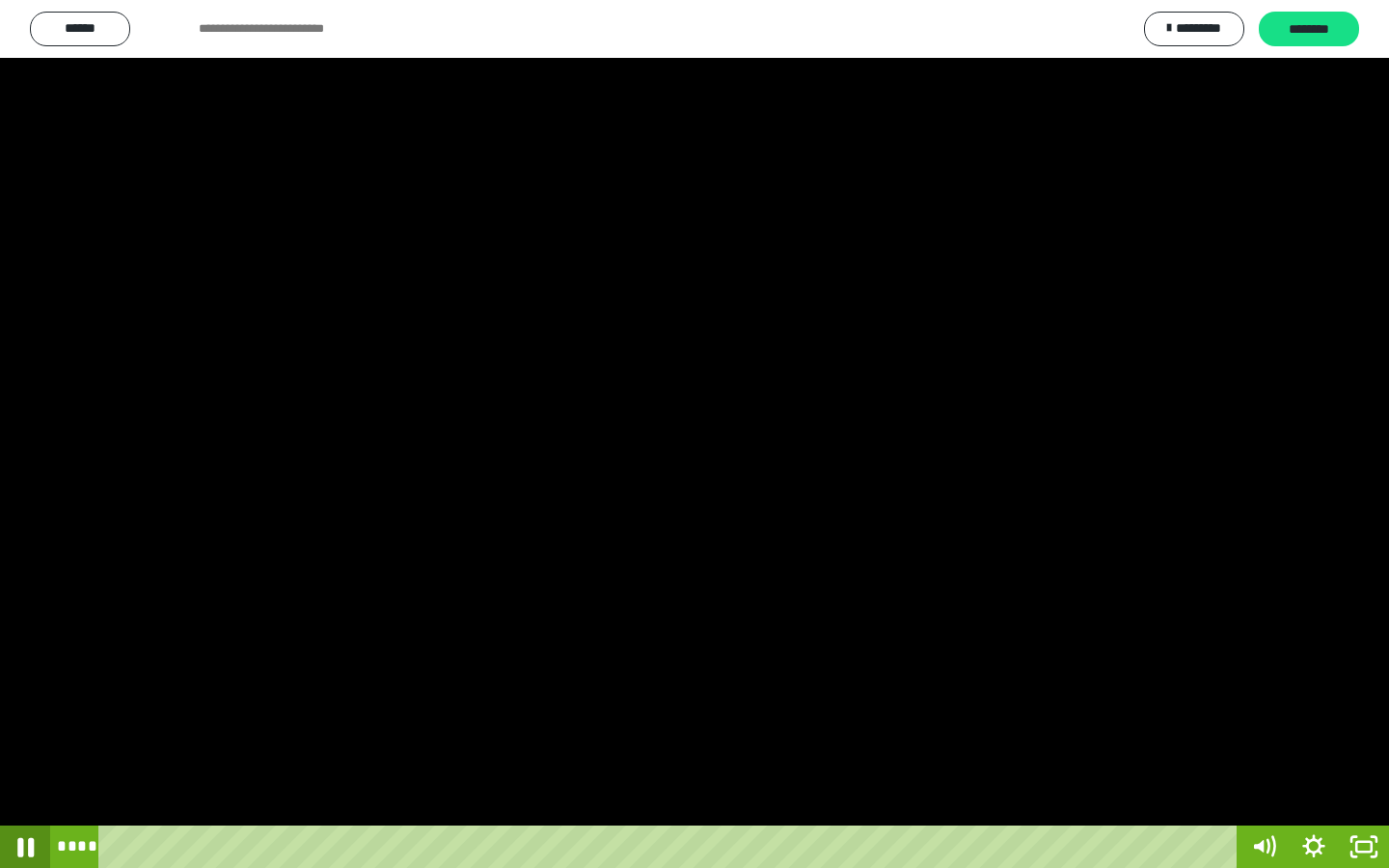 click 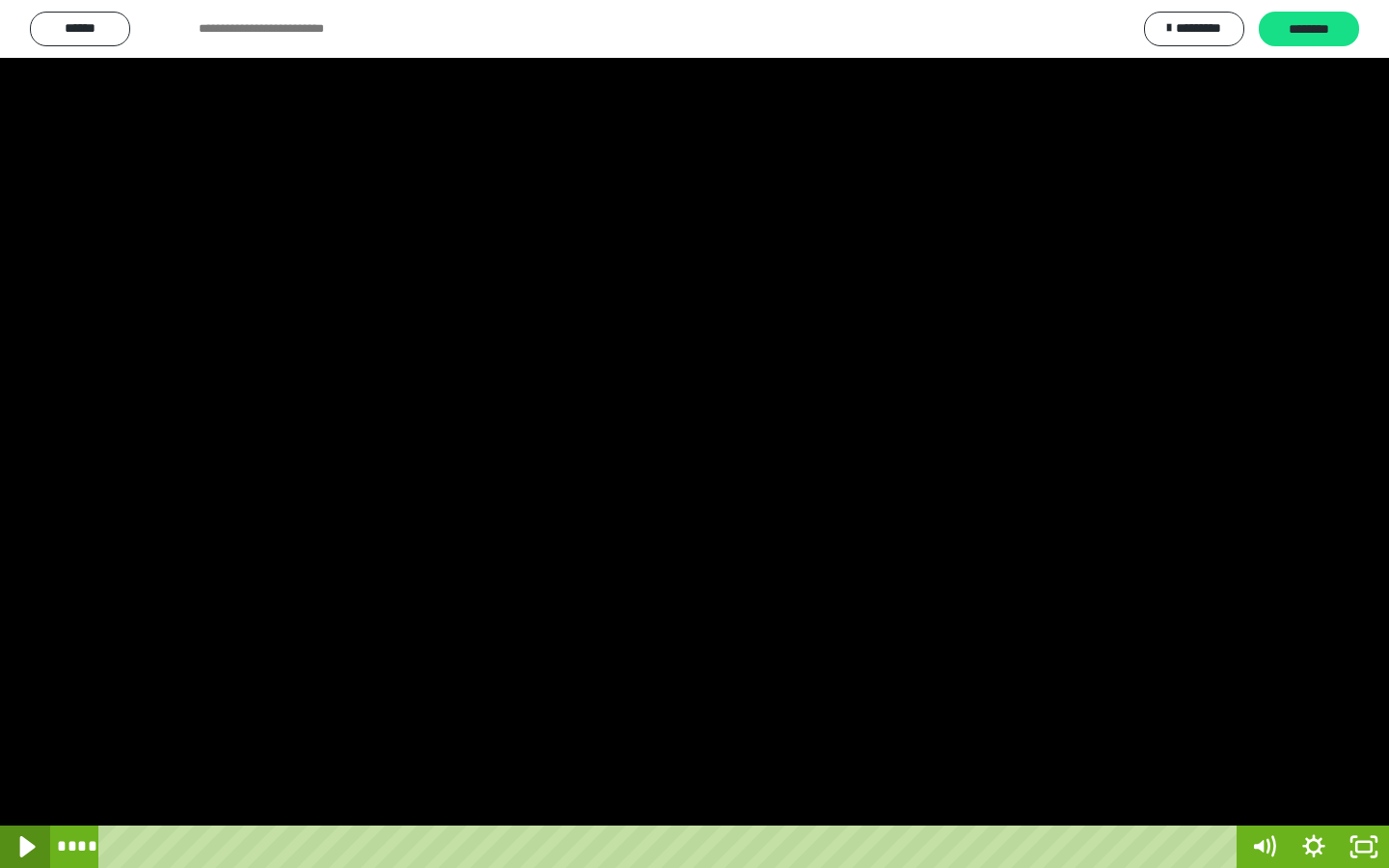 click 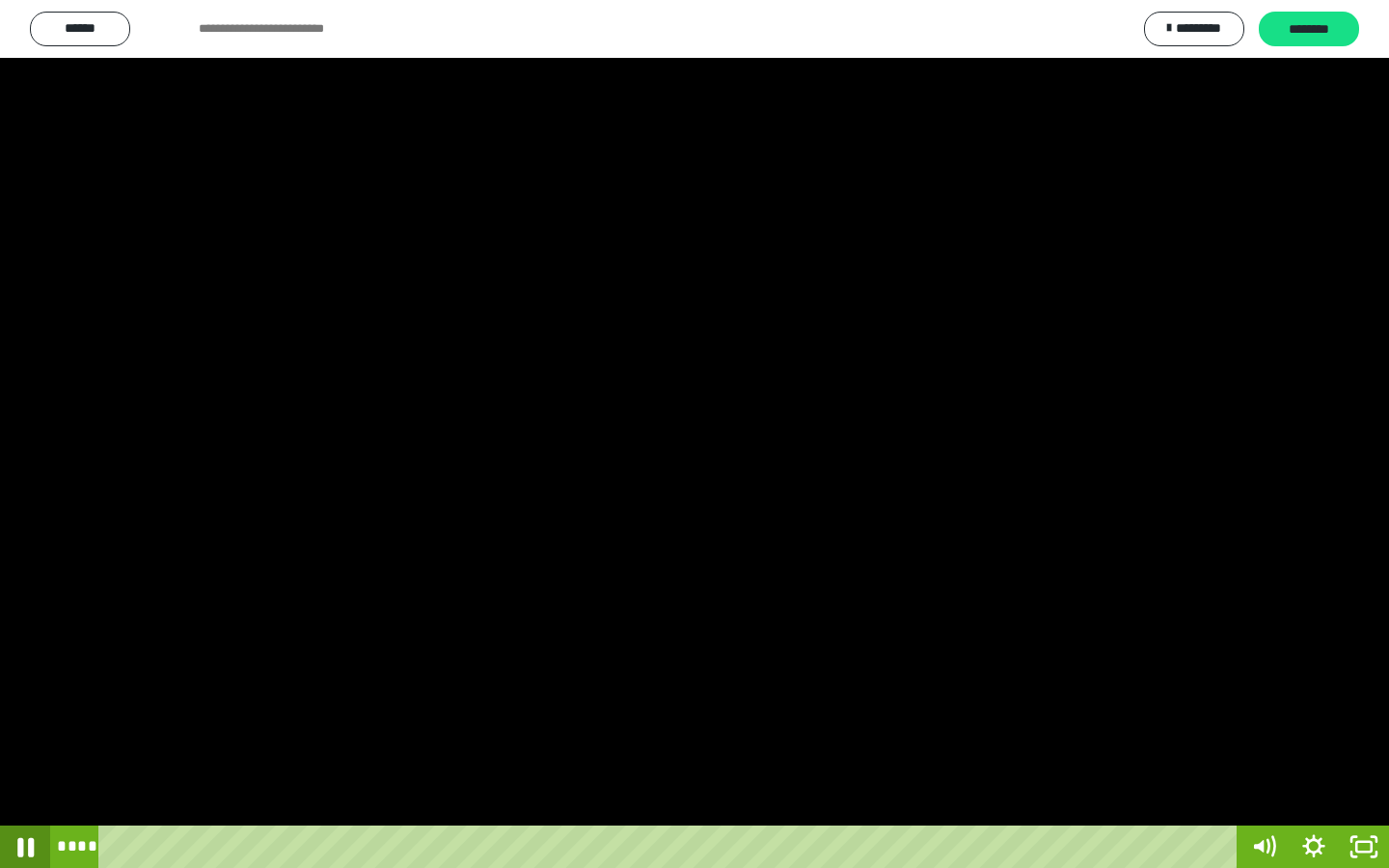 click 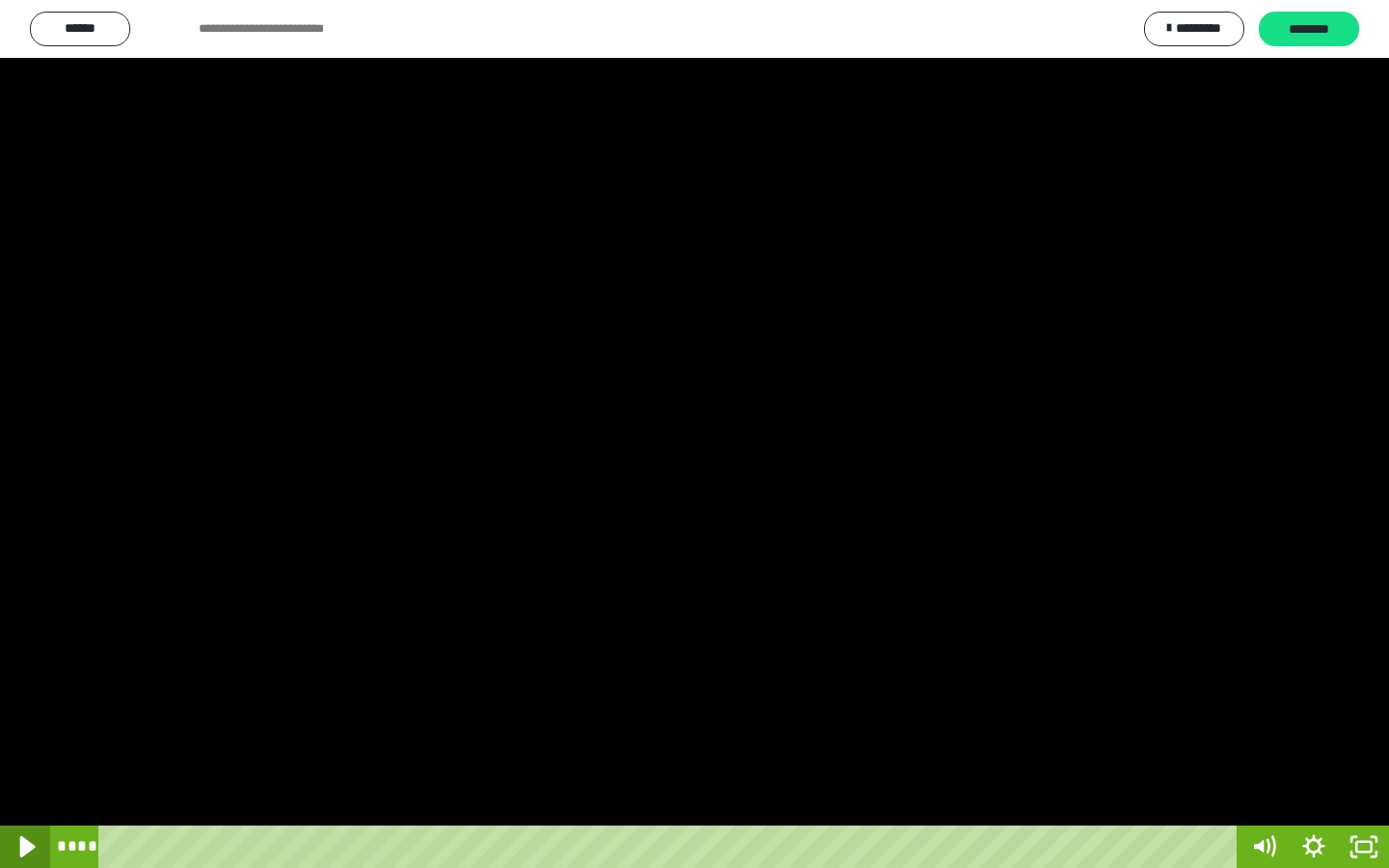 click 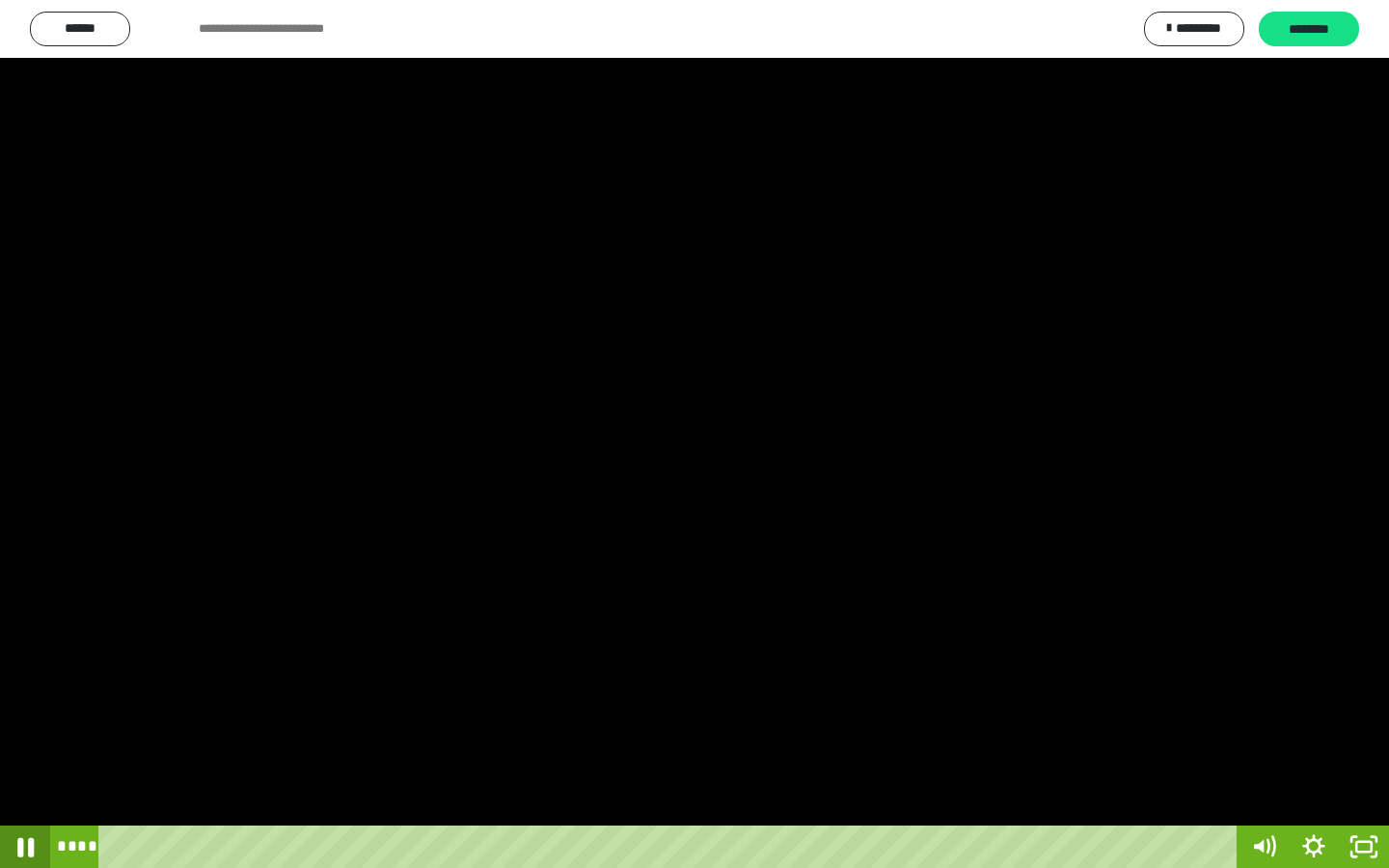 click 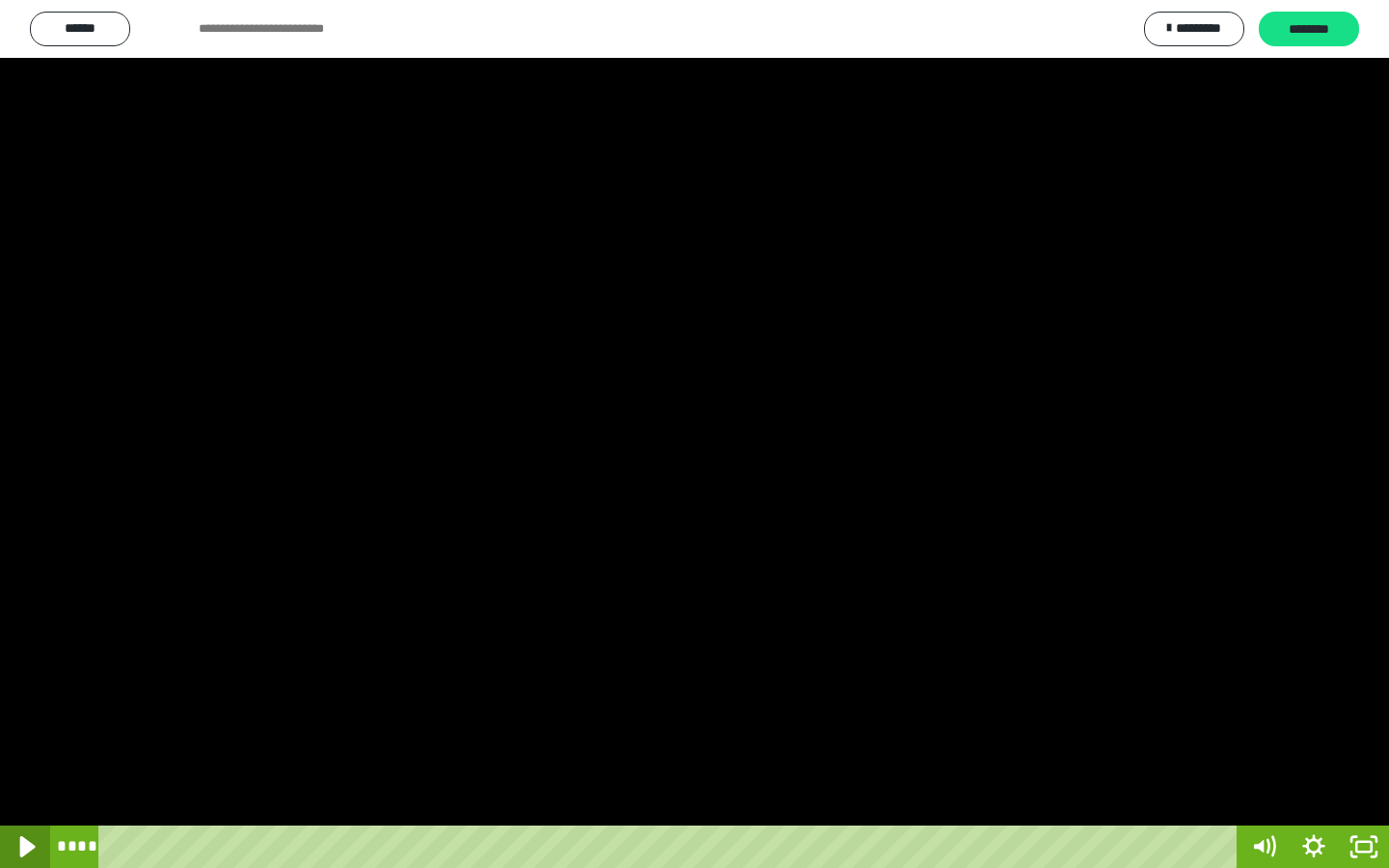 click 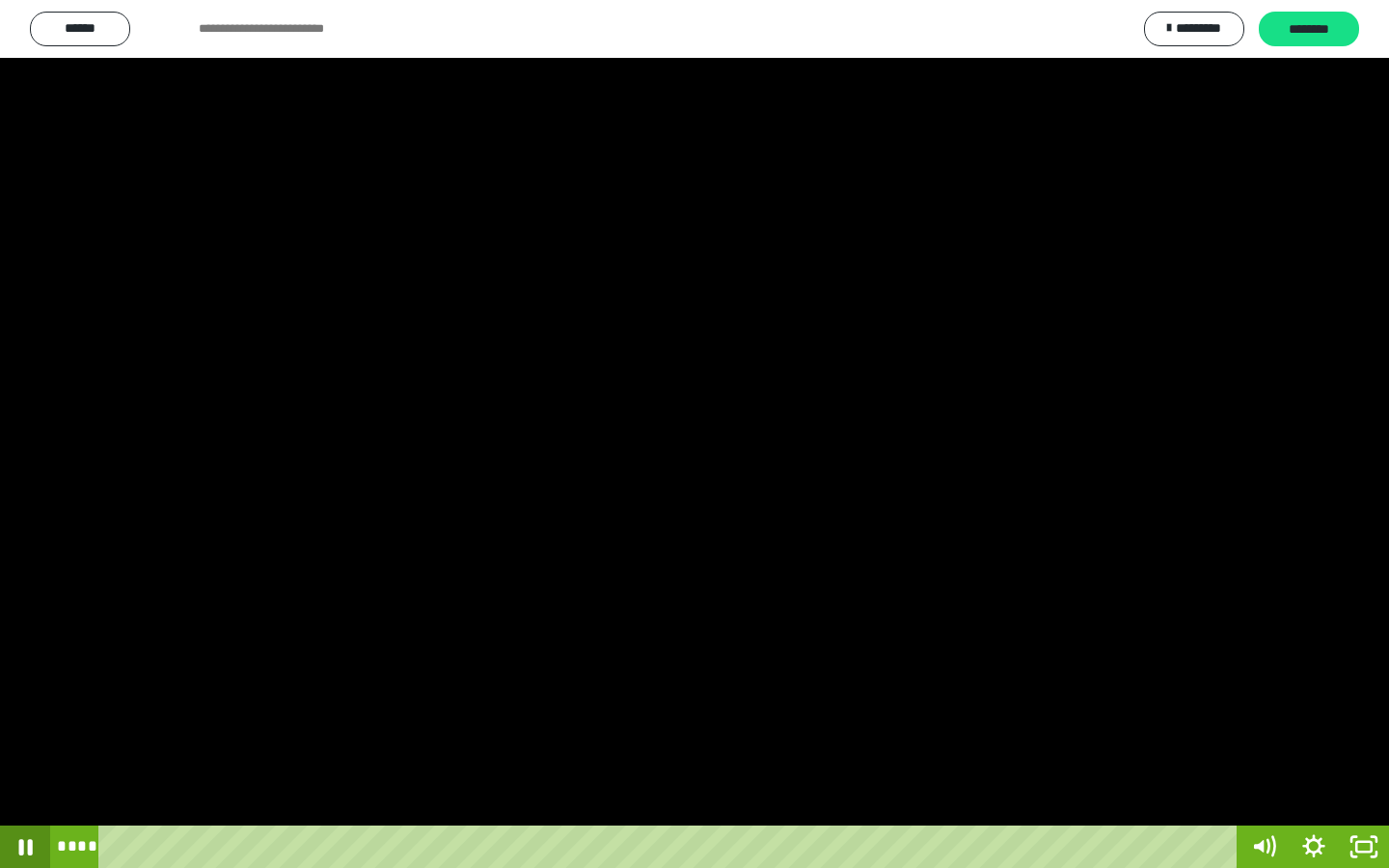 click 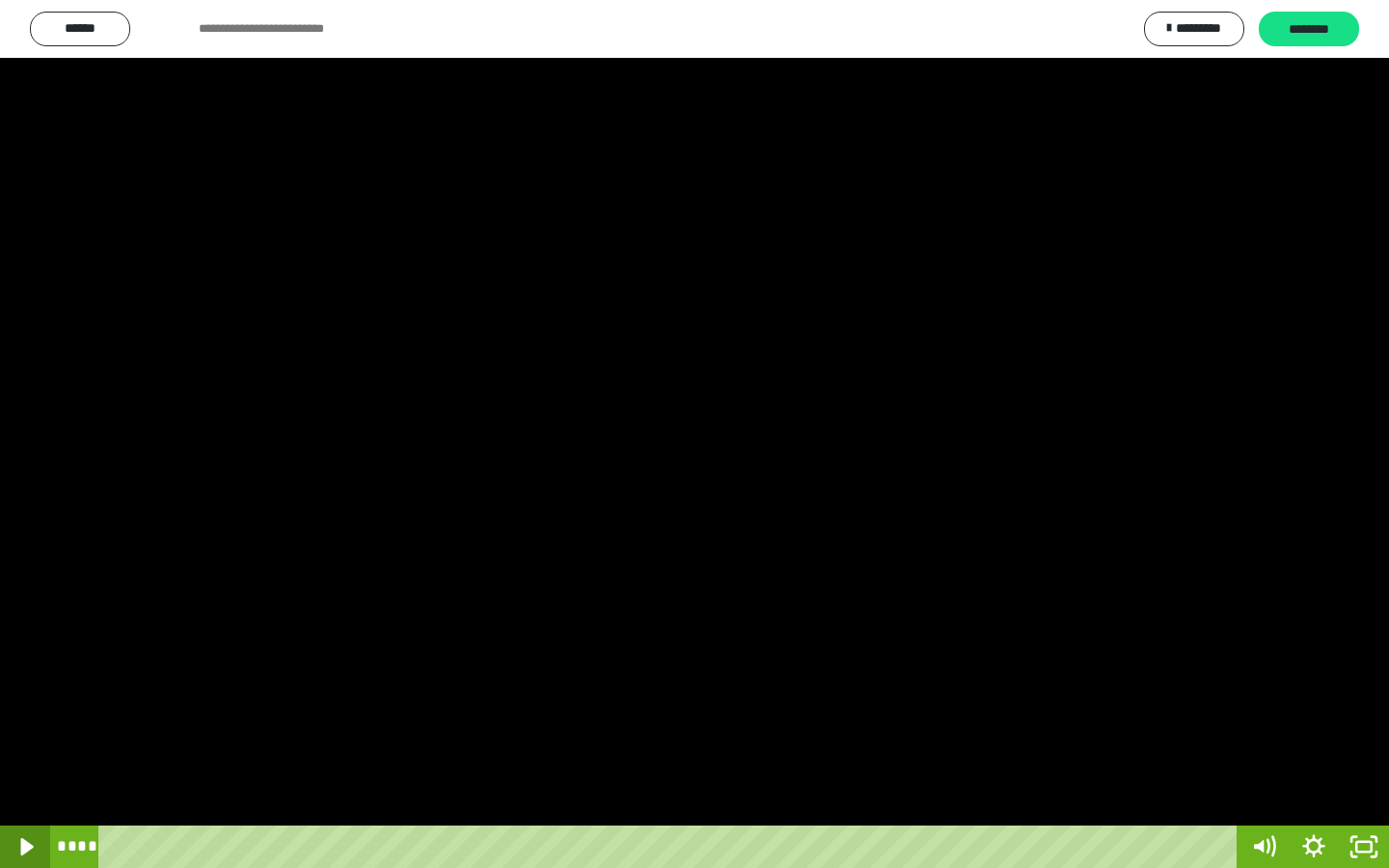 click 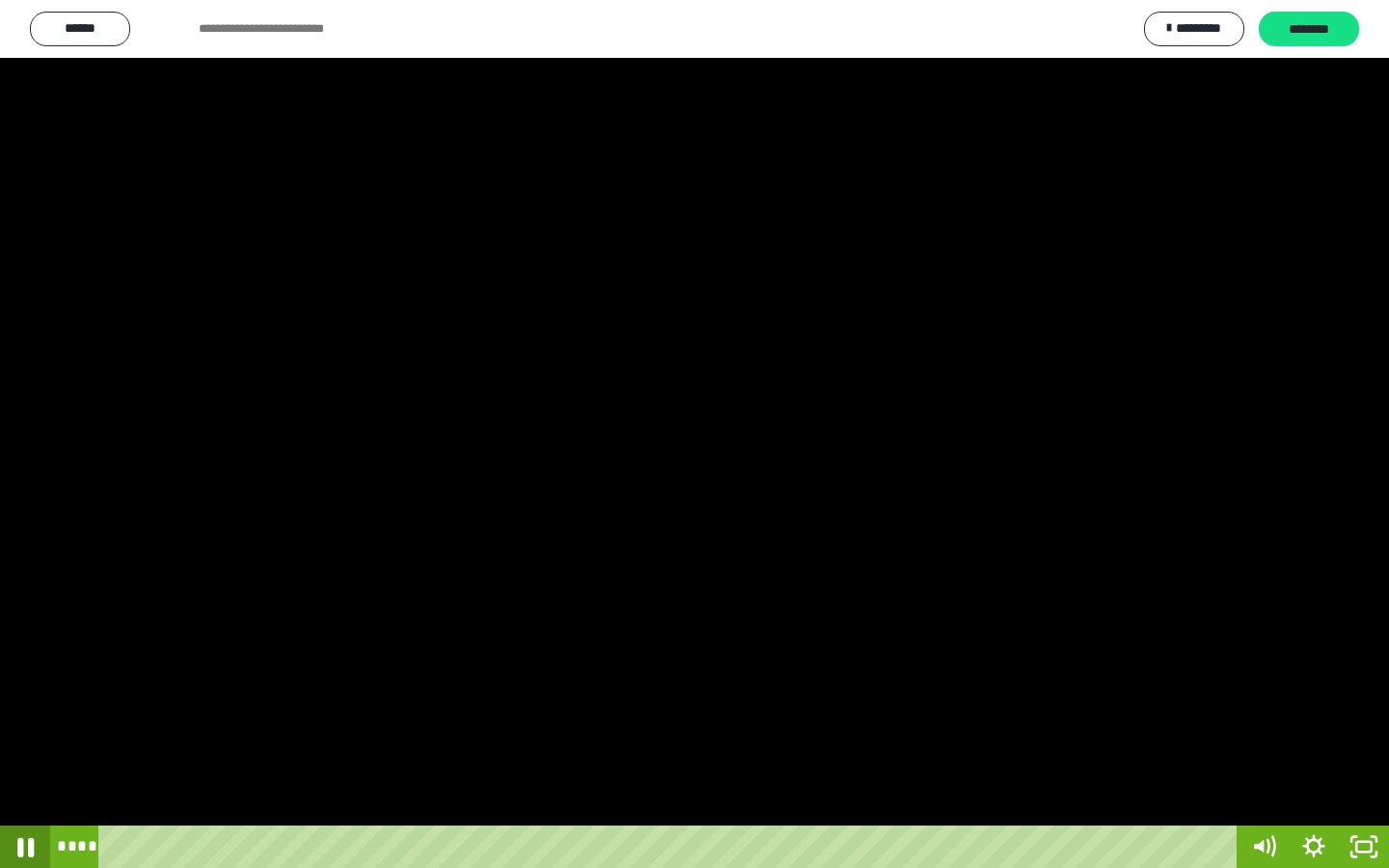 click 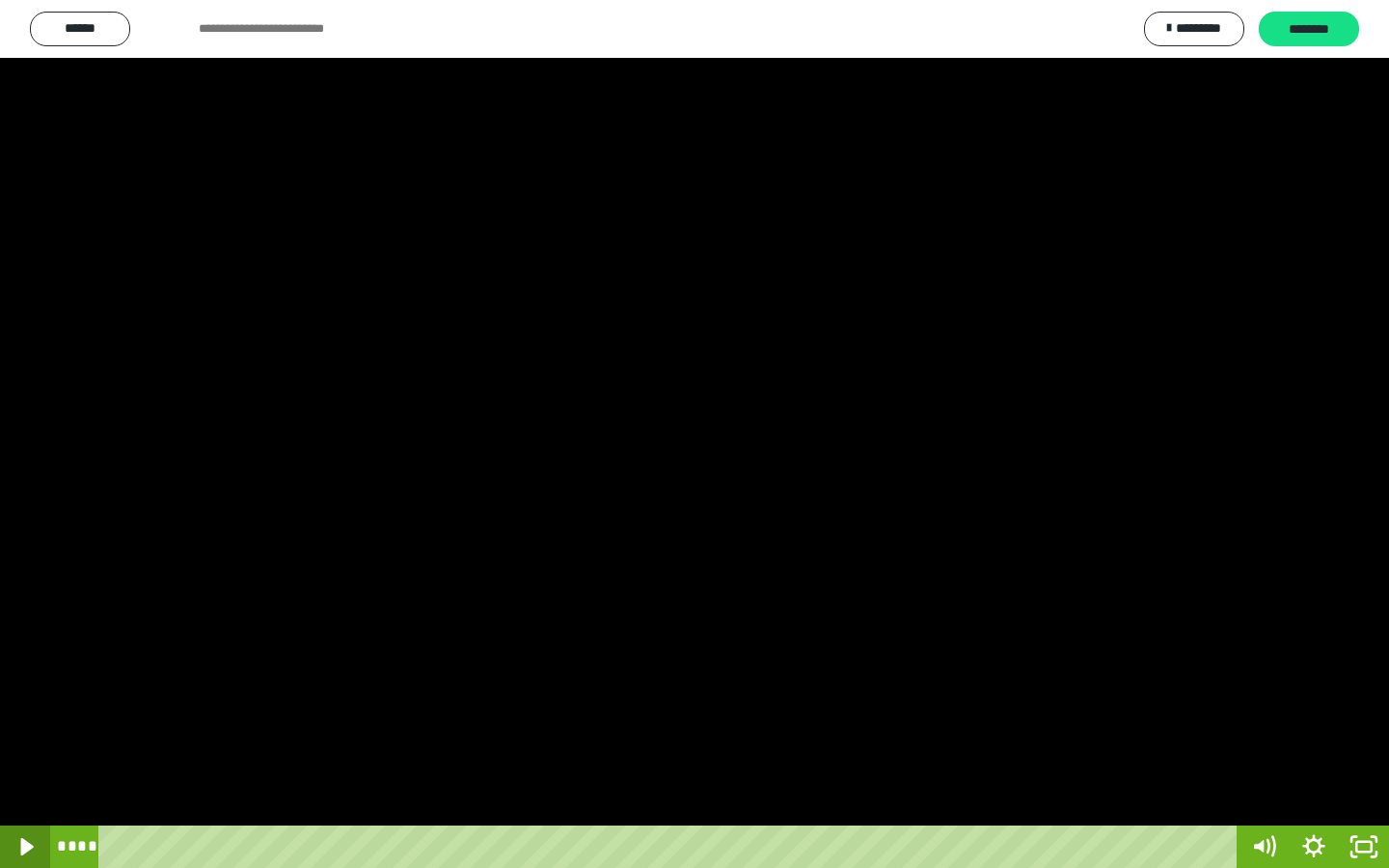 click 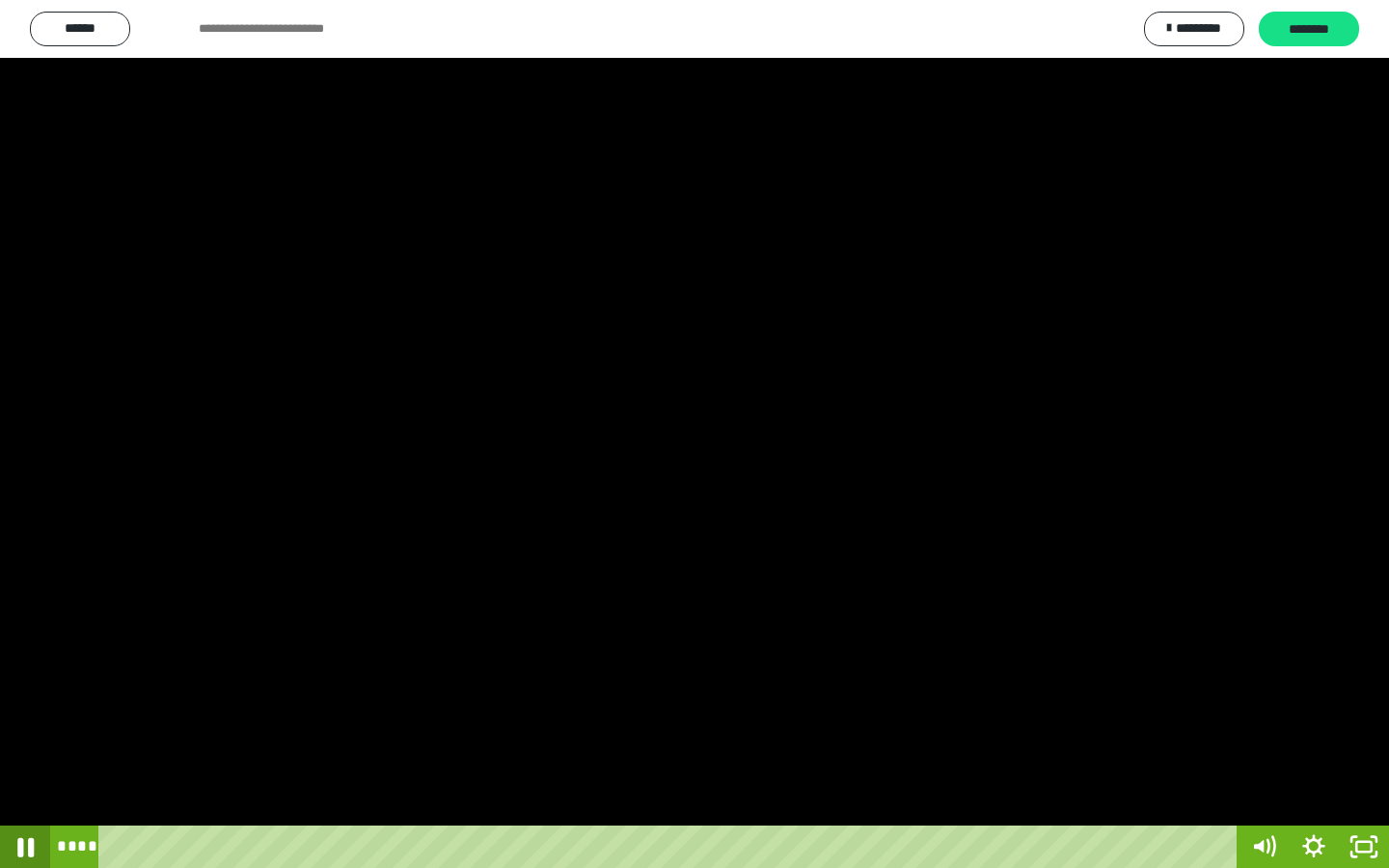 click 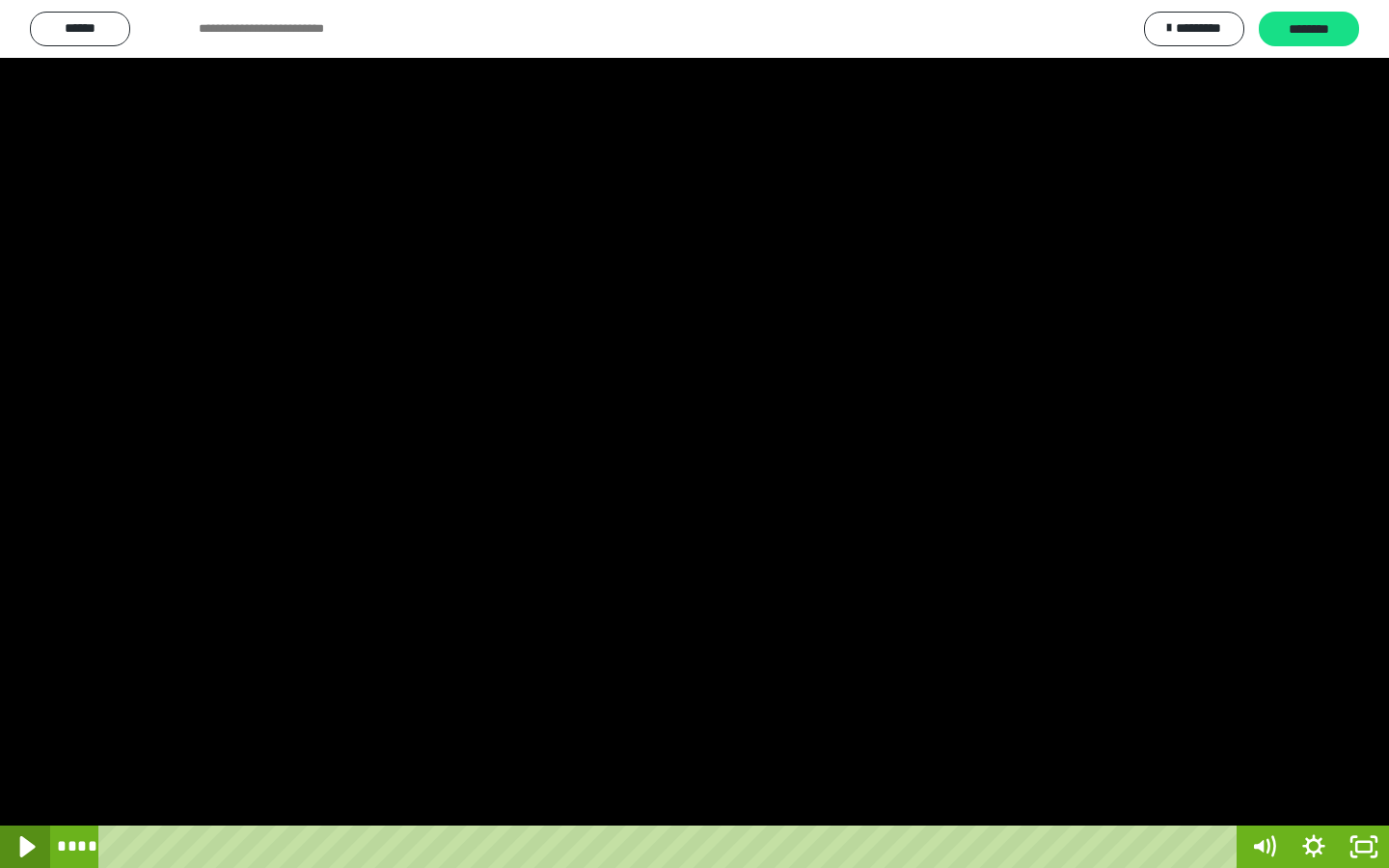 click 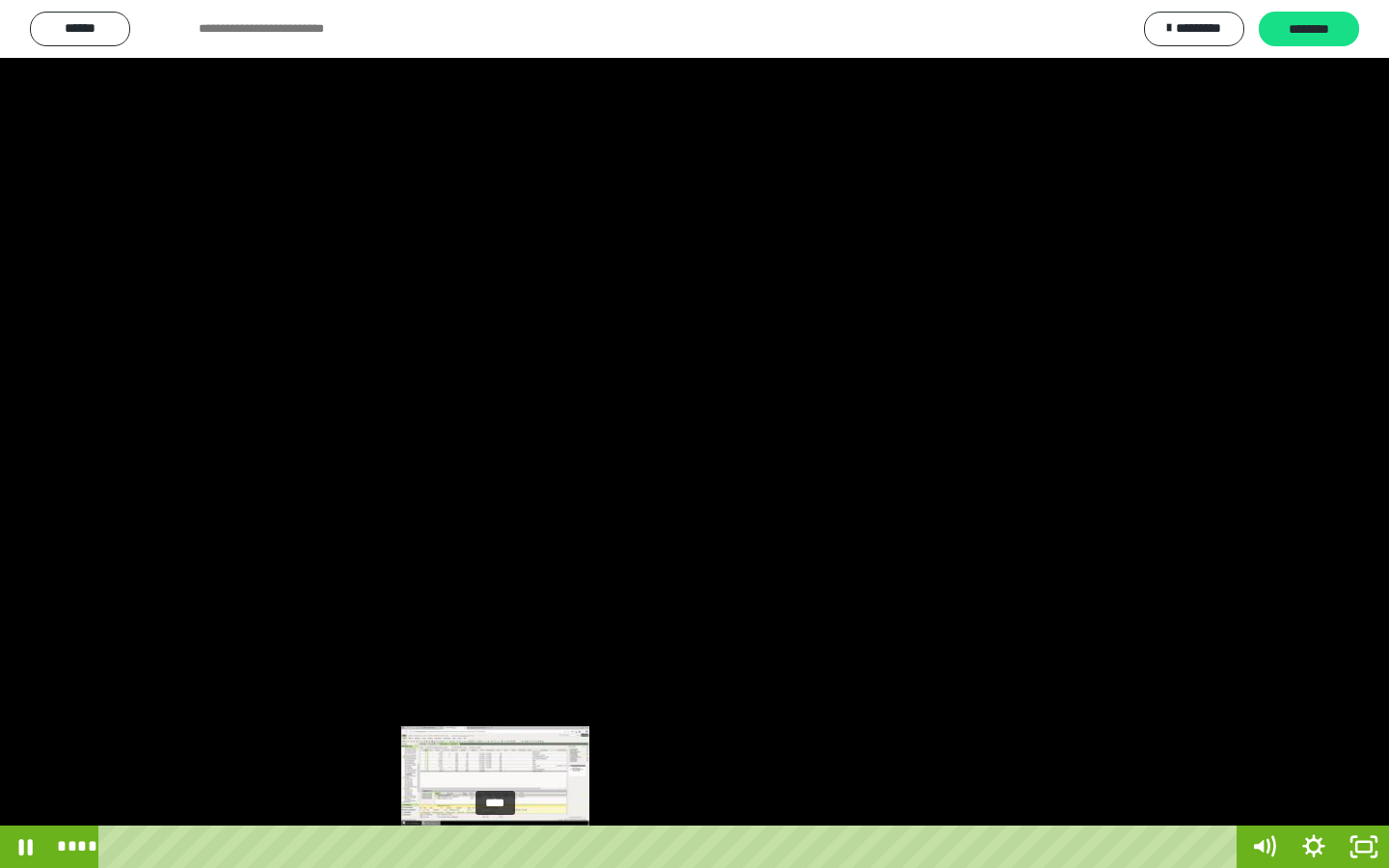 click on "****" at bounding box center (671, 847) 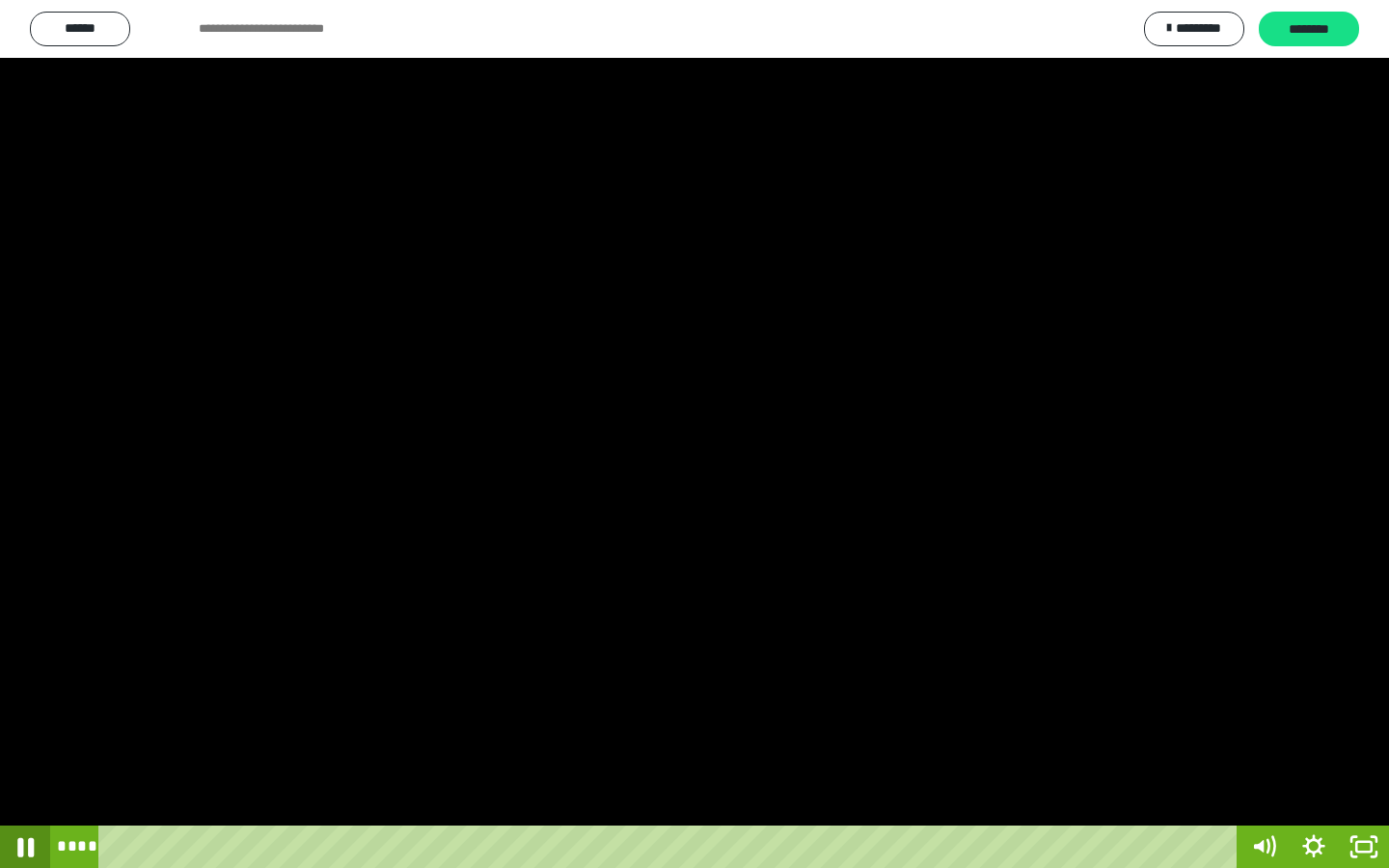 click 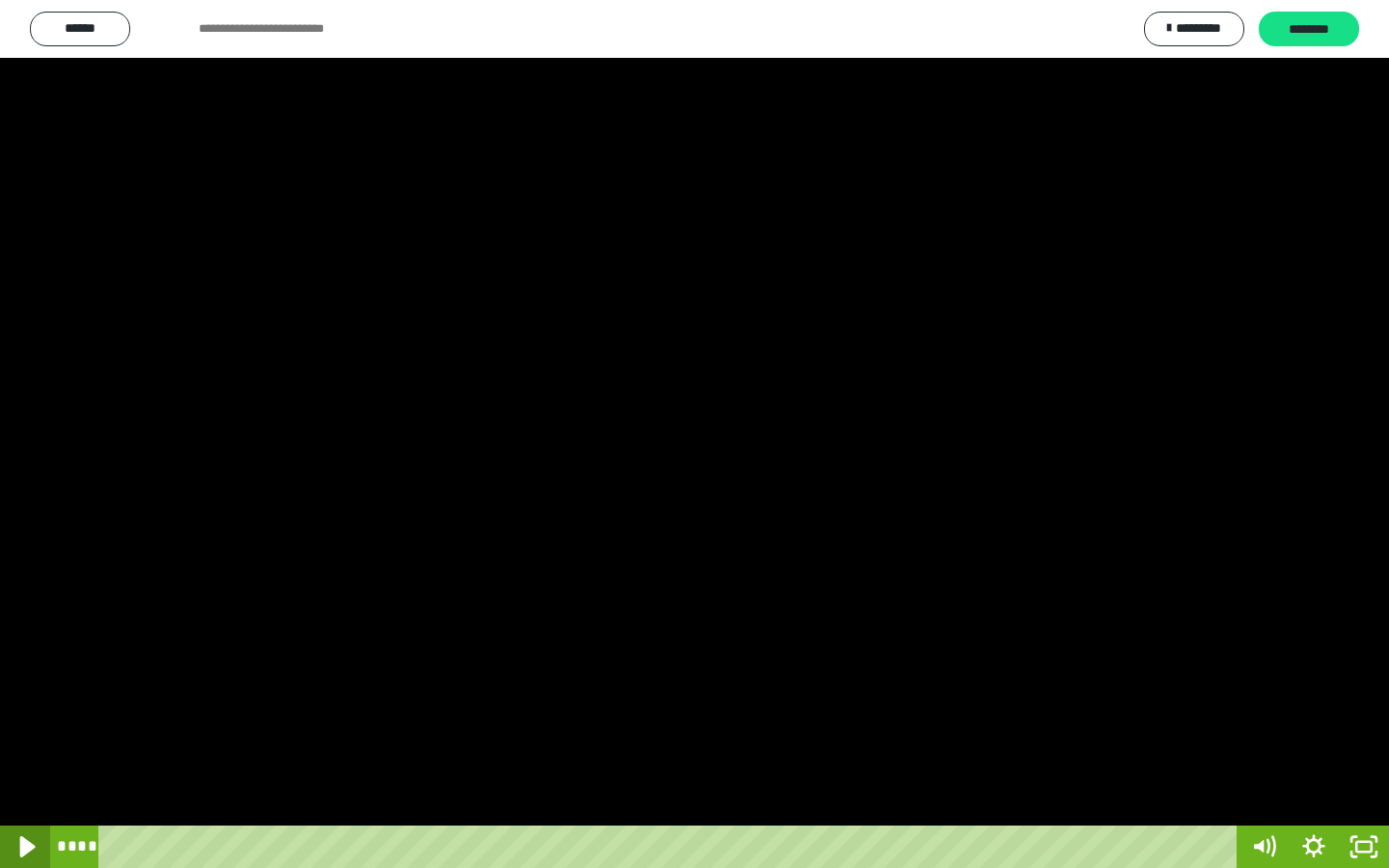 click 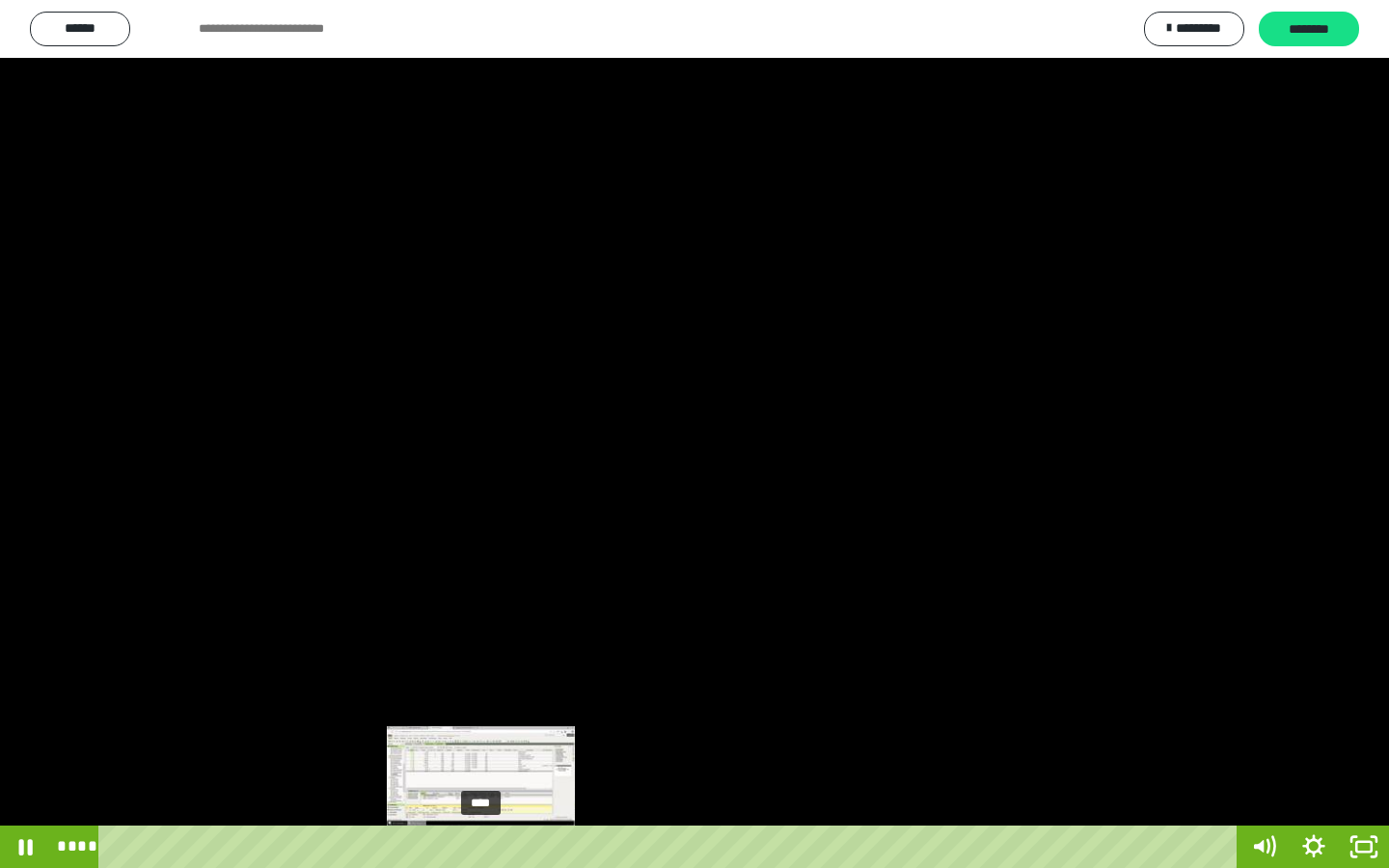 click on "****" at bounding box center (671, 847) 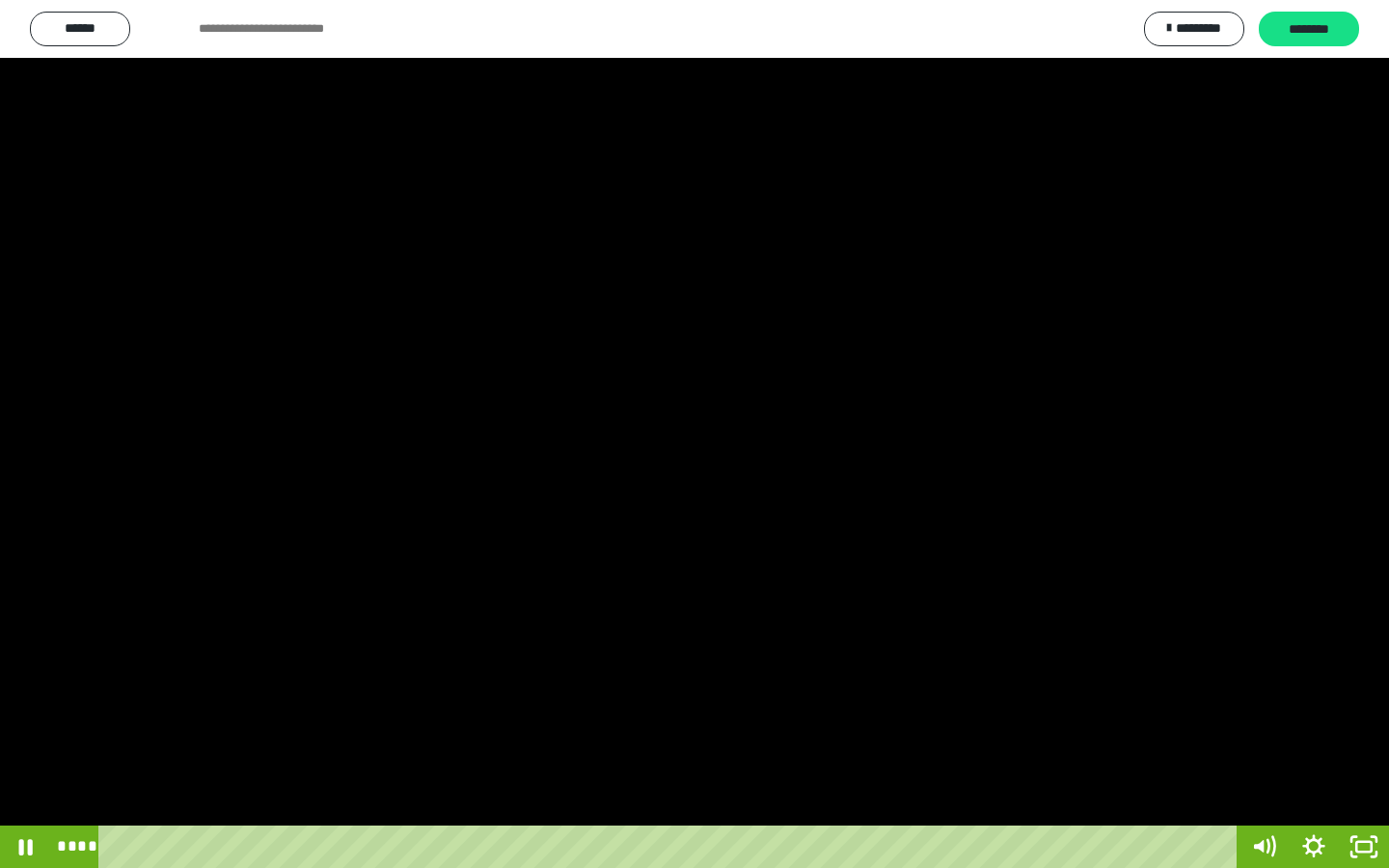 click at bounding box center [694, 434] 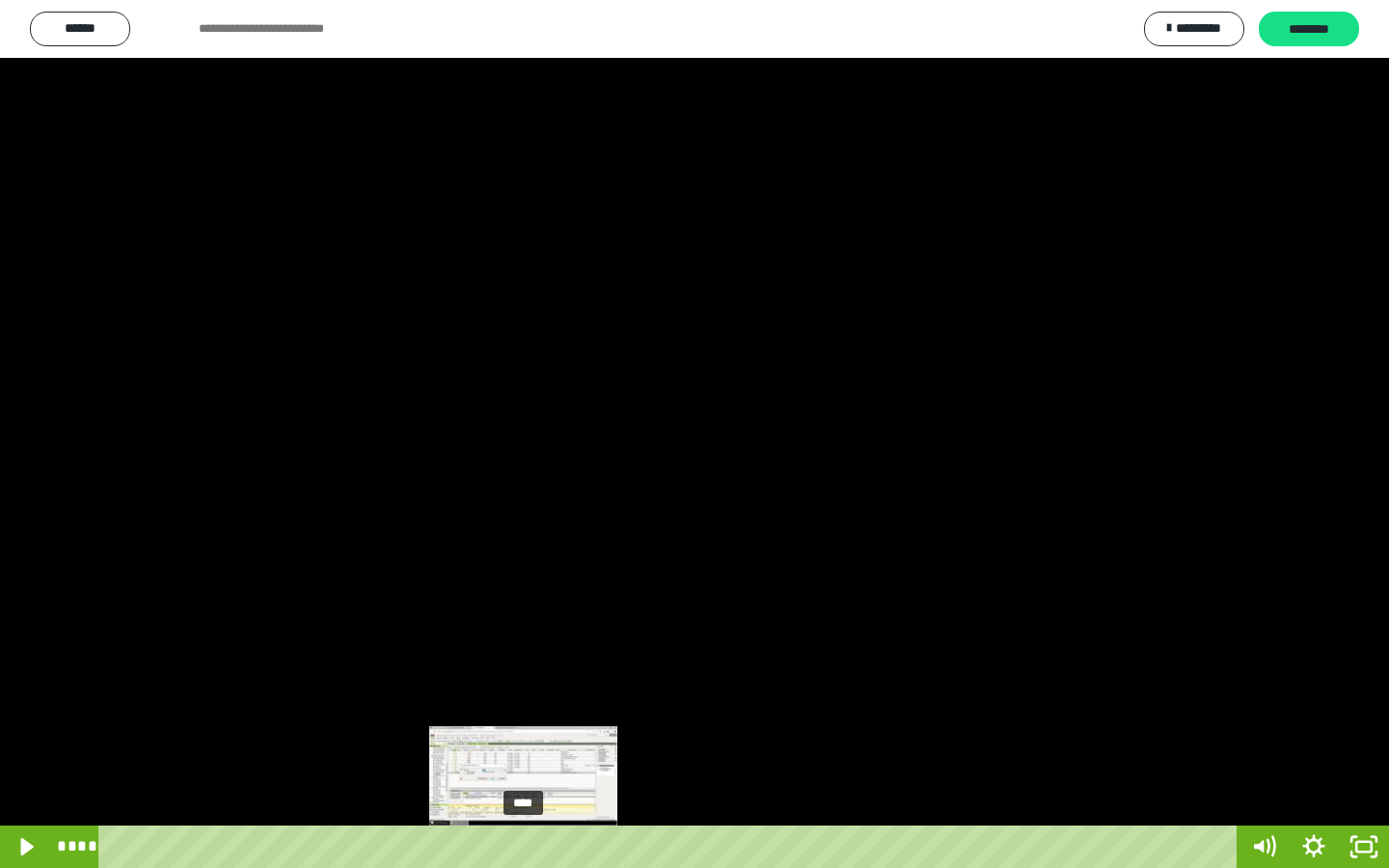 click on "****" at bounding box center (671, 847) 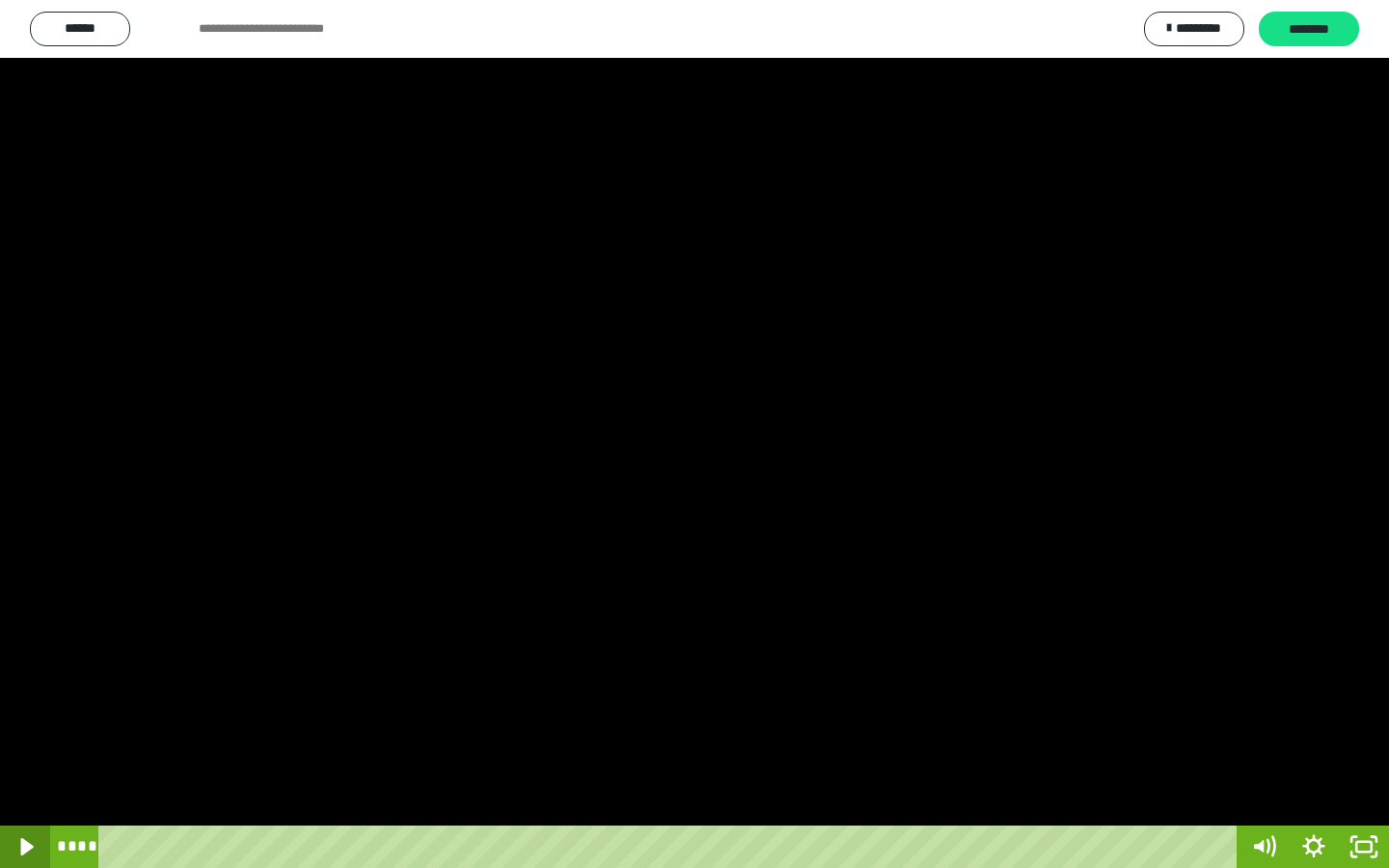 click 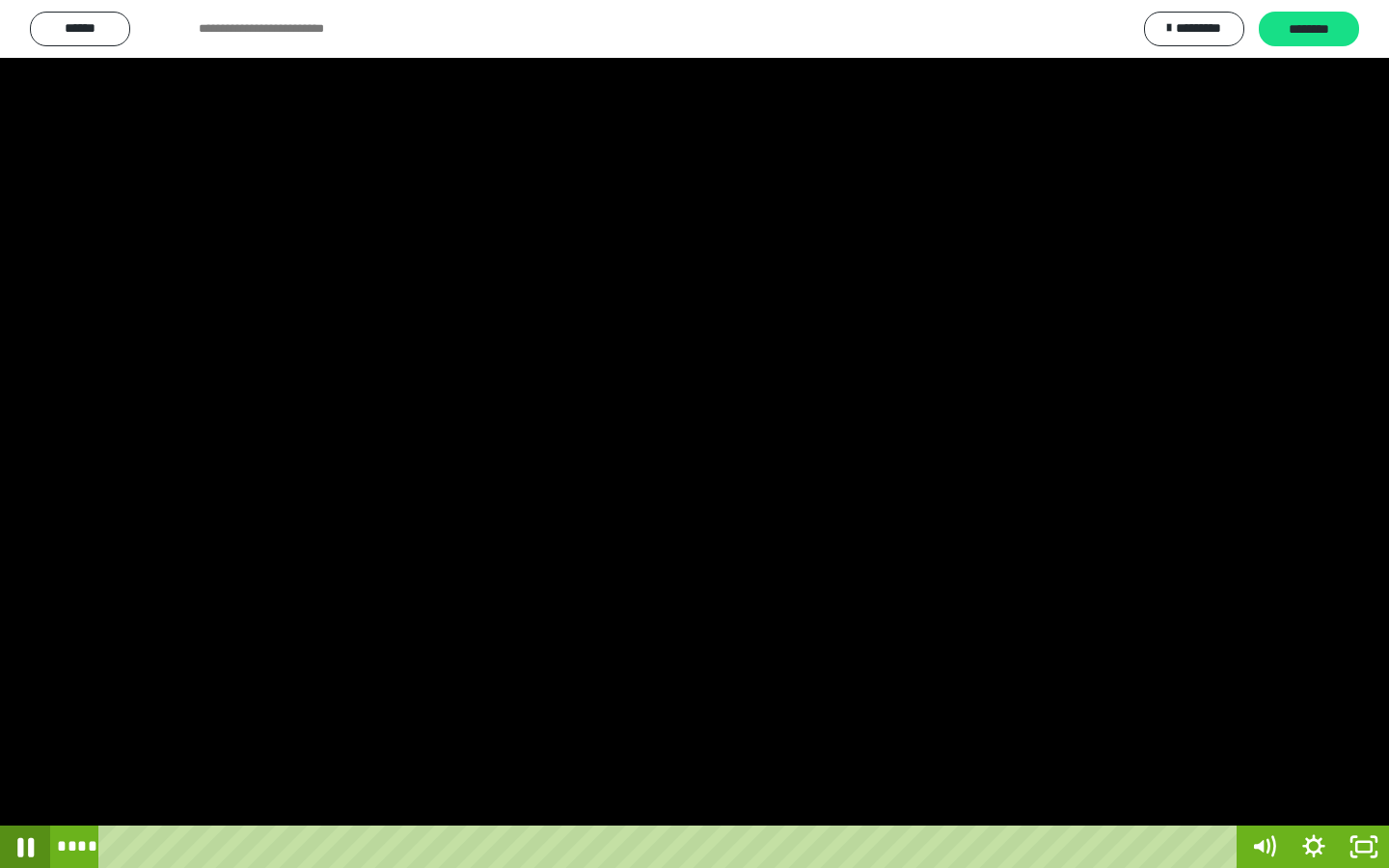 click 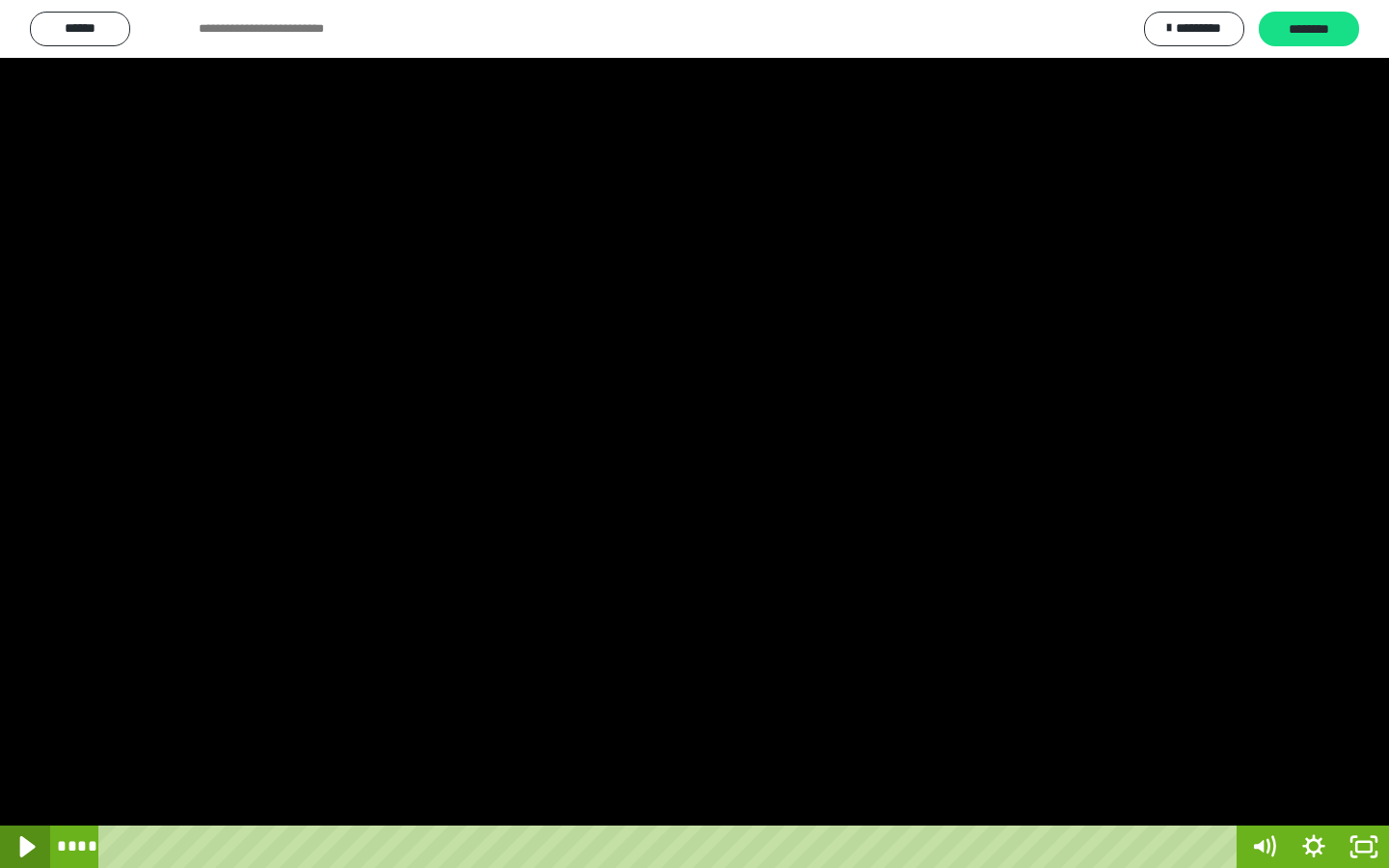 click 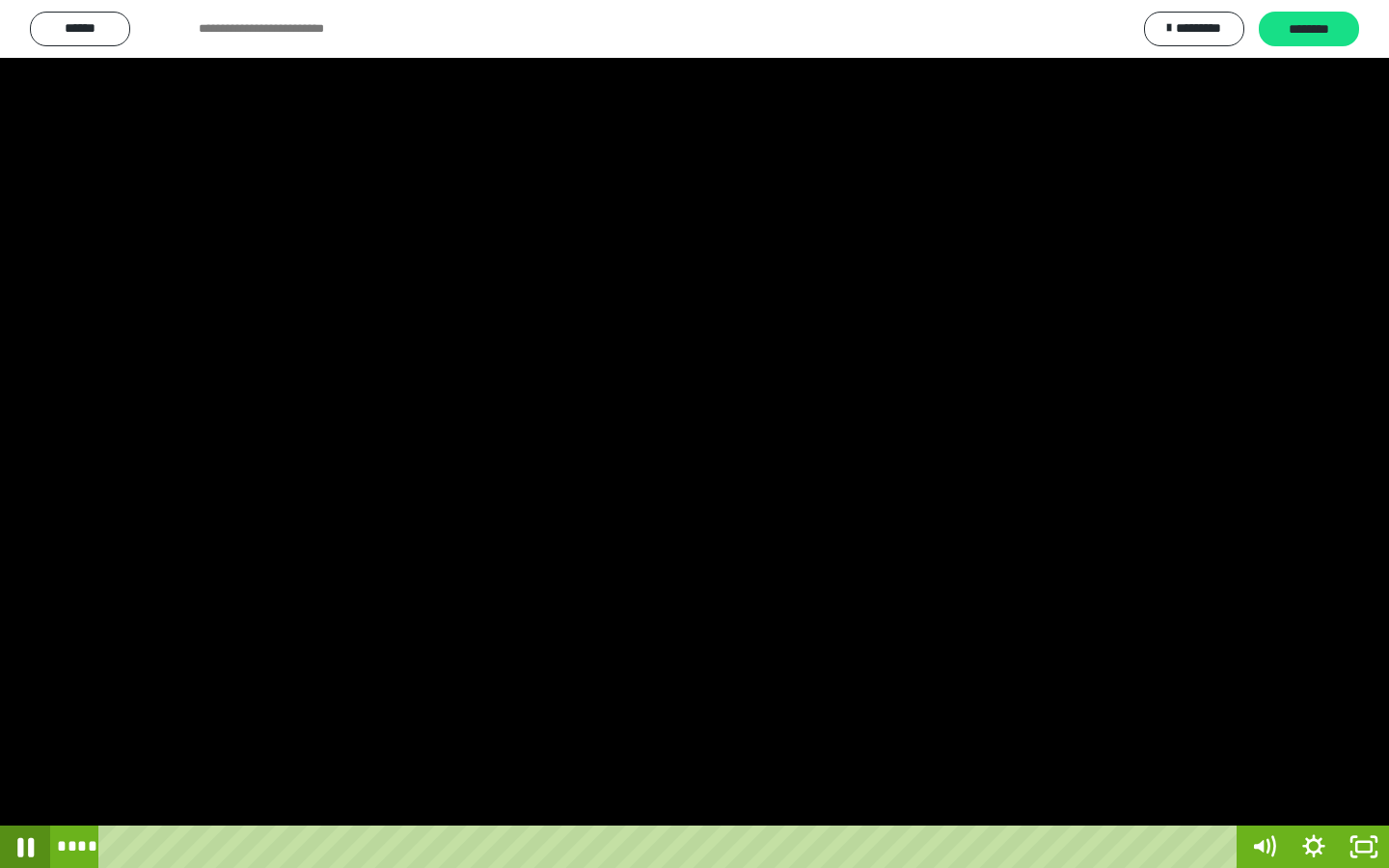 click 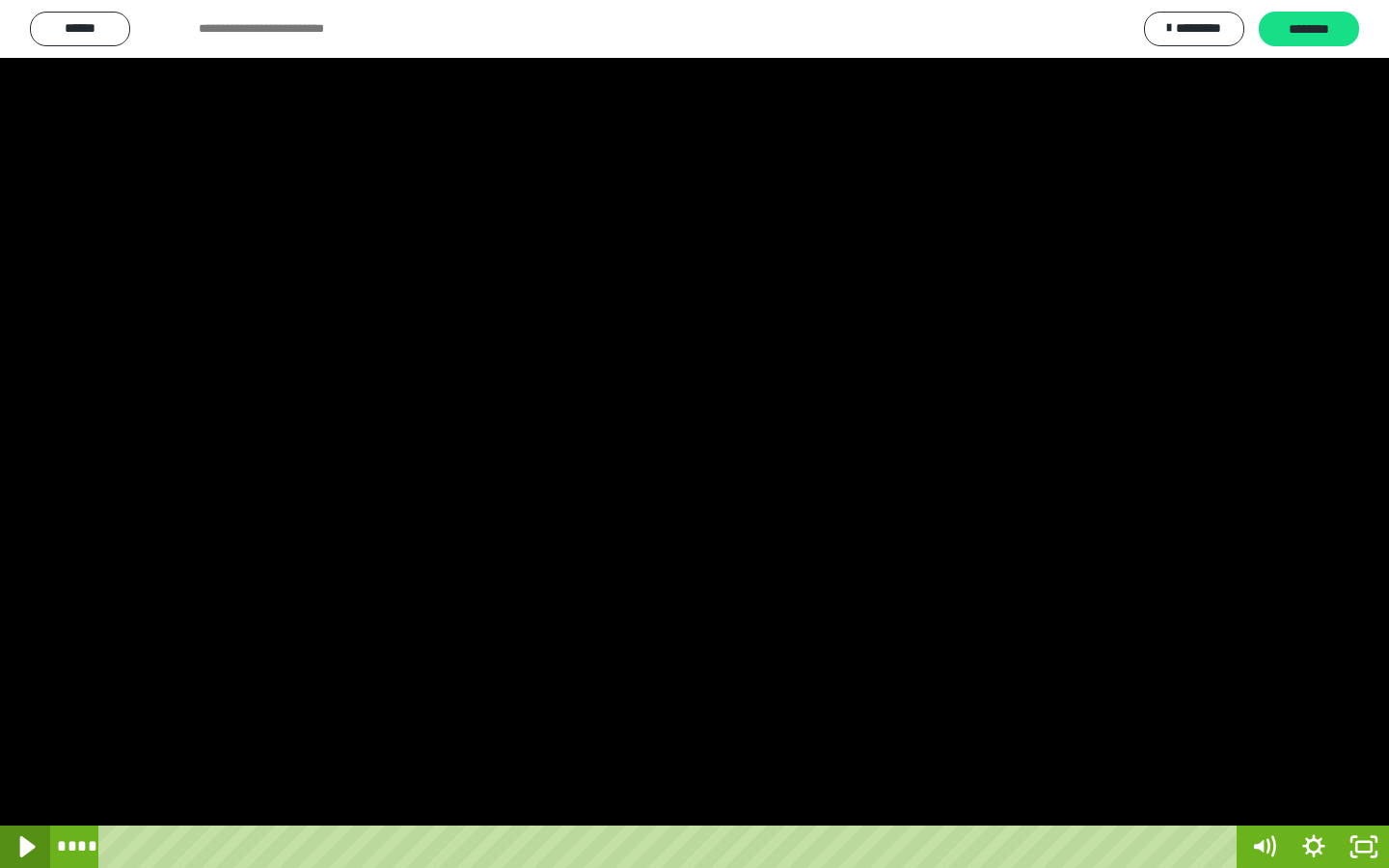 click 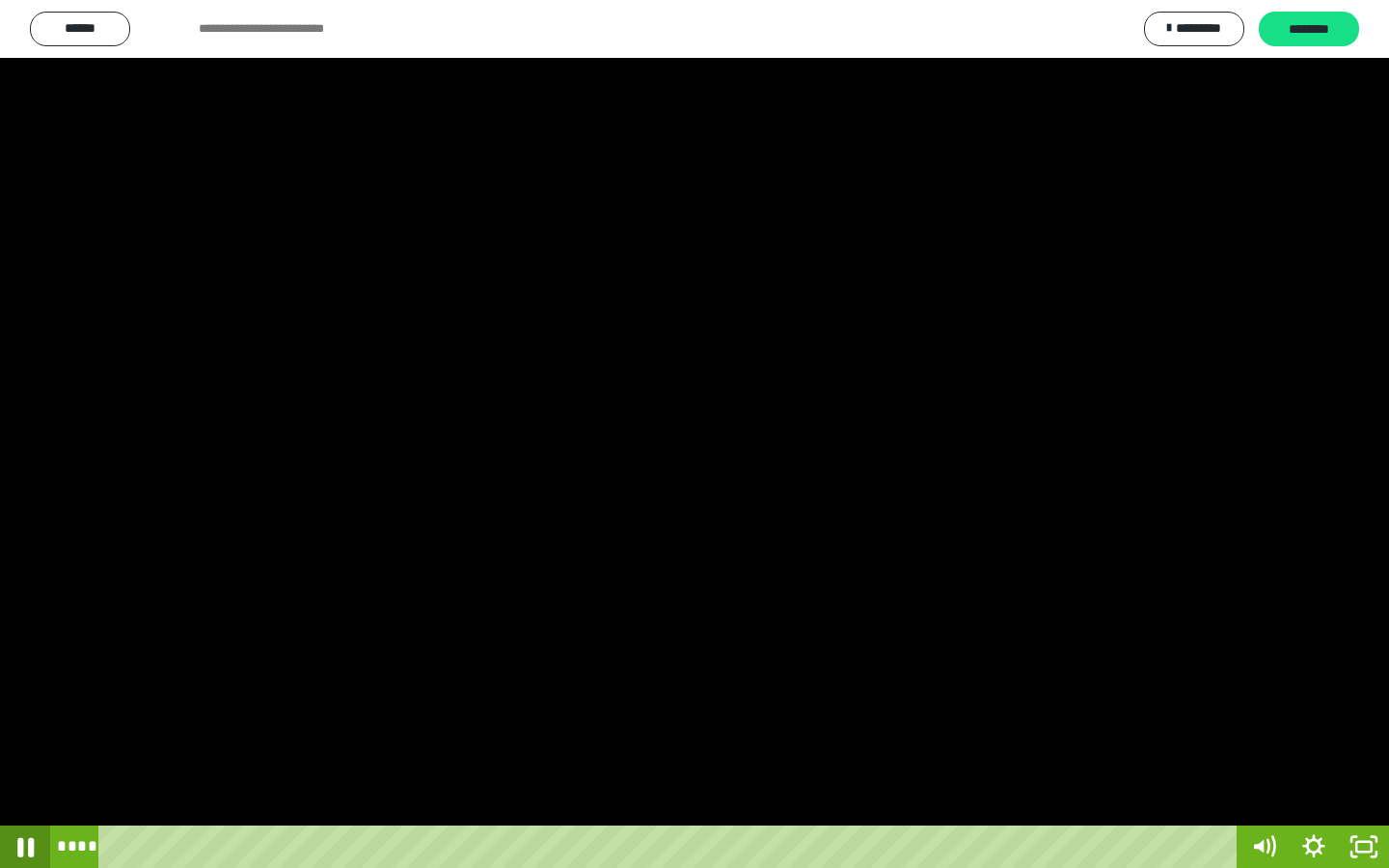 click 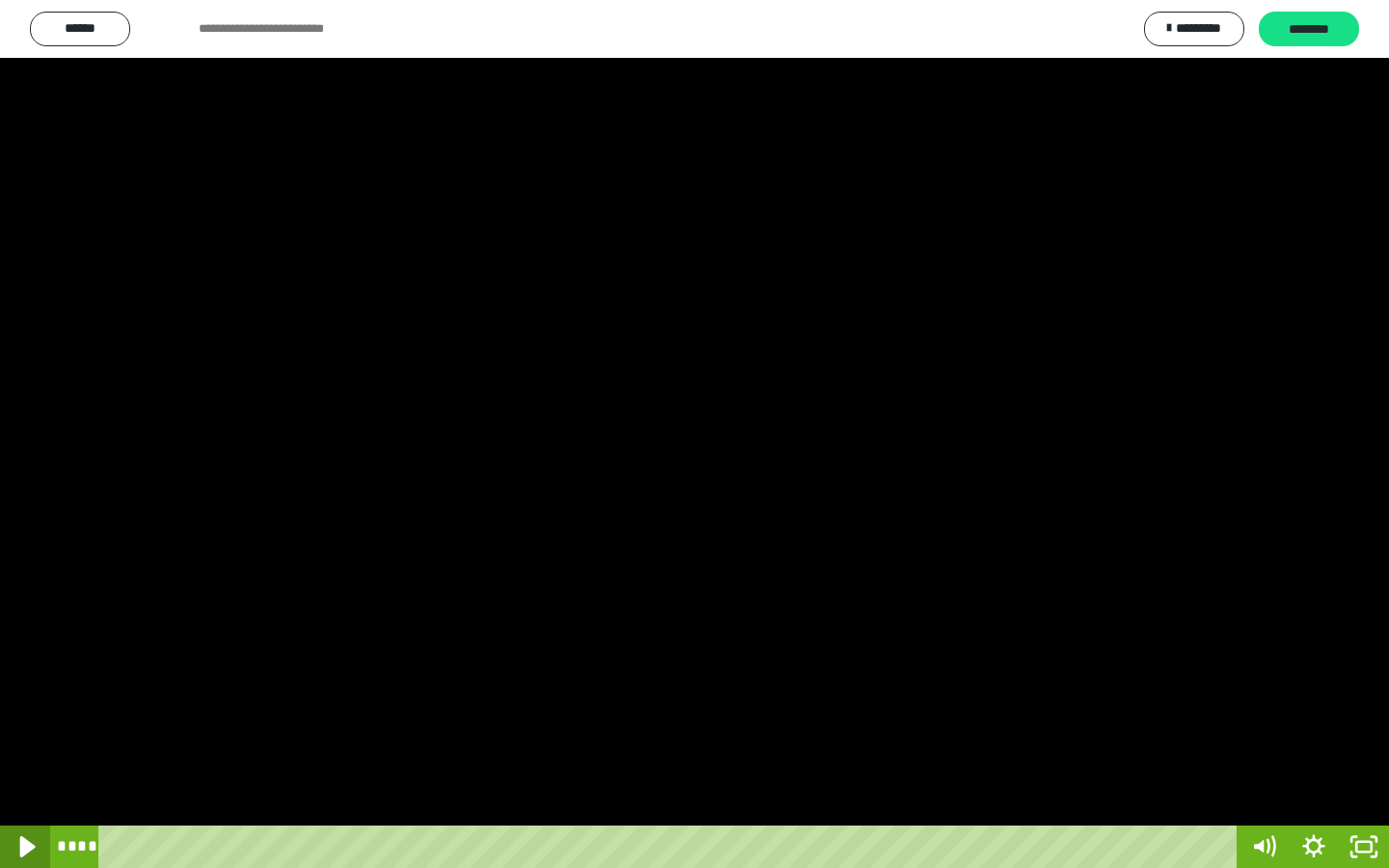 click 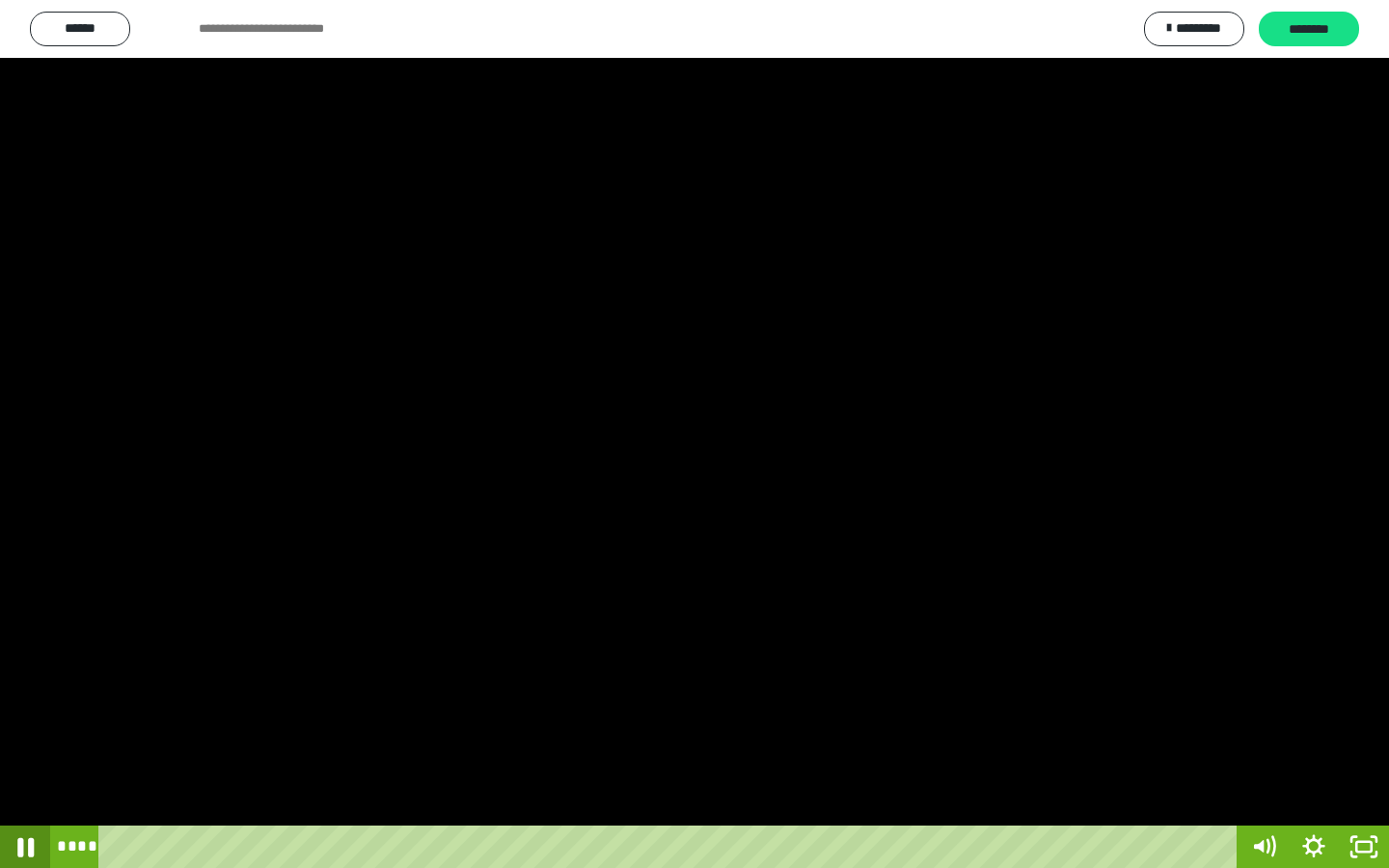 click 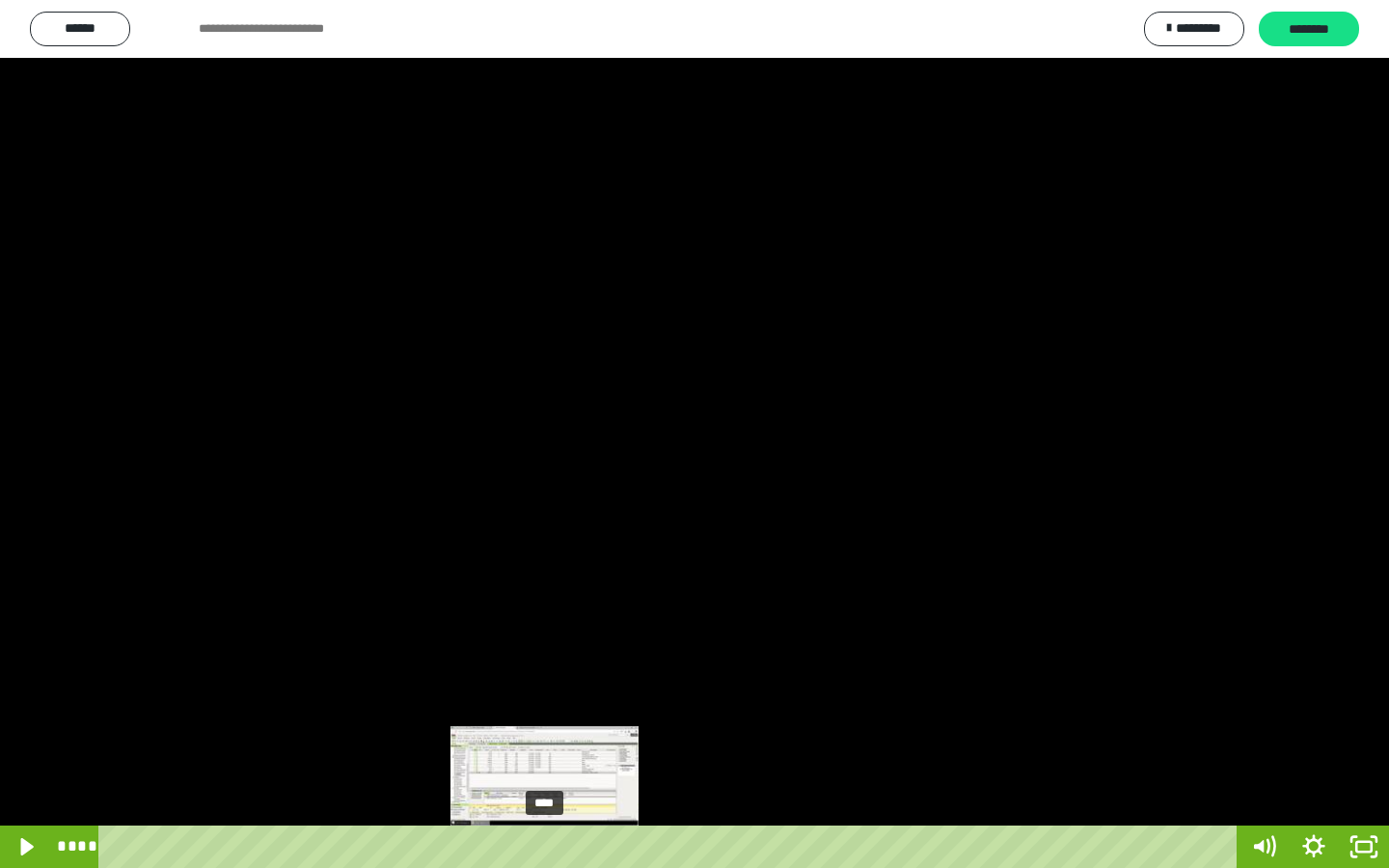 click on "****" at bounding box center (671, 847) 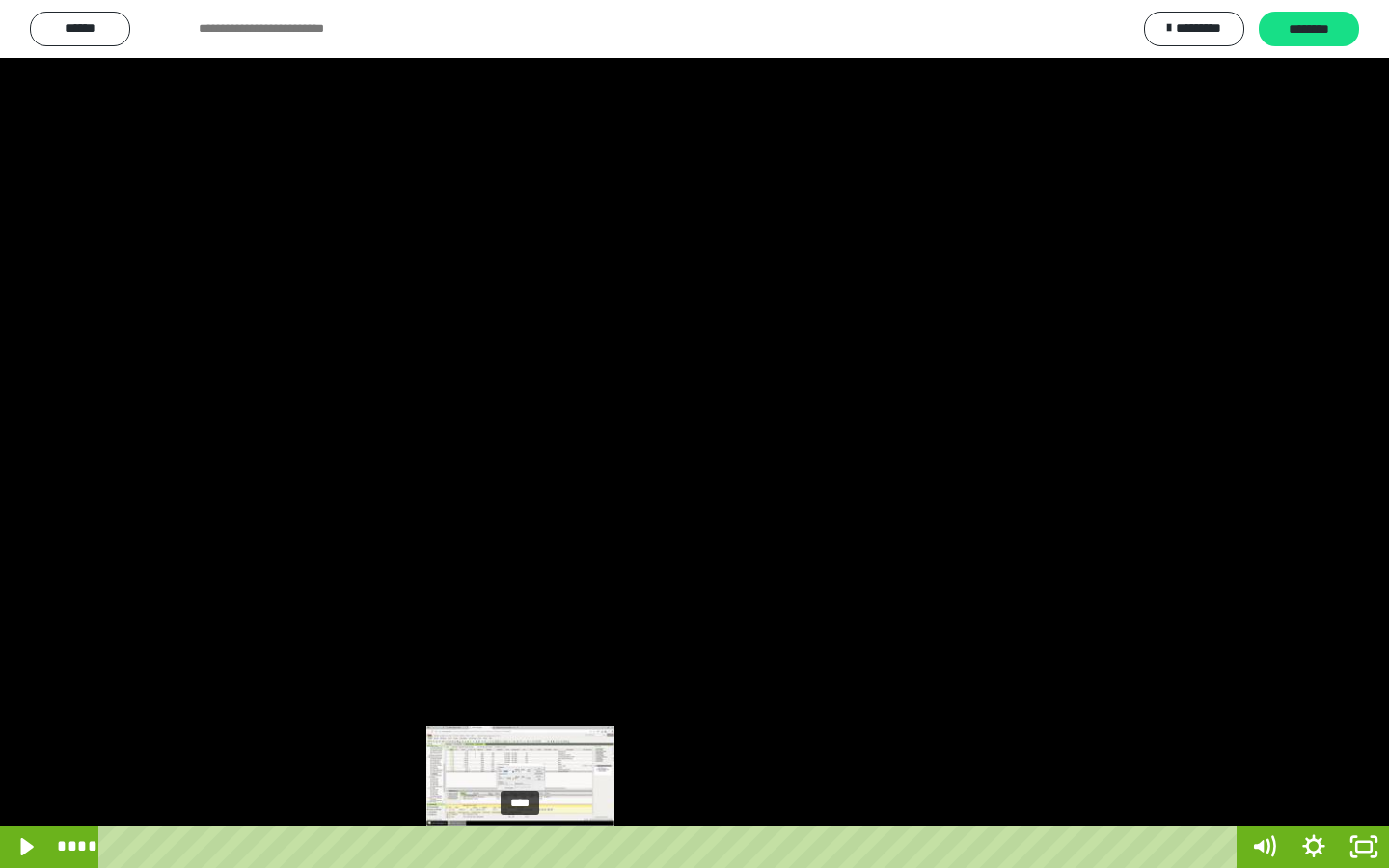 click on "****" at bounding box center [671, 847] 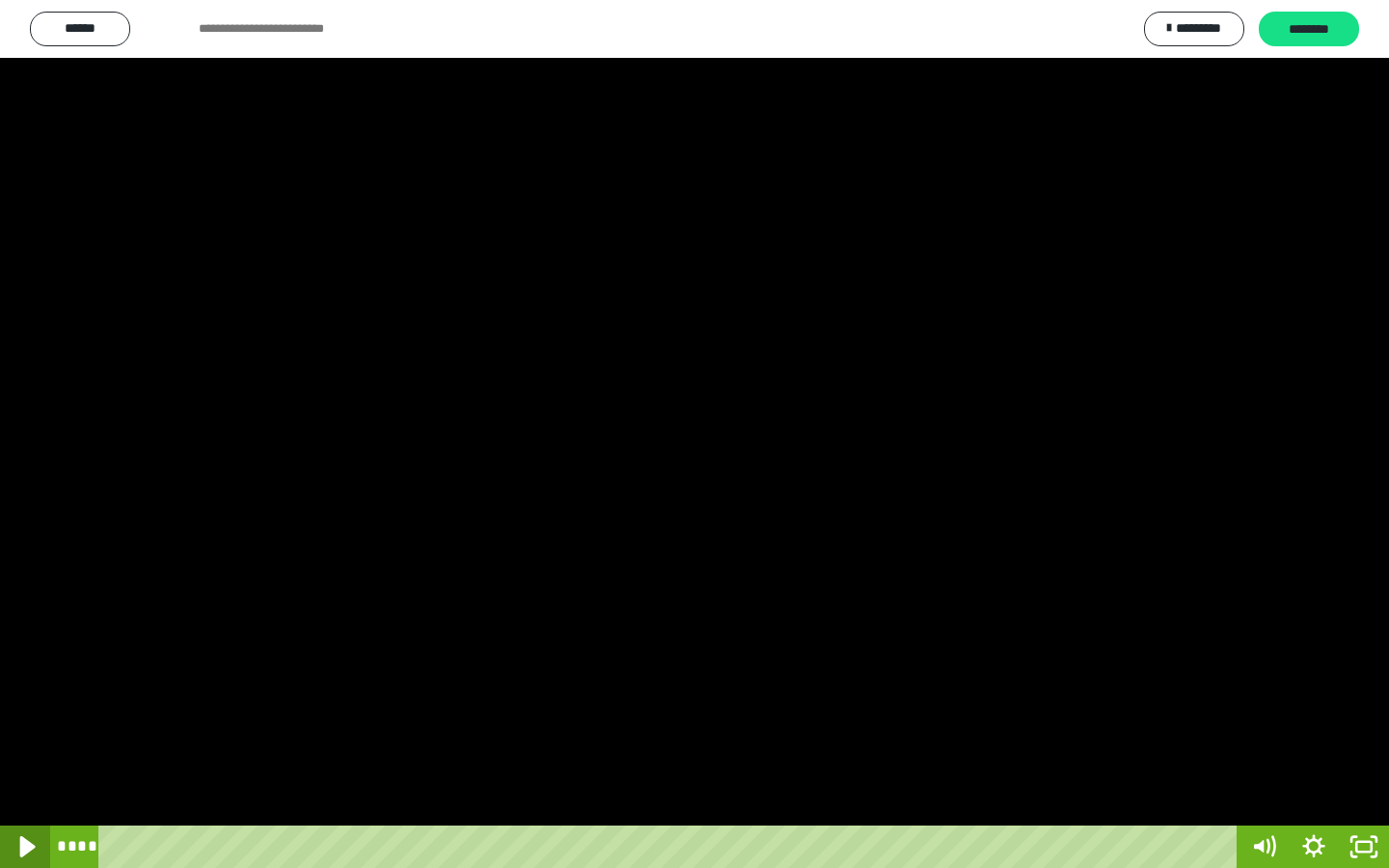 click 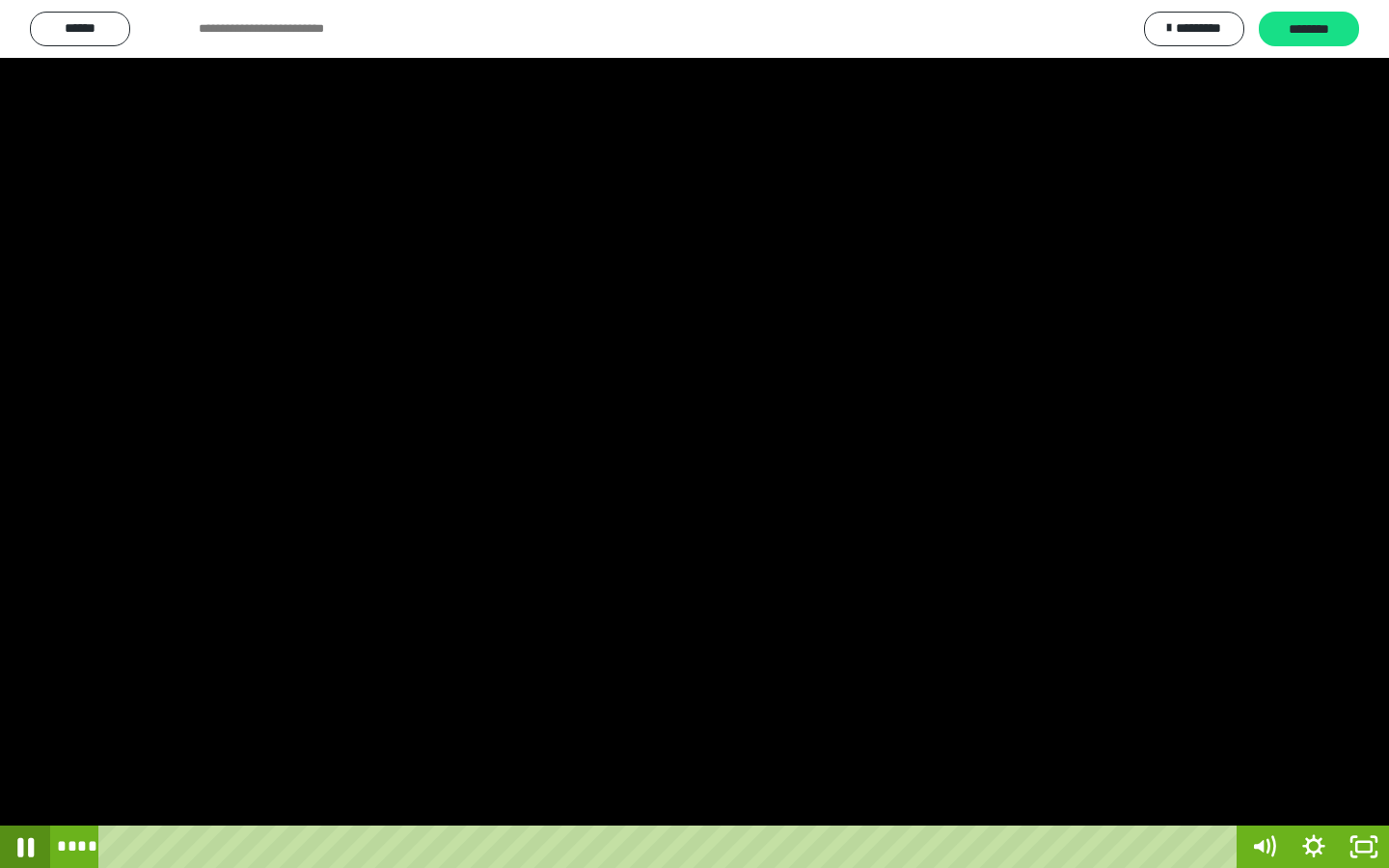 click 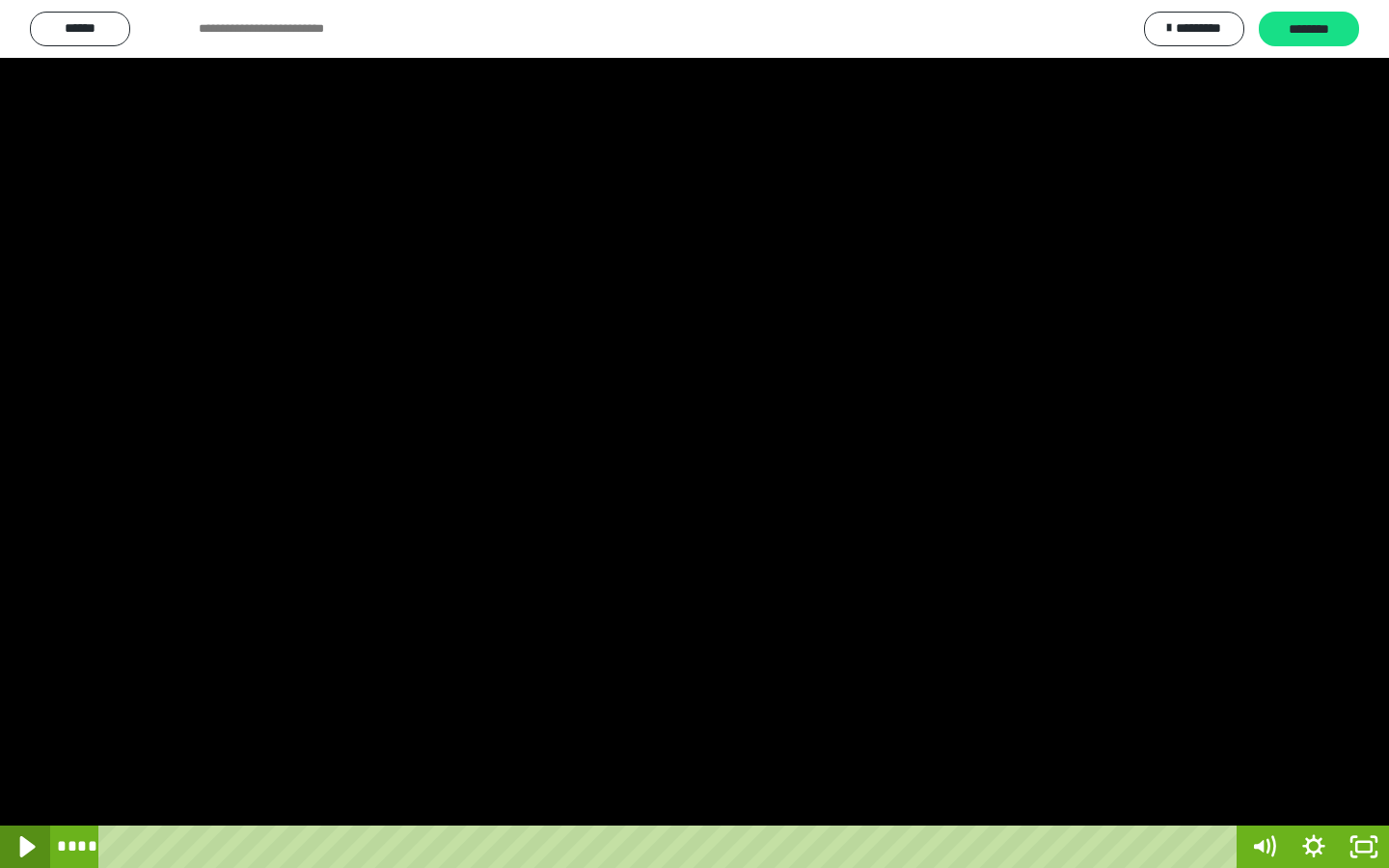 click 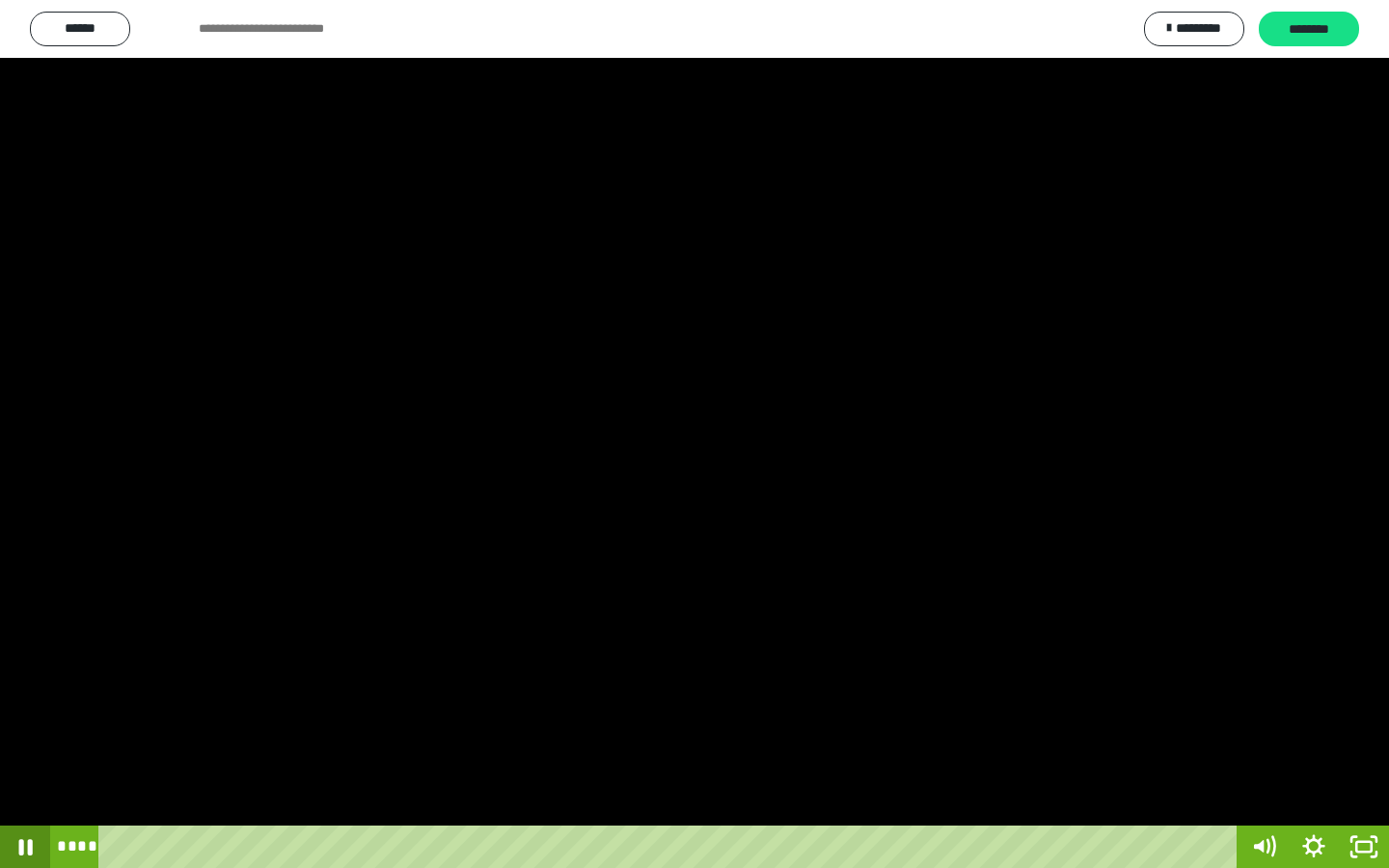 click 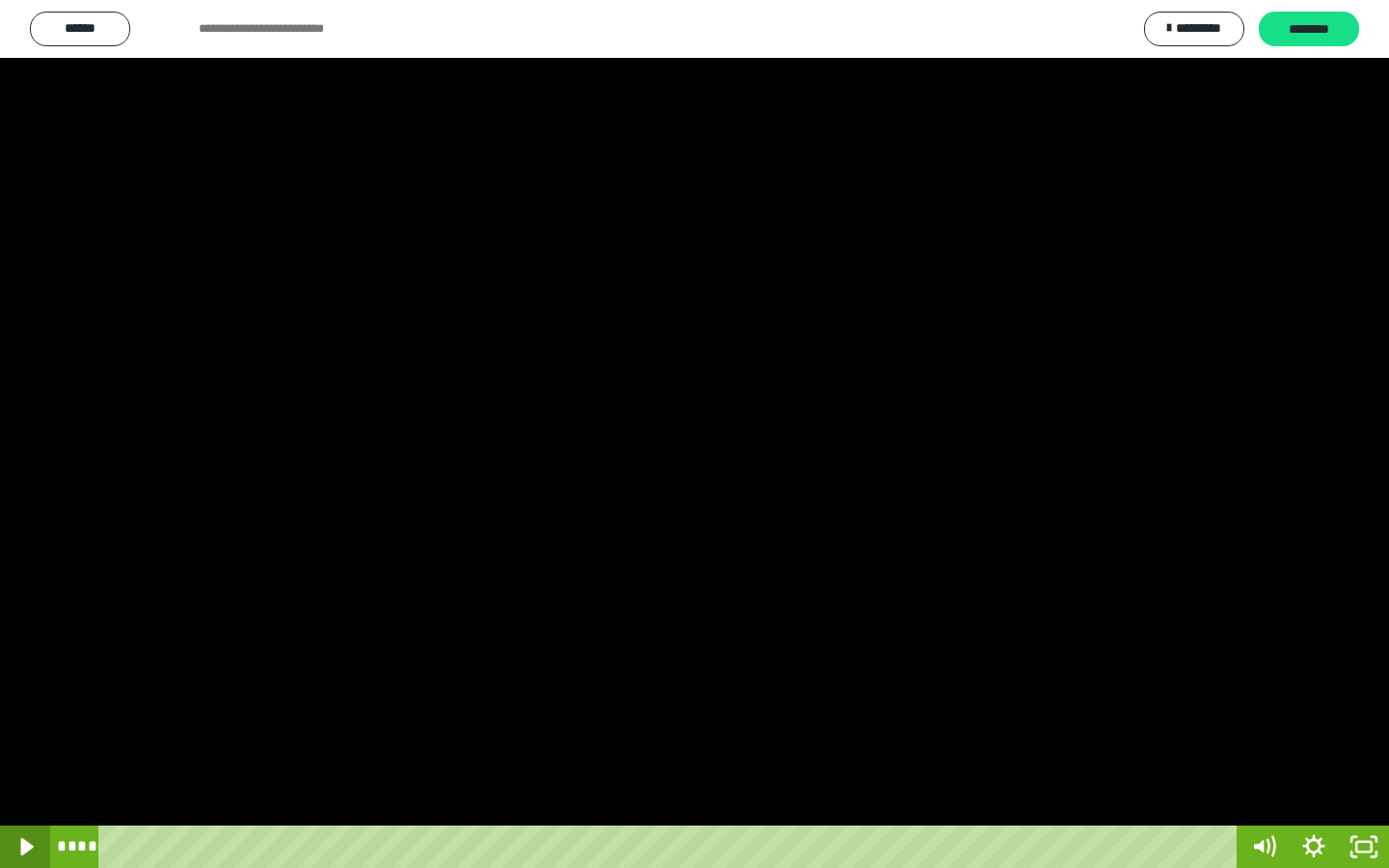 click 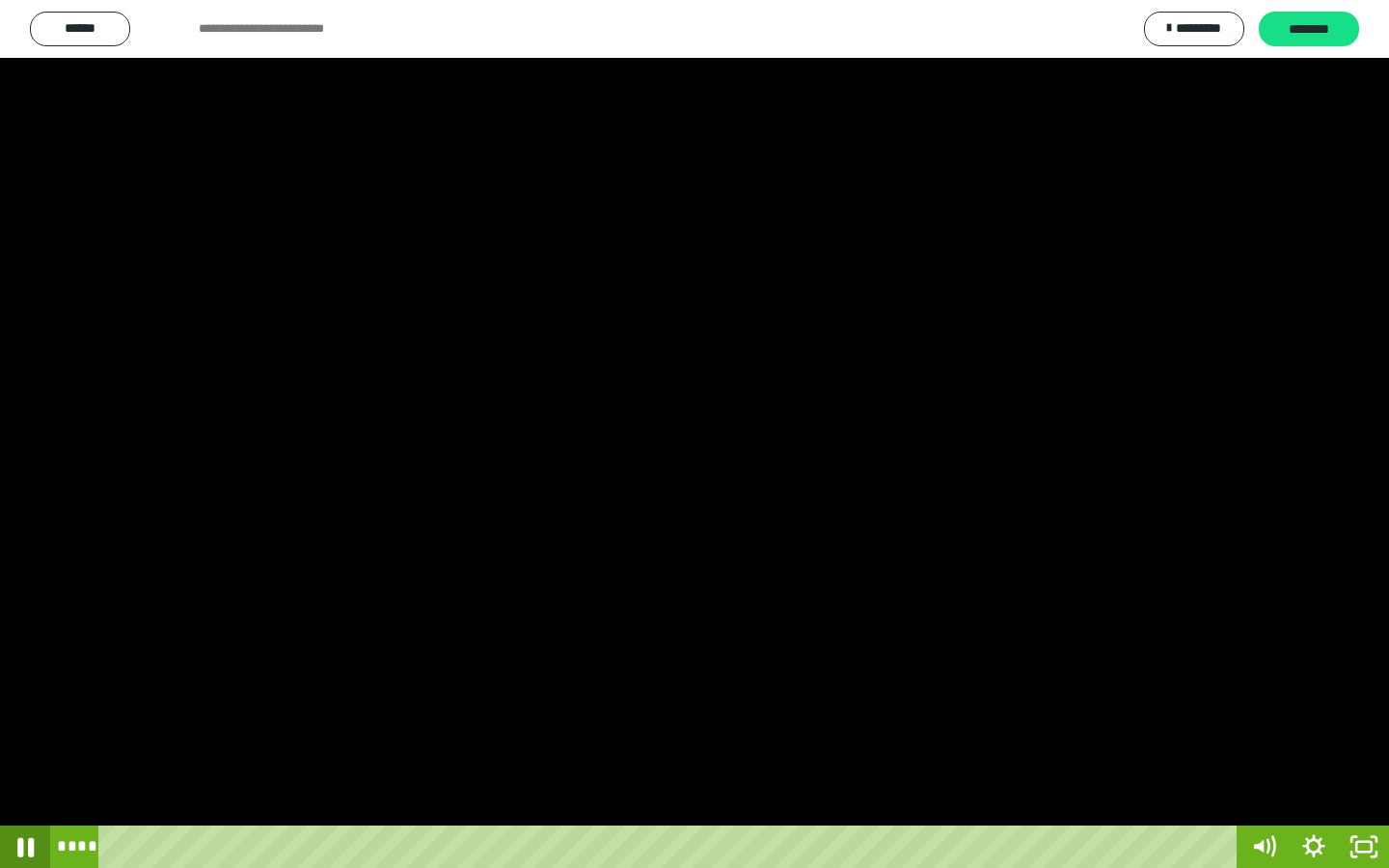 click 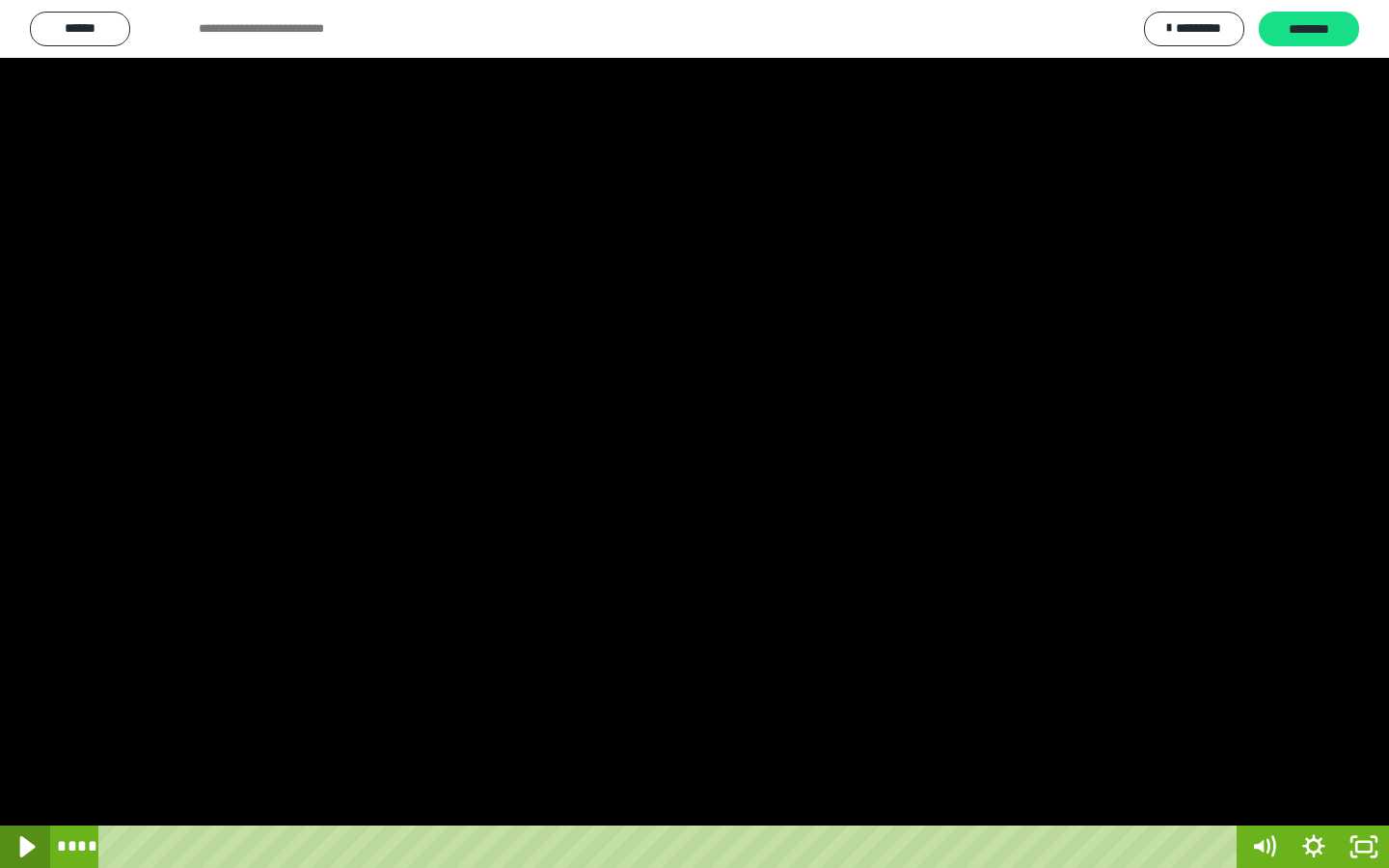 click 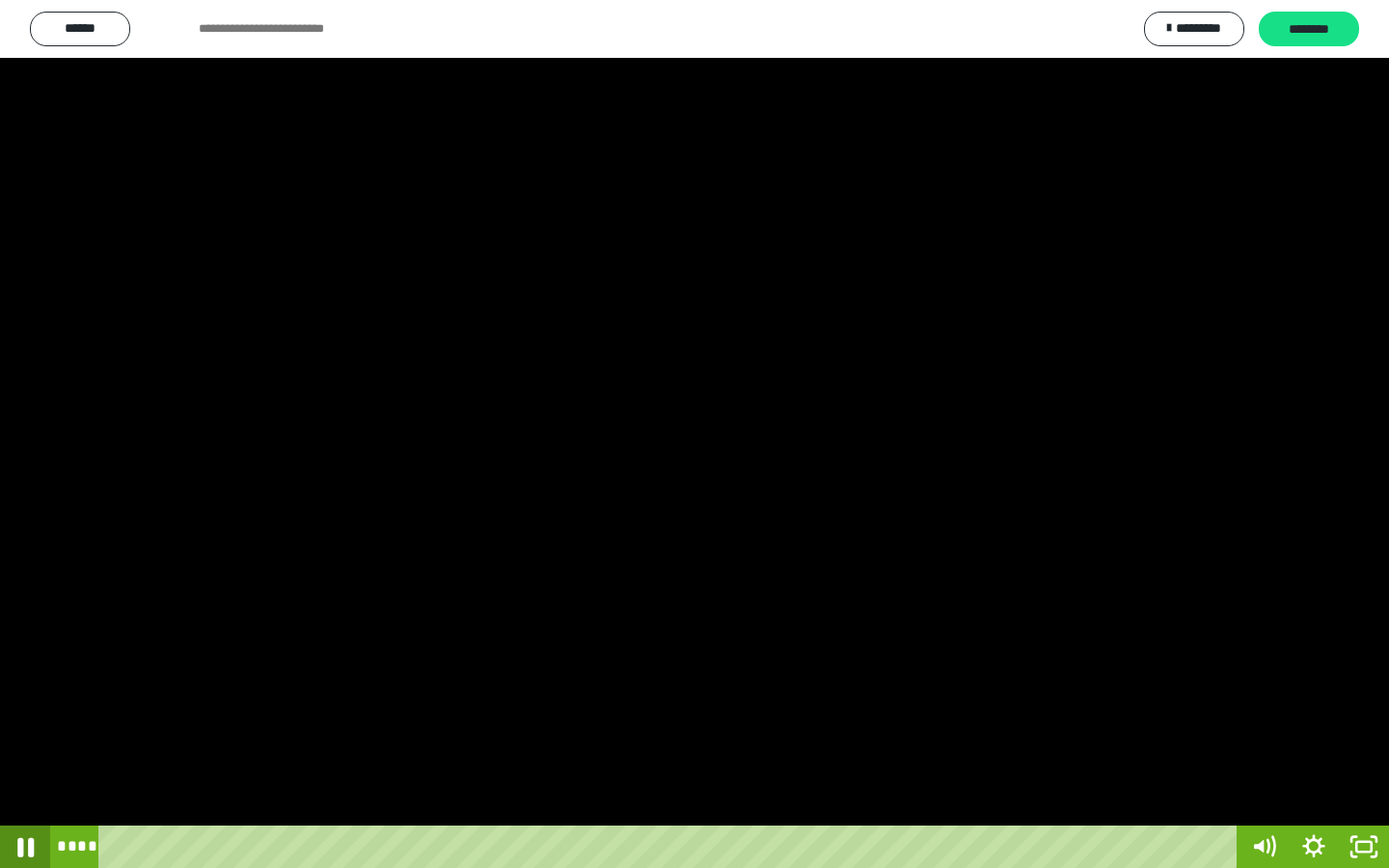 click 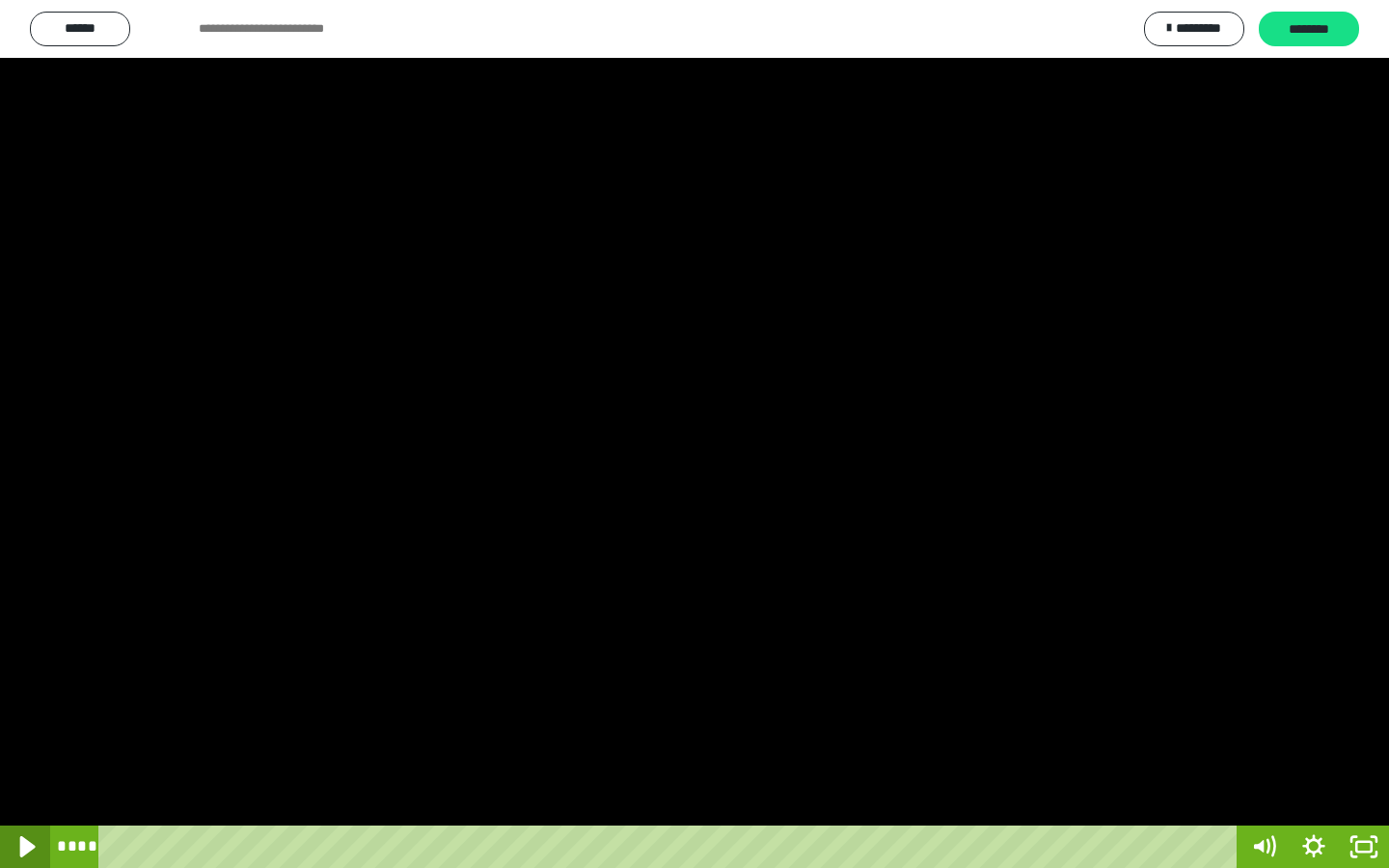 click 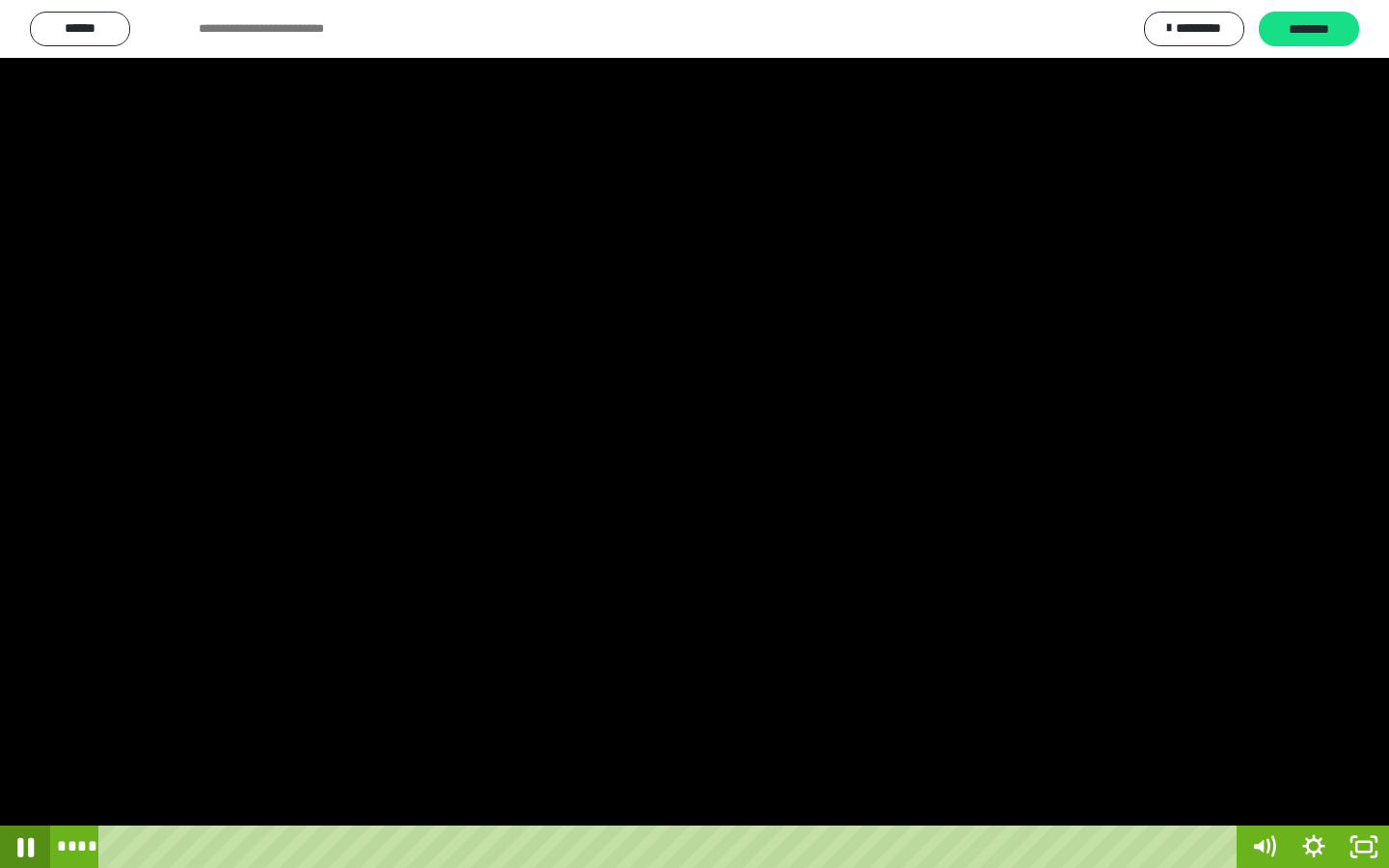 click 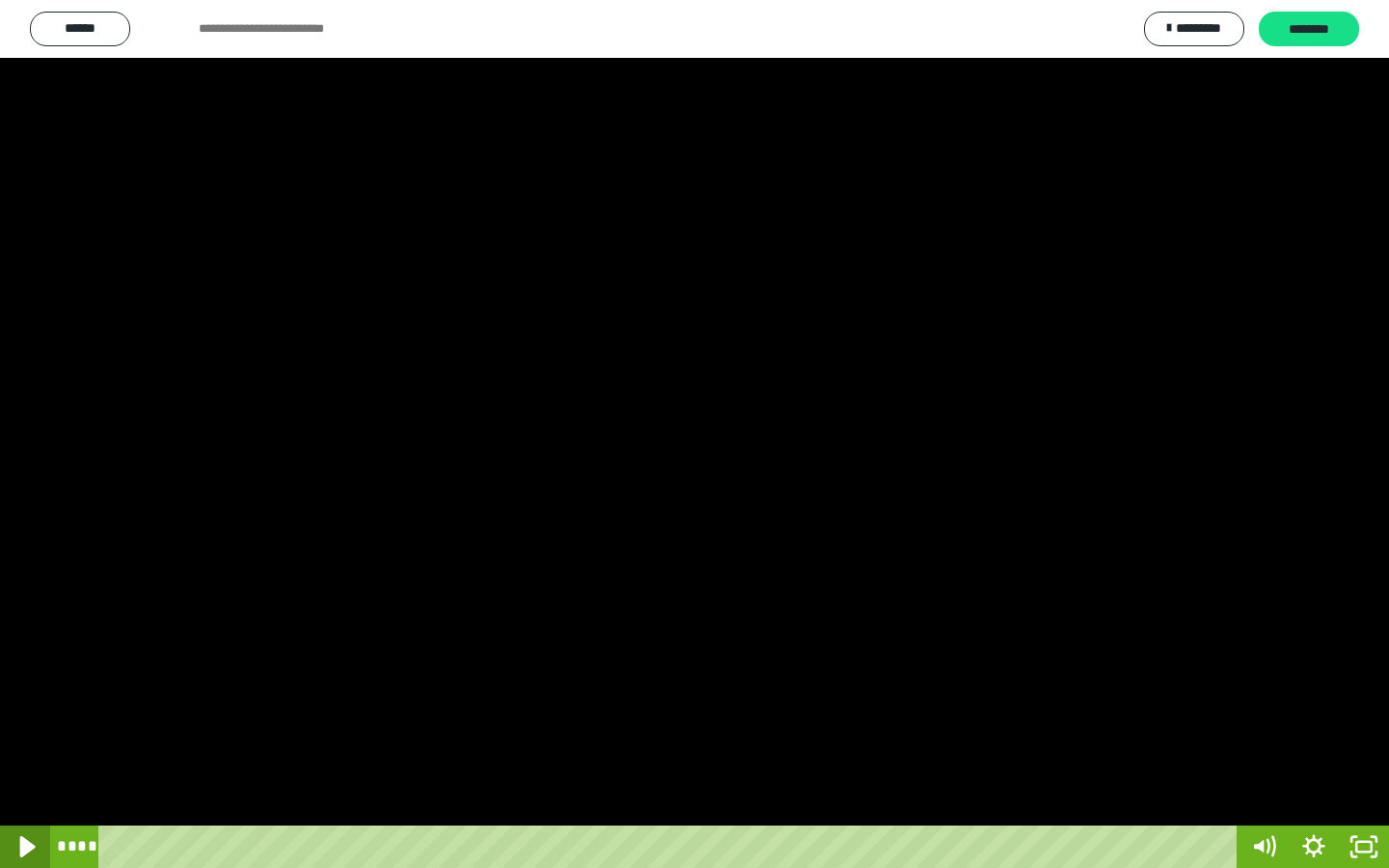 click 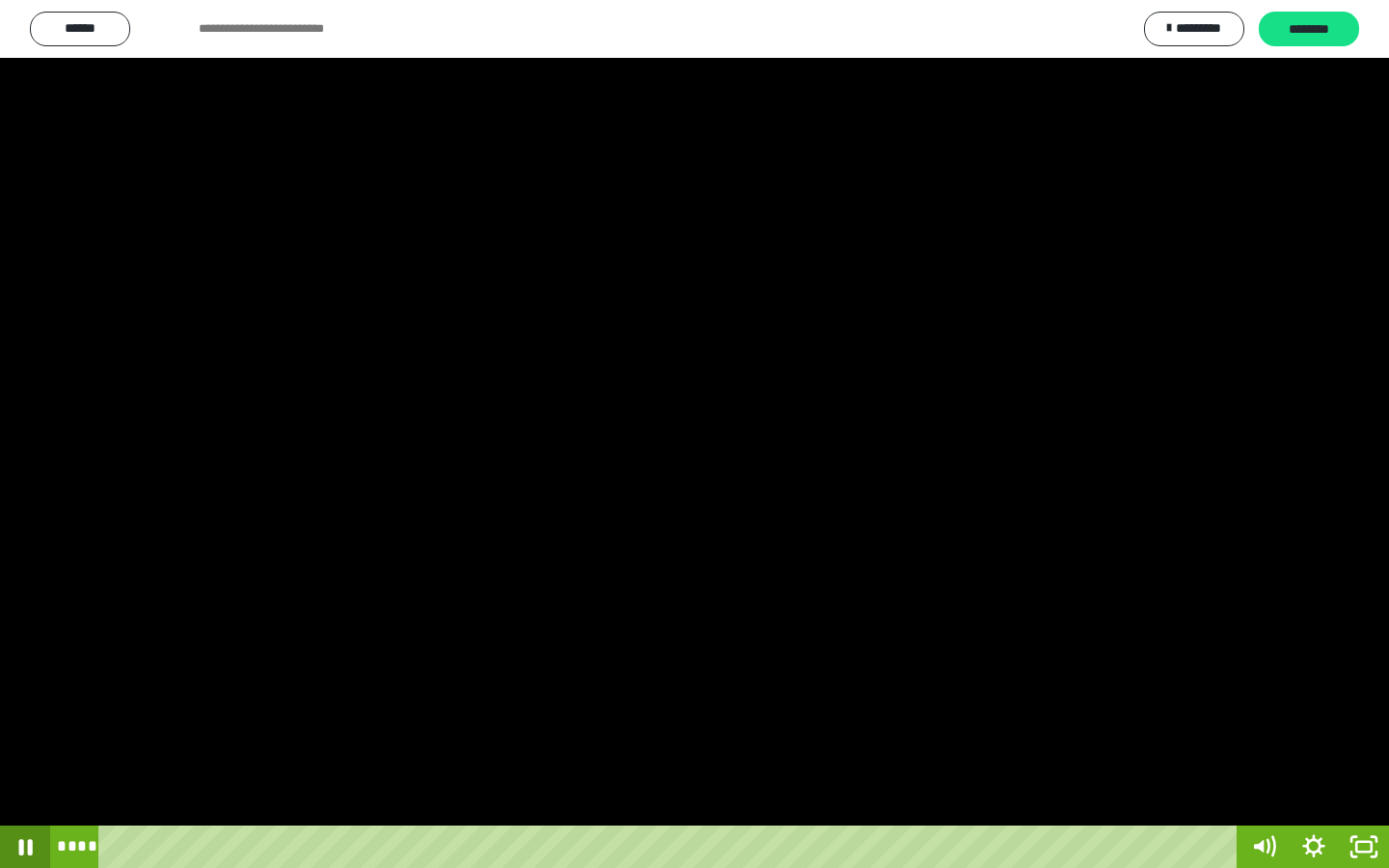 click 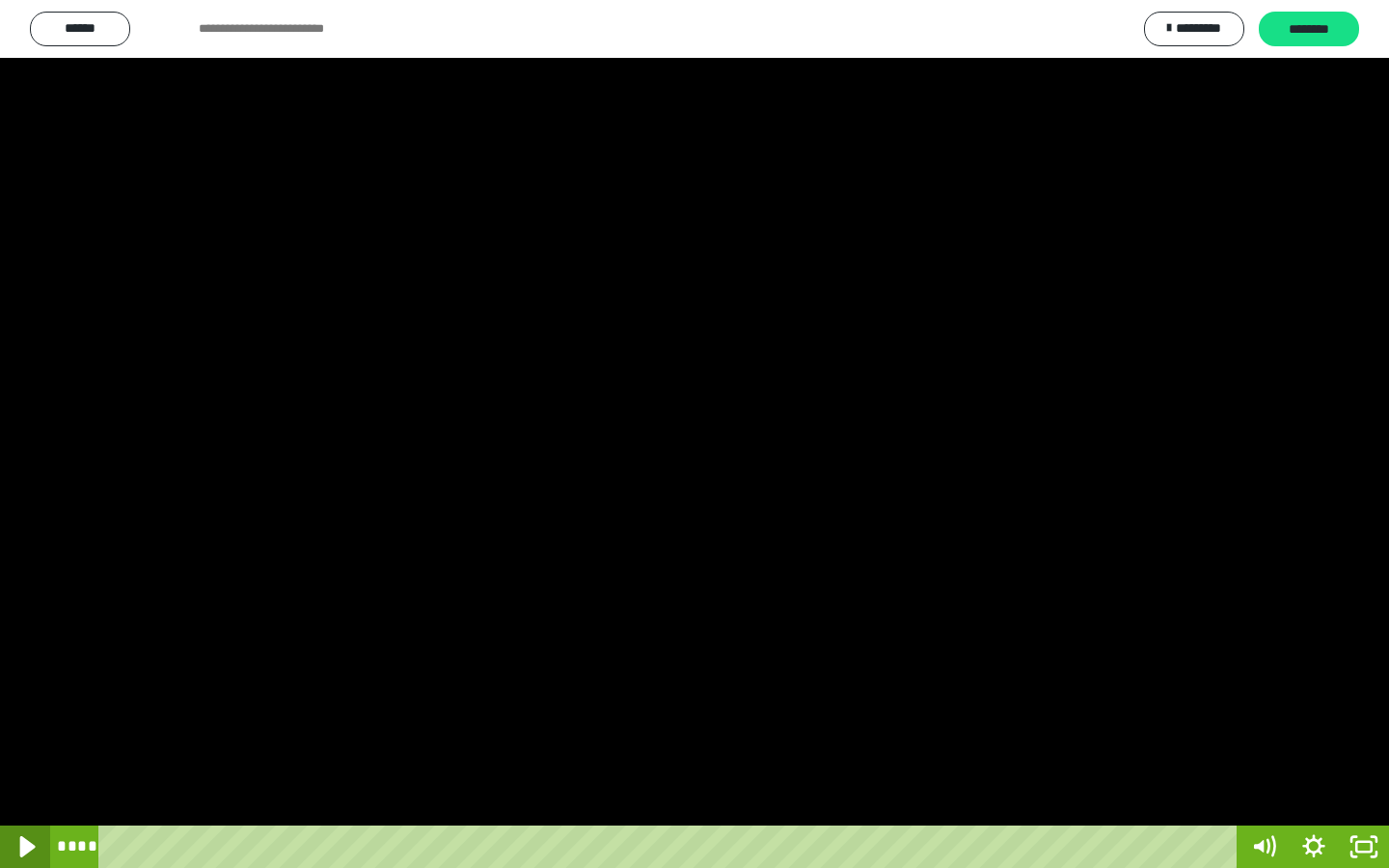 click 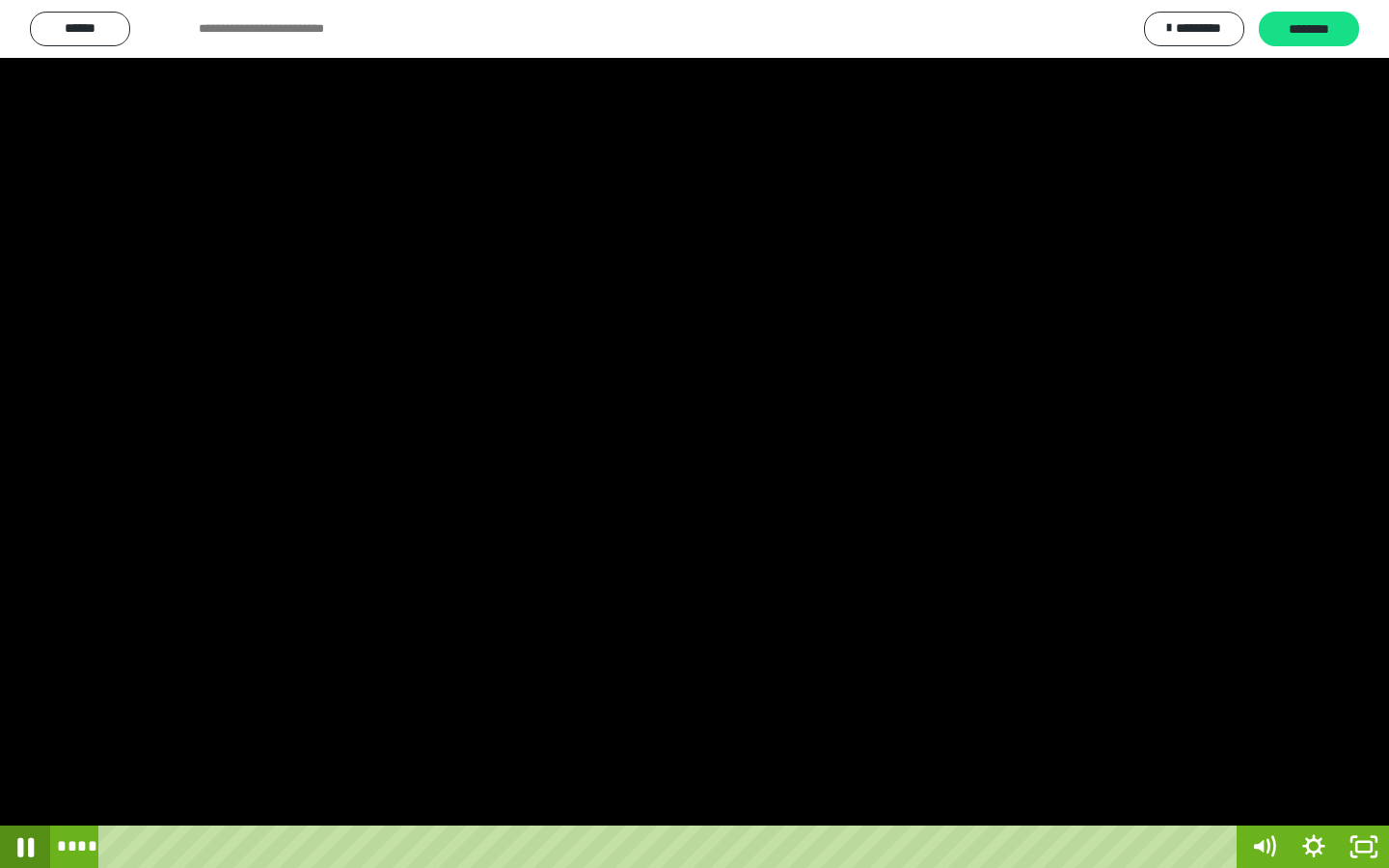 click 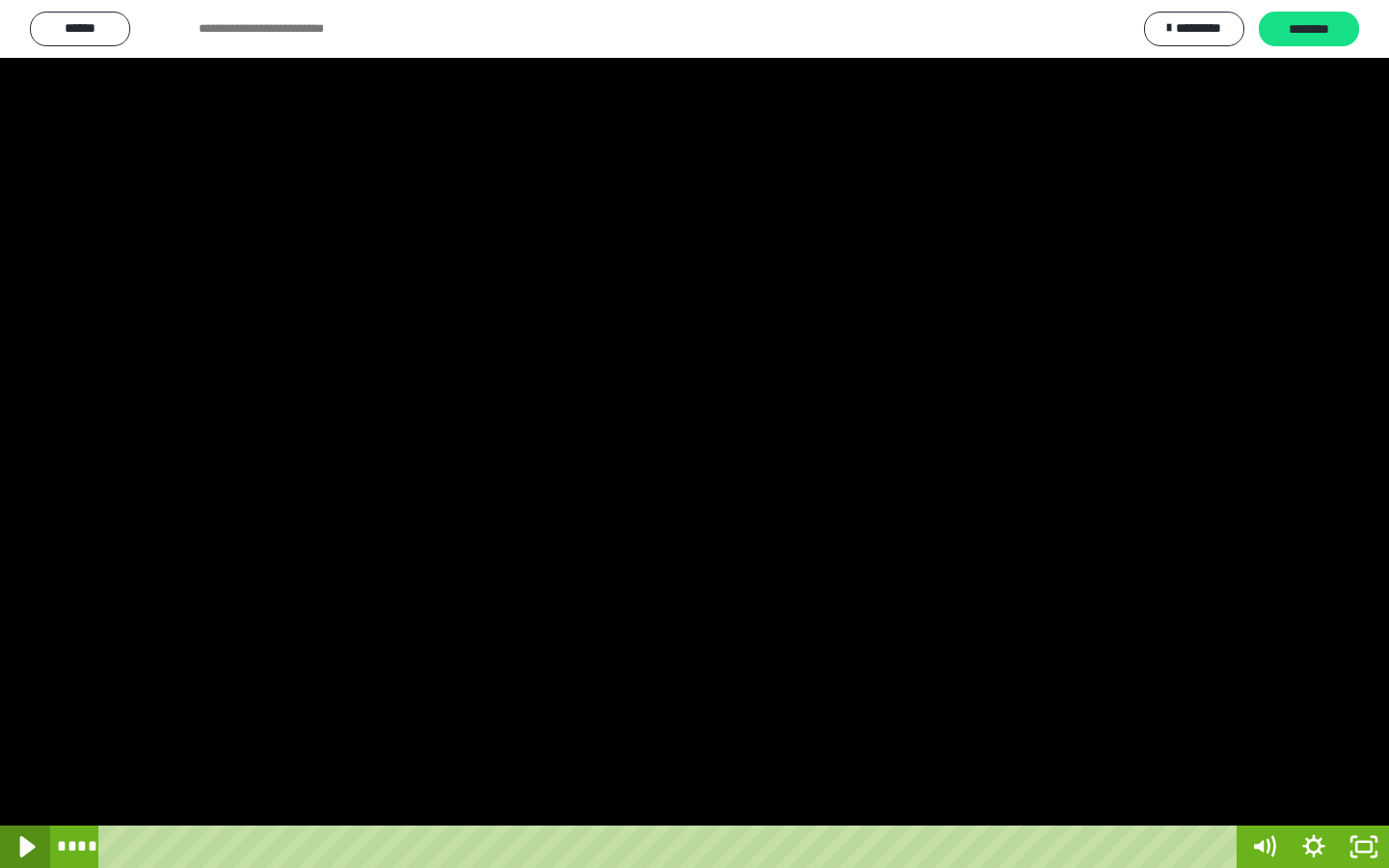 click 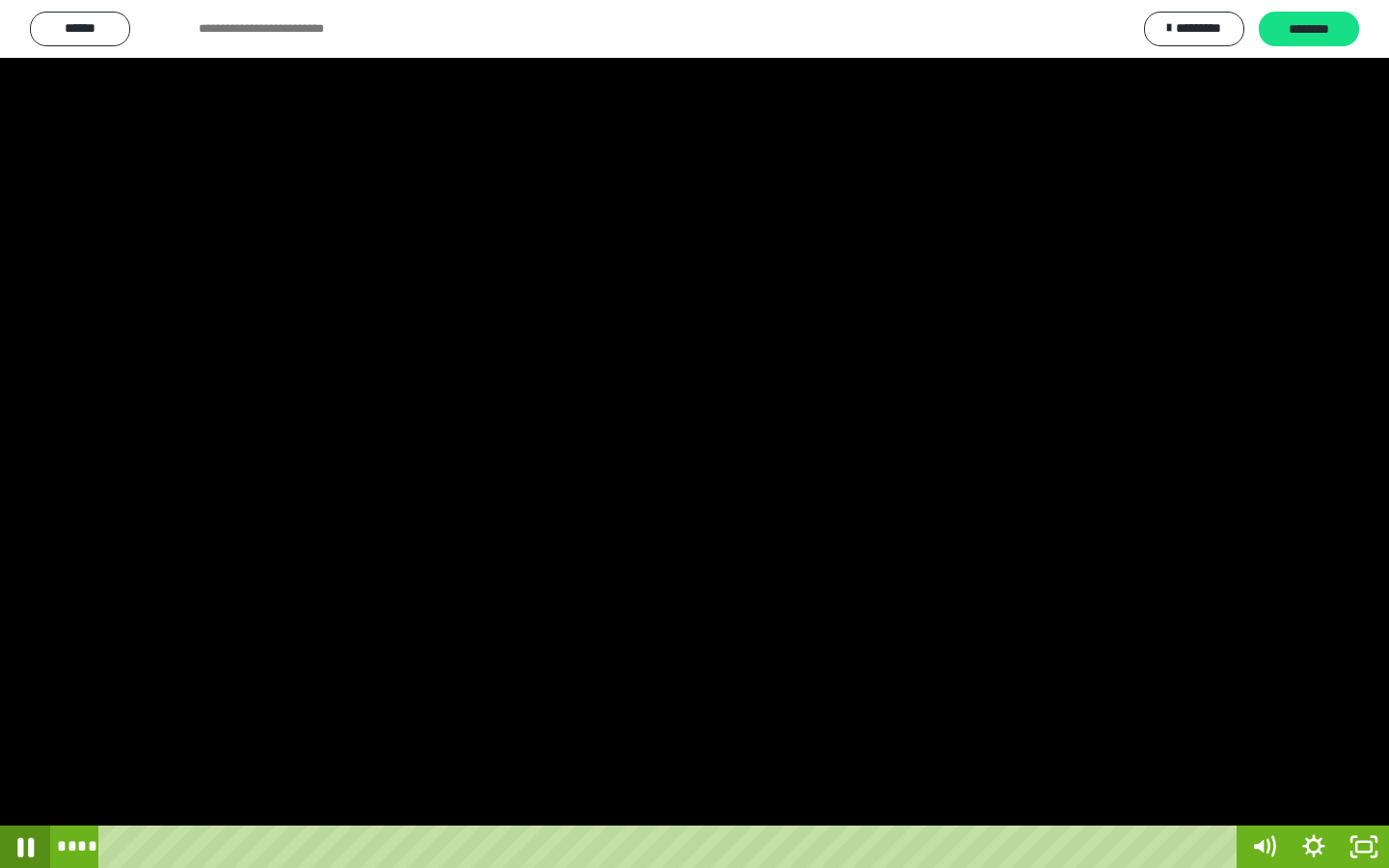 click 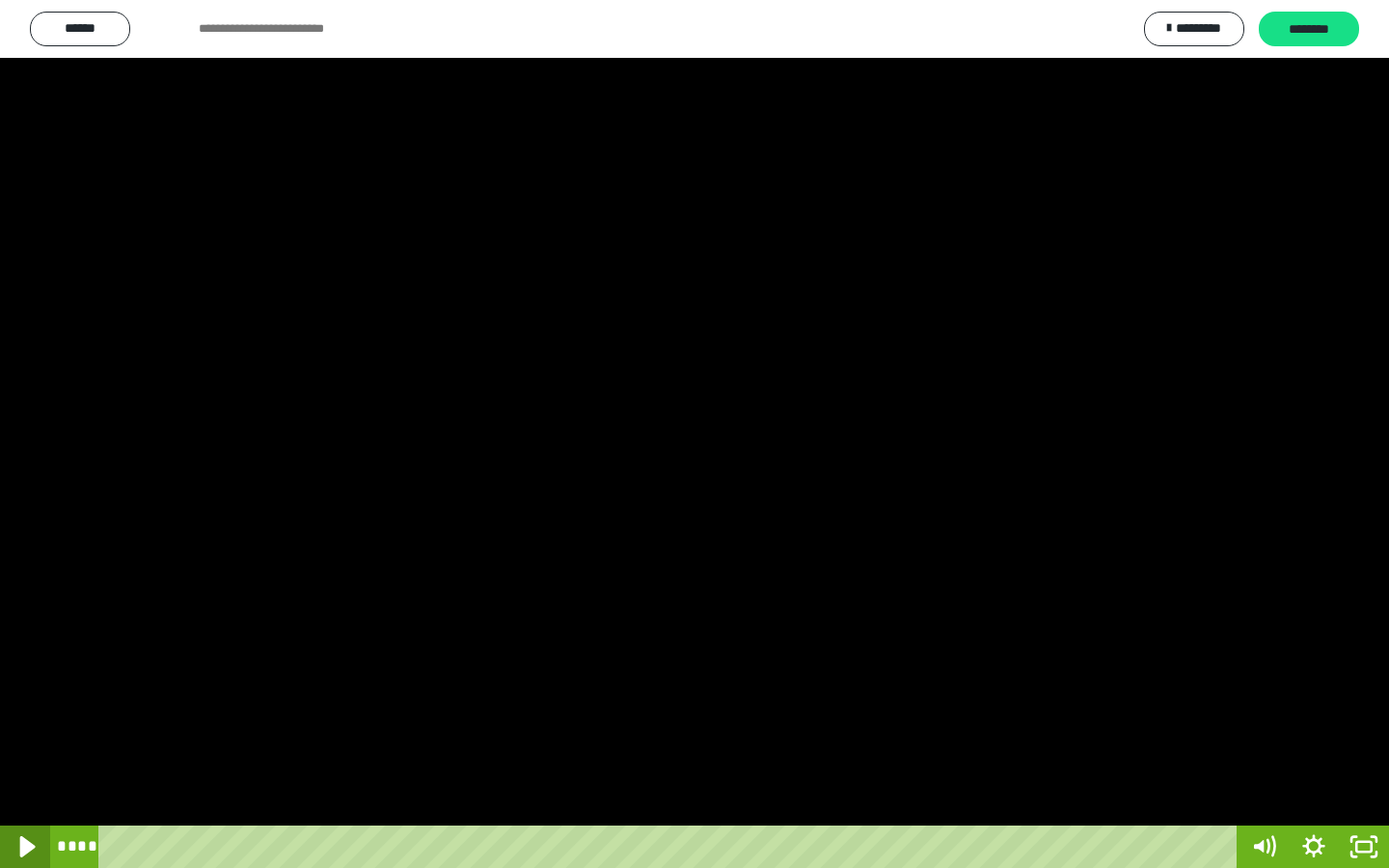 click 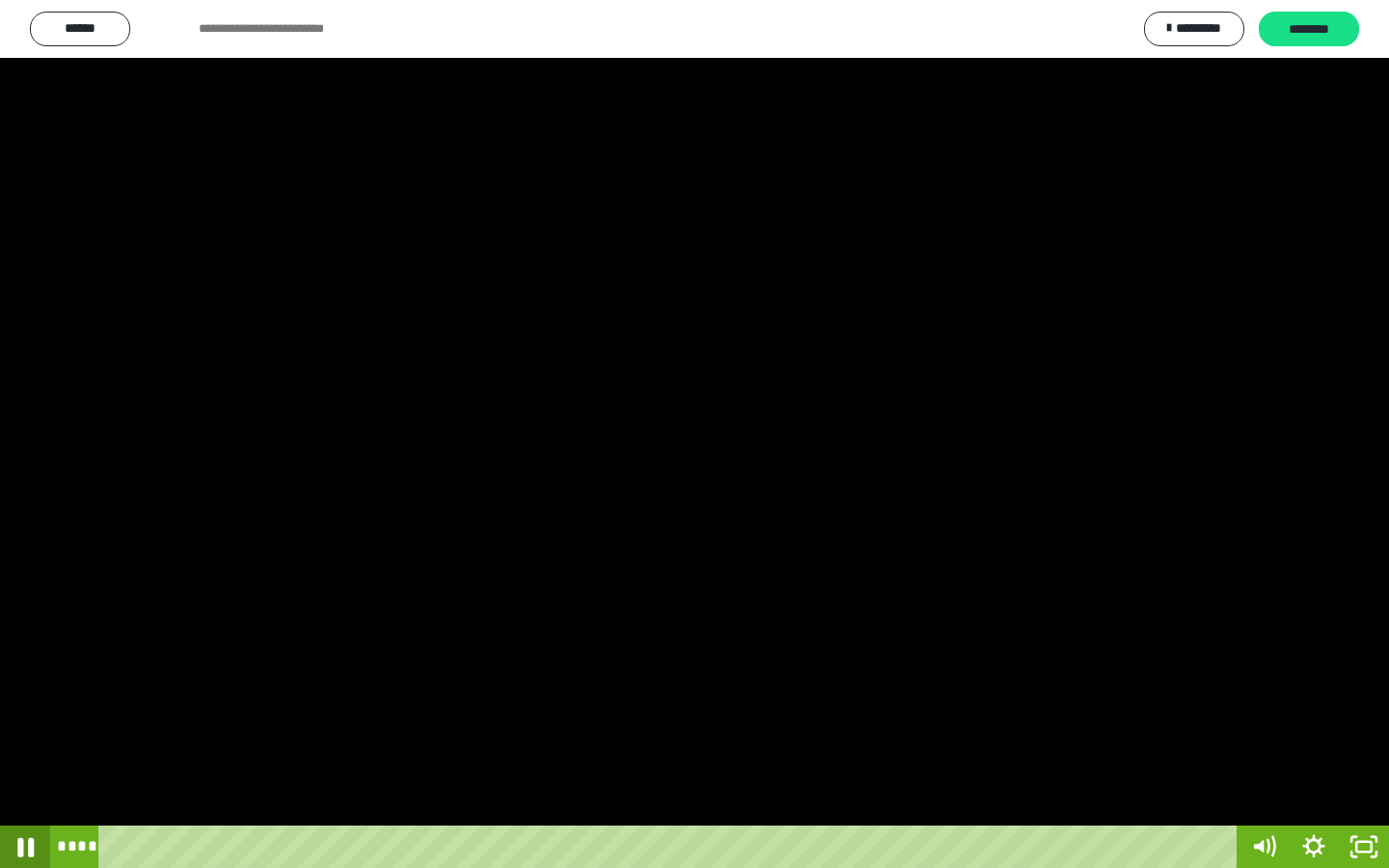 click 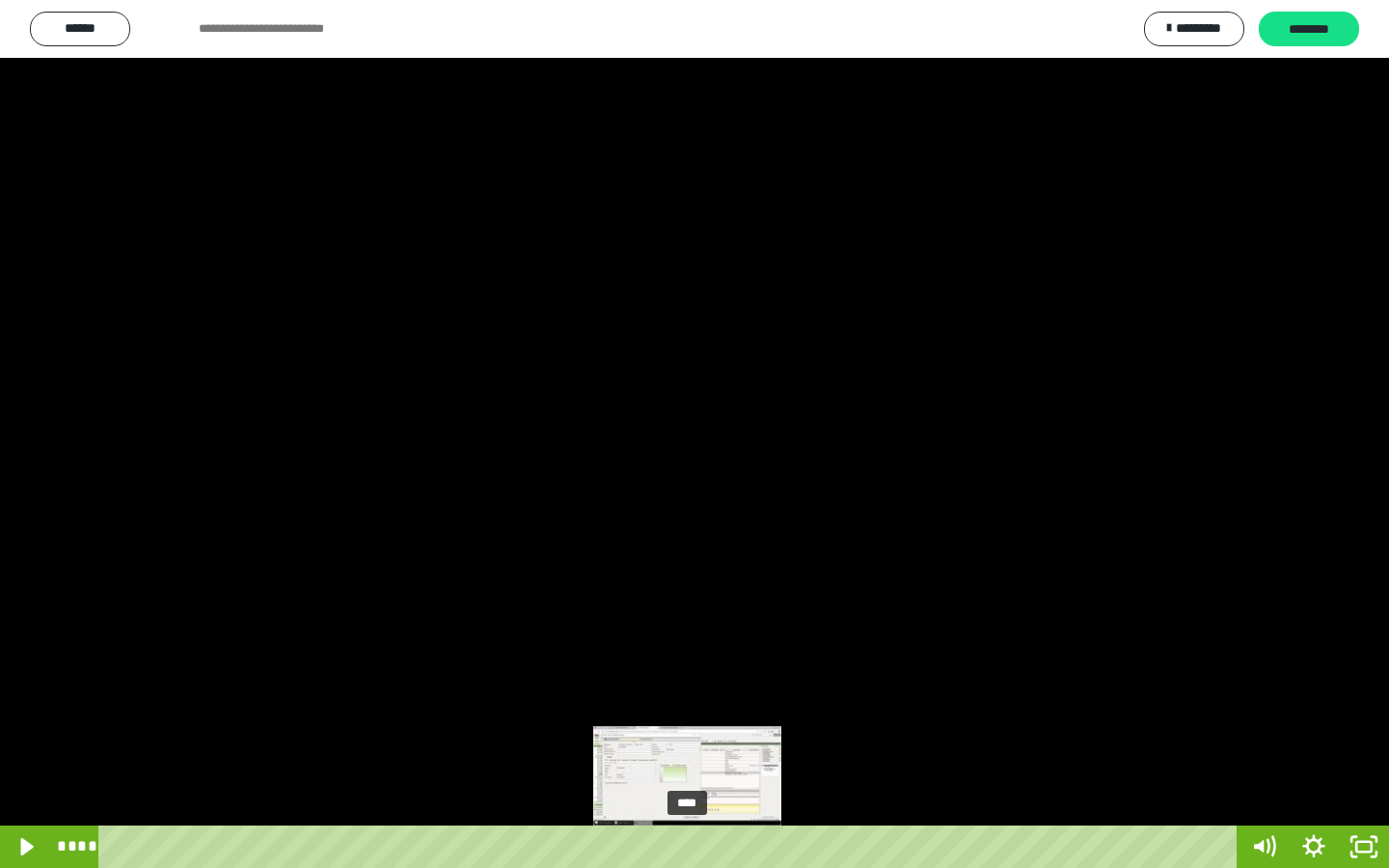 click on "****" at bounding box center (671, 847) 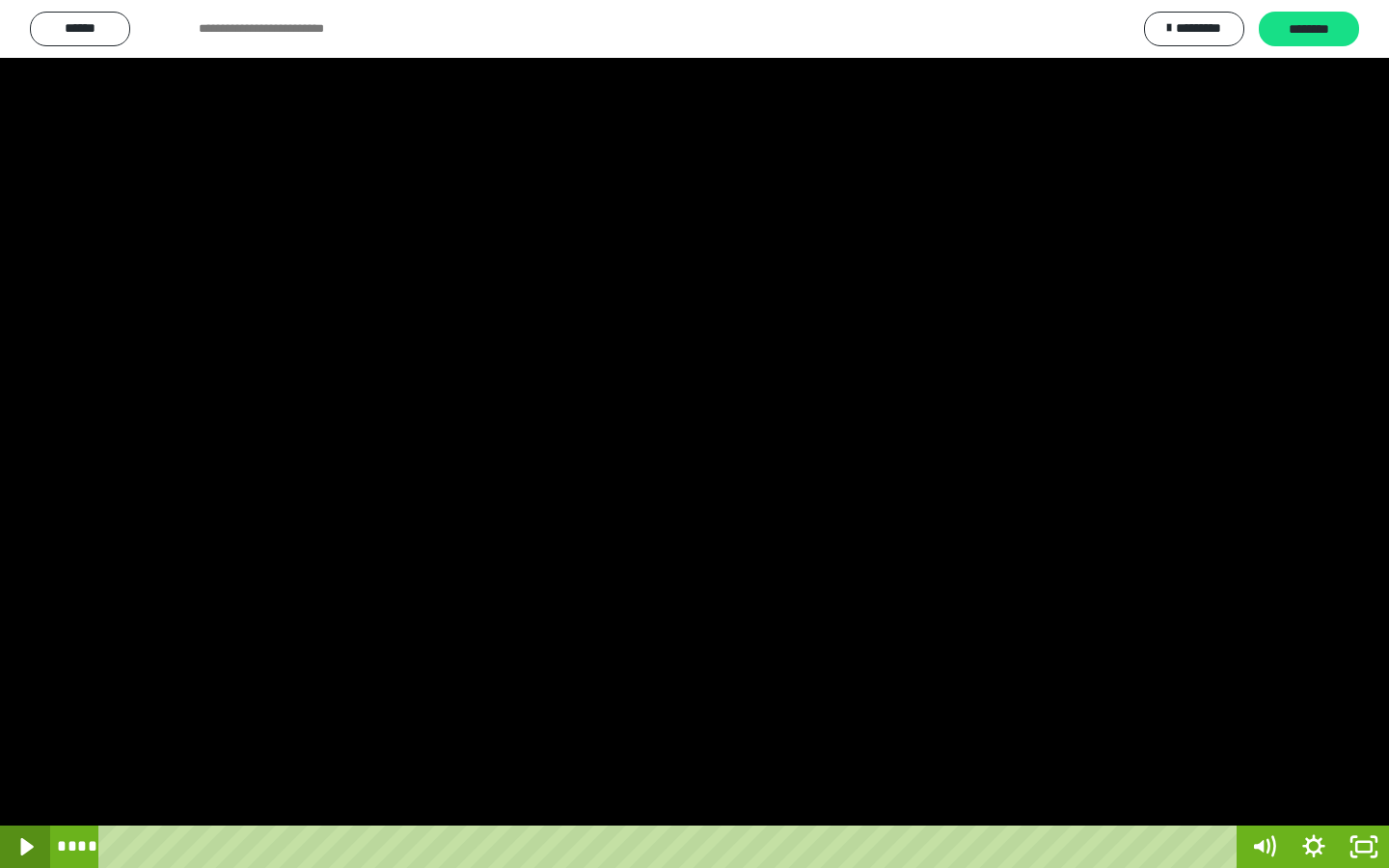 click 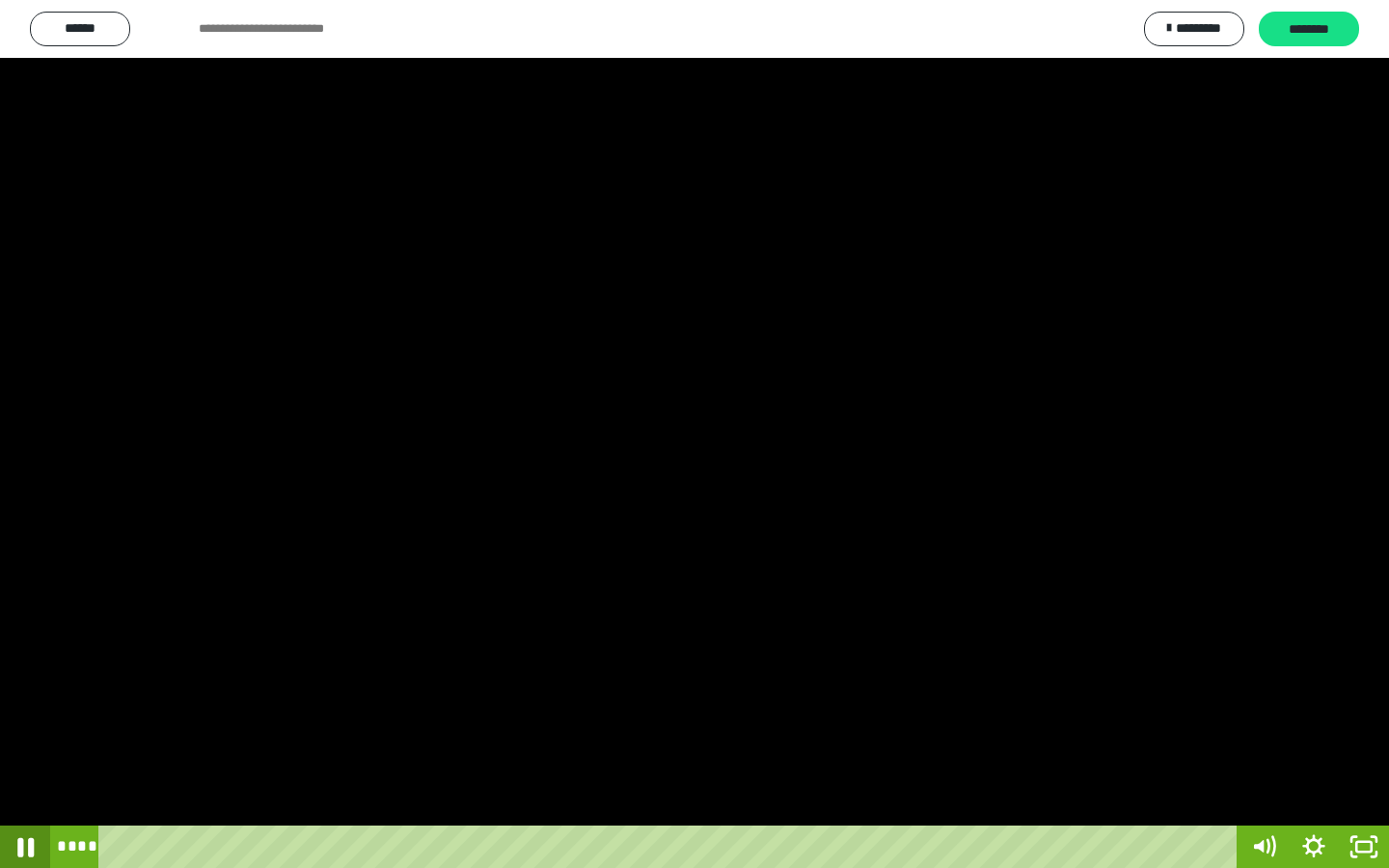 click 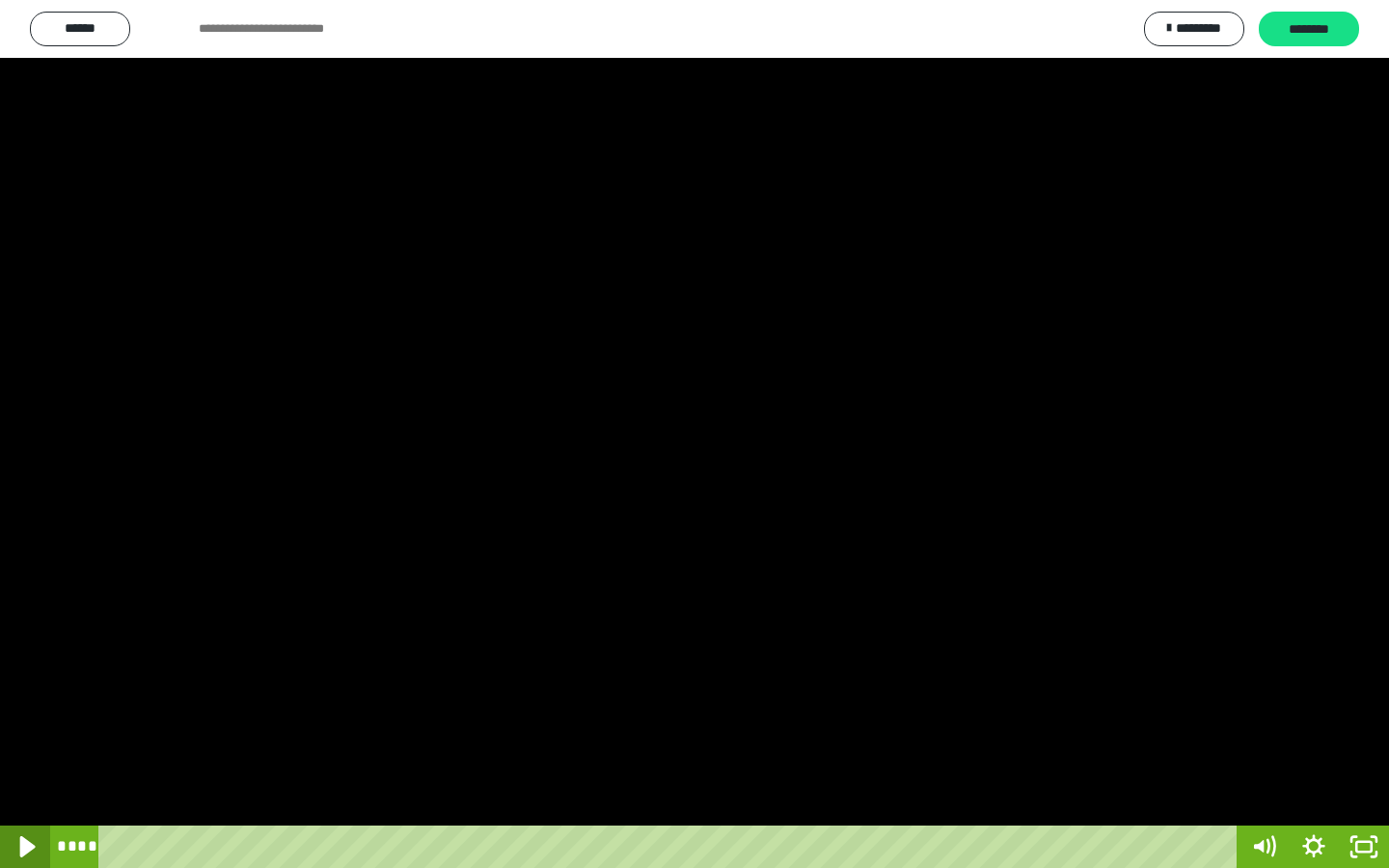 click 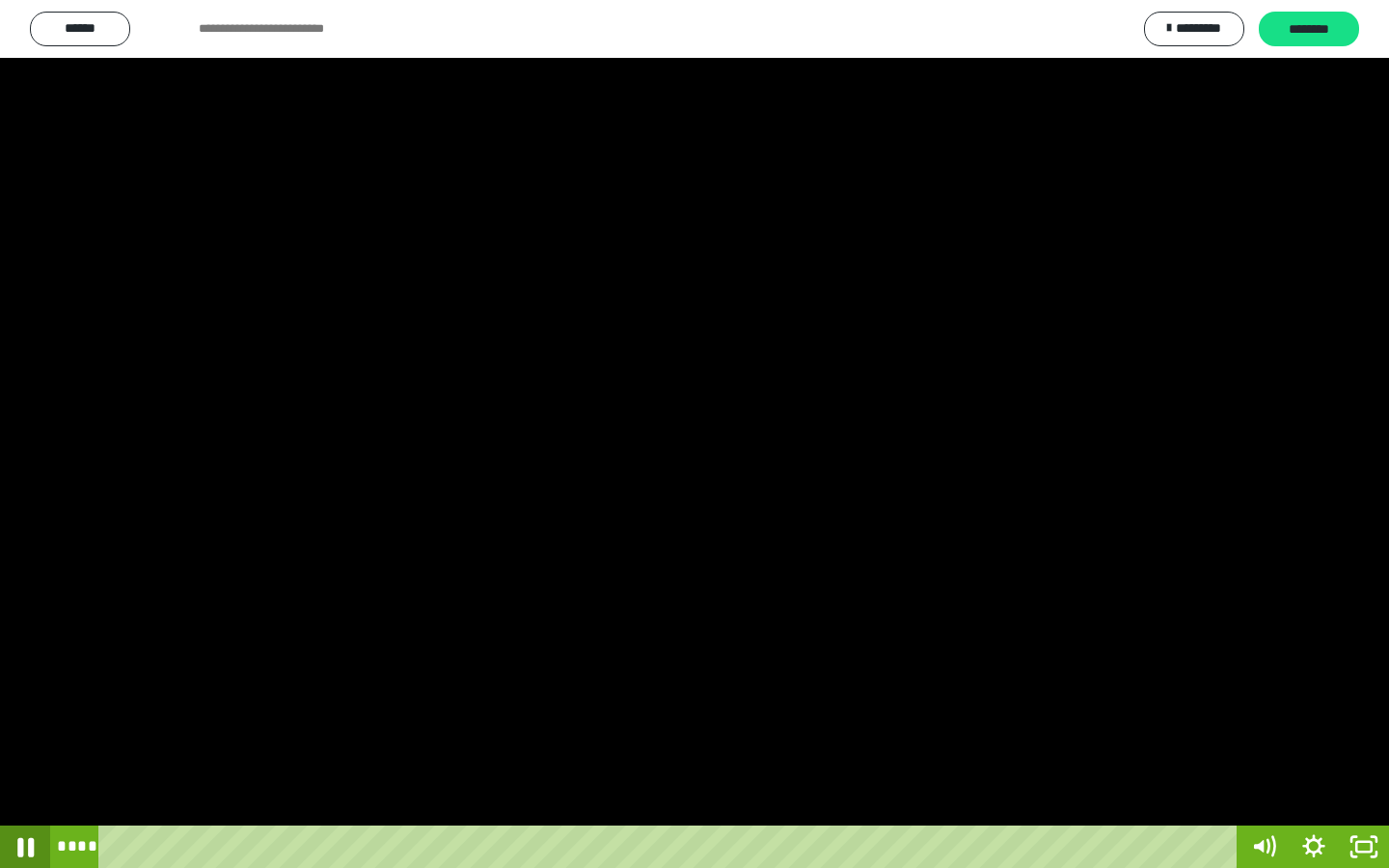 click 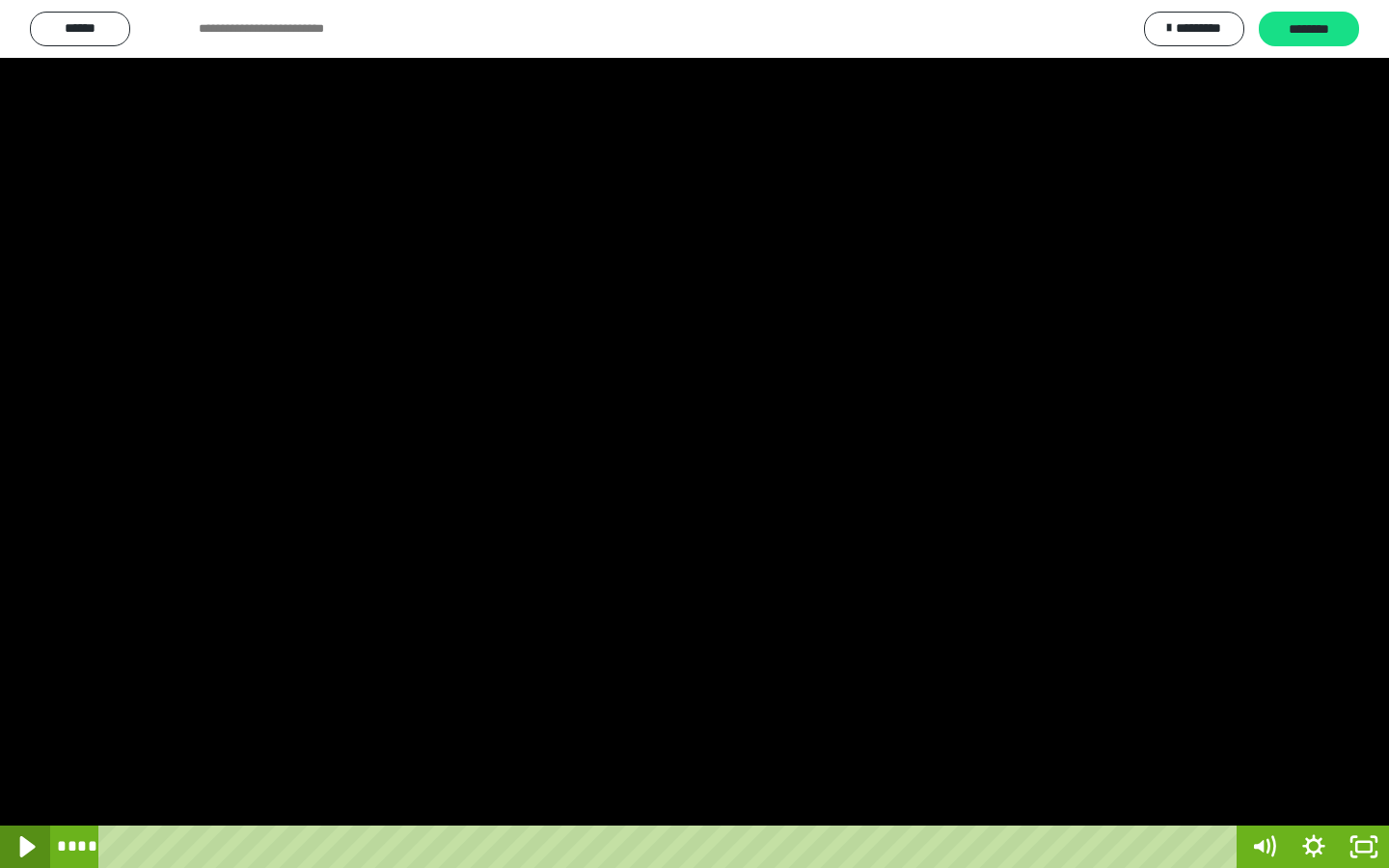 click 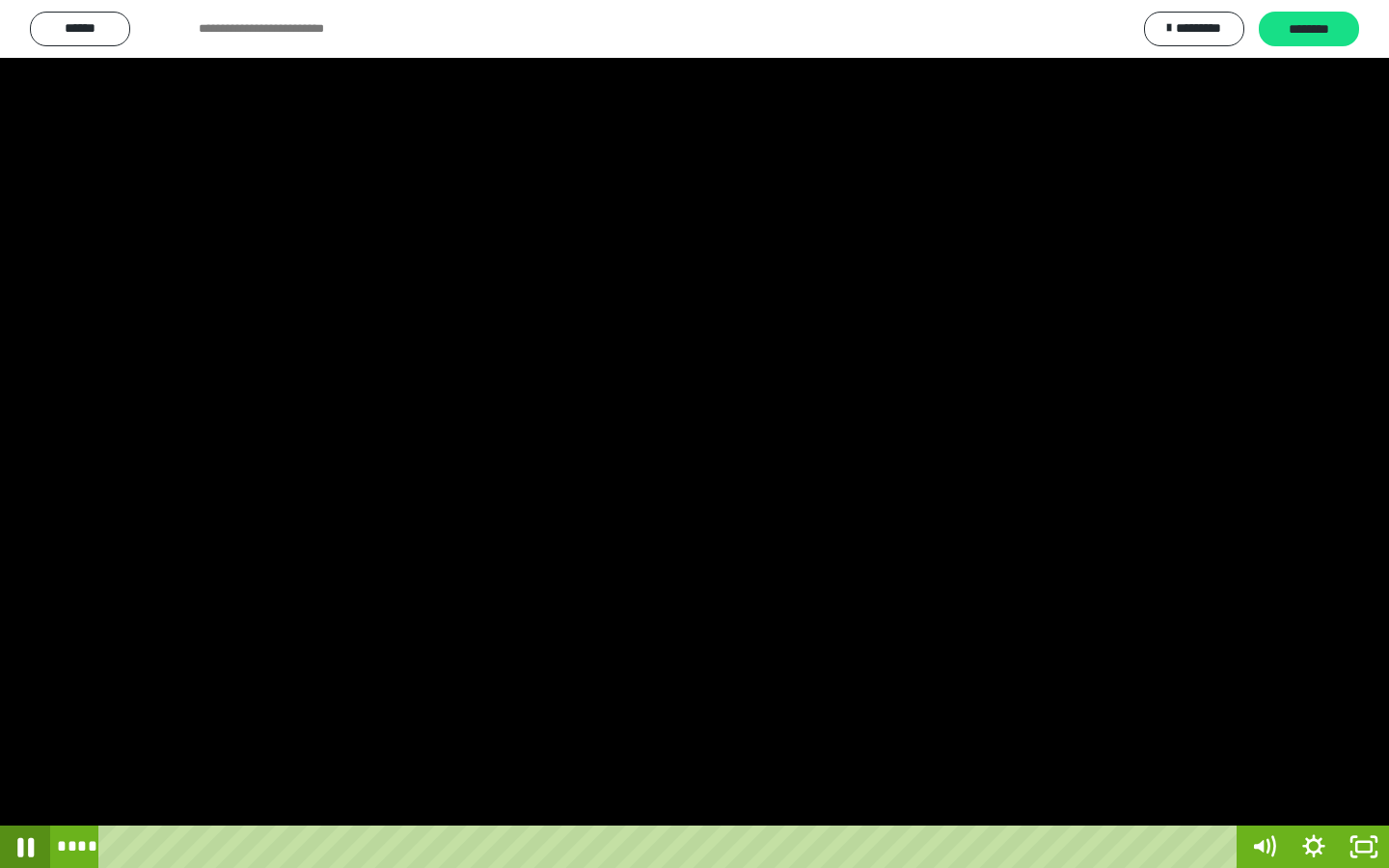 click 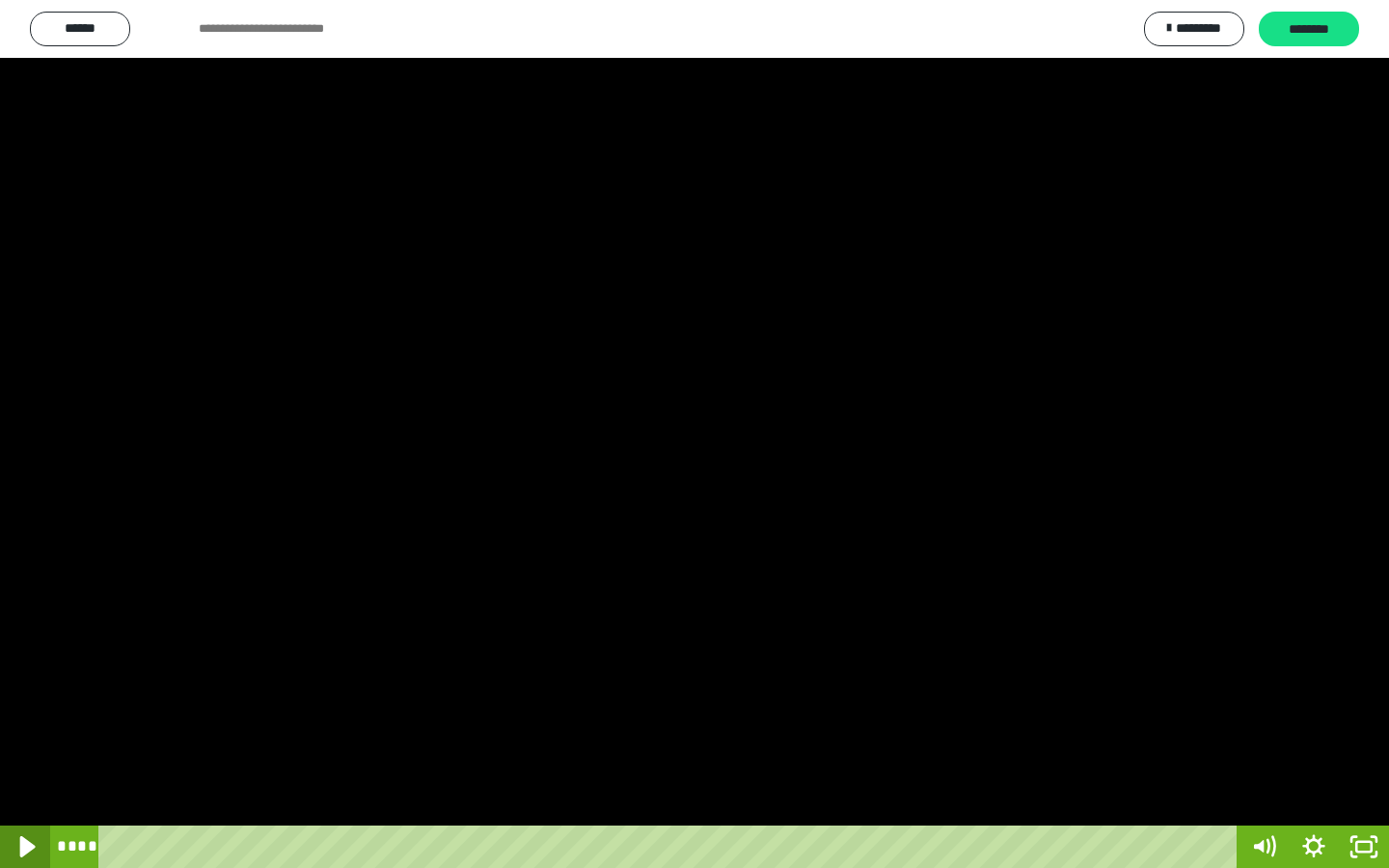 click 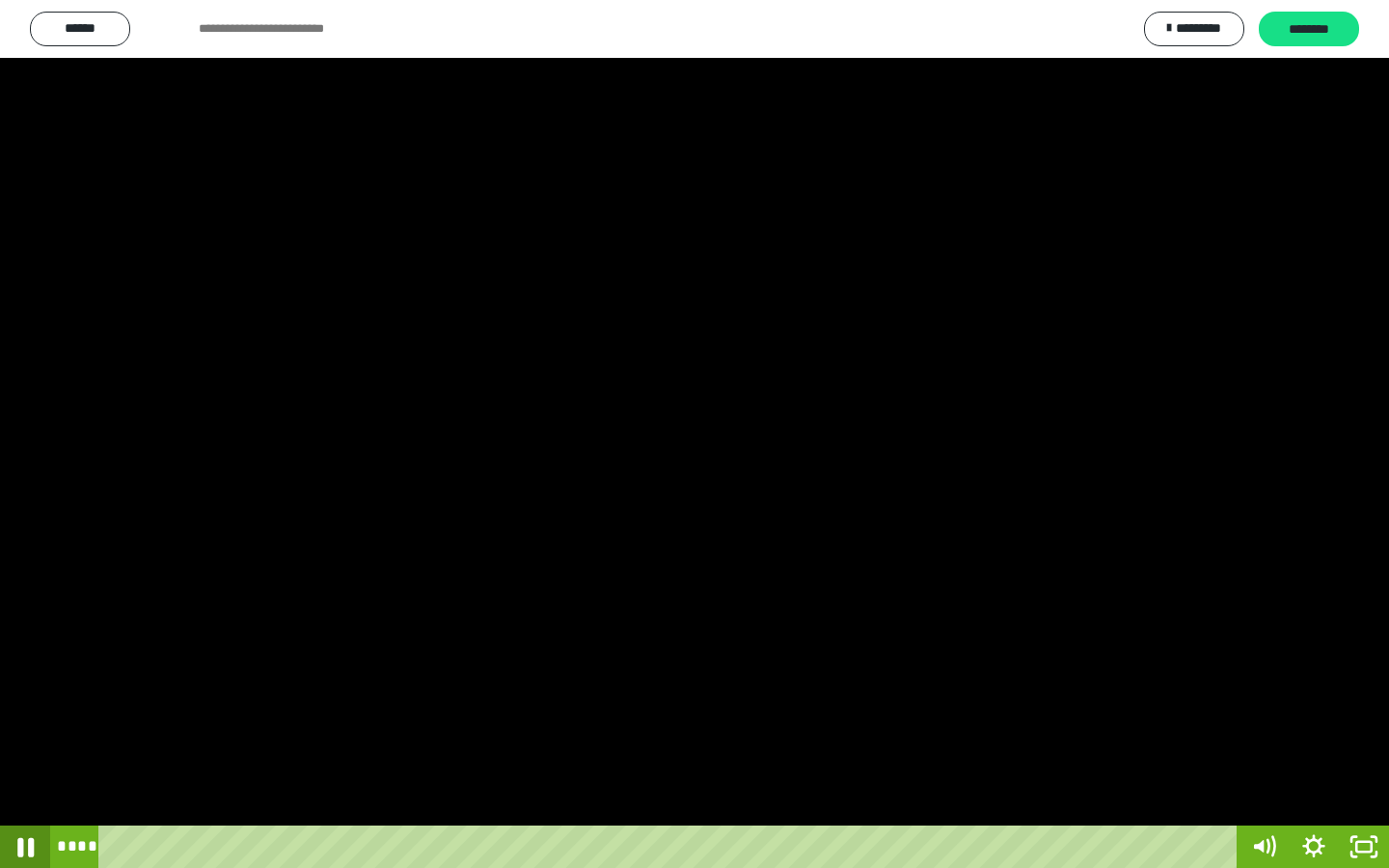 click 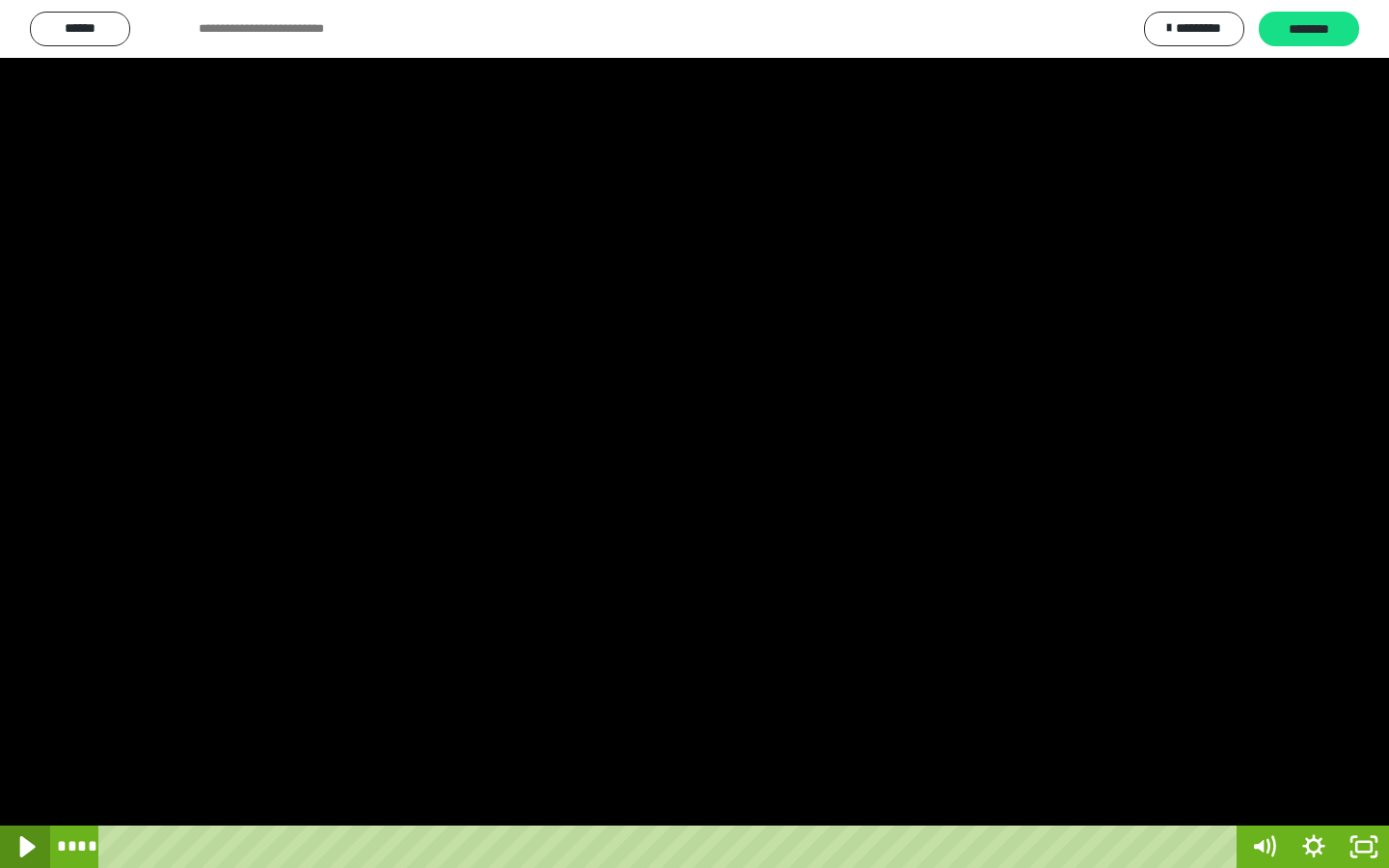 click 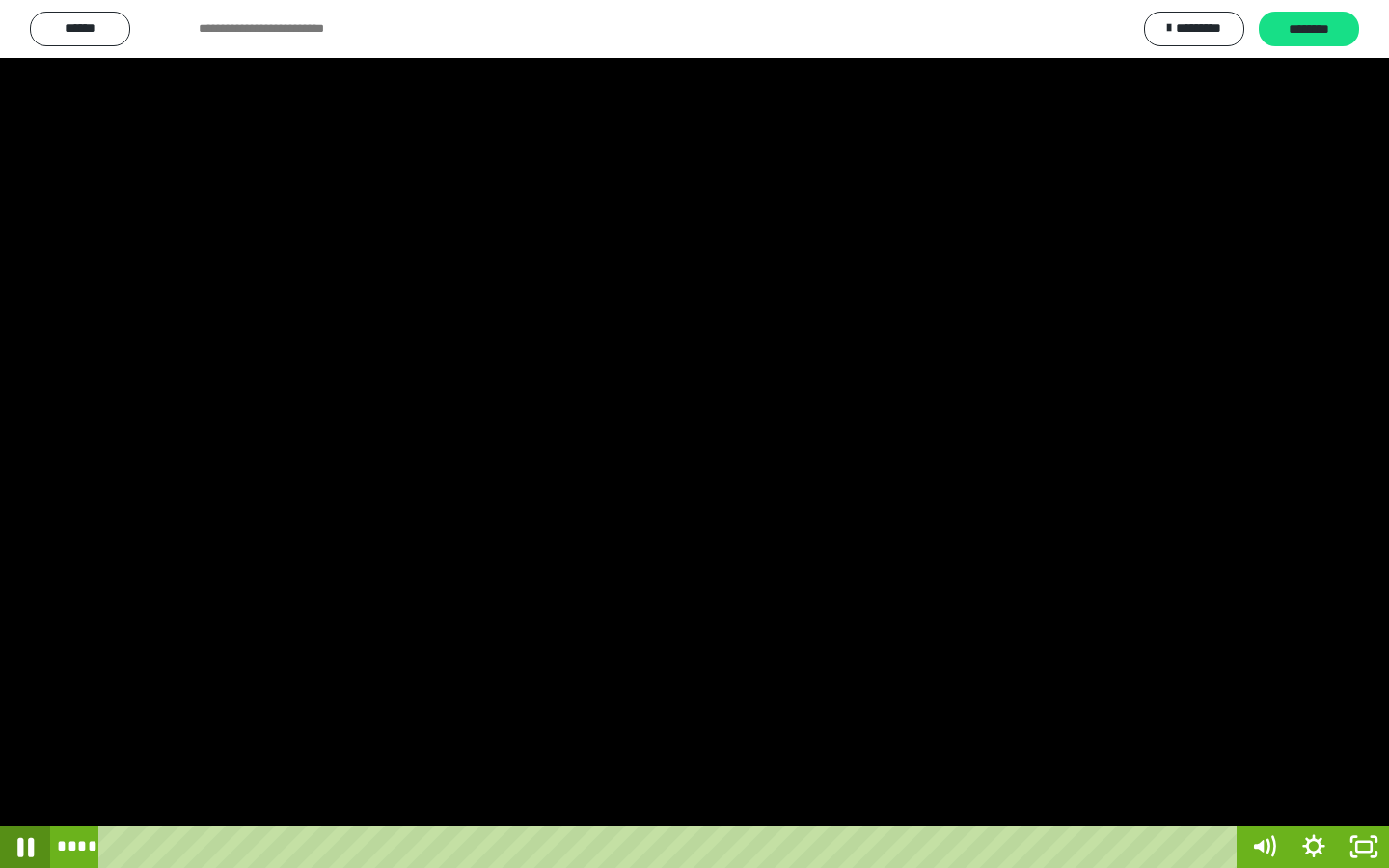 click 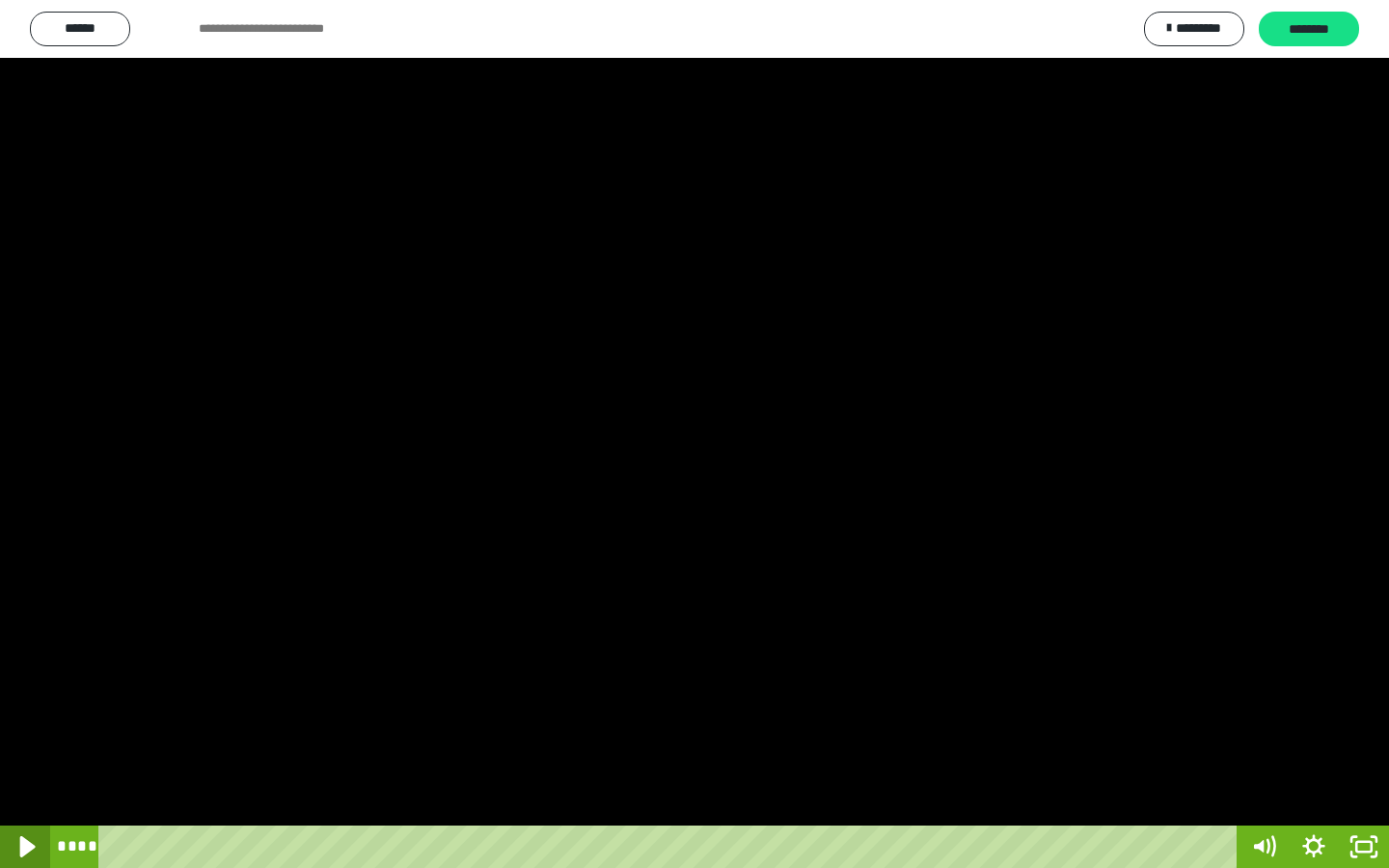 click 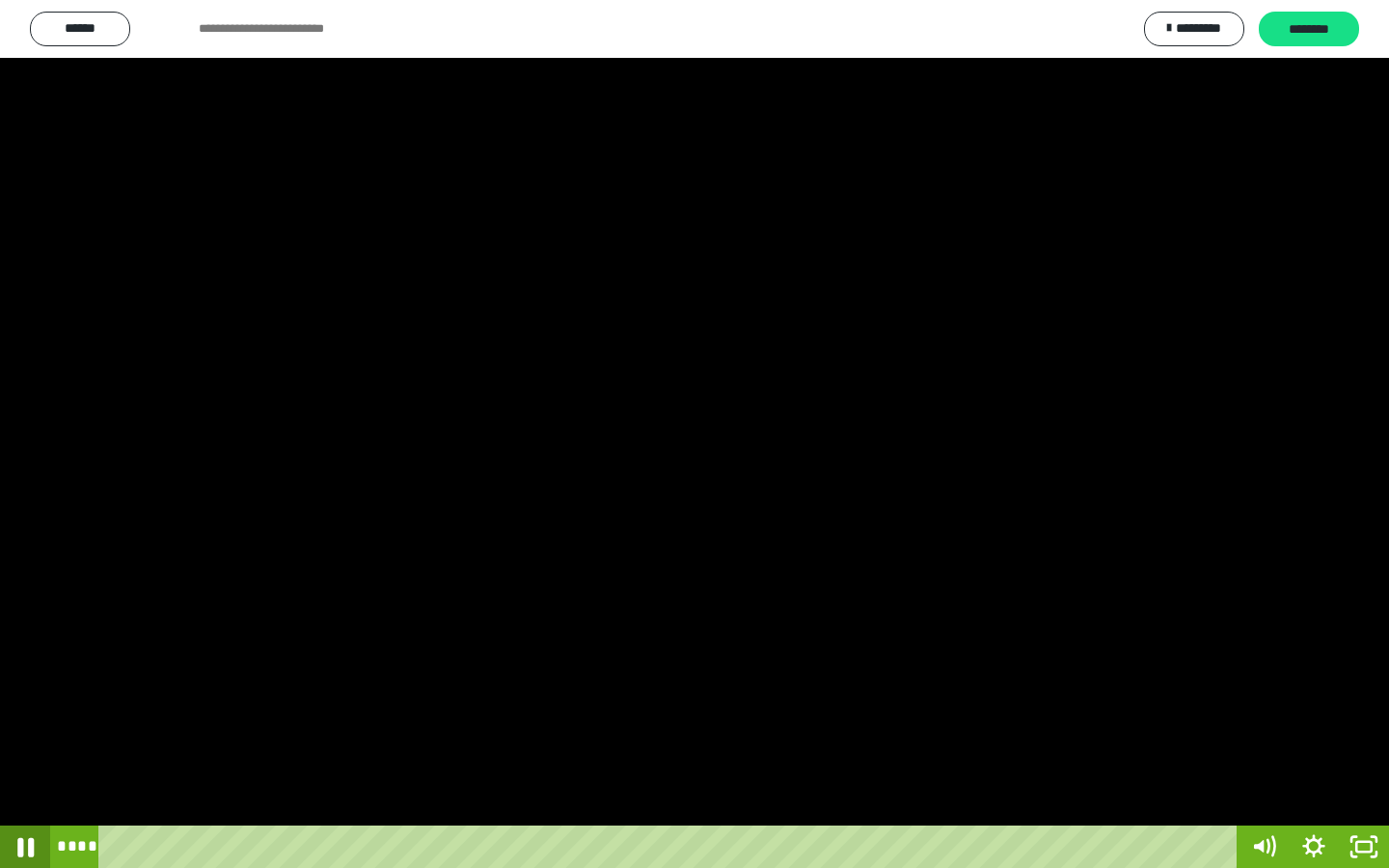 click 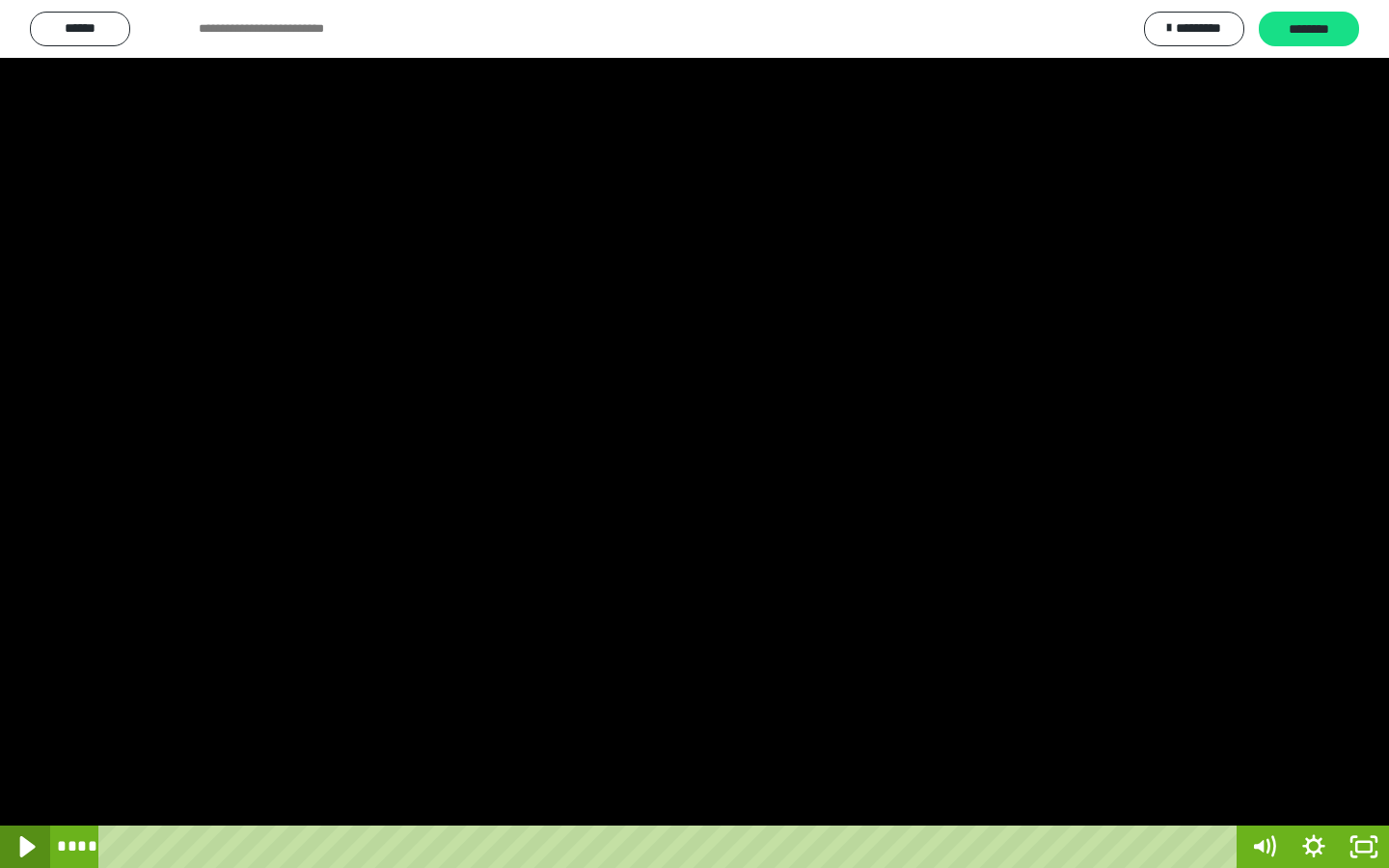 click 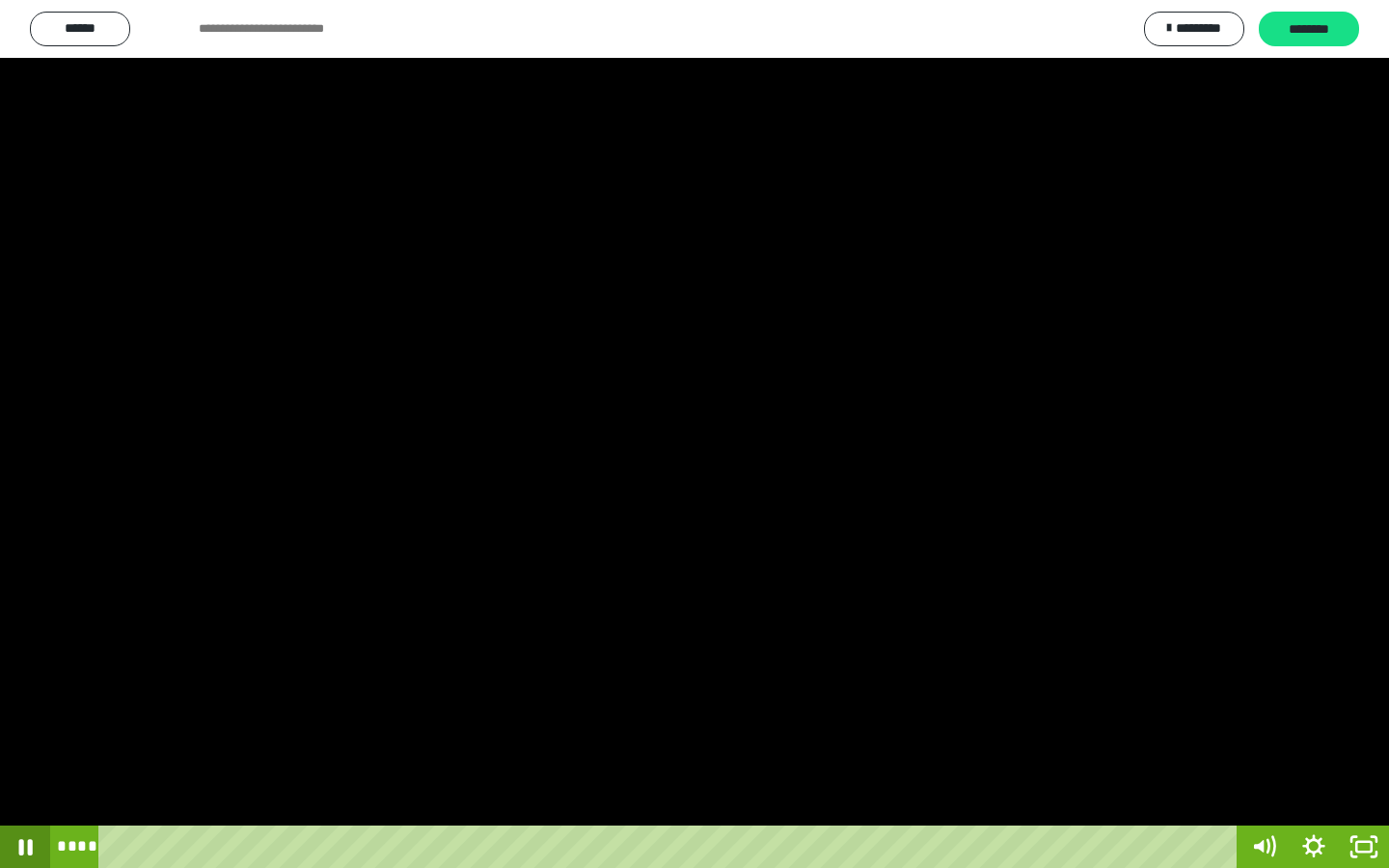 click 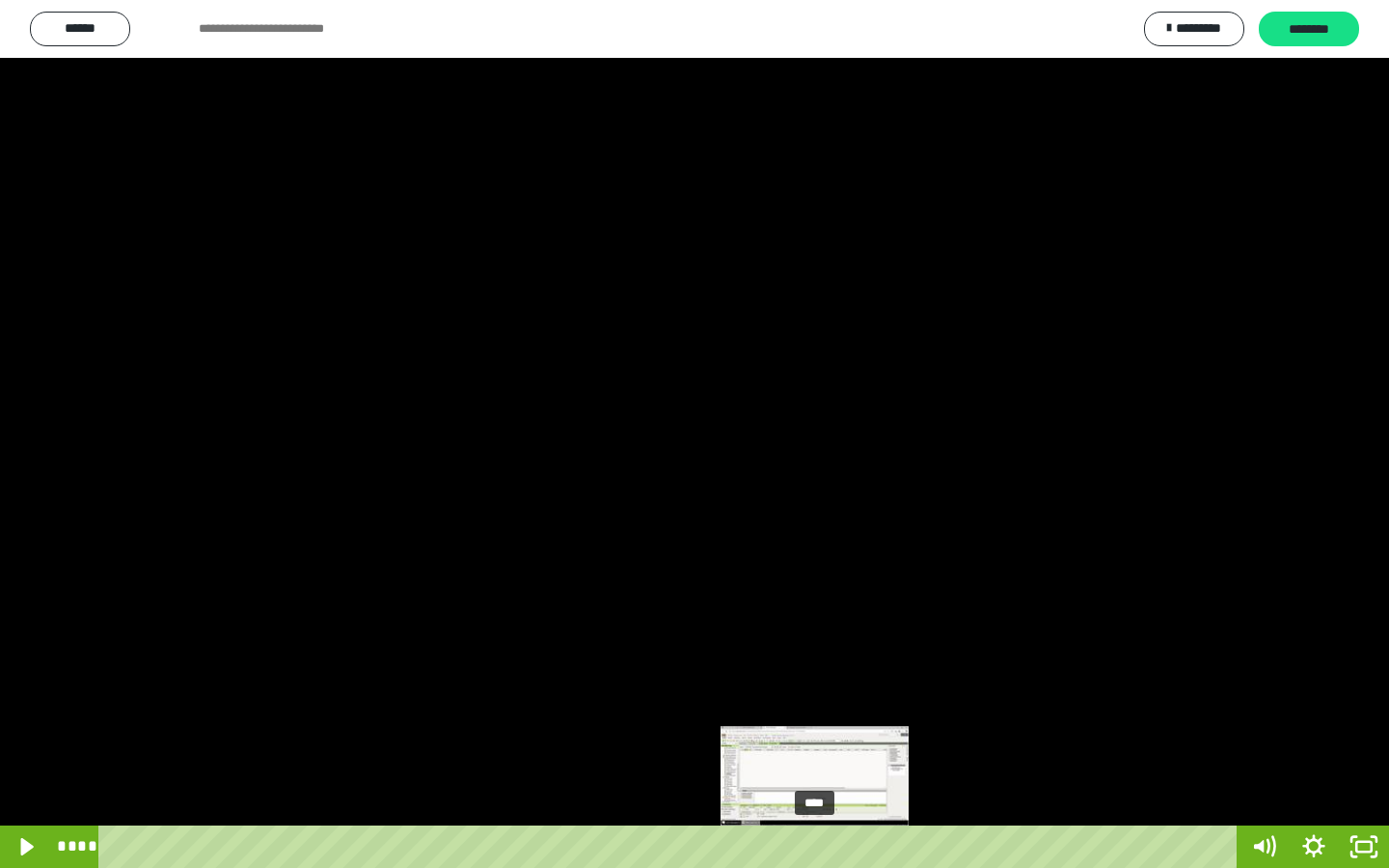 click on "****" at bounding box center (671, 847) 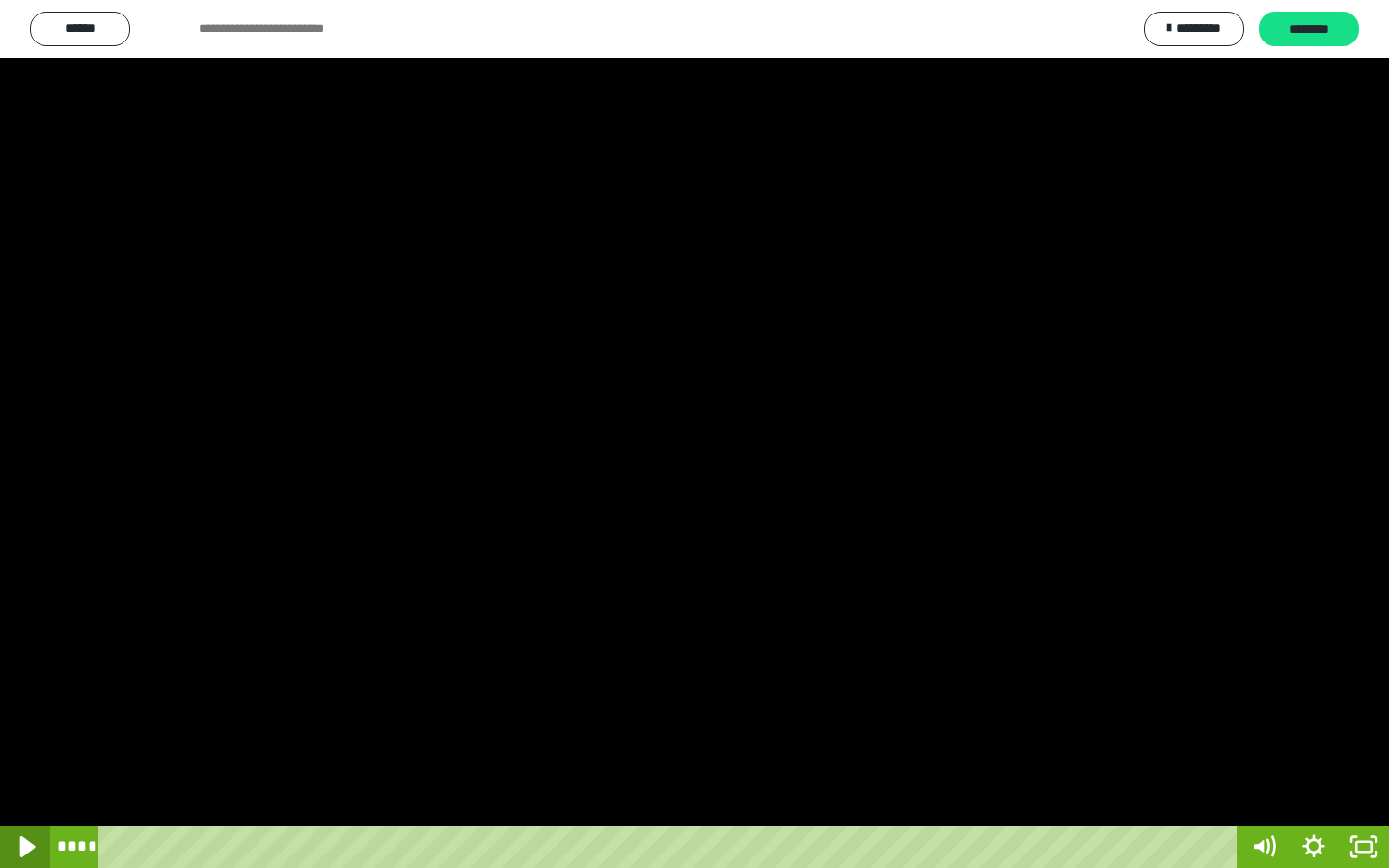 click 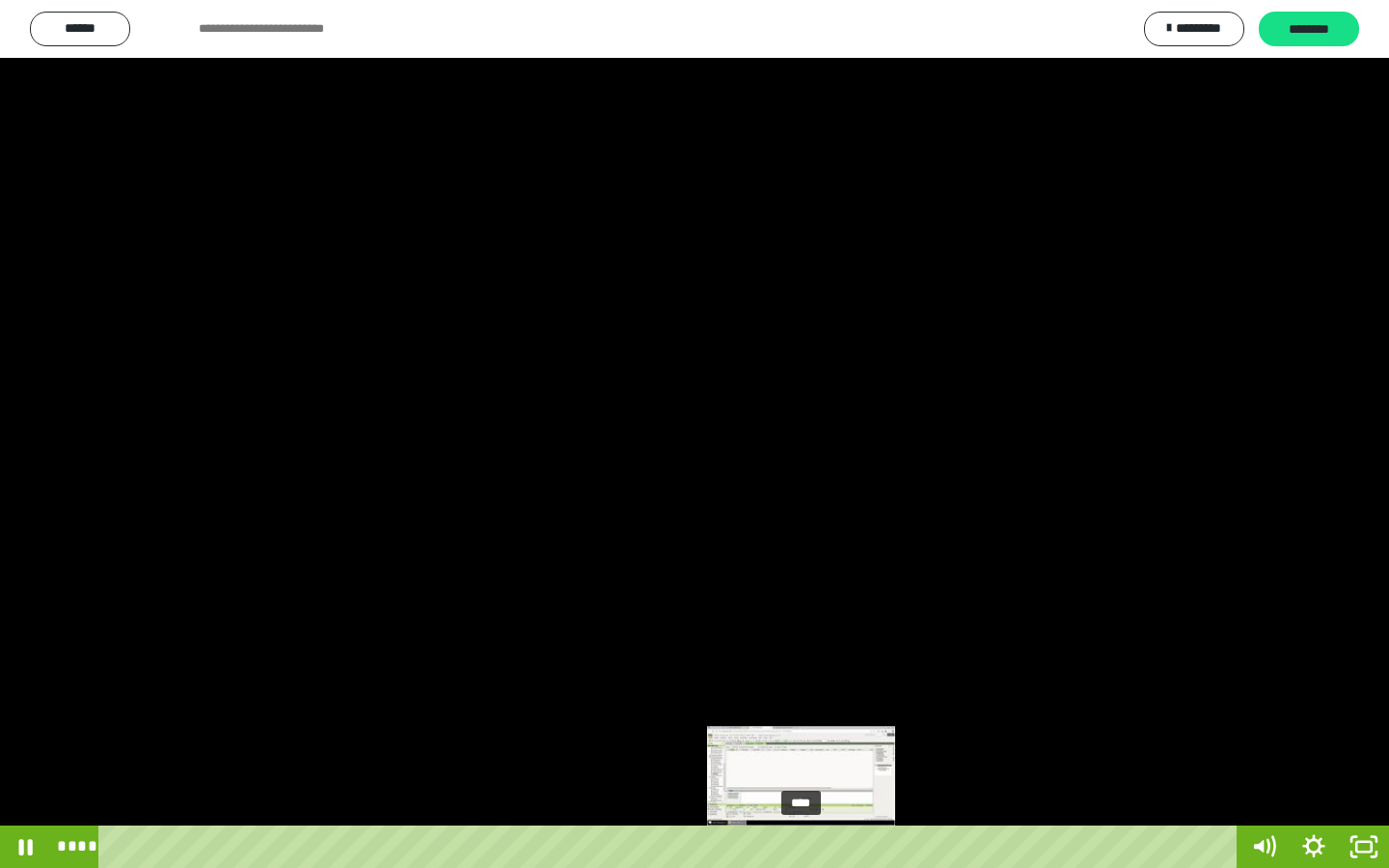 click on "****" at bounding box center [671, 847] 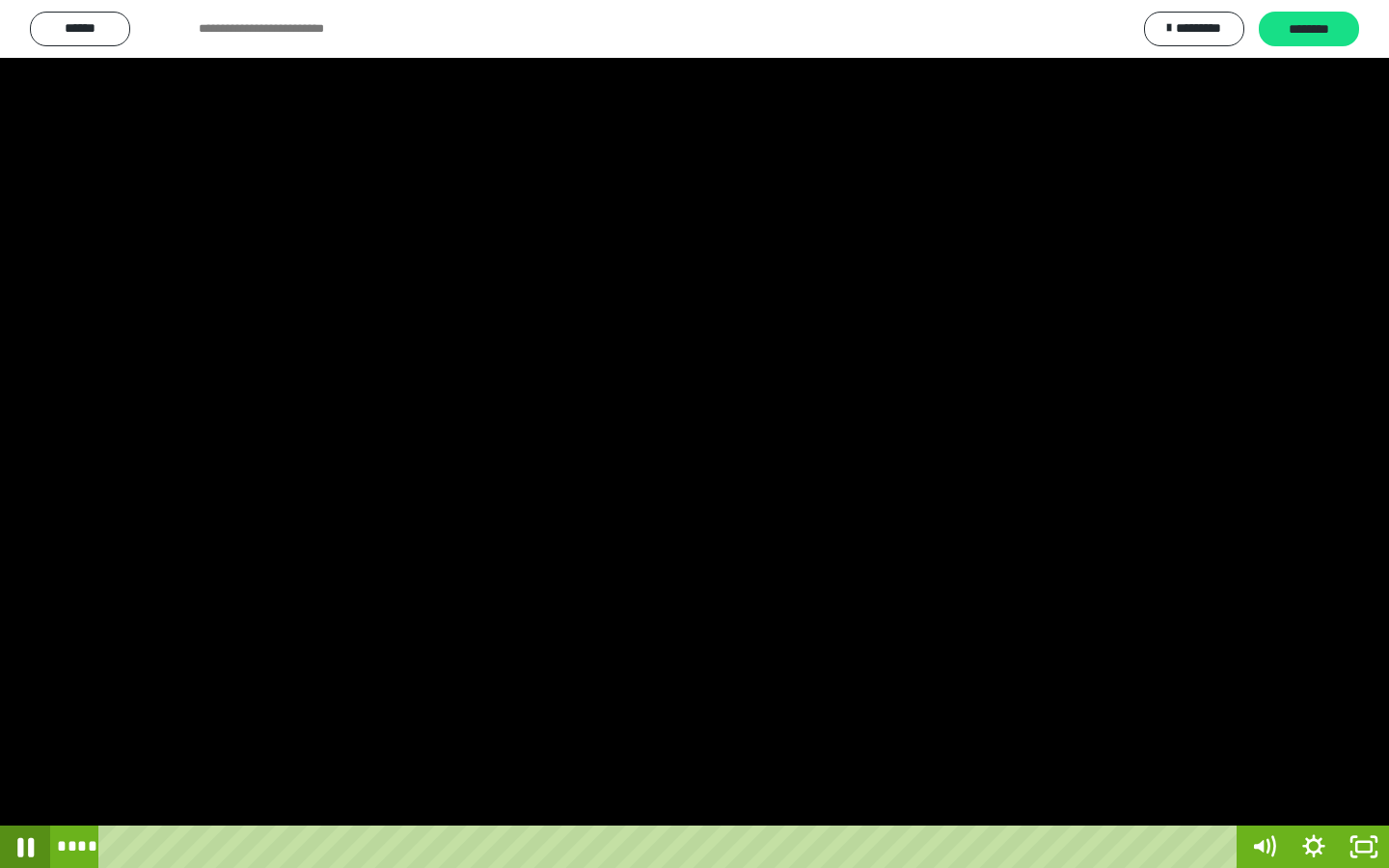 click 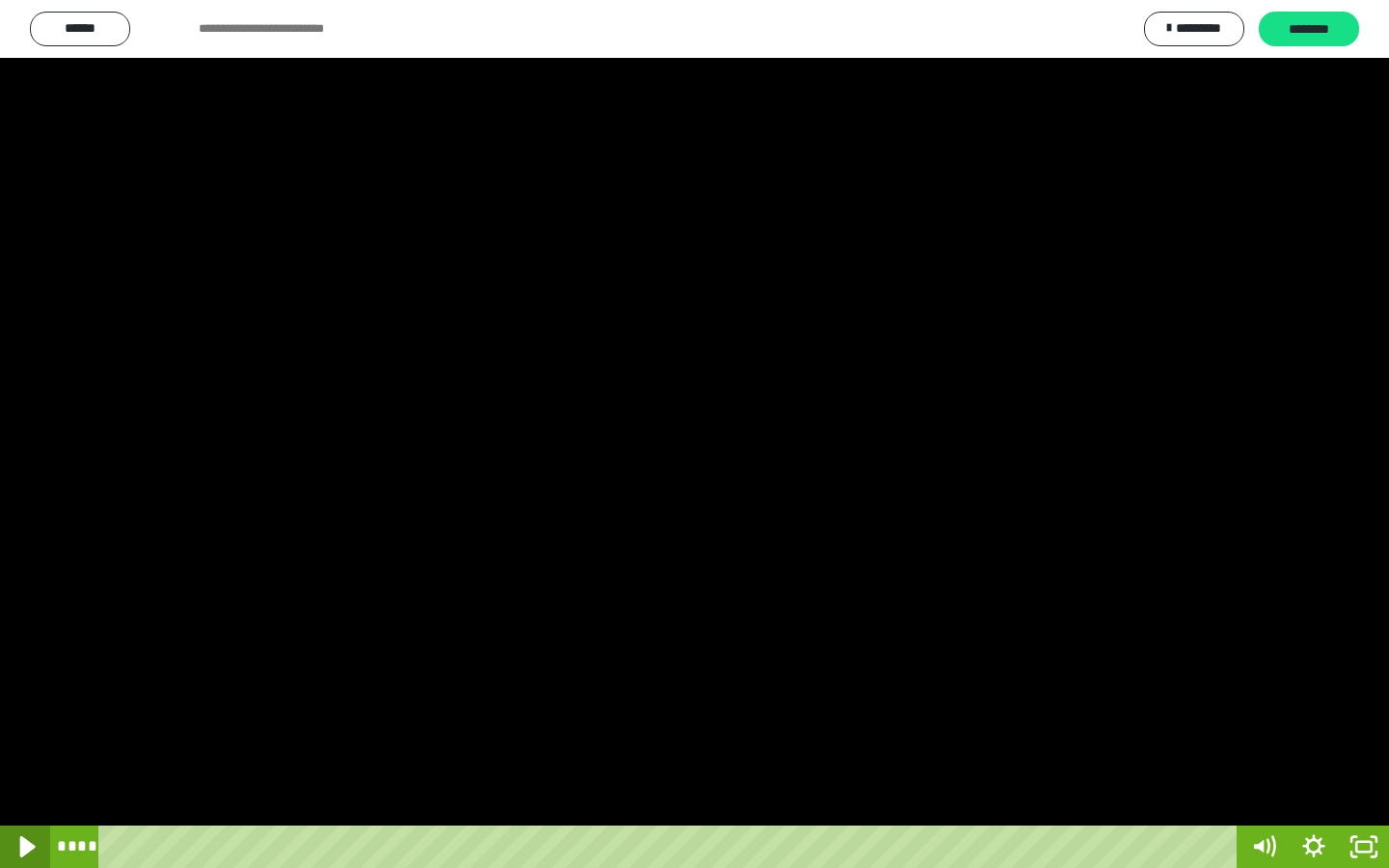 click 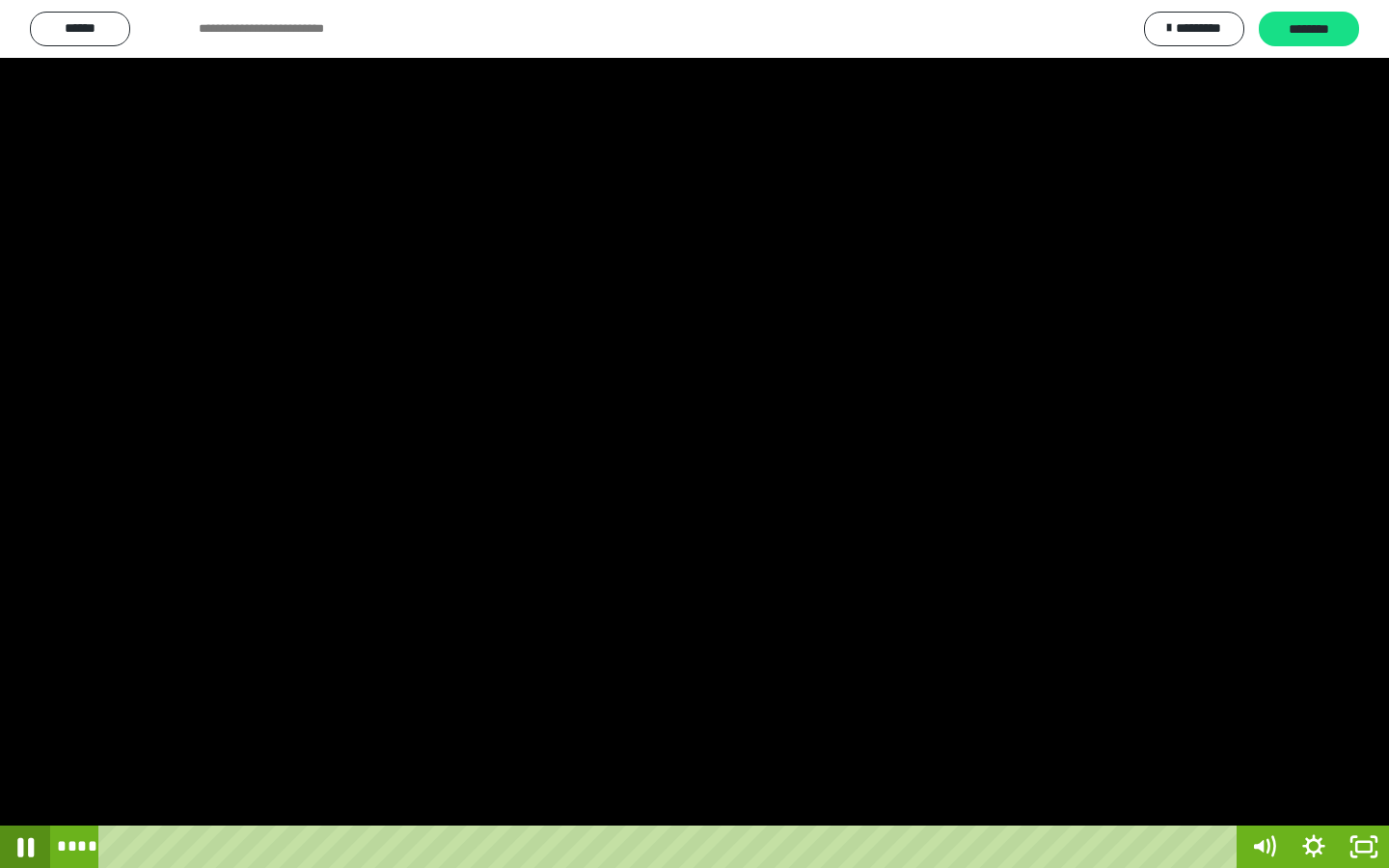 click 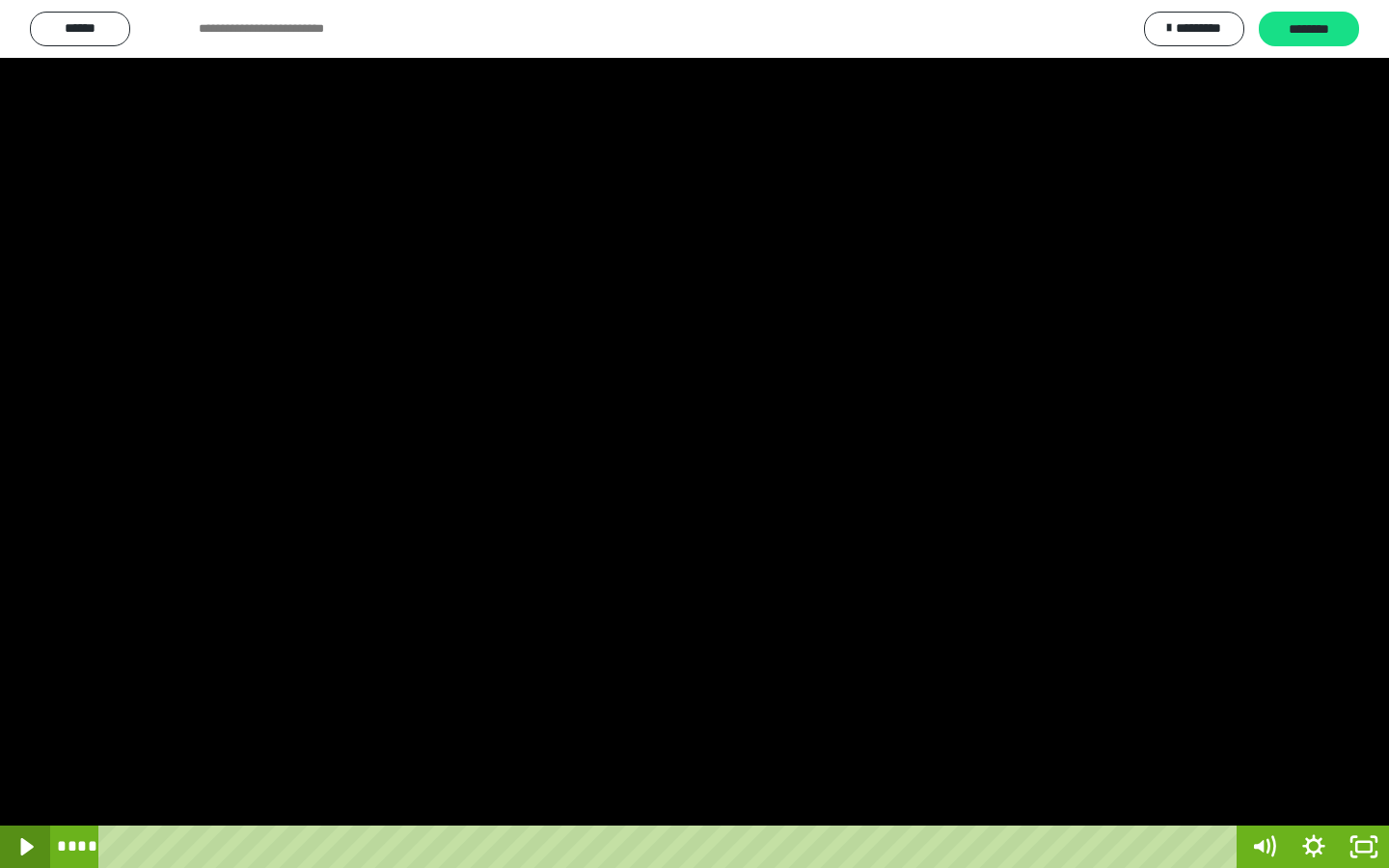 click 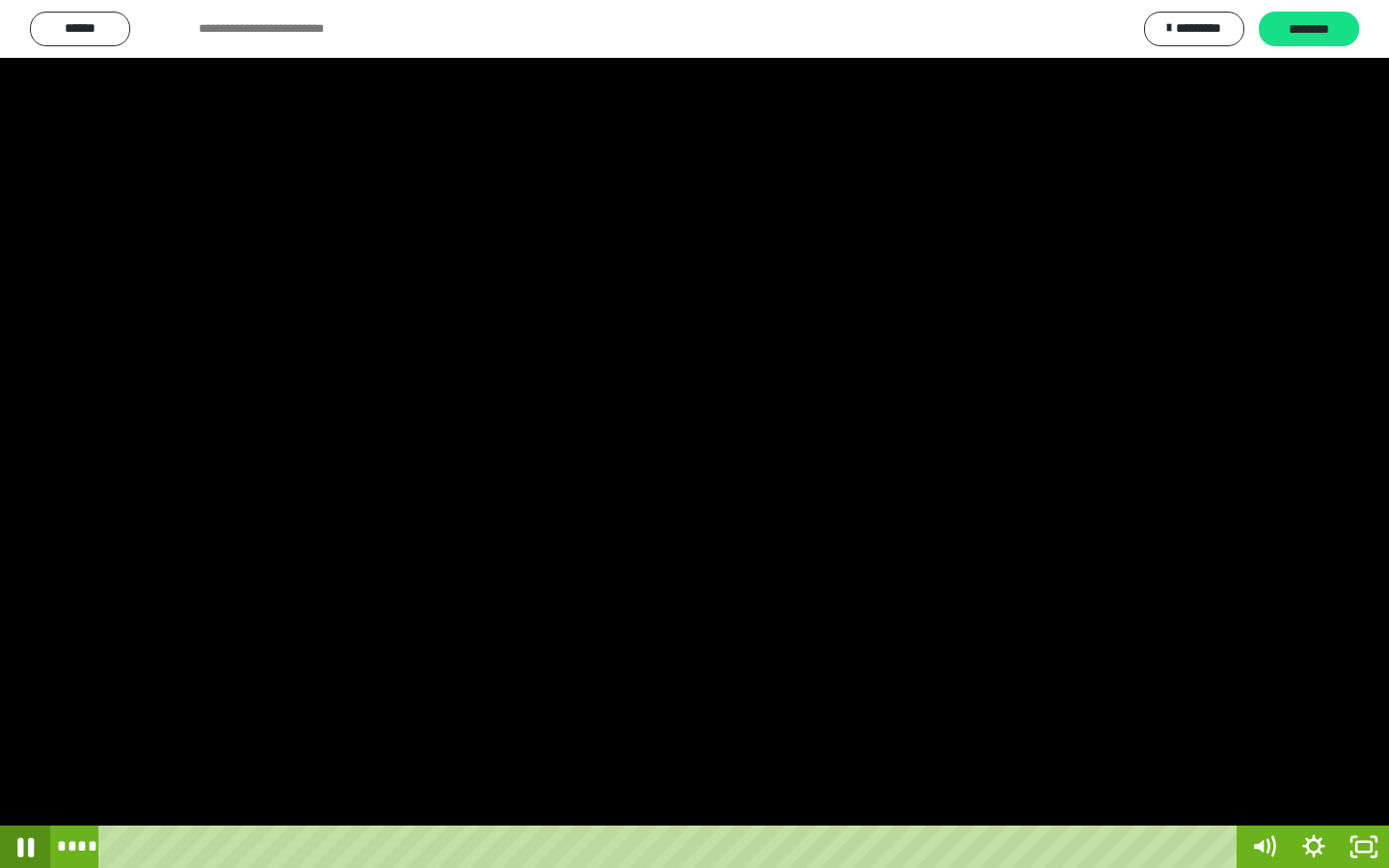 click 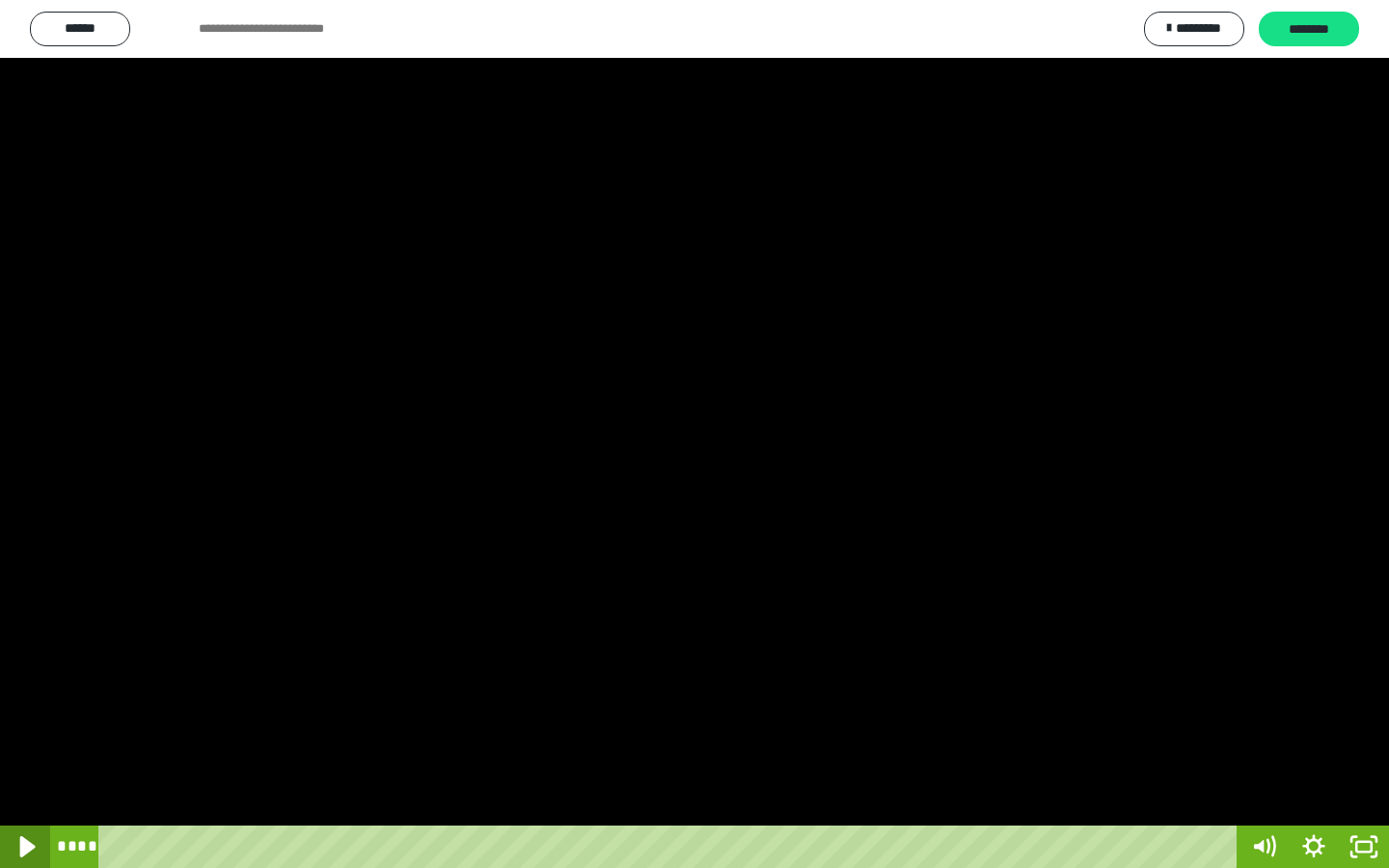 click 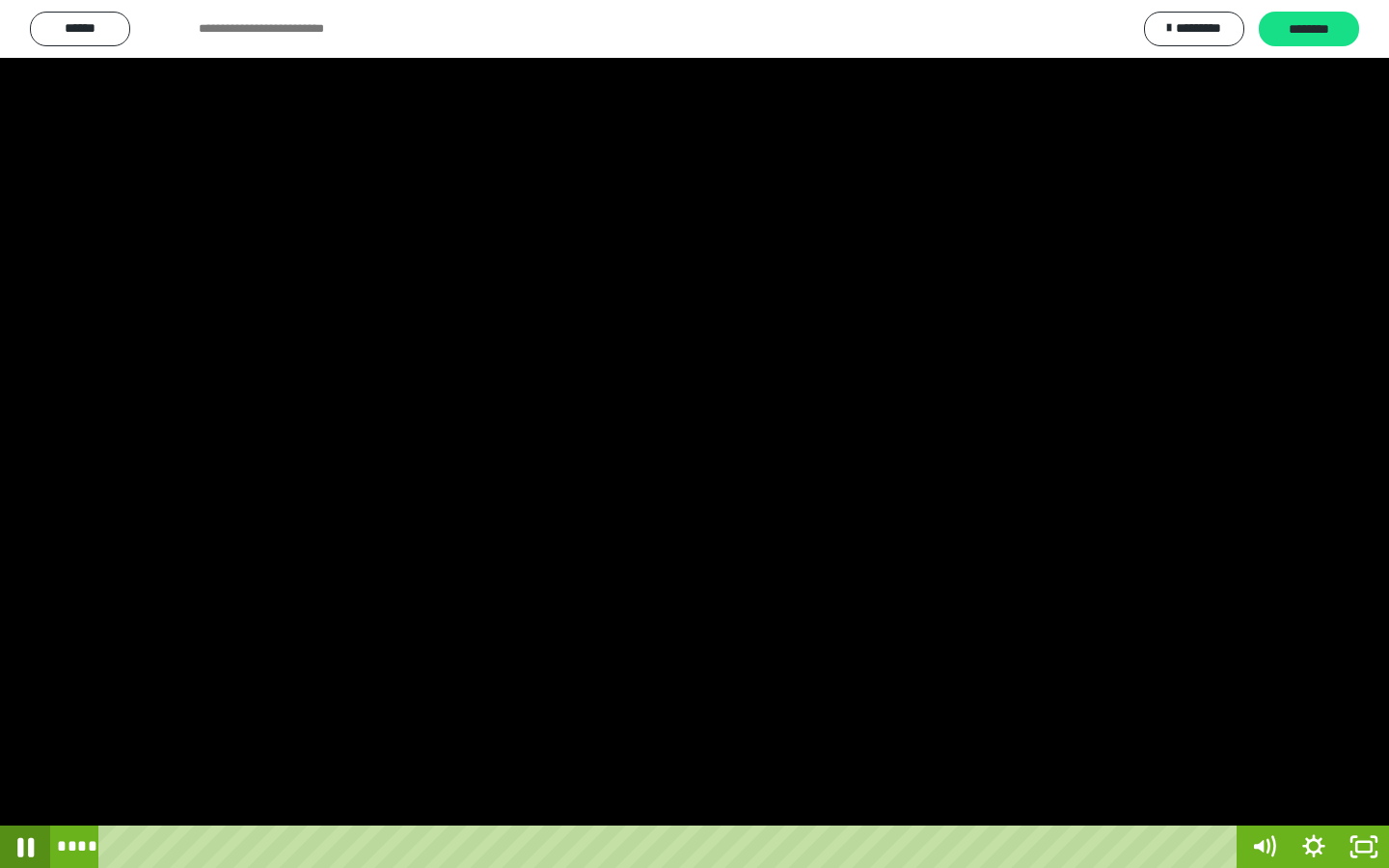 click 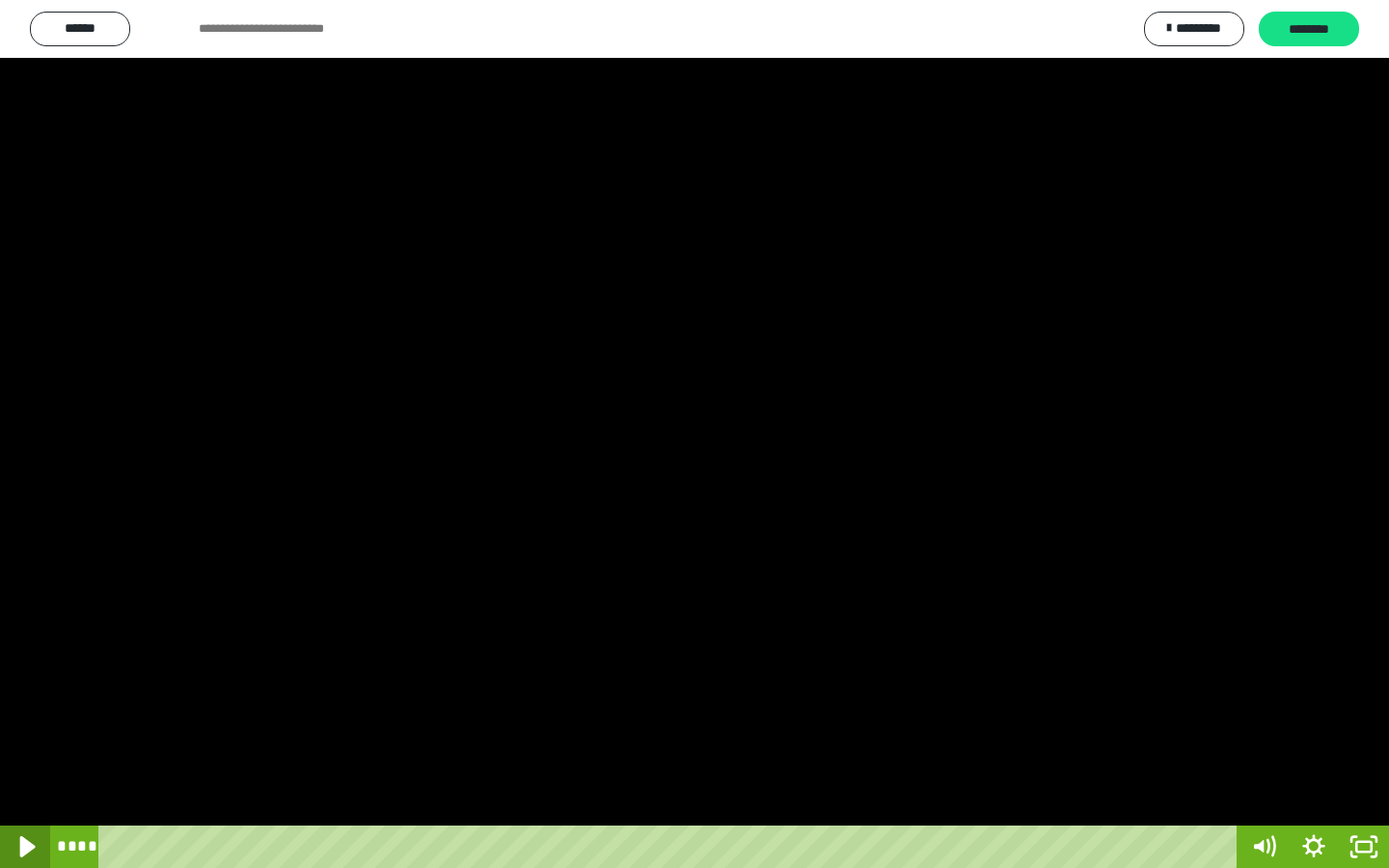 click 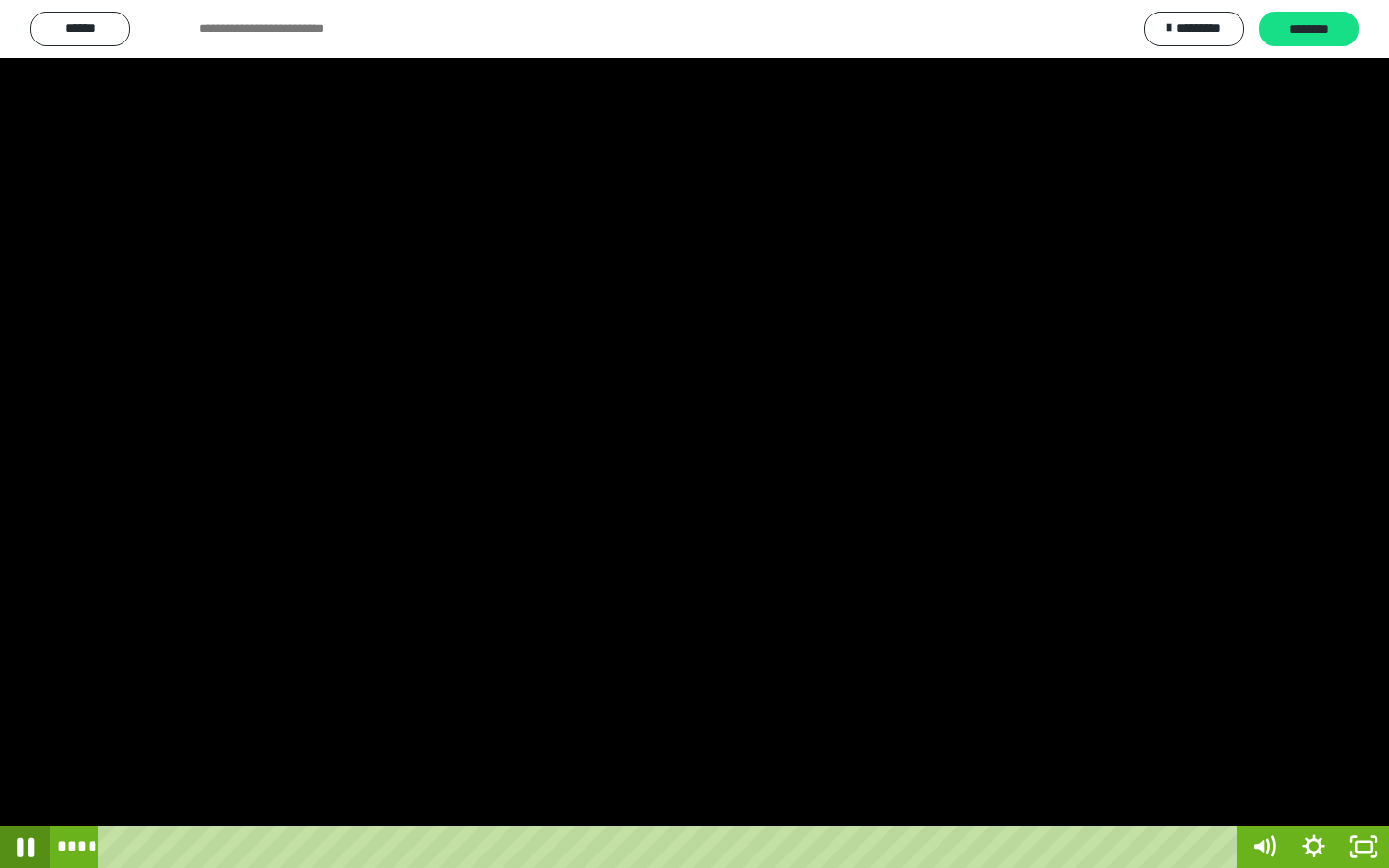 click 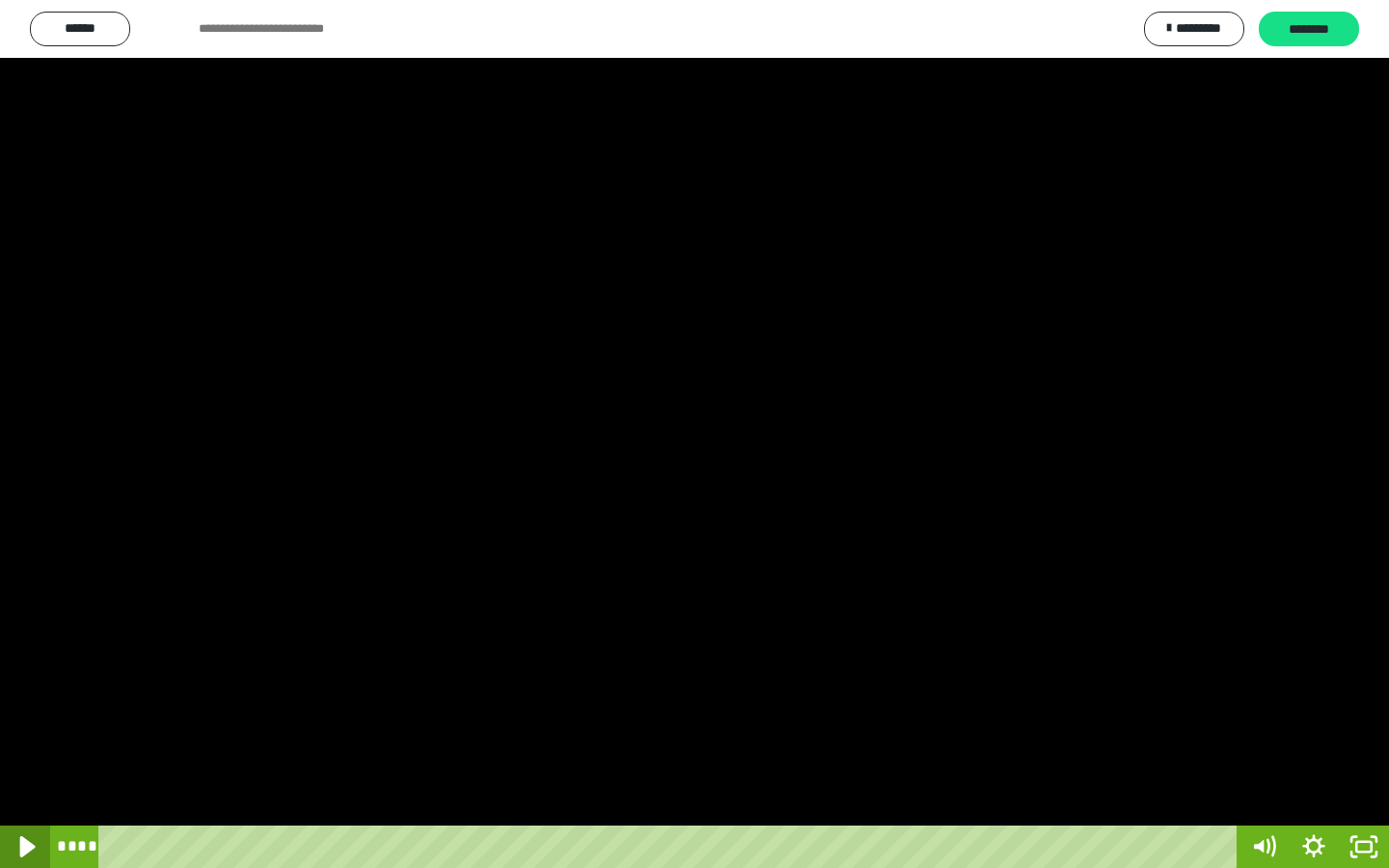 click 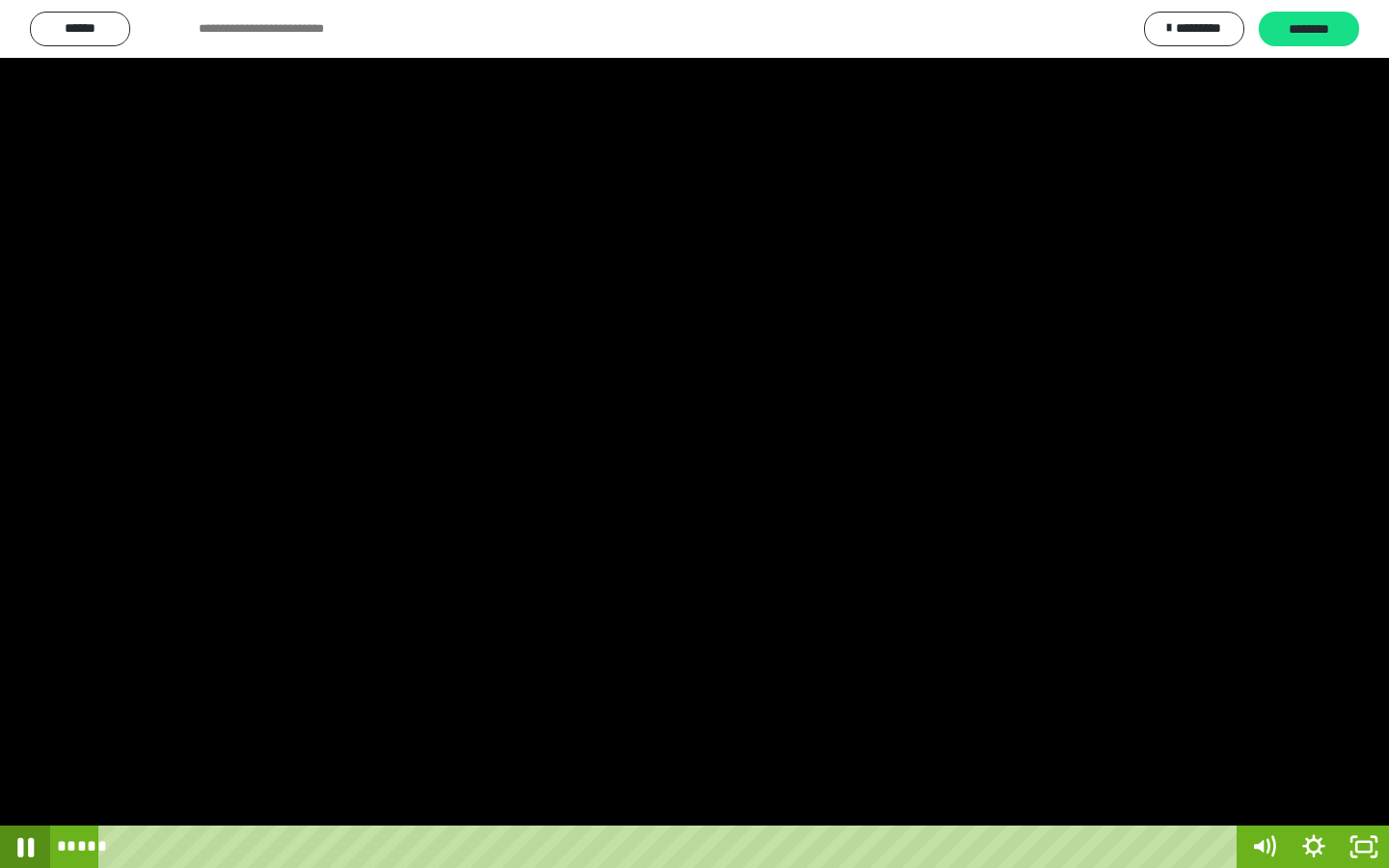 click 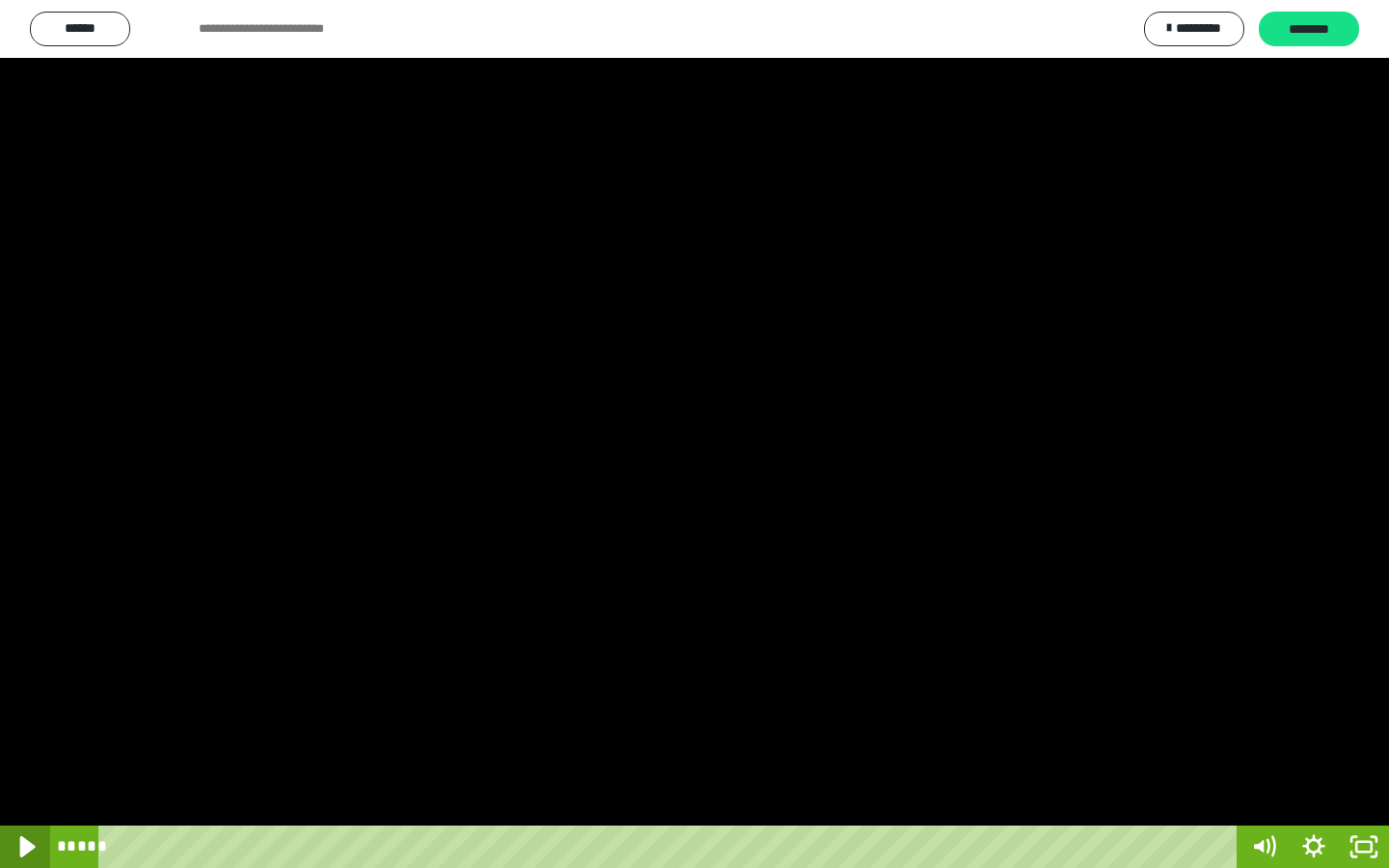 click 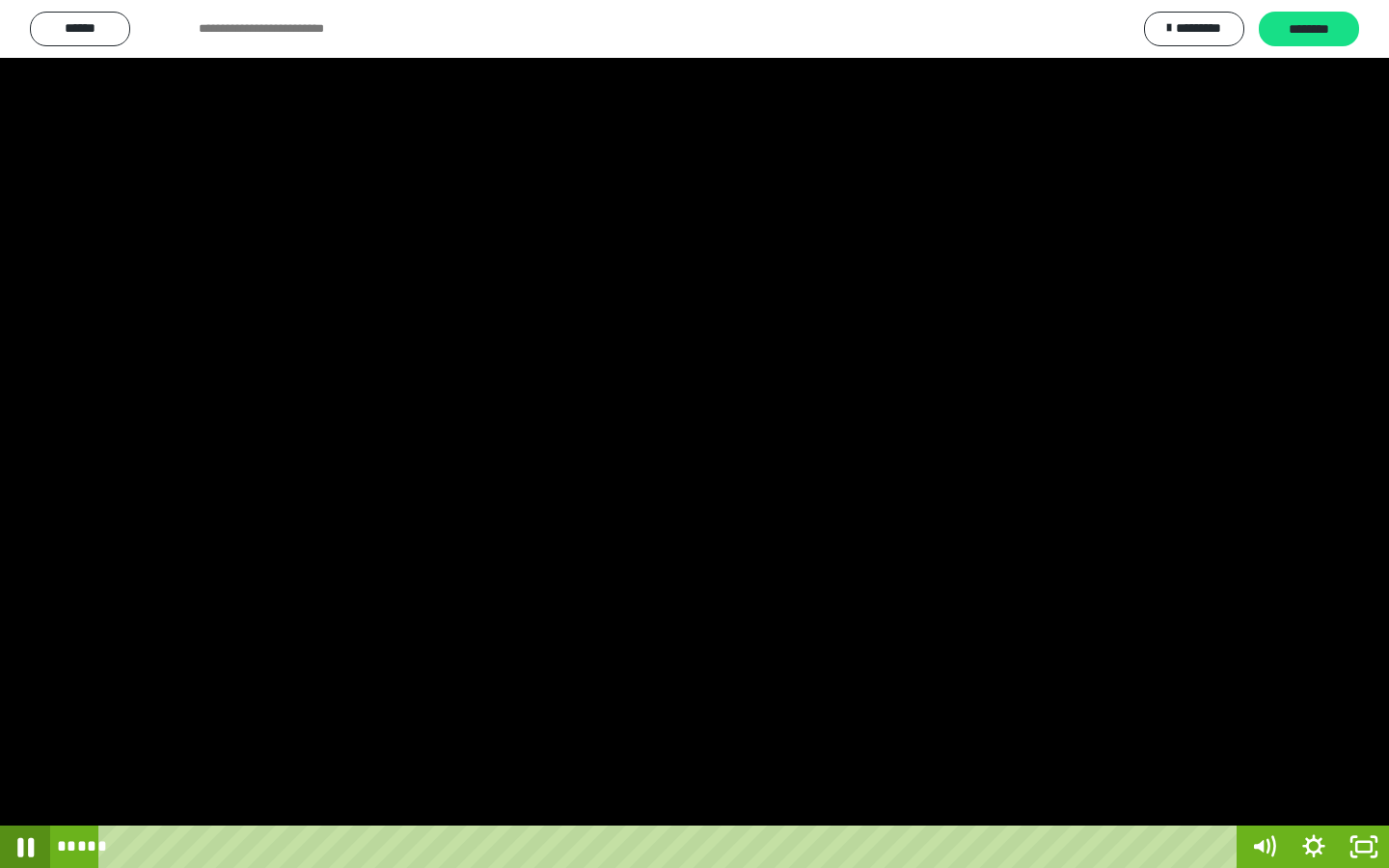 click 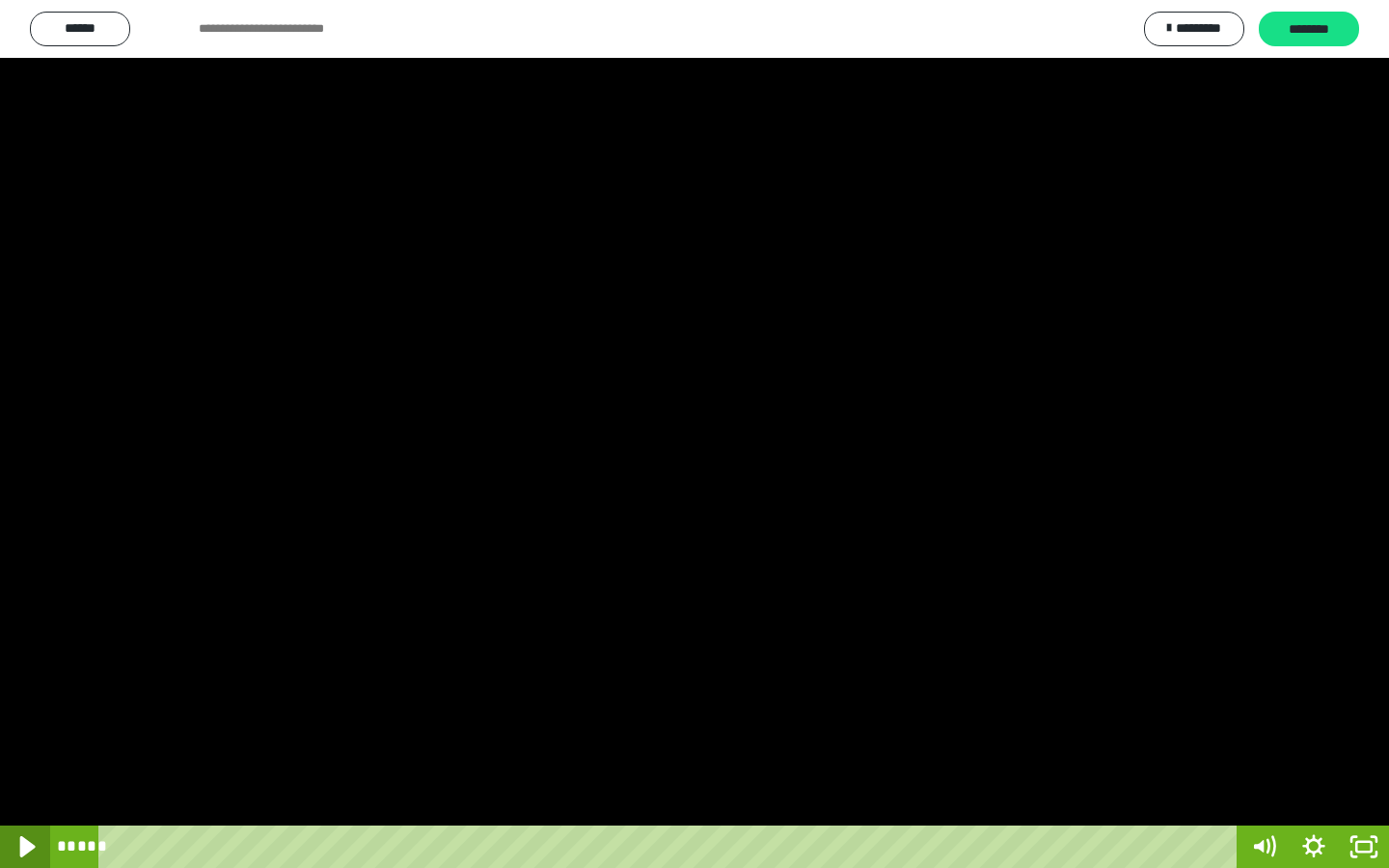 click 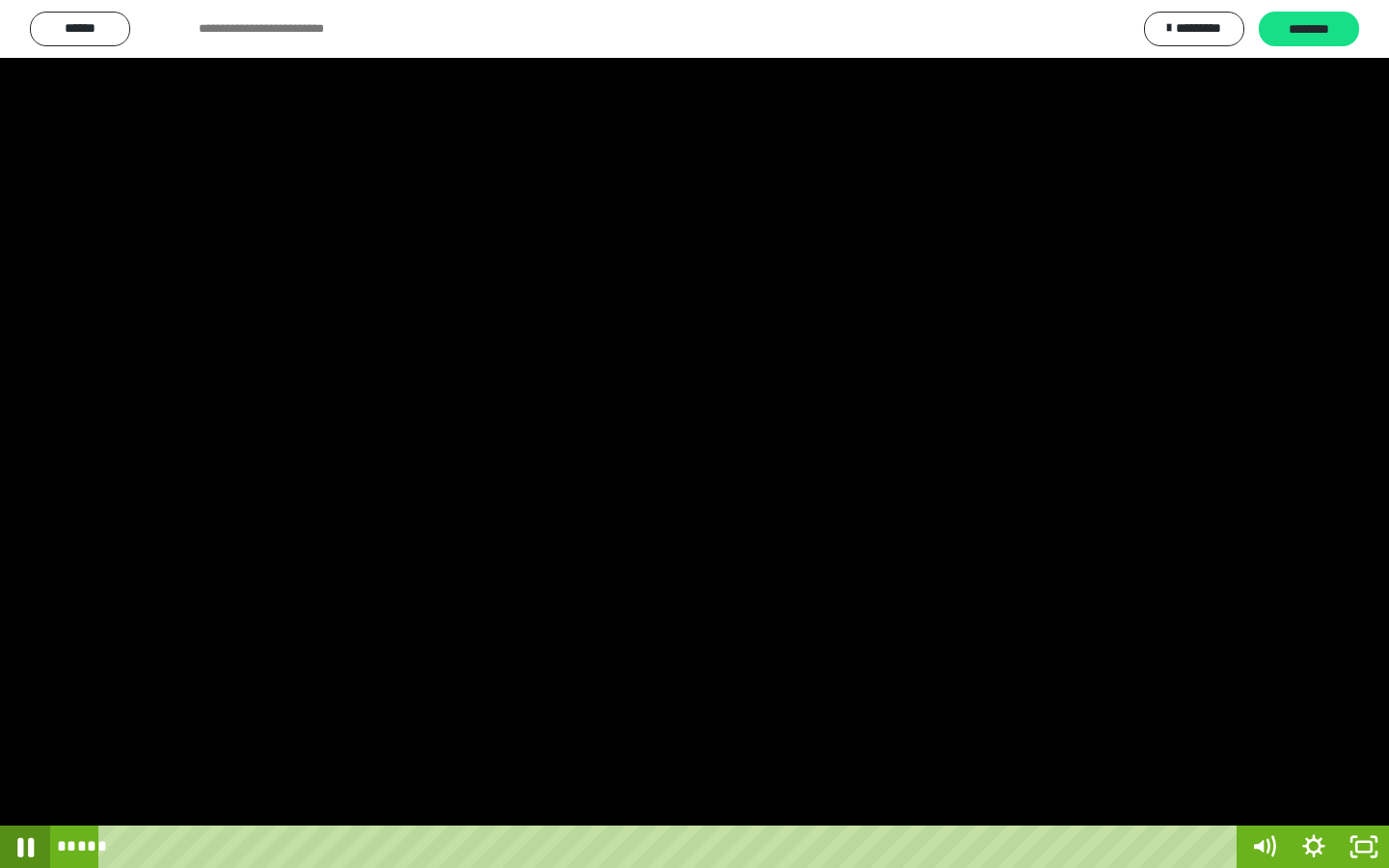 click 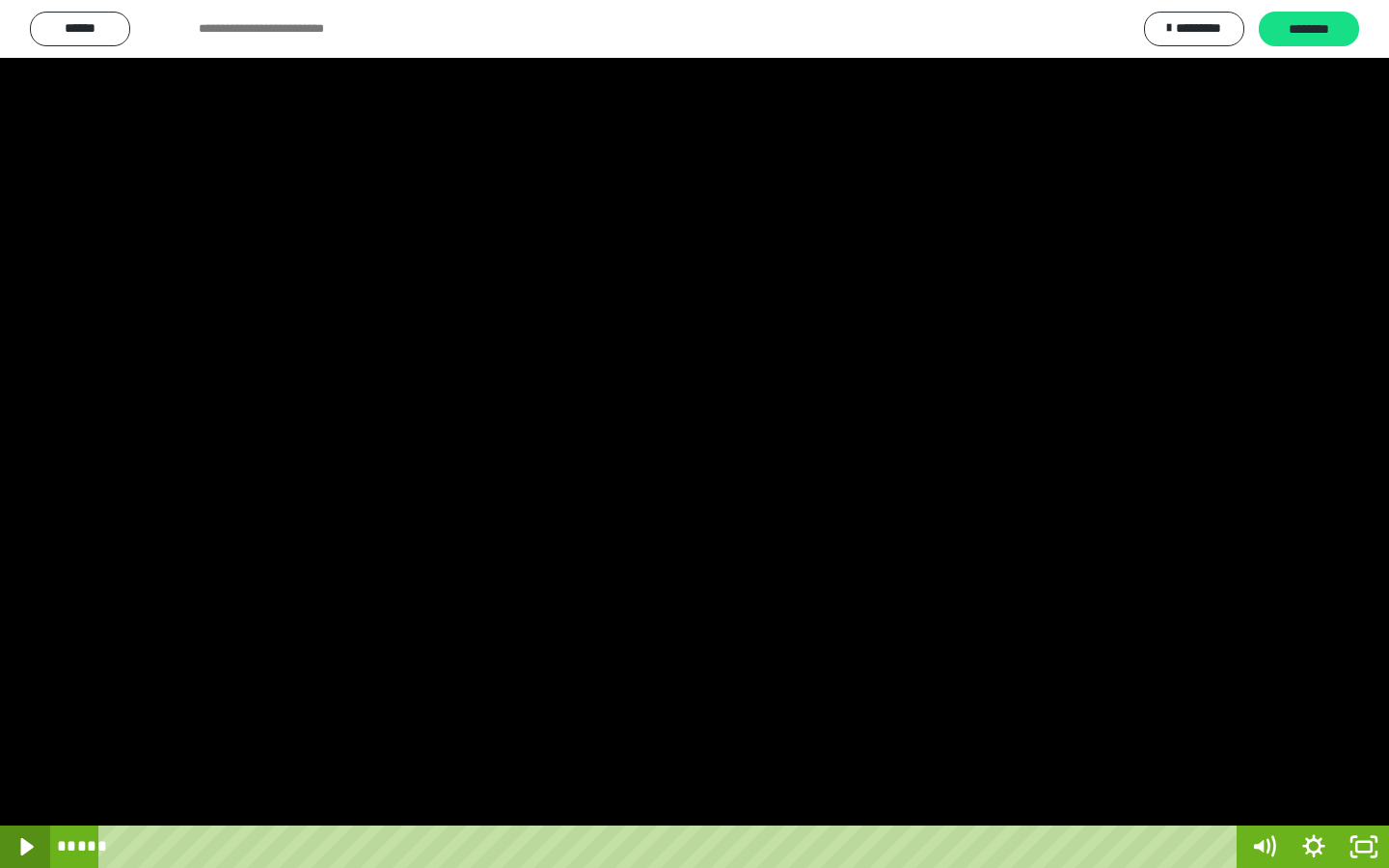 click 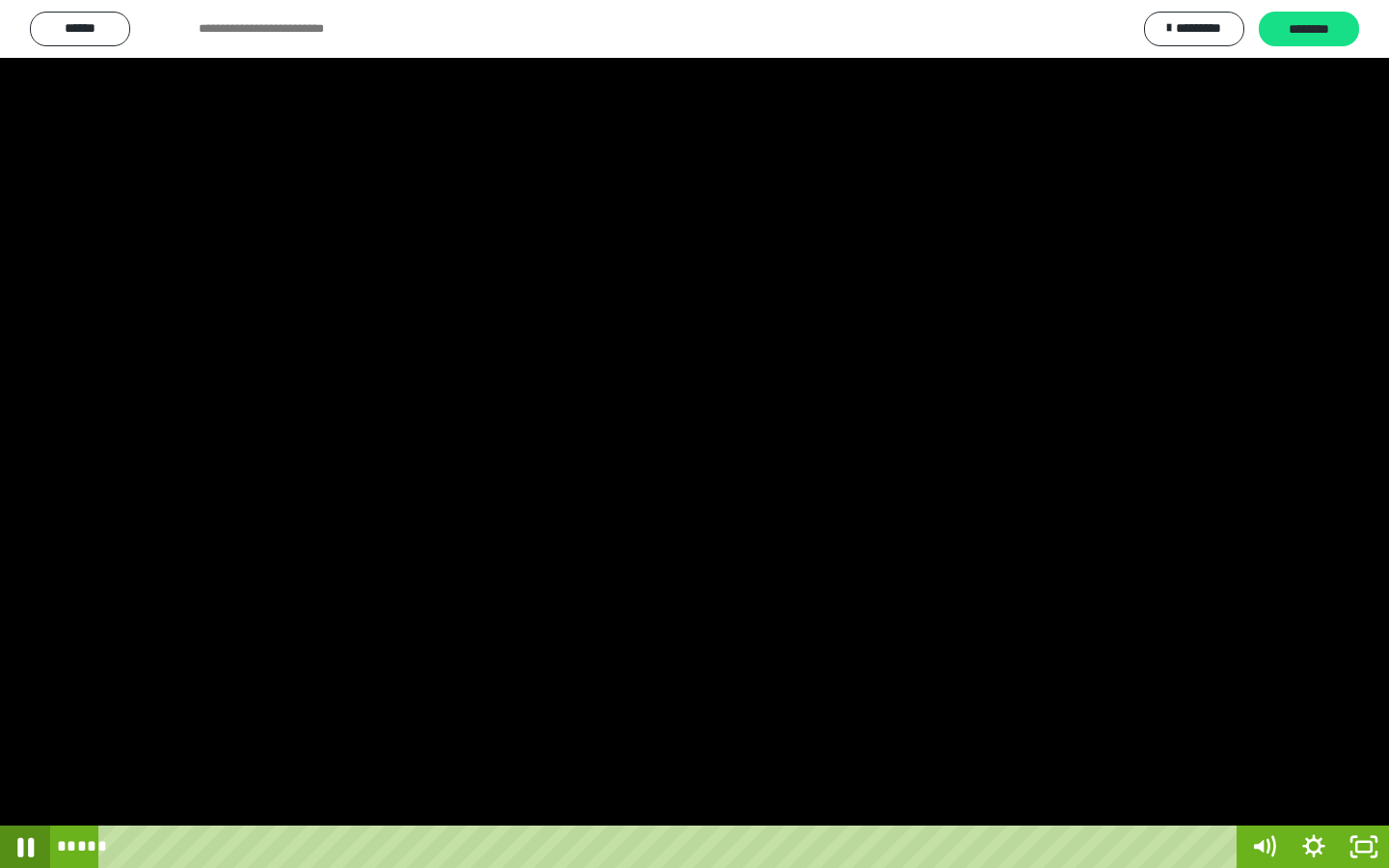 click 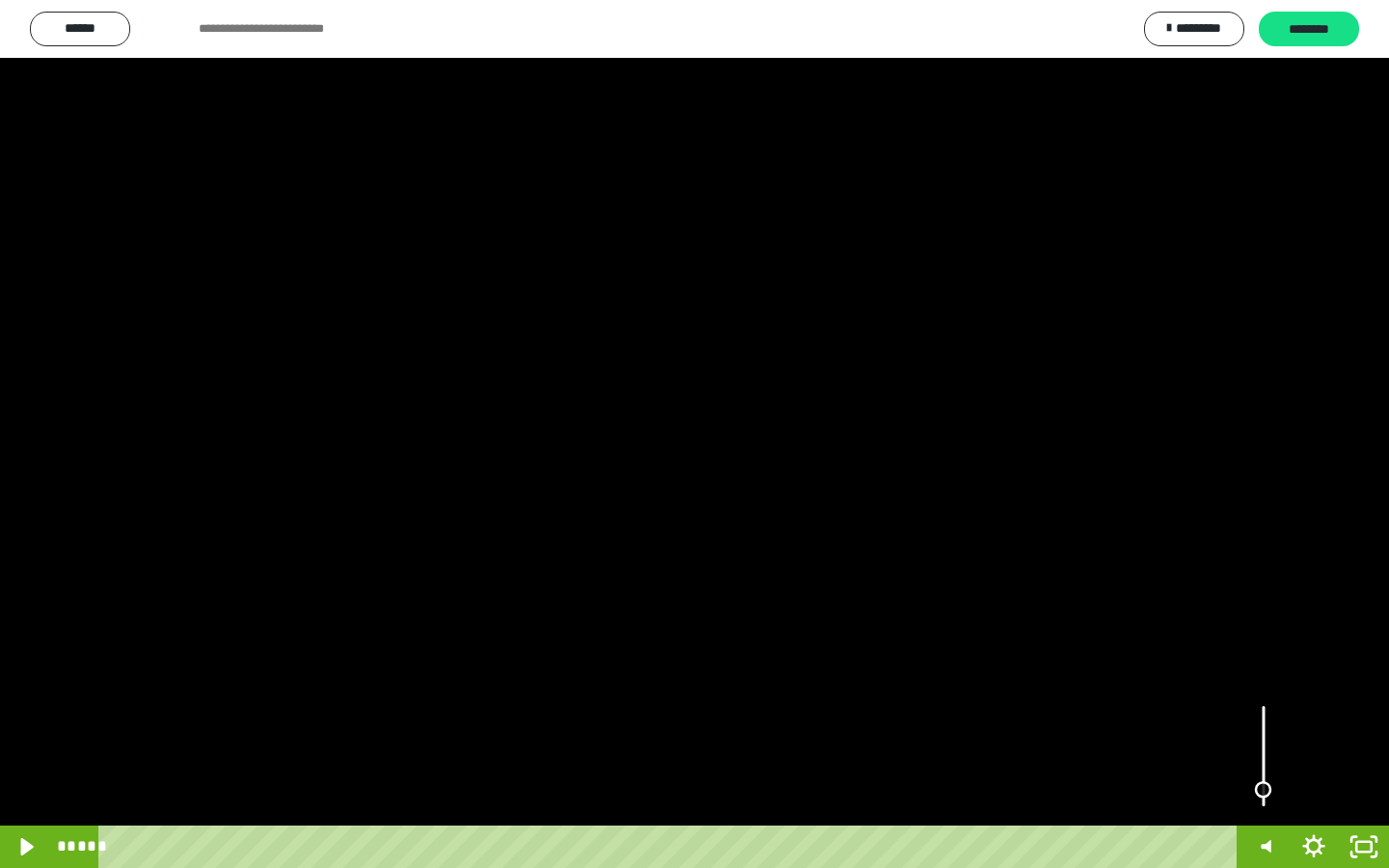 click at bounding box center (1264, 756) 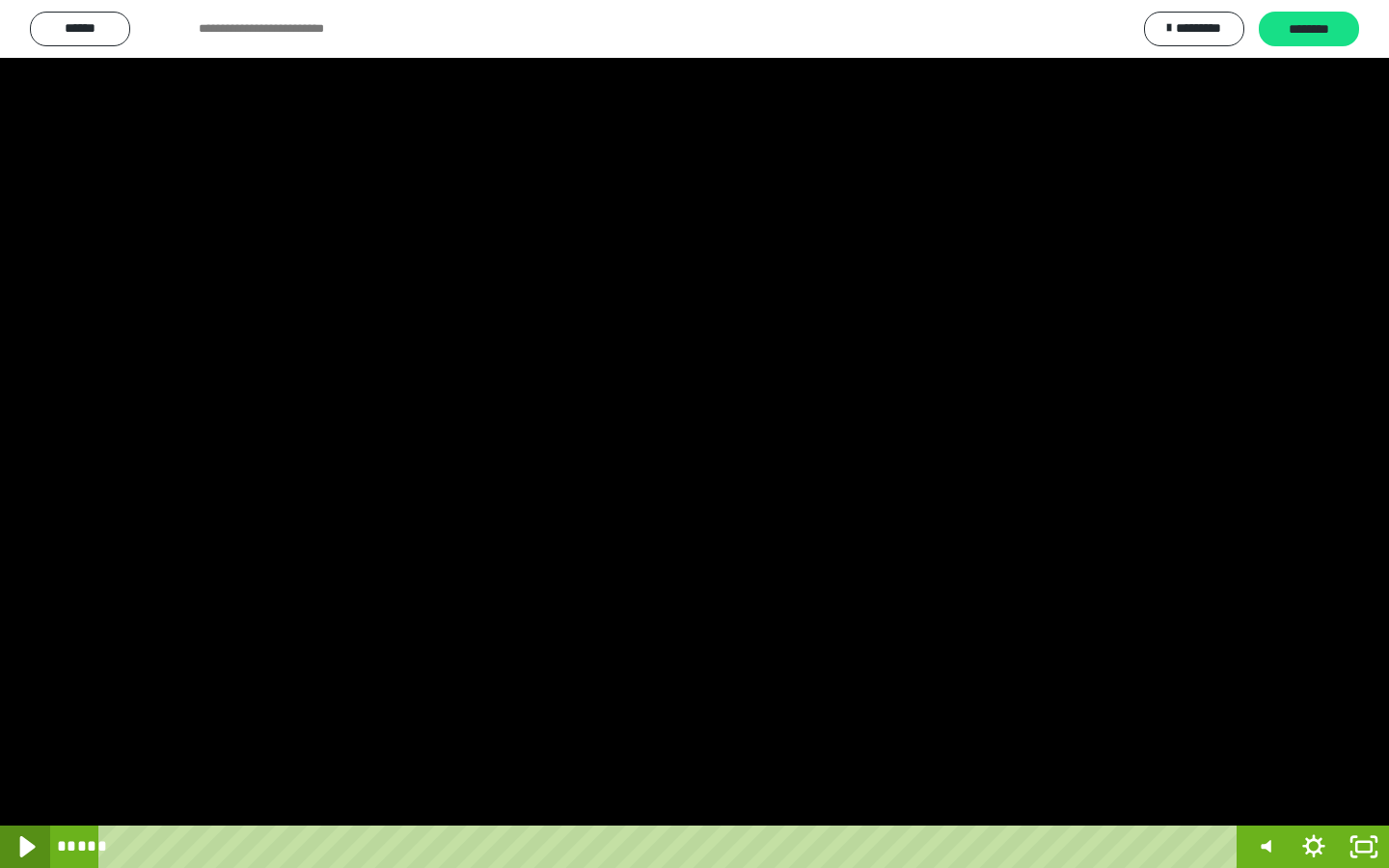click 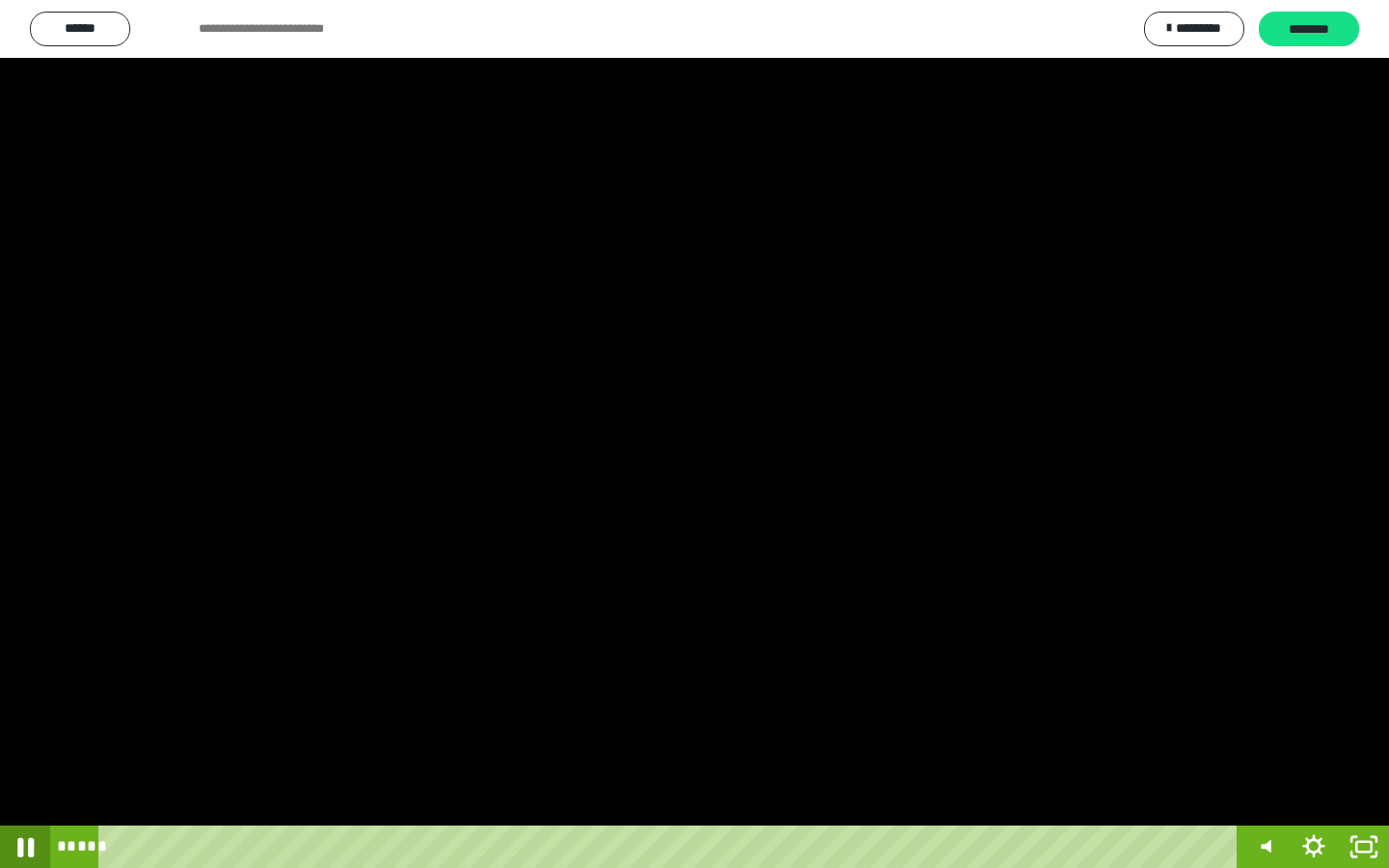 click 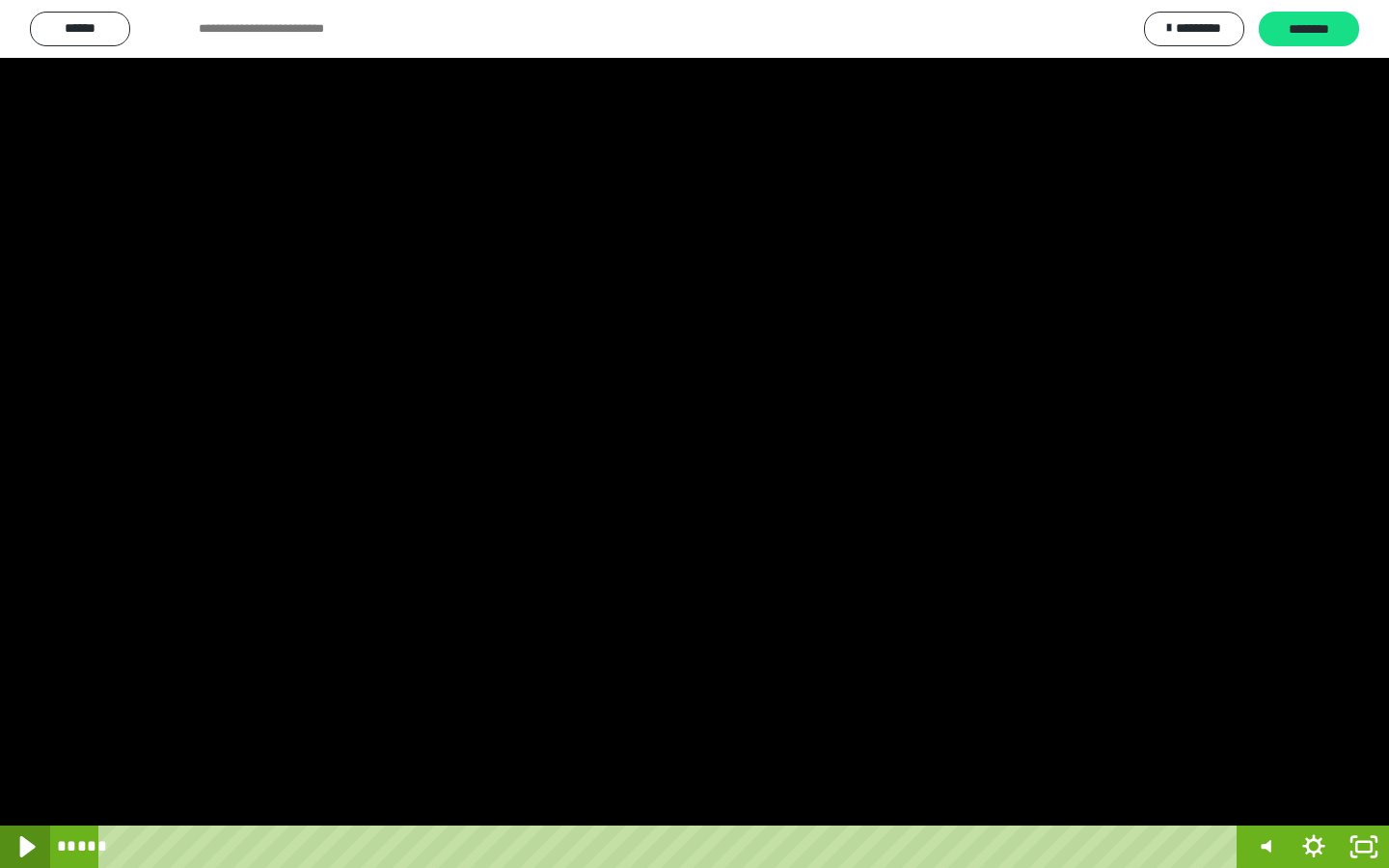 click 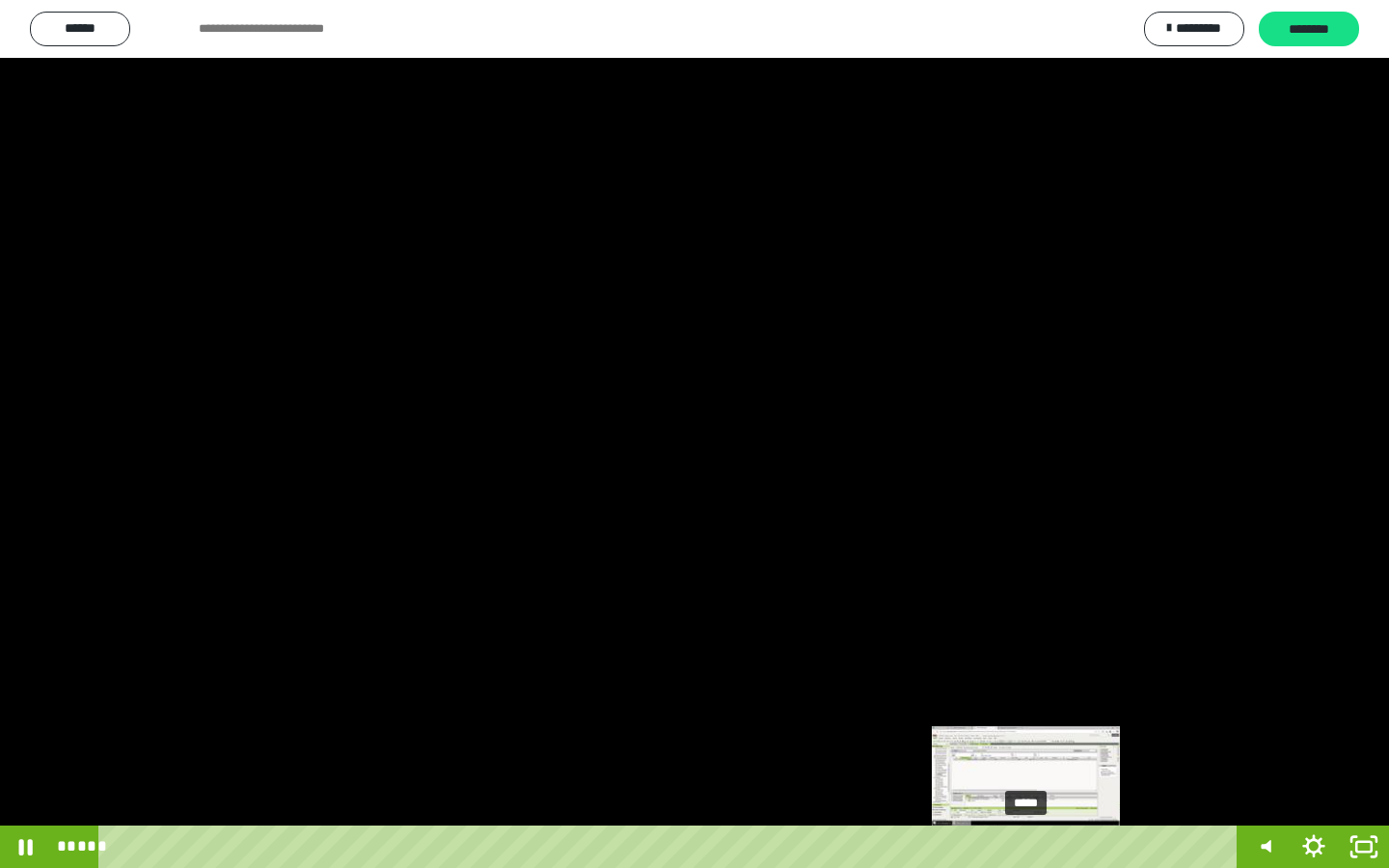 click on "*****" at bounding box center [671, 847] 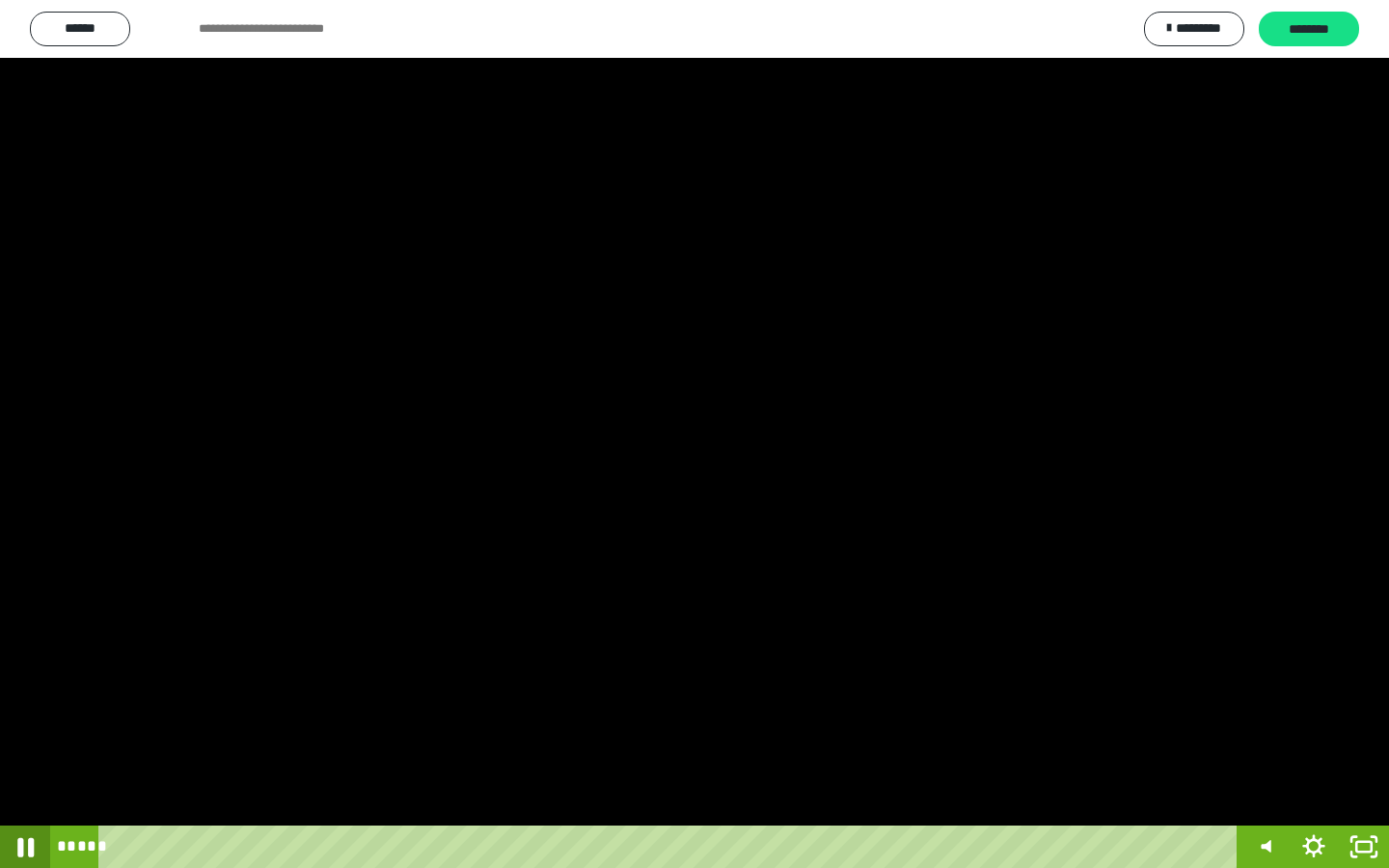 click 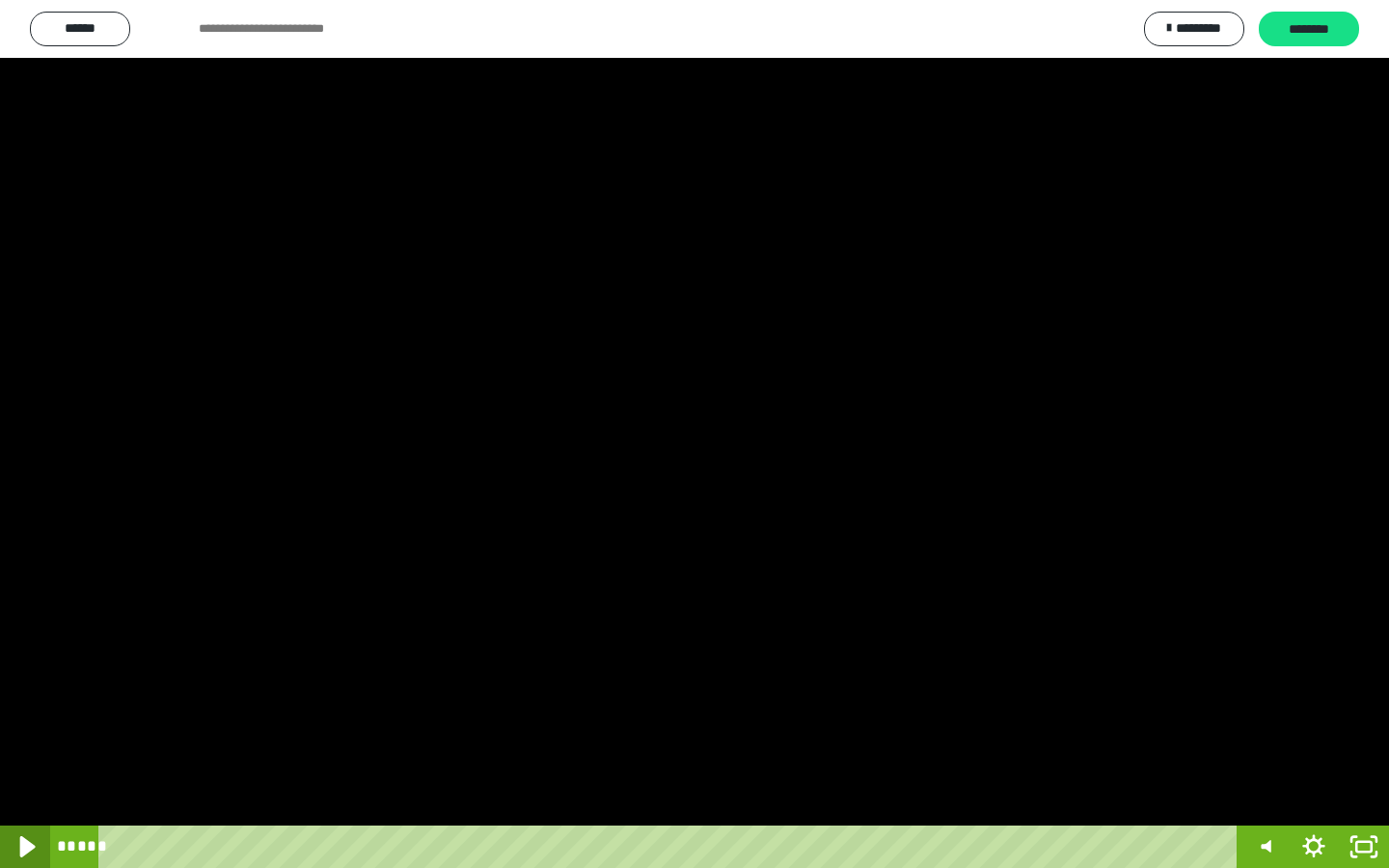 click 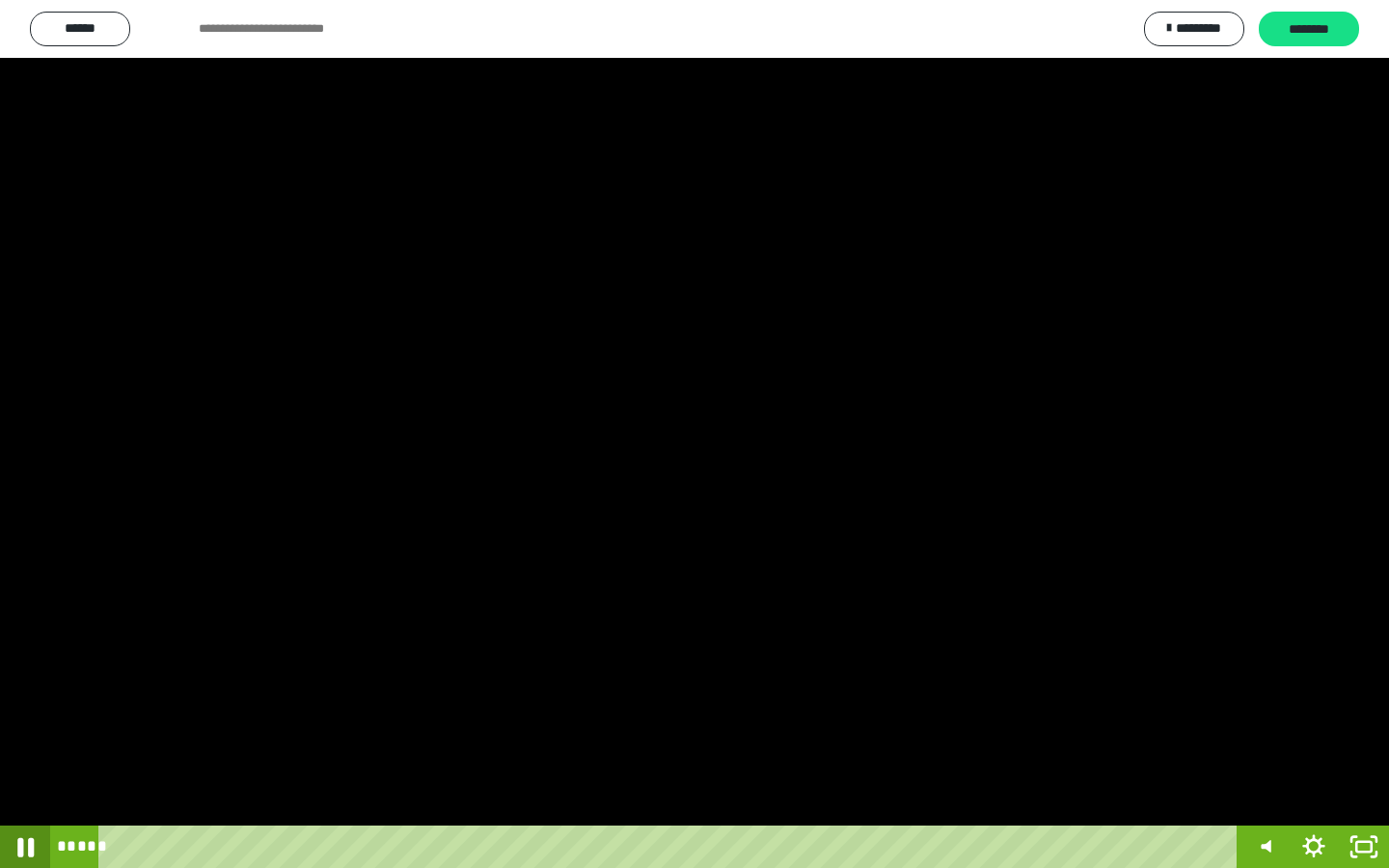 click 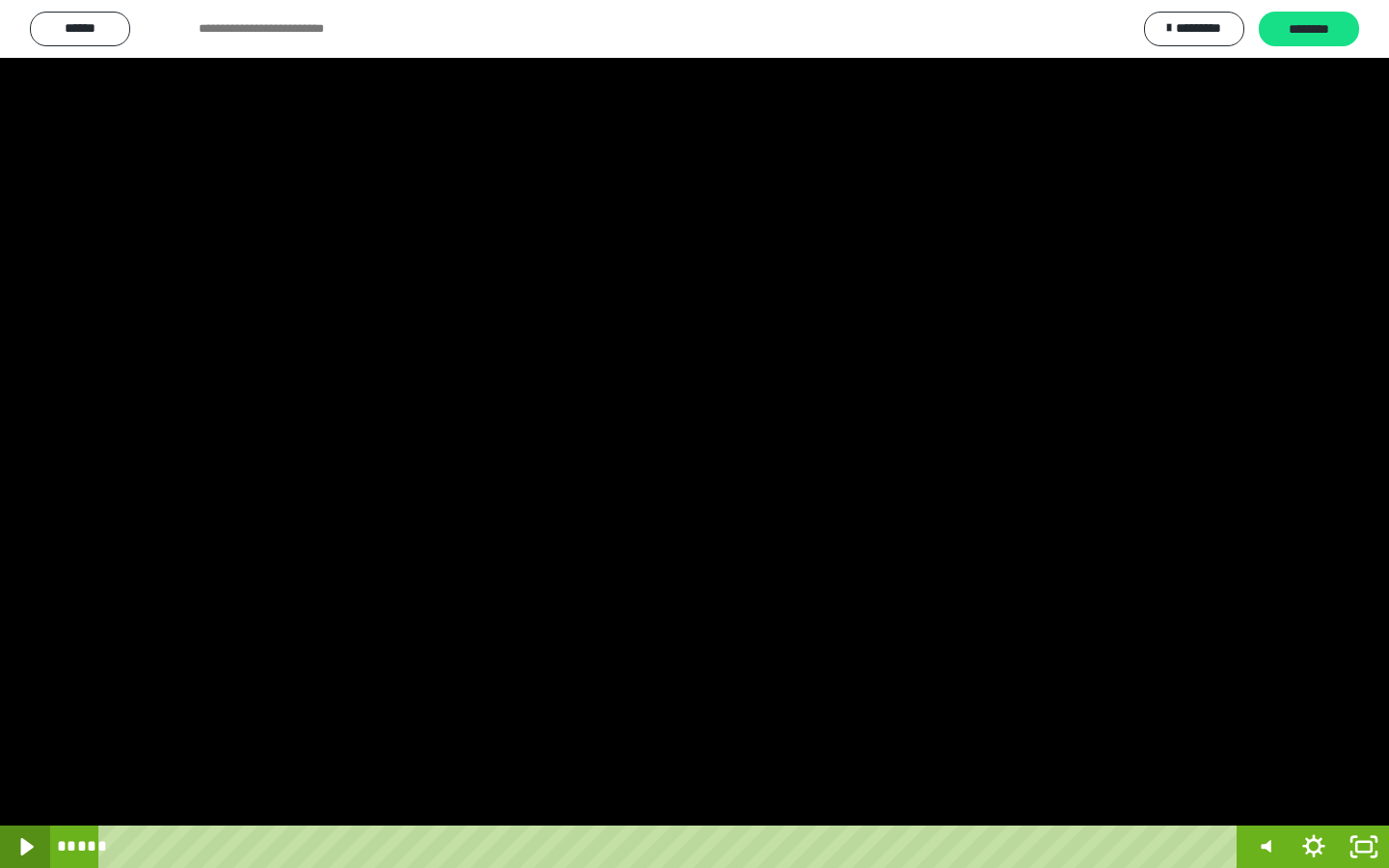 click 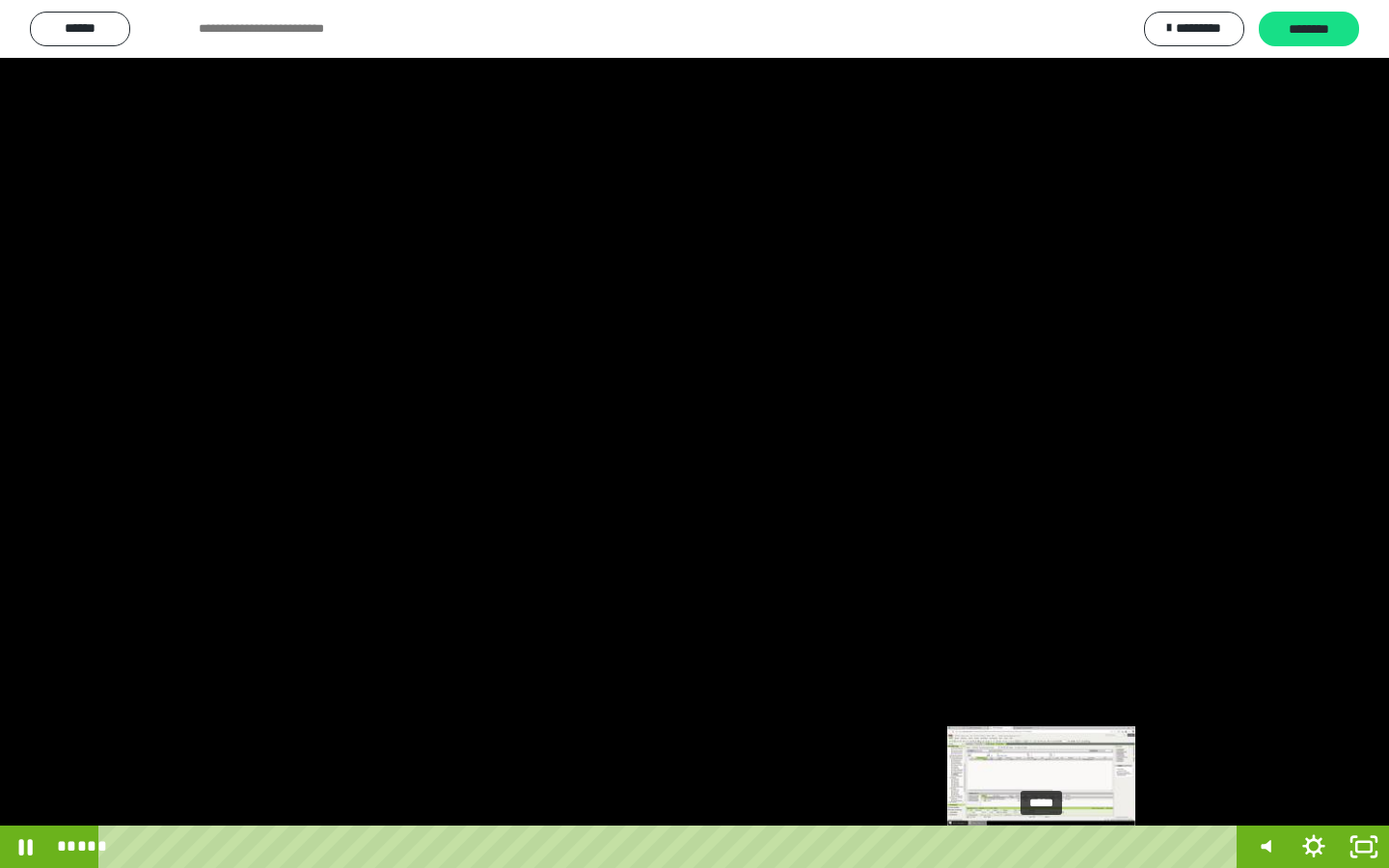 click on "*****" at bounding box center [671, 847] 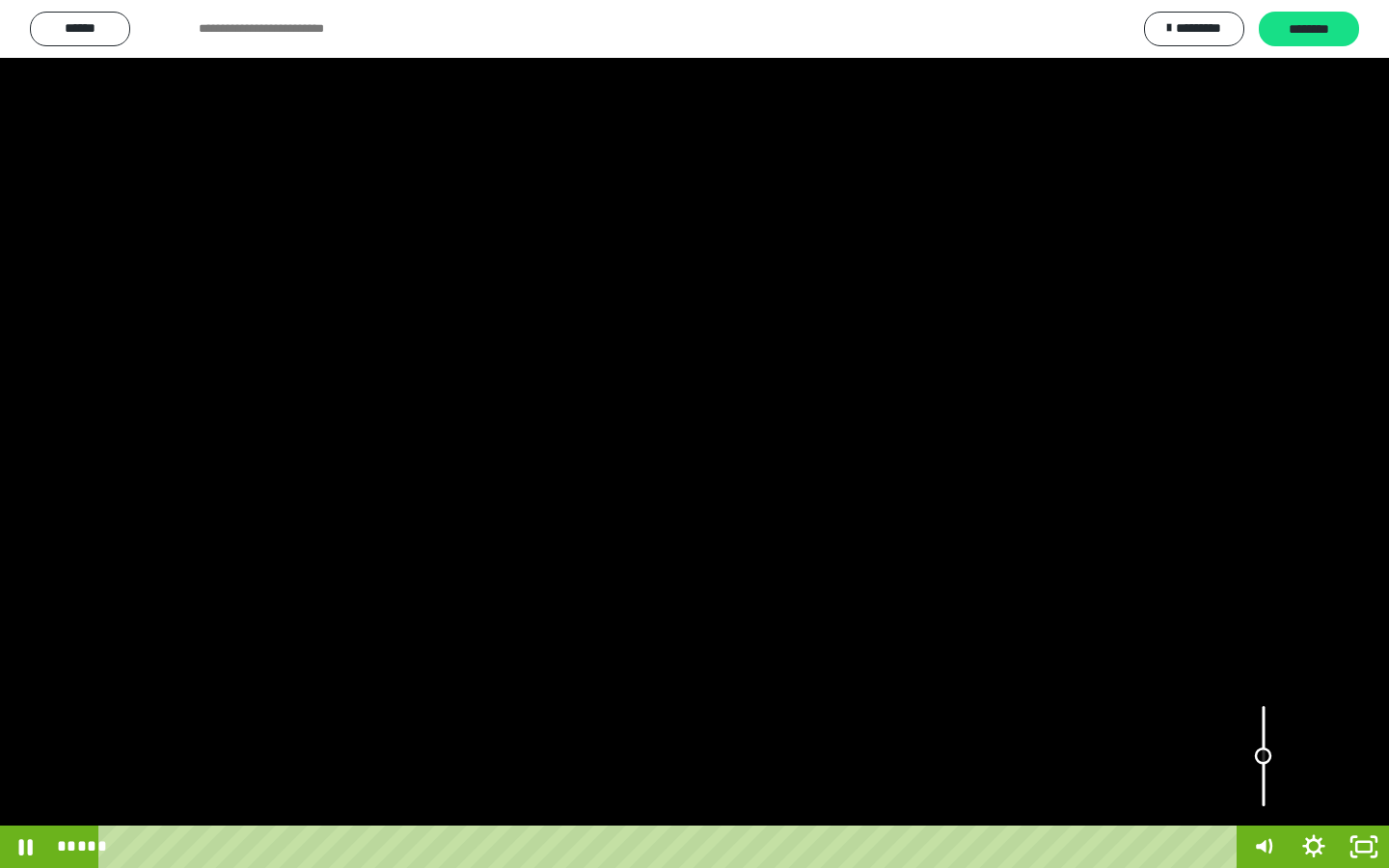 click at bounding box center (1264, 756) 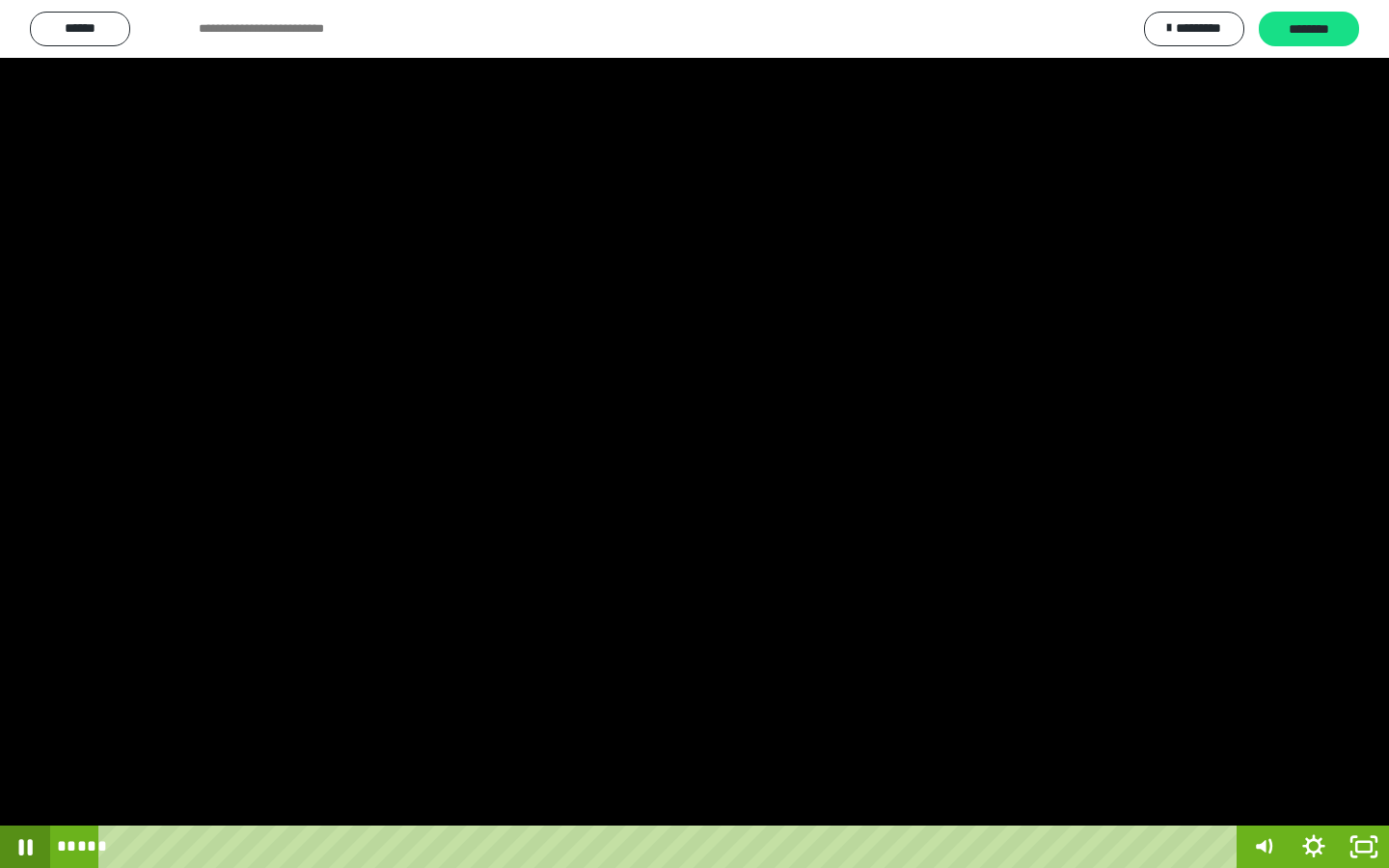 click 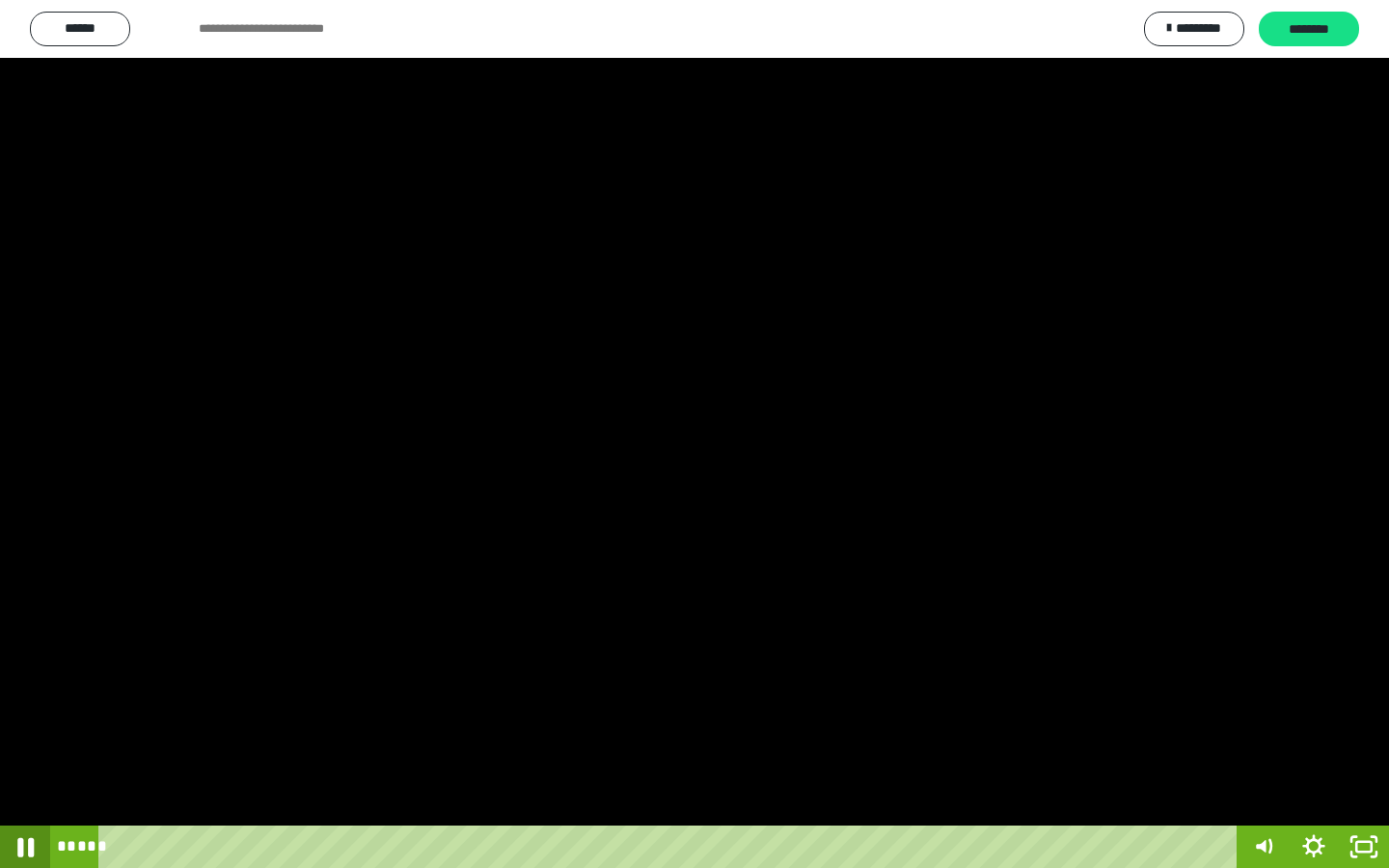 click 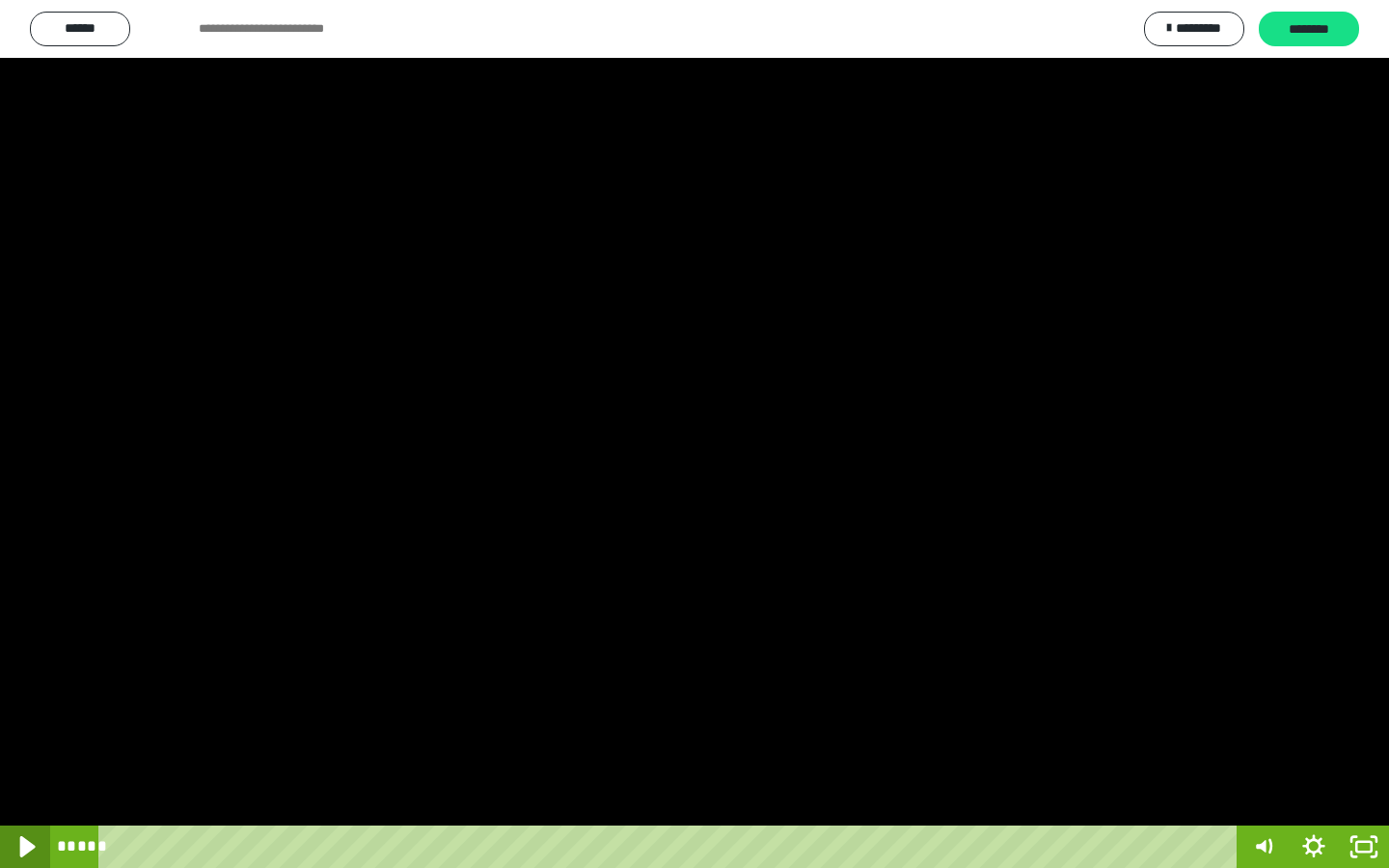 click 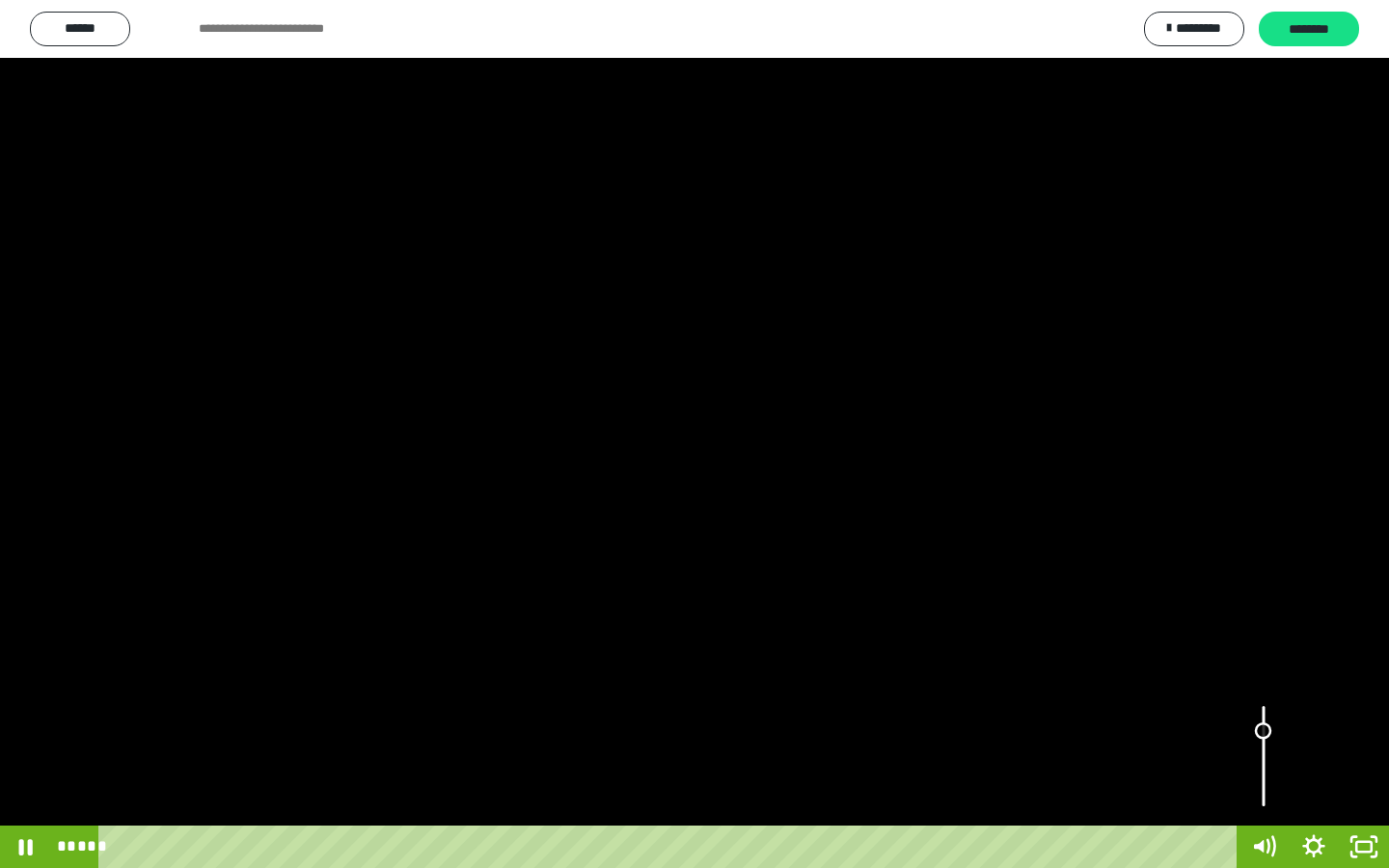 click at bounding box center (1264, 756) 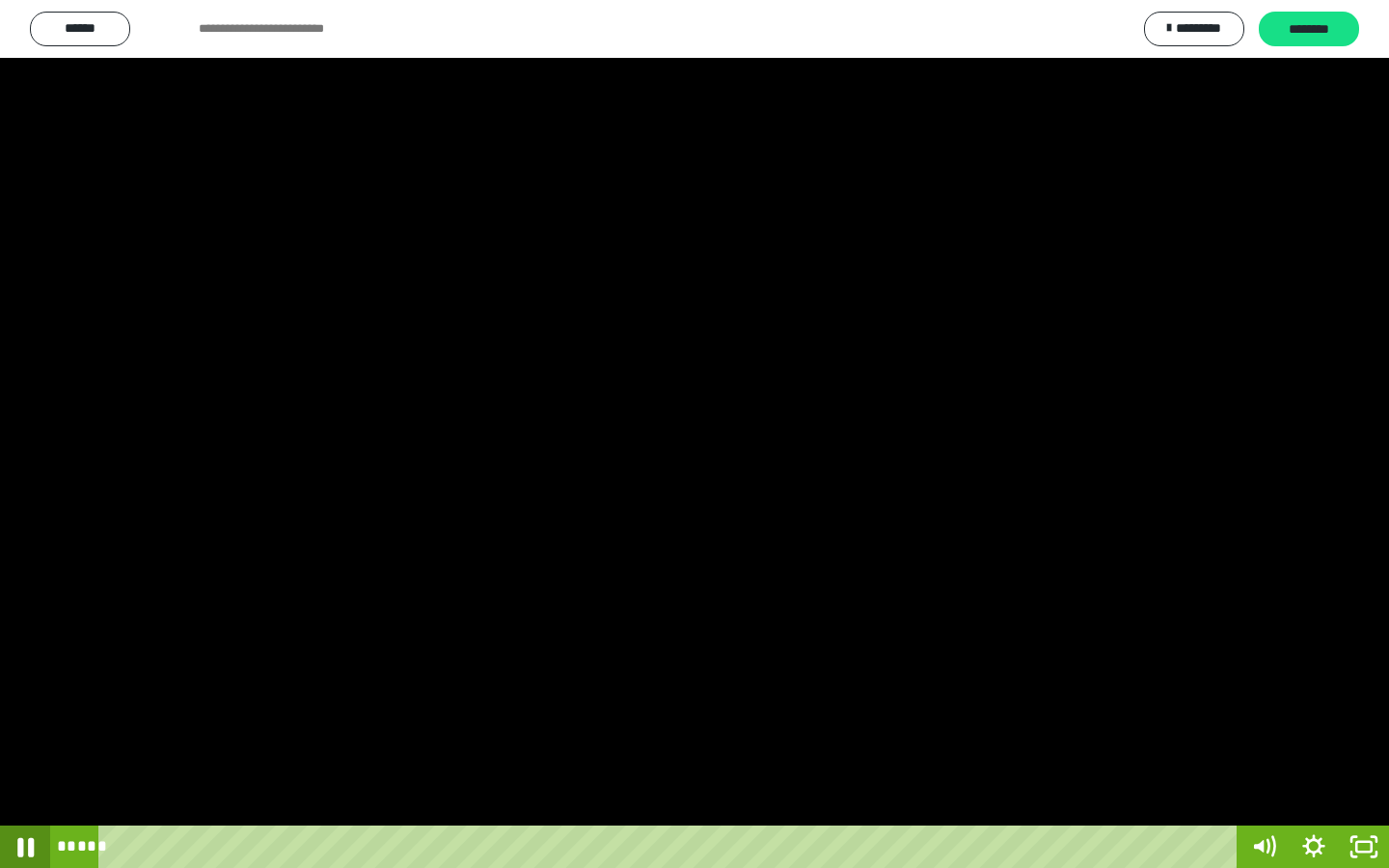 click 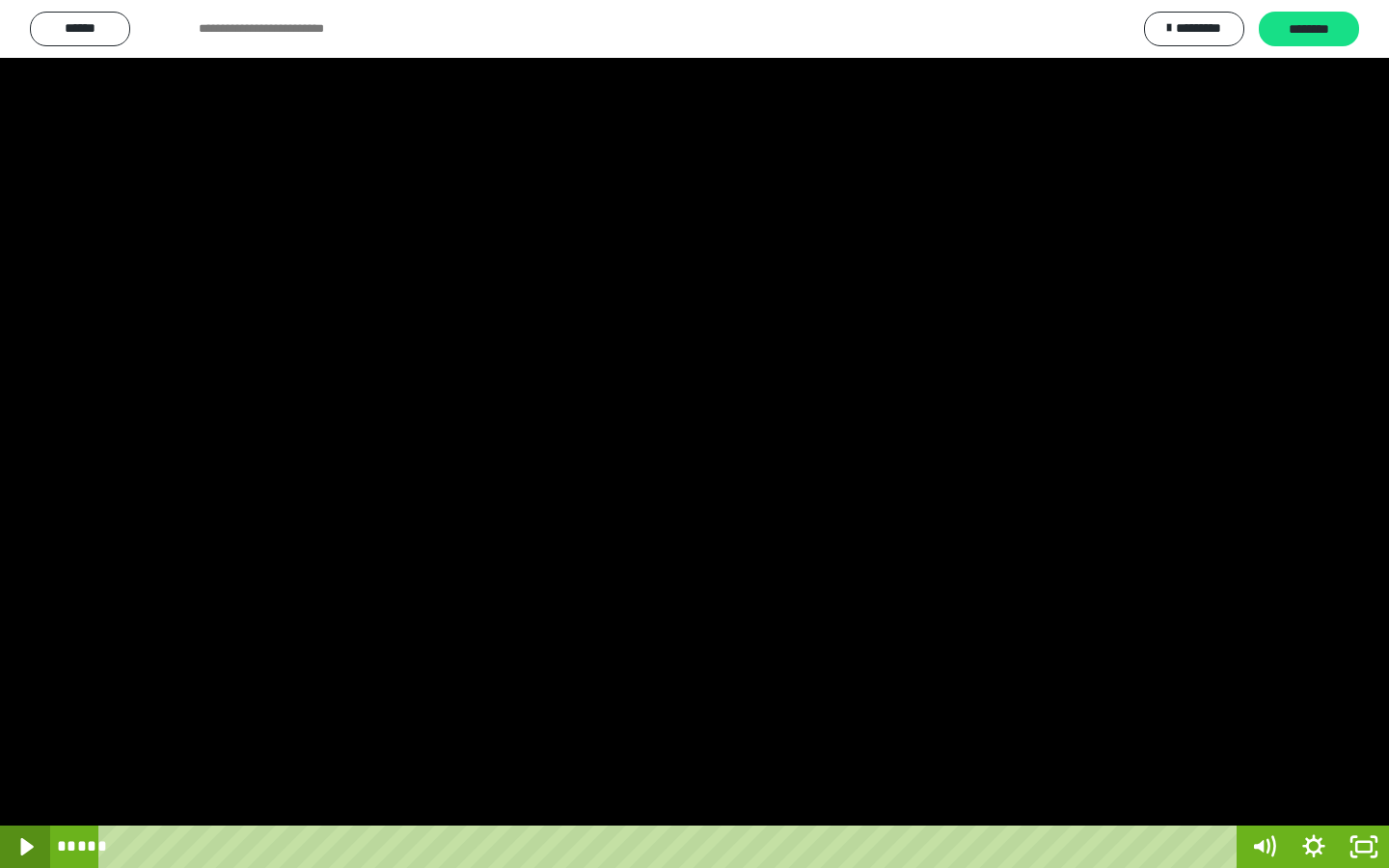 click 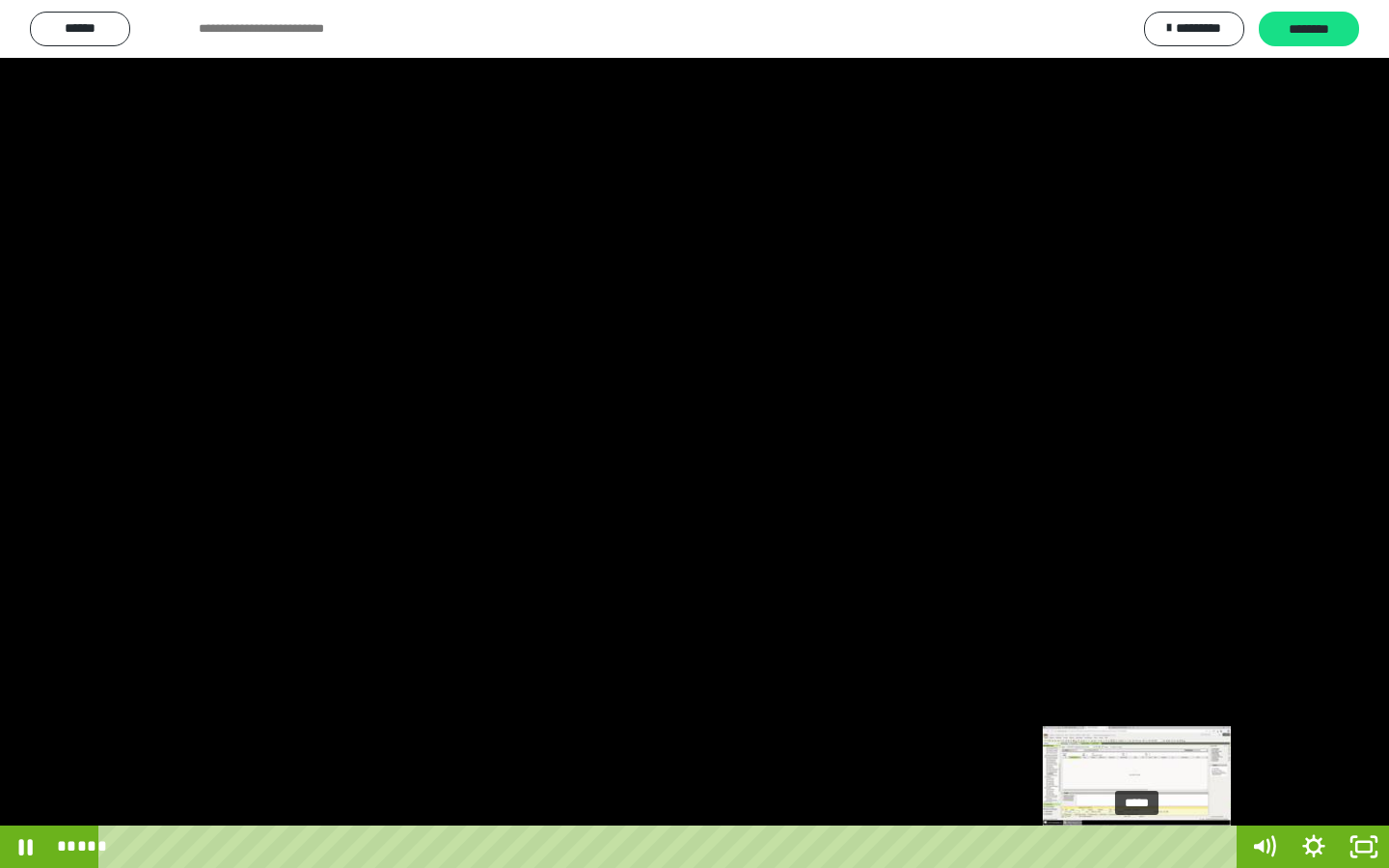 click at bounding box center (1136, 847) 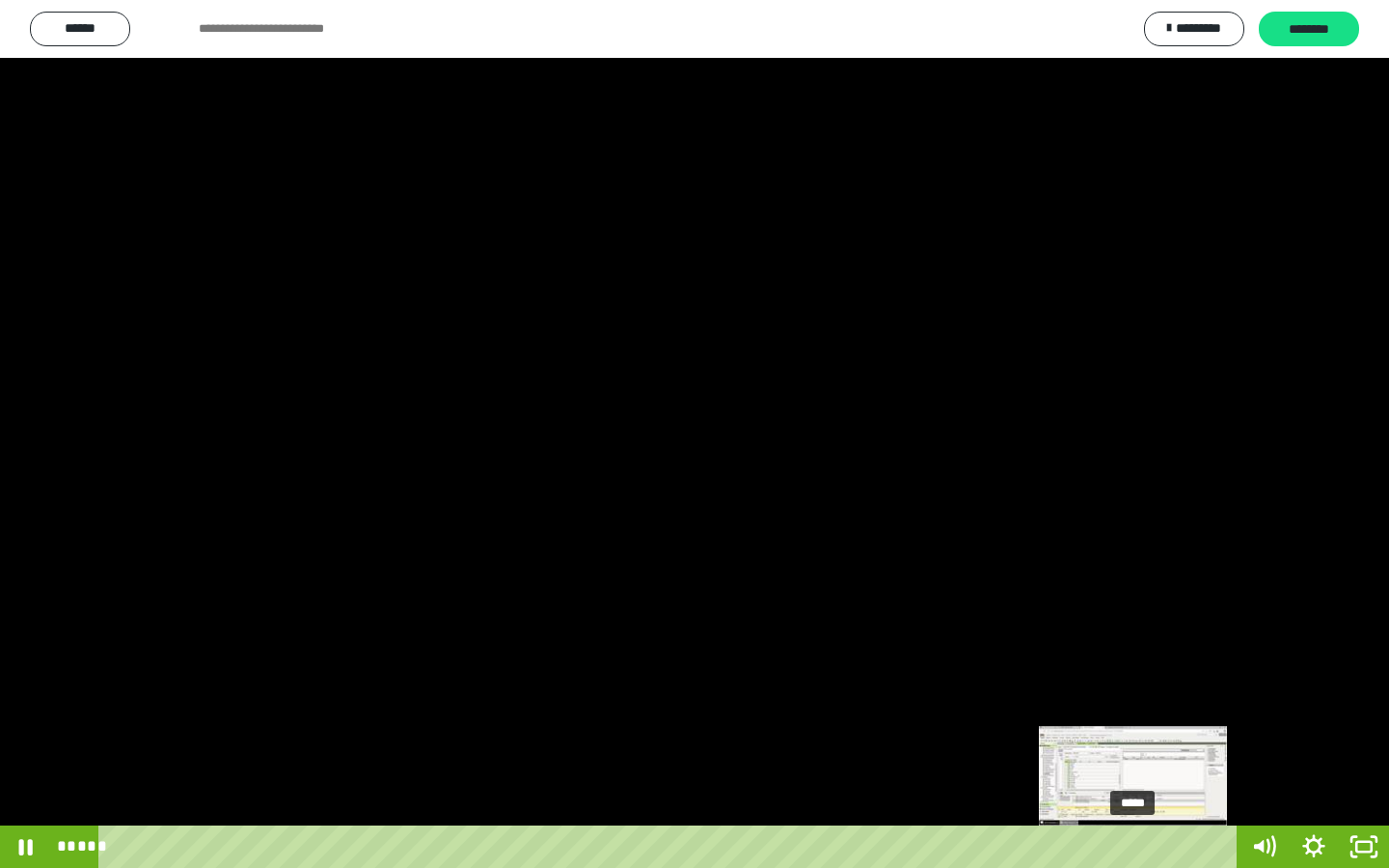 click on "*****" at bounding box center (671, 847) 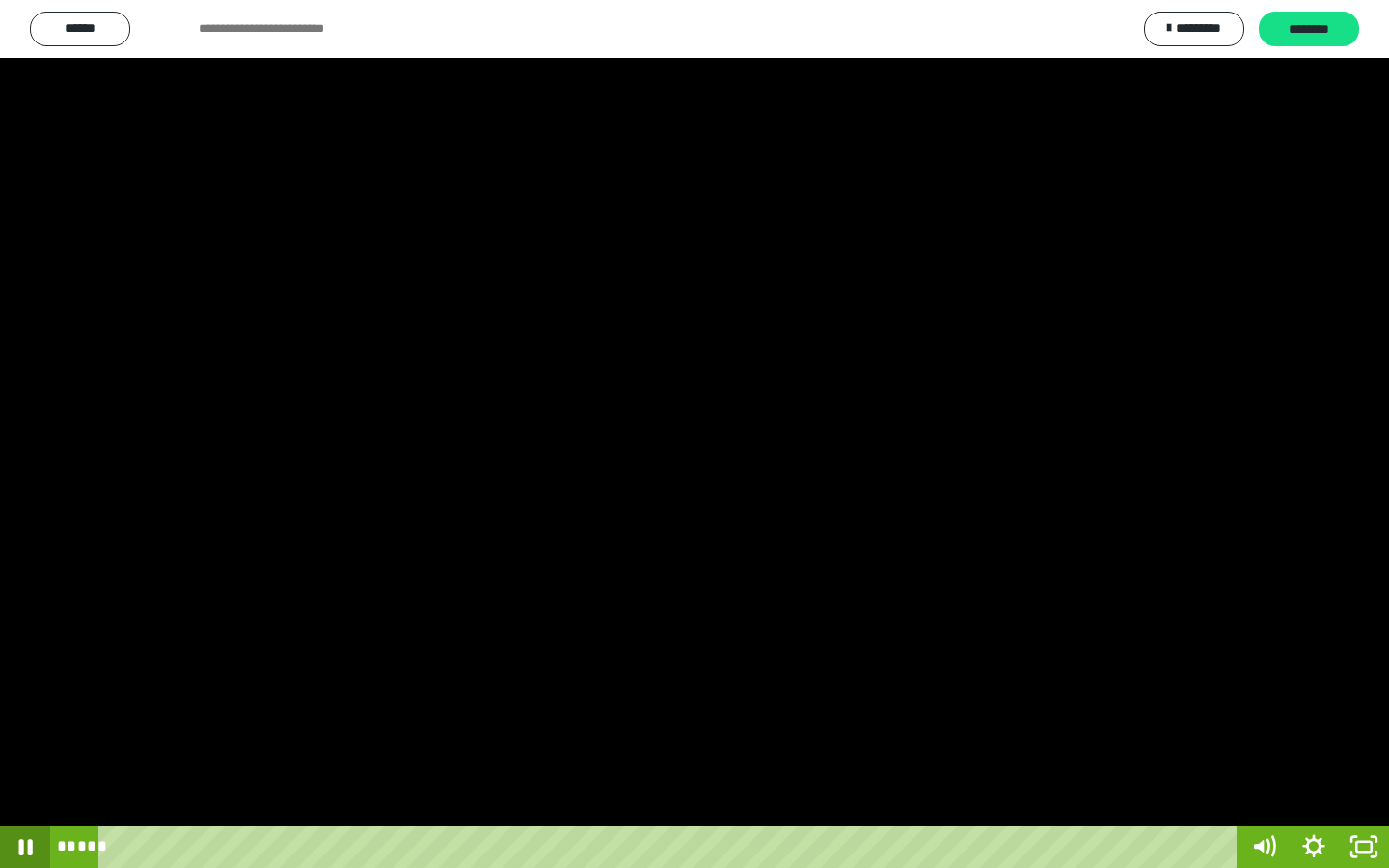 click 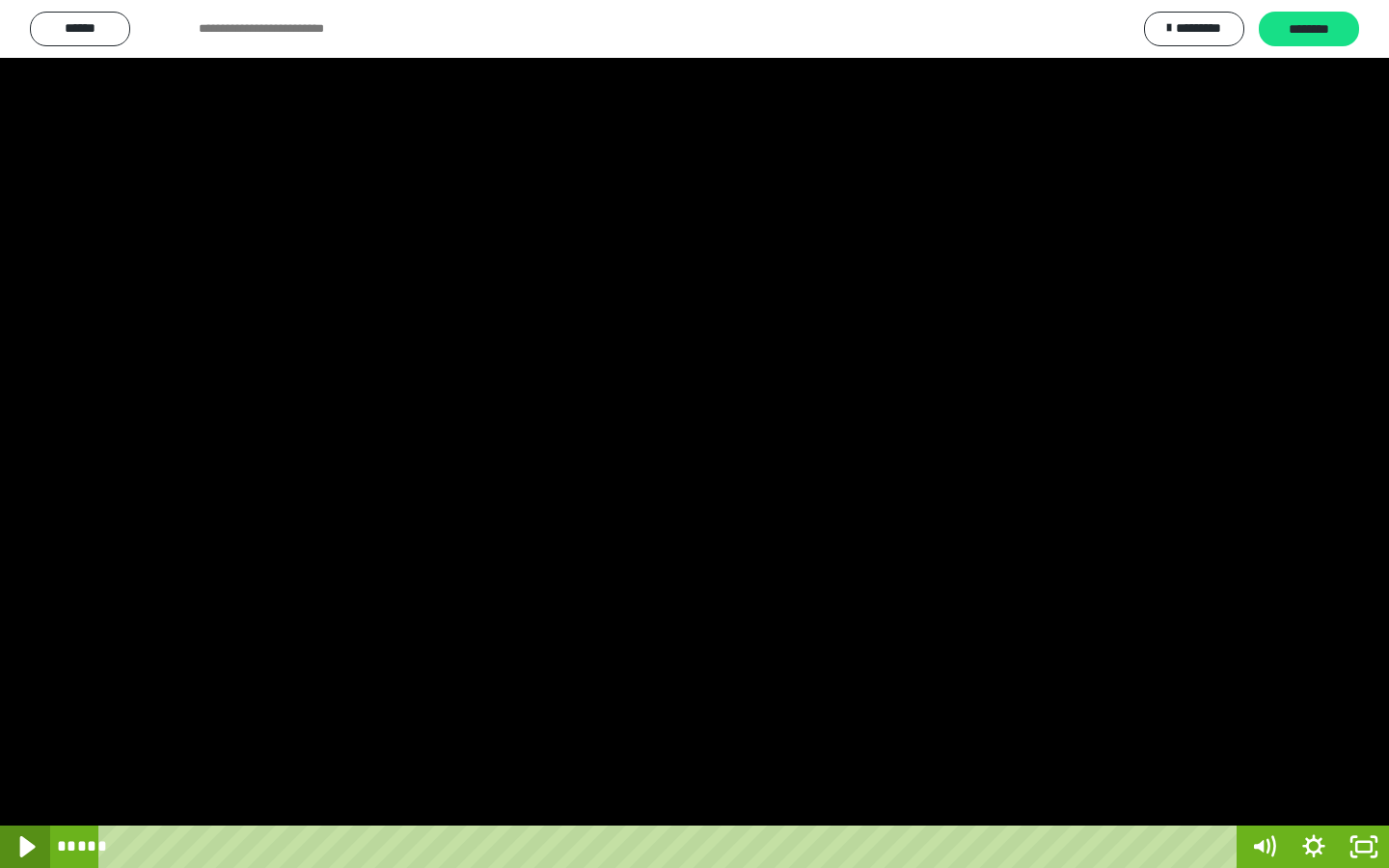 click 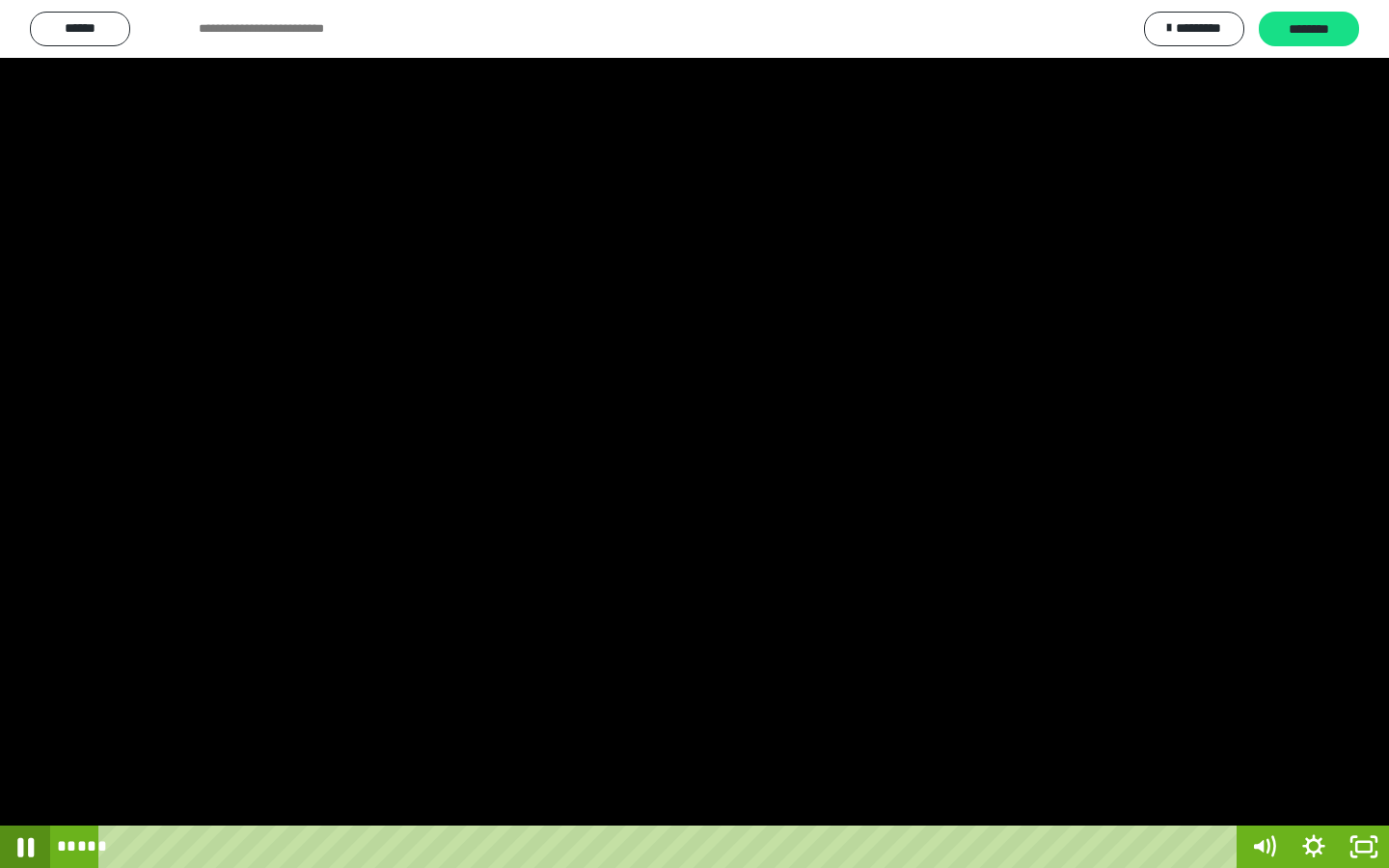 click 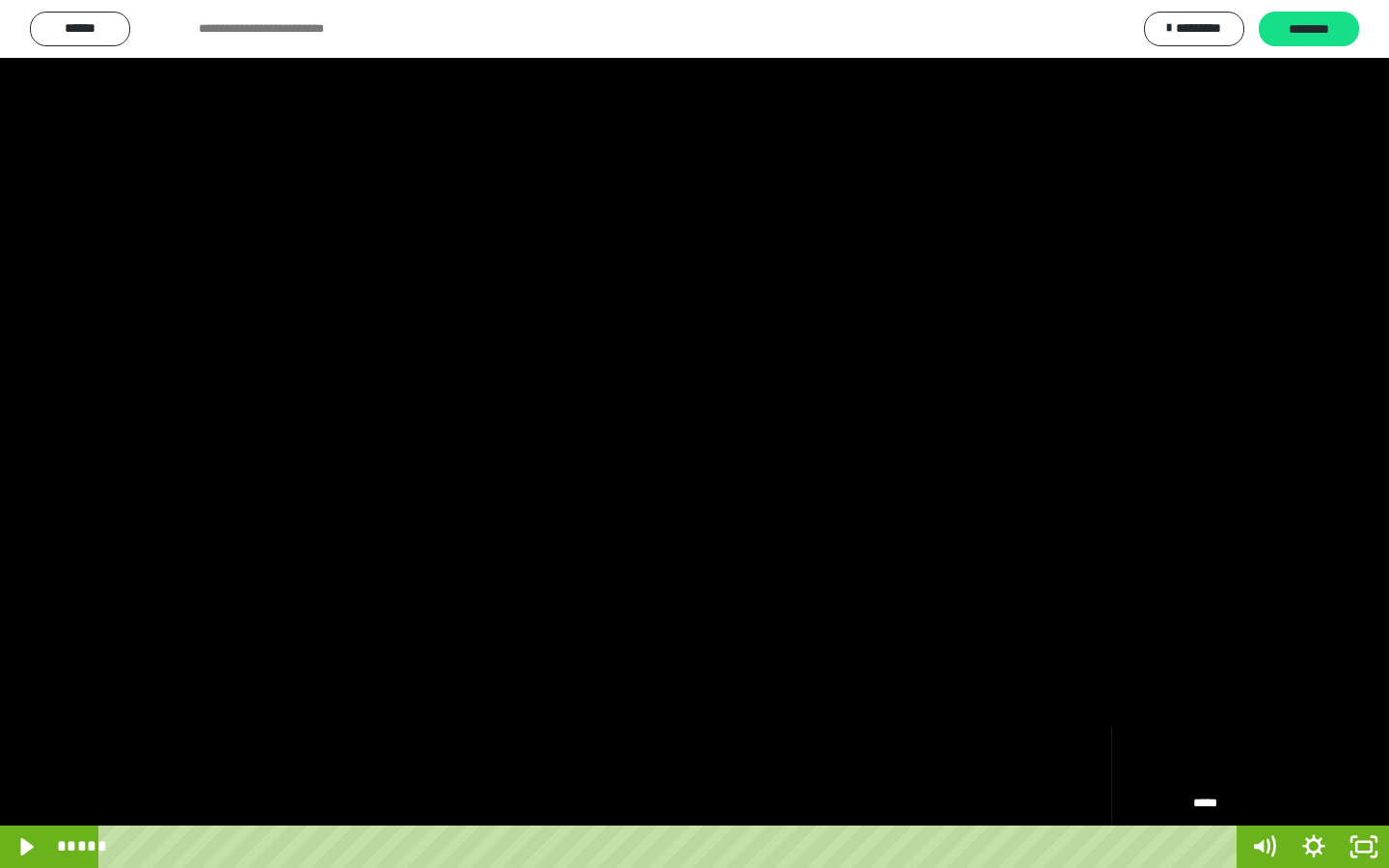 click on "*****" at bounding box center [671, 847] 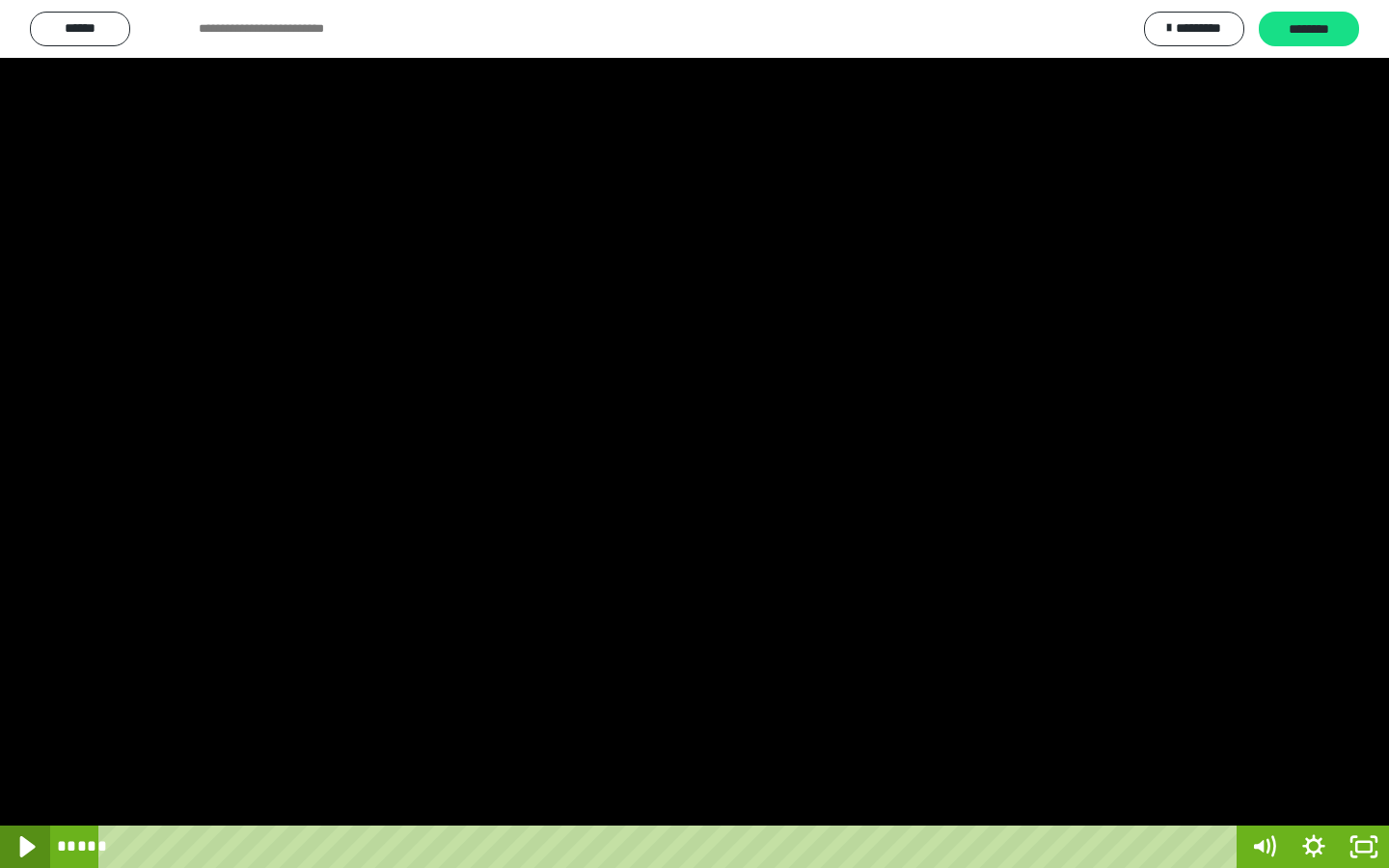 click 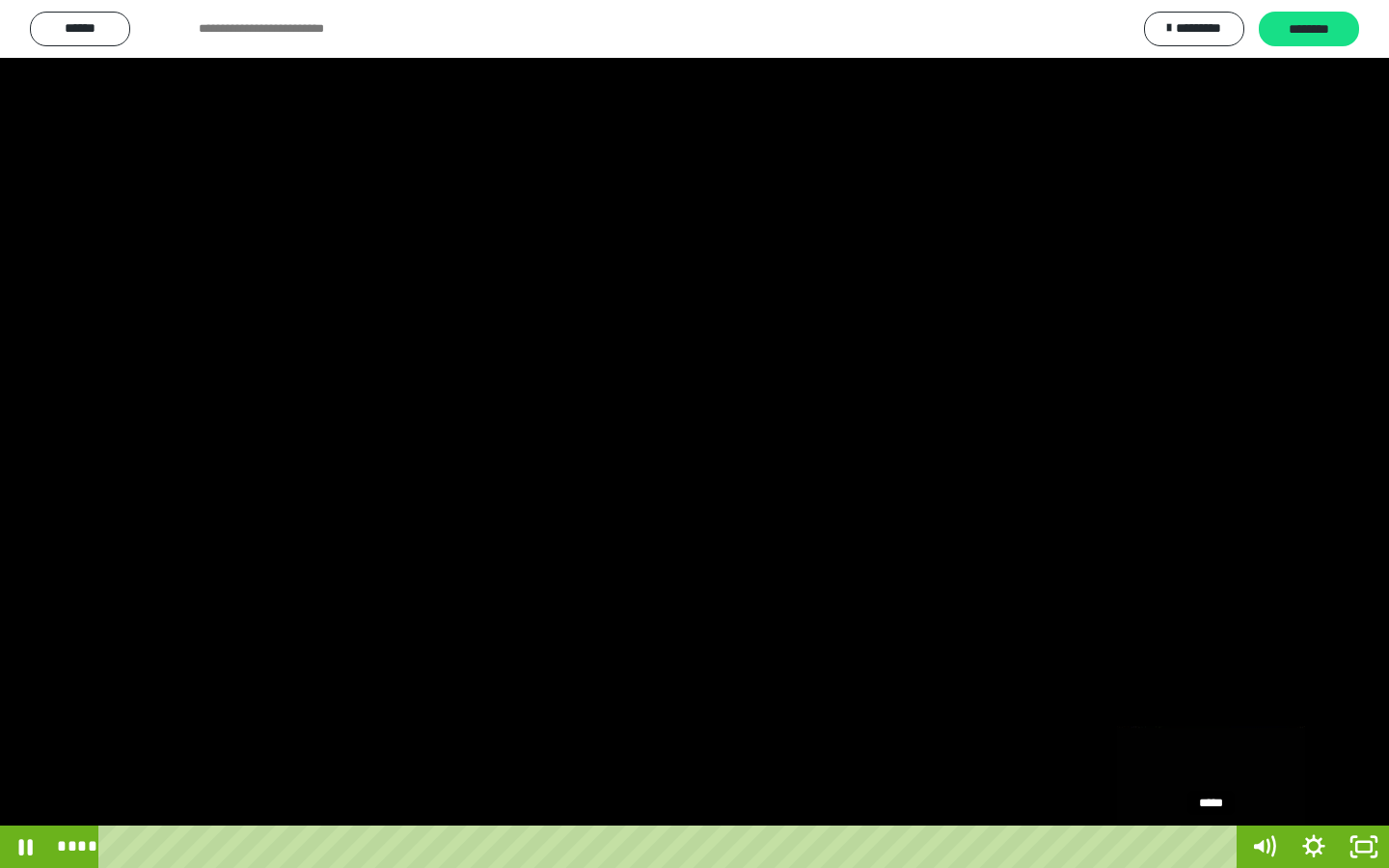 click on "*****" at bounding box center [671, 847] 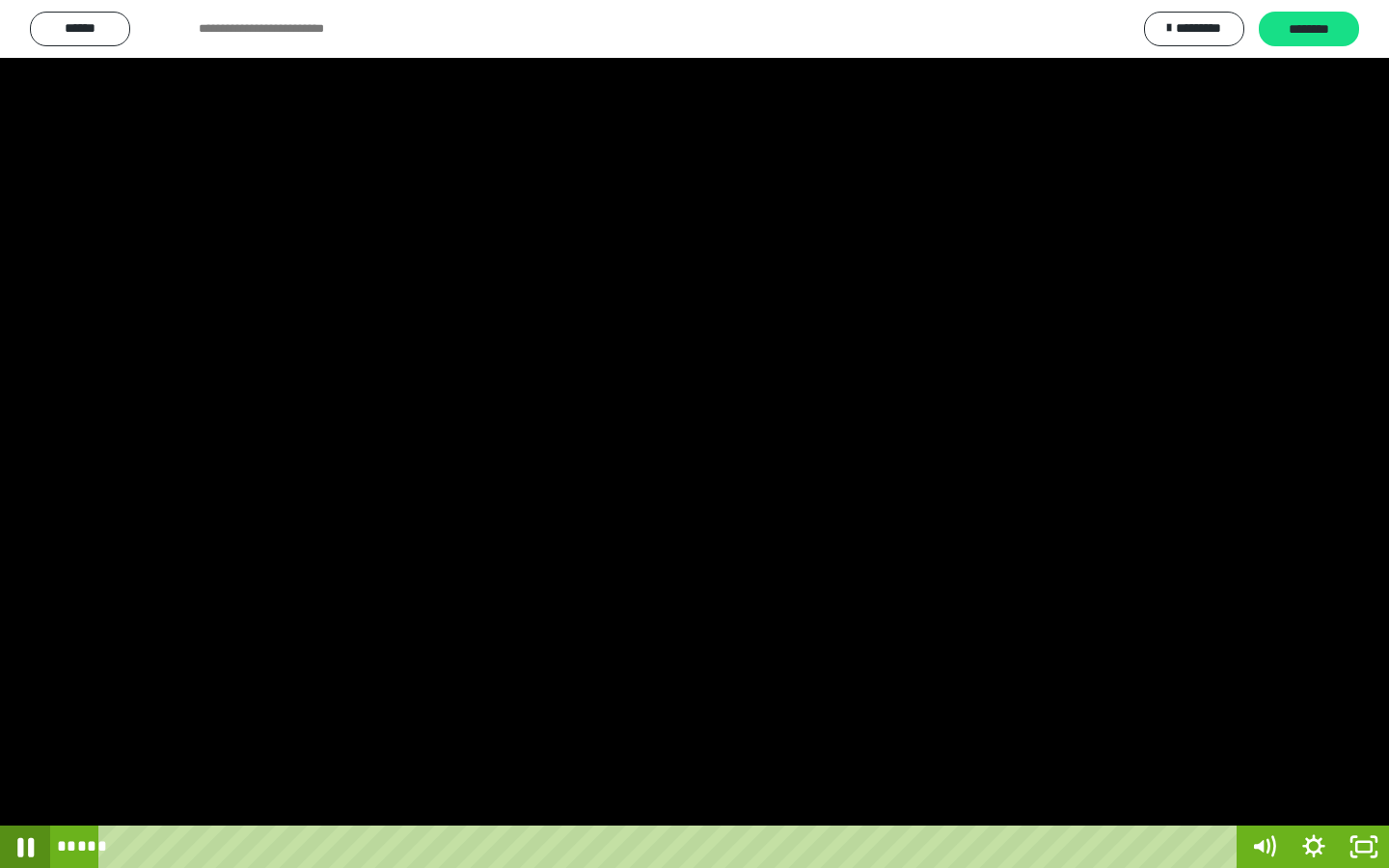 click 